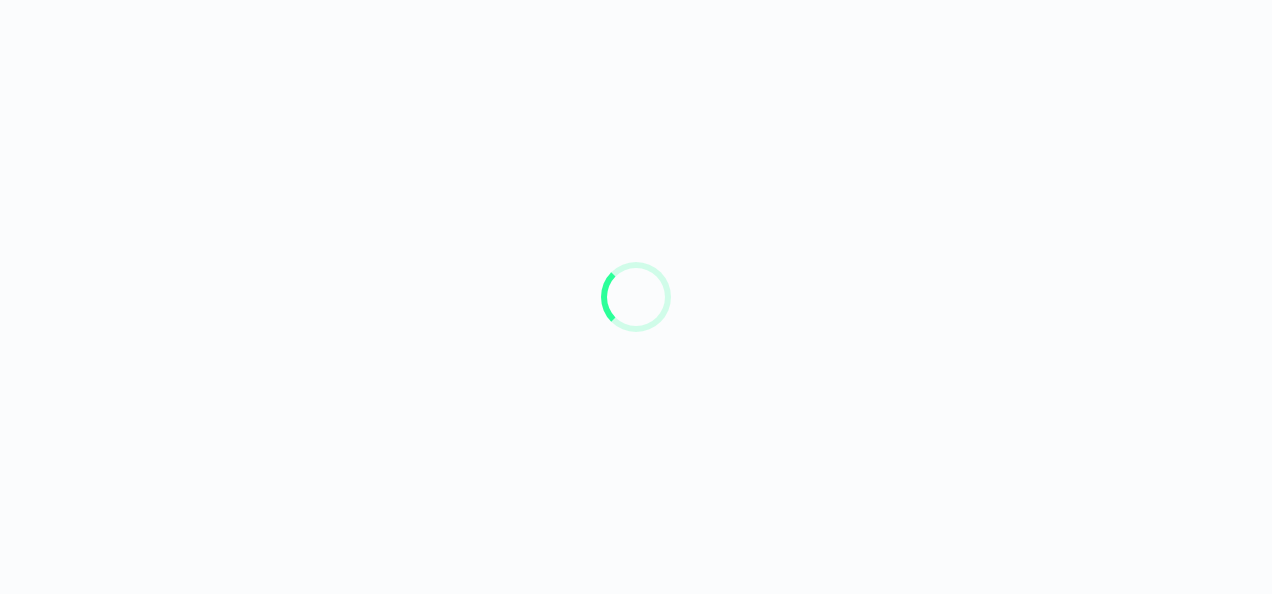 scroll, scrollTop: 0, scrollLeft: 0, axis: both 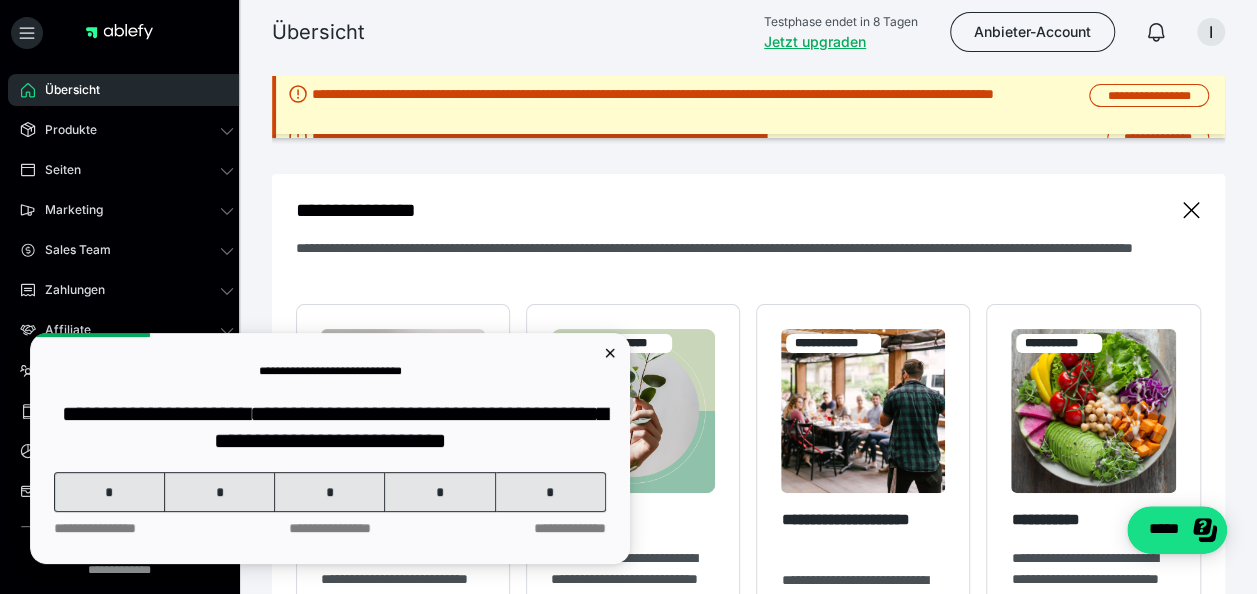 click 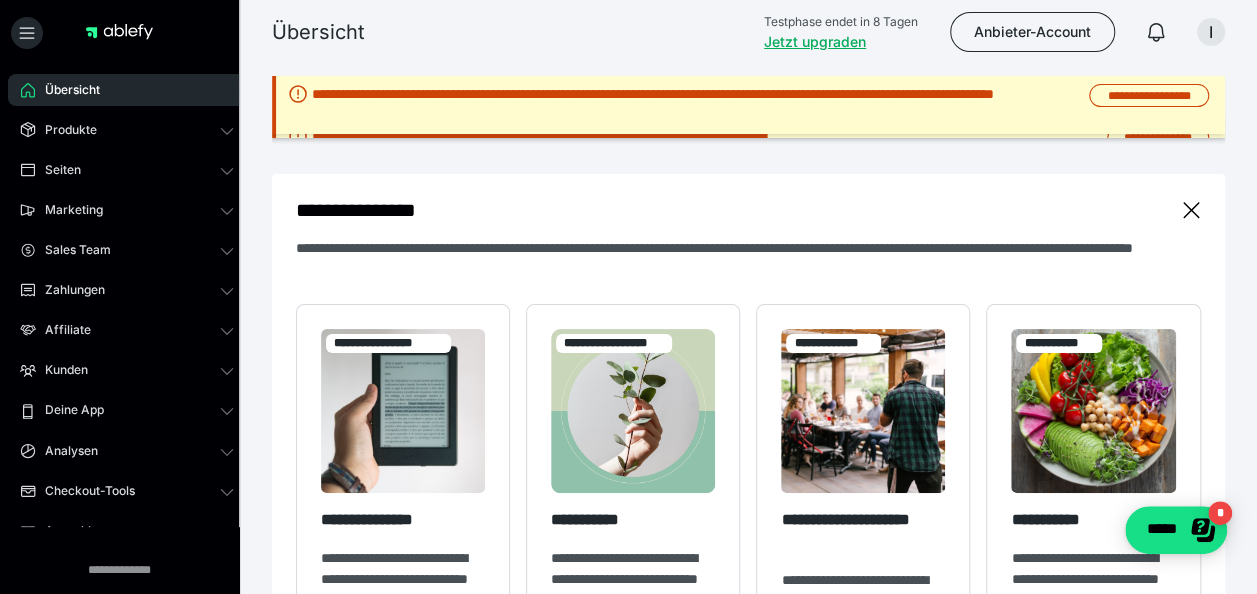 scroll, scrollTop: 0, scrollLeft: 0, axis: both 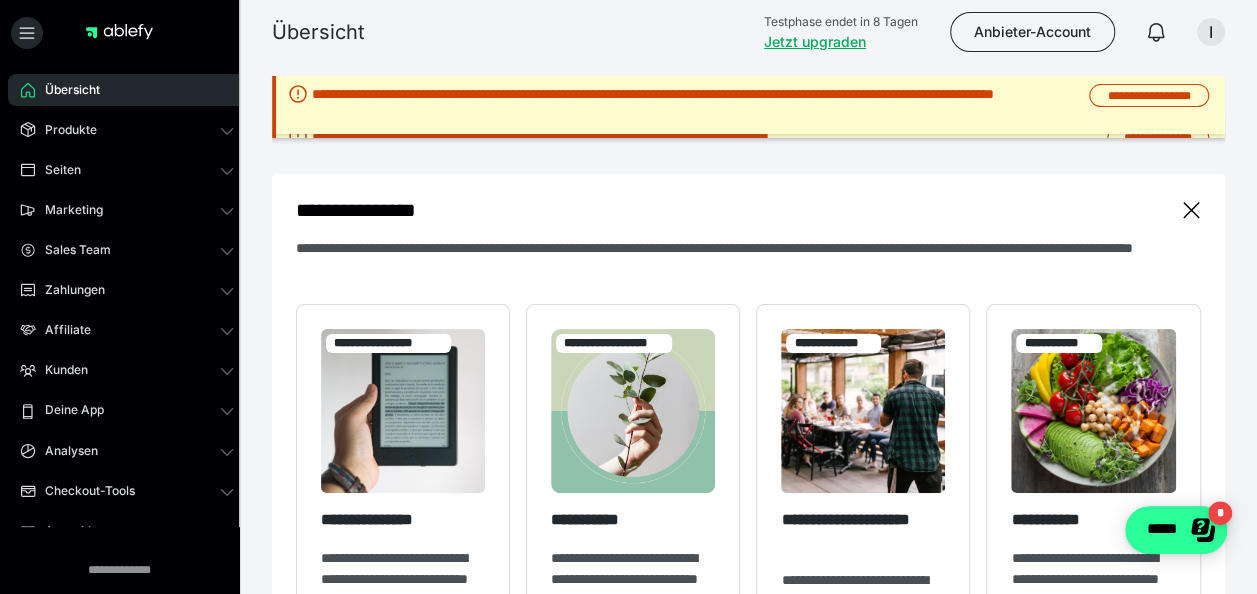 click 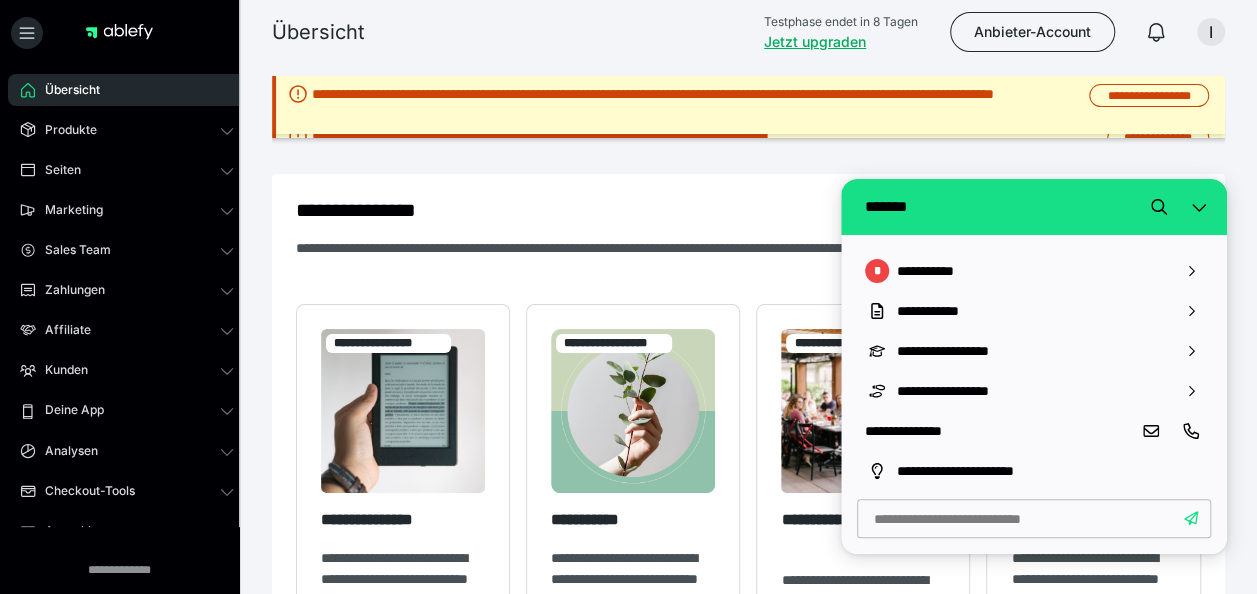click 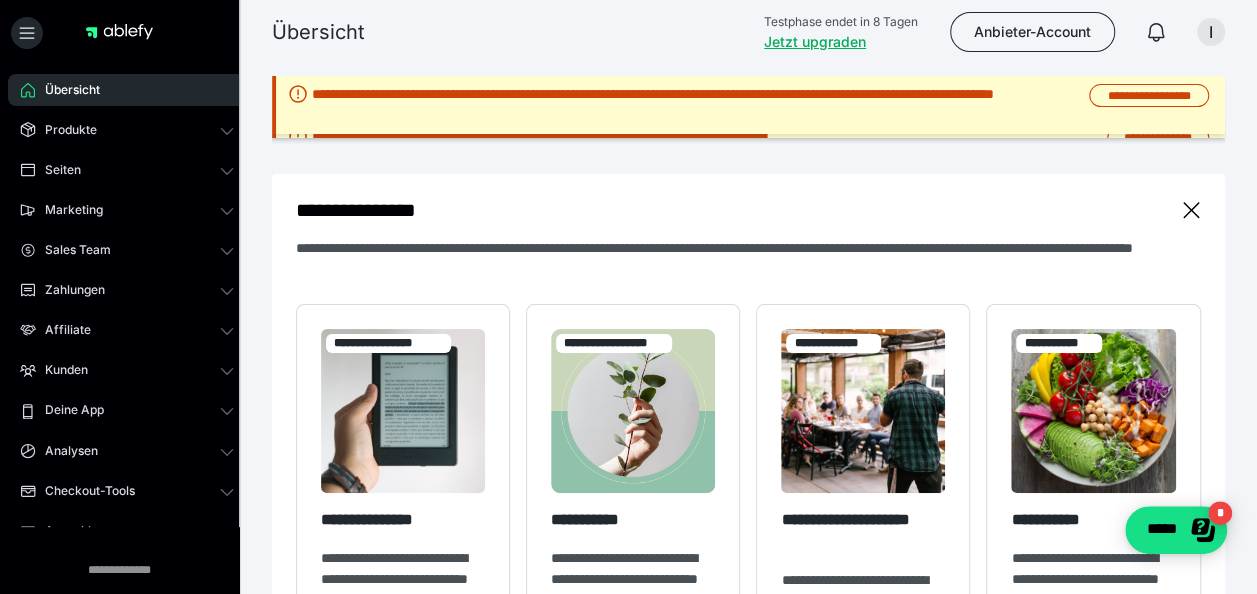 scroll, scrollTop: 0, scrollLeft: 0, axis: both 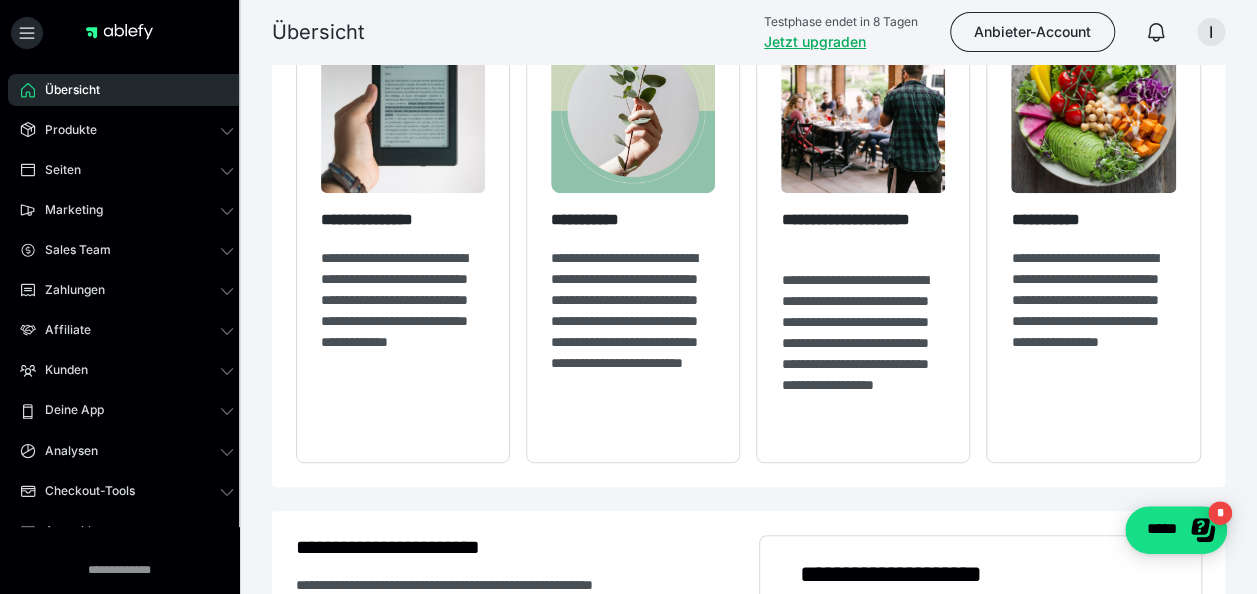 click at bounding box center (1093, 111) 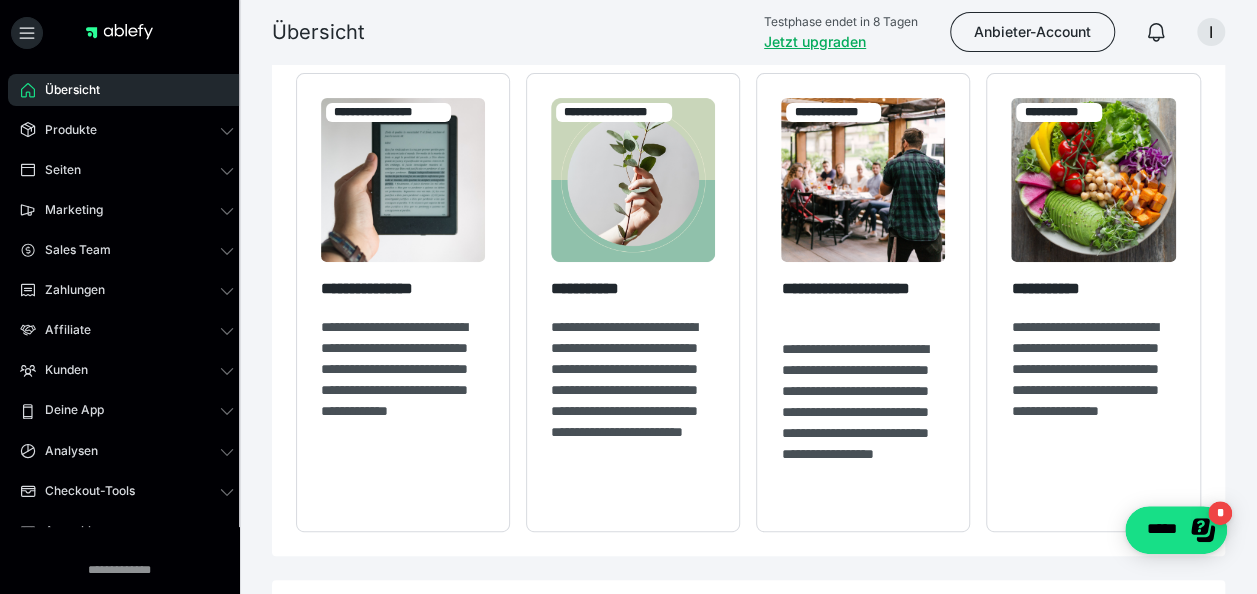 scroll, scrollTop: 200, scrollLeft: 0, axis: vertical 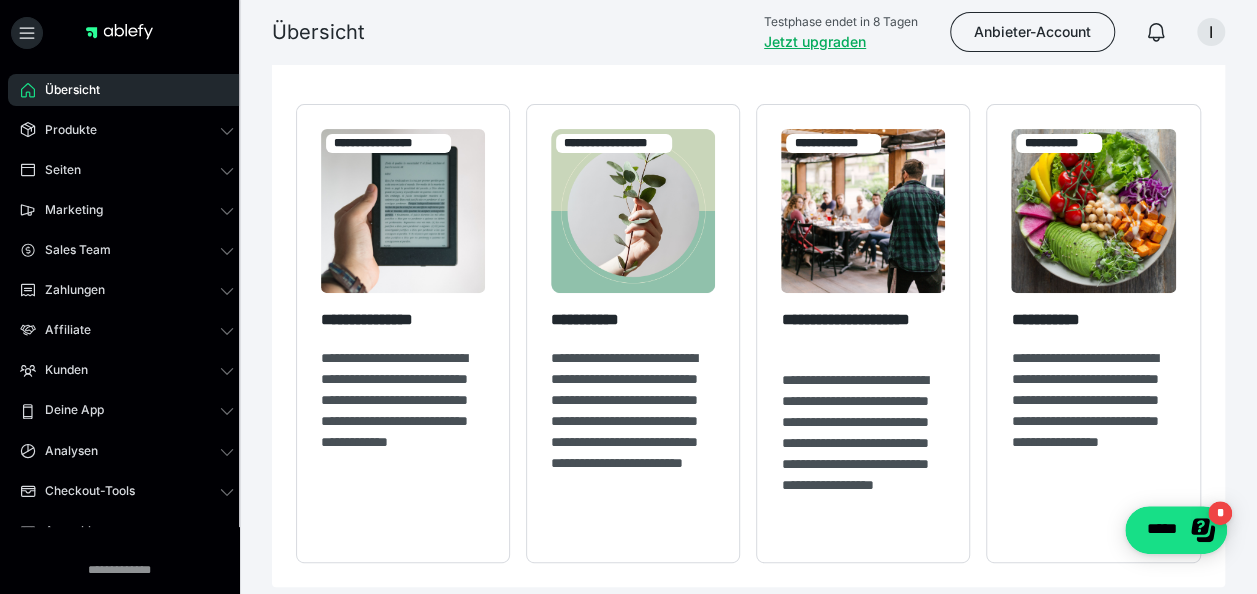 click on "**********" at bounding box center [403, 432] 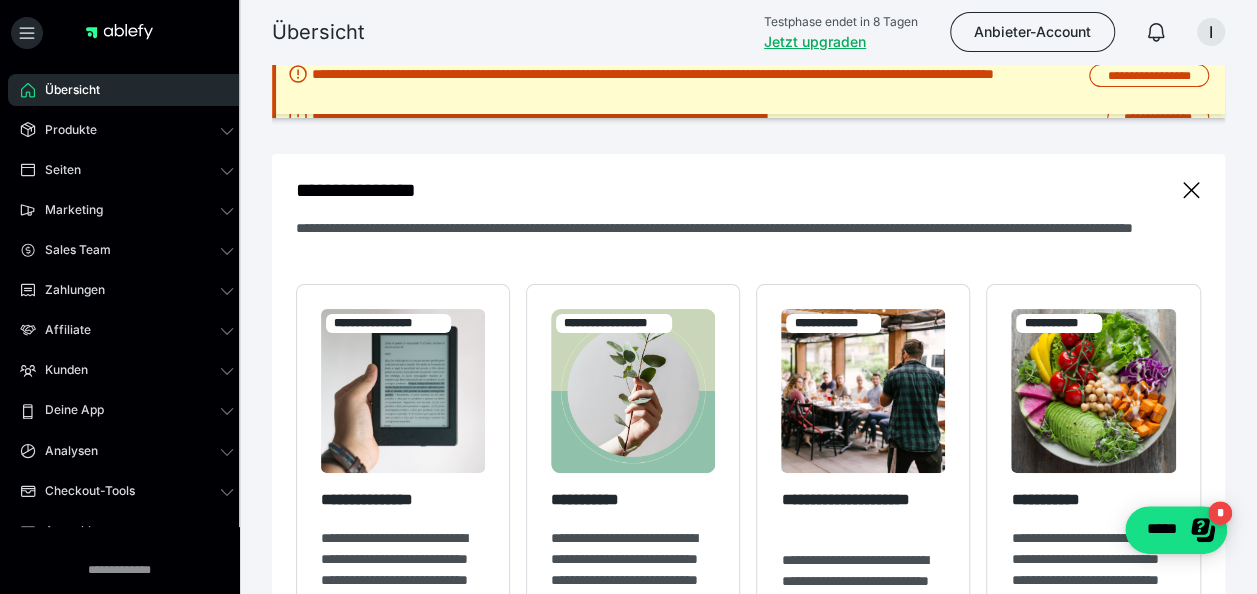 scroll, scrollTop: 0, scrollLeft: 0, axis: both 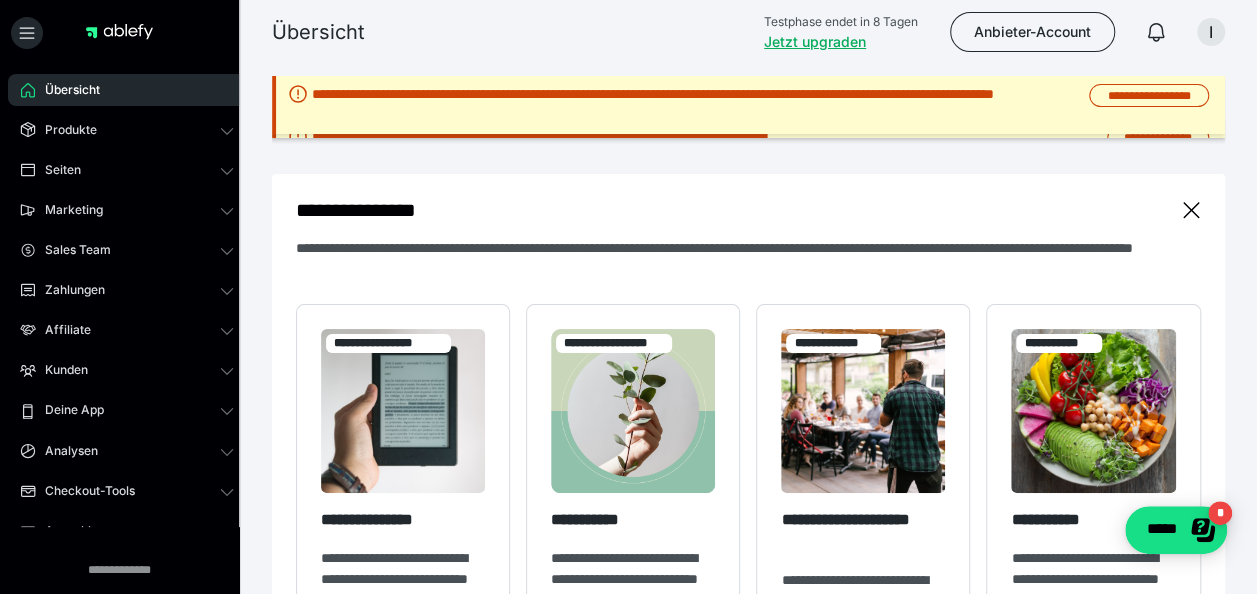 click at bounding box center [633, 411] 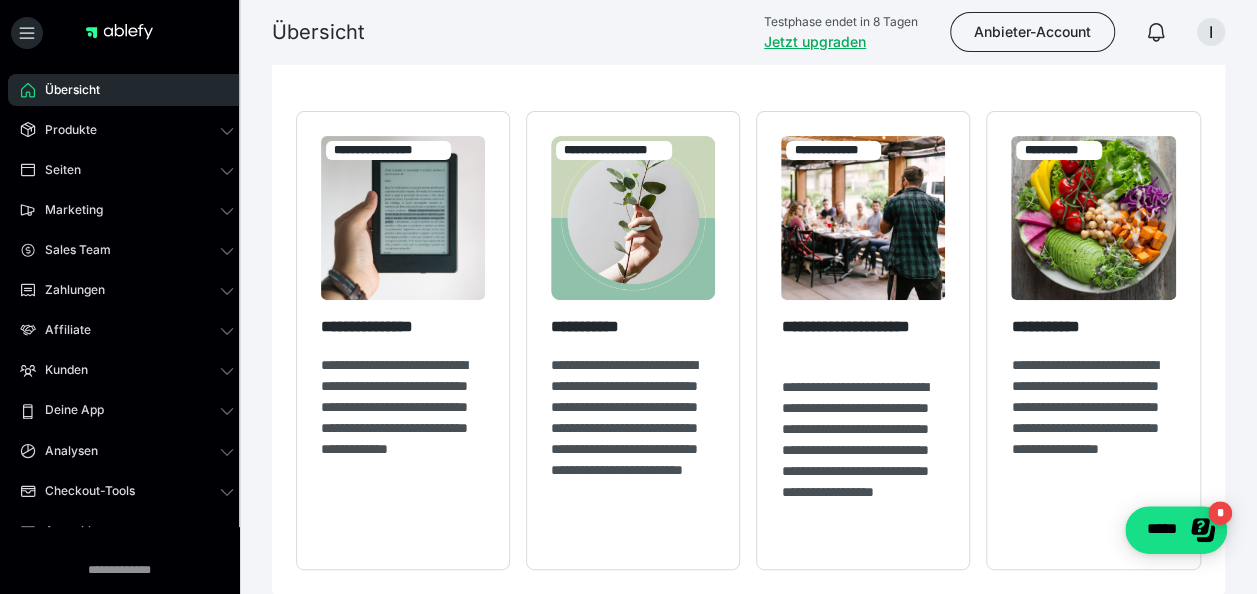 scroll, scrollTop: 56, scrollLeft: 0, axis: vertical 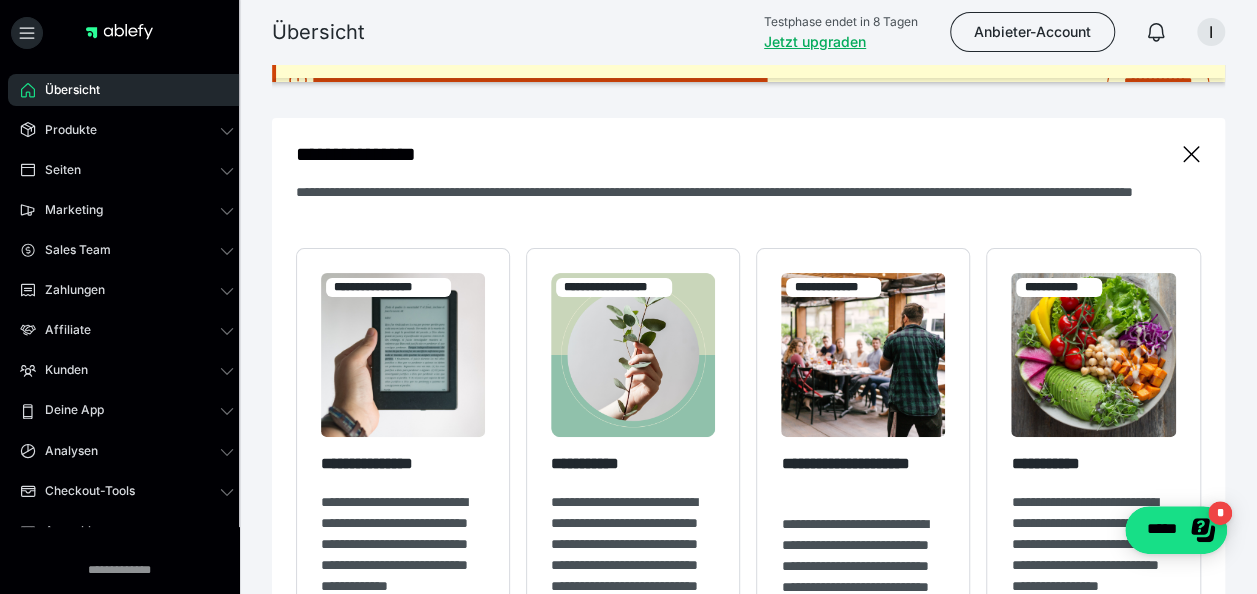 click on "Produkte" at bounding box center [64, 130] 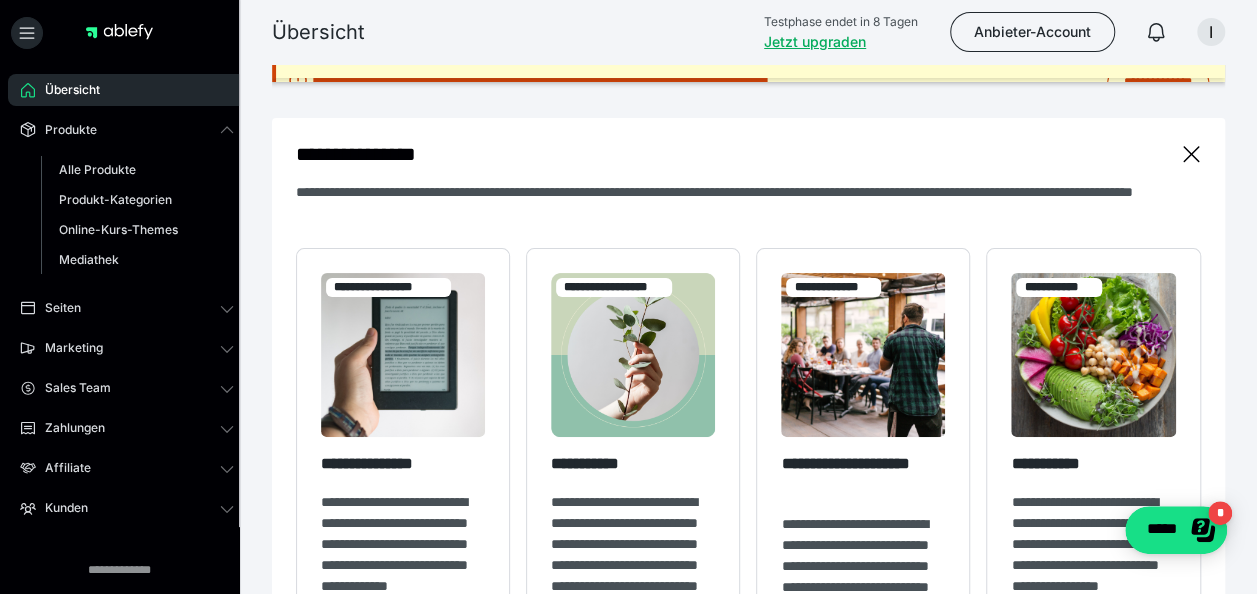 click on "Alle Produkte" at bounding box center [97, 169] 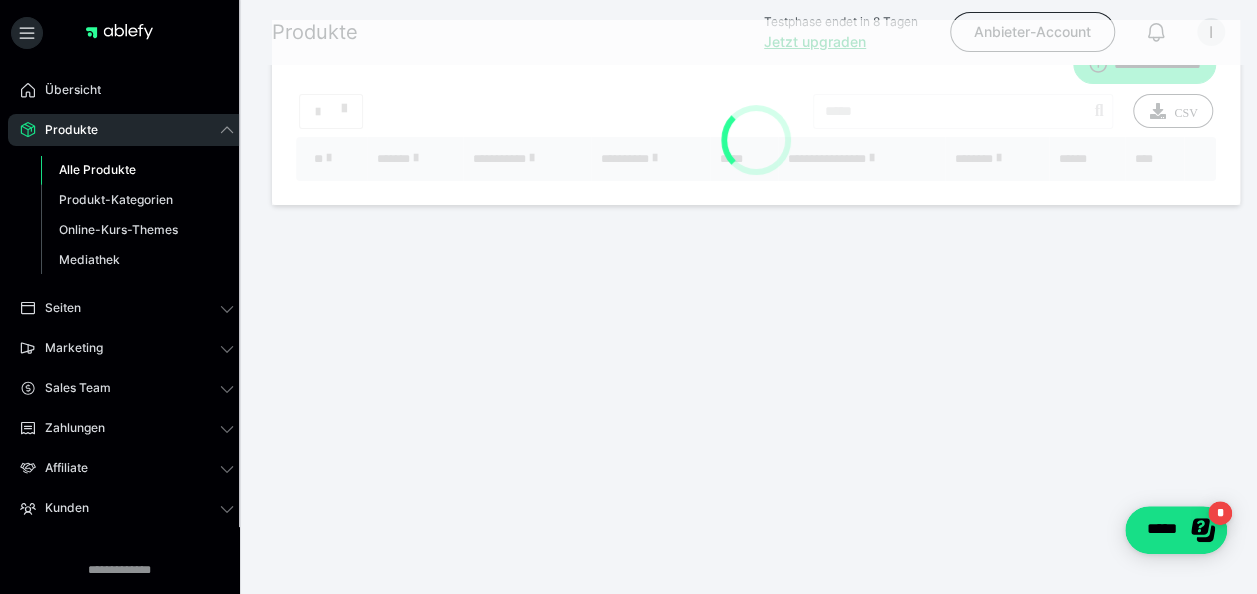 scroll, scrollTop: 0, scrollLeft: 0, axis: both 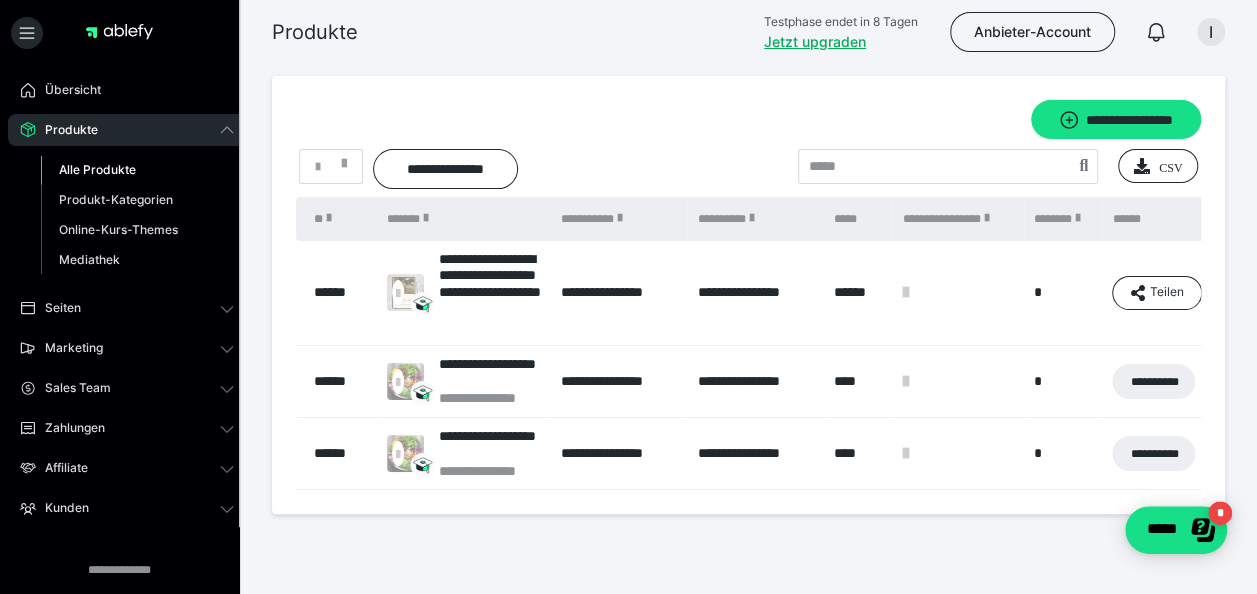 click on "**********" at bounding box center (490, 293) 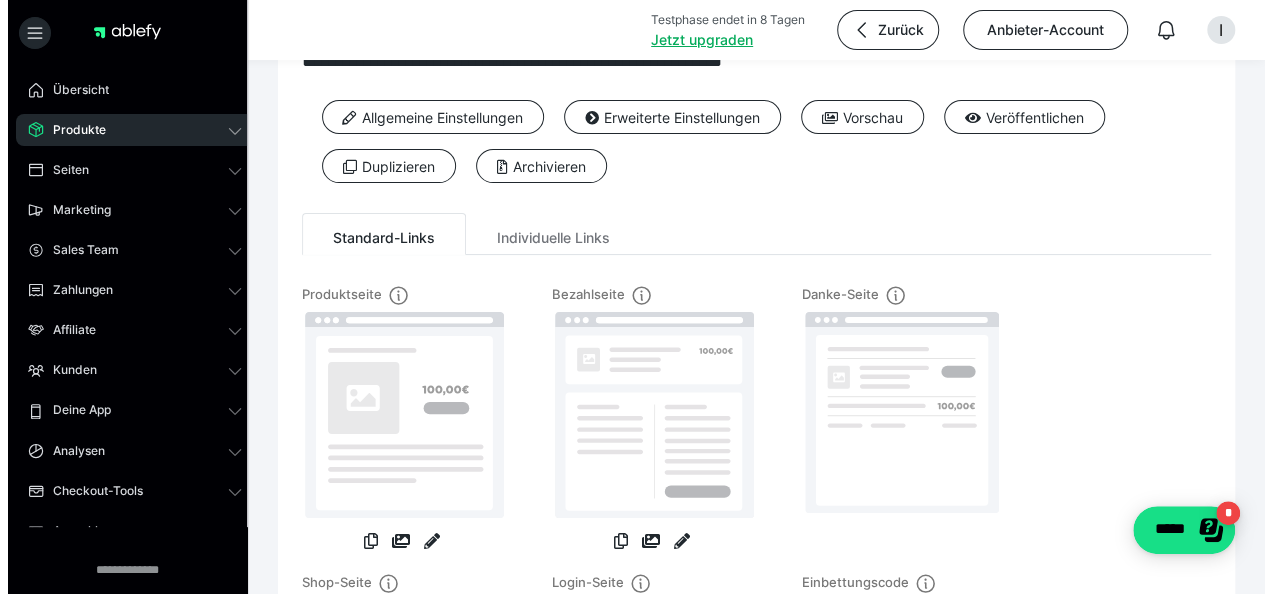 scroll, scrollTop: 54, scrollLeft: 0, axis: vertical 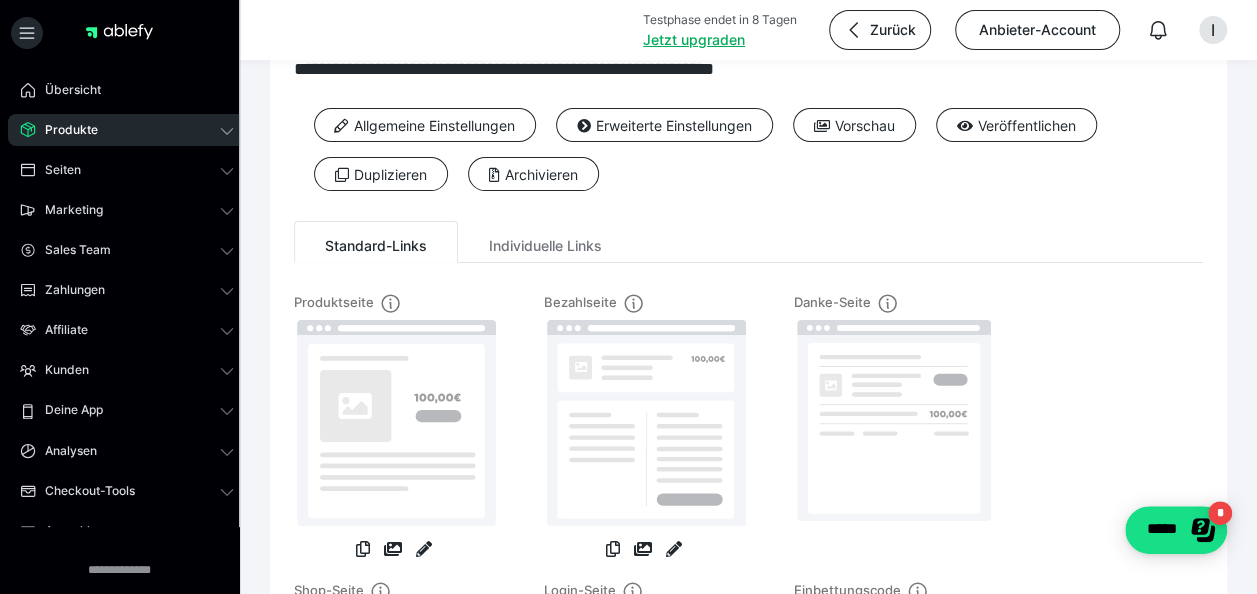 click at bounding box center [396, 423] 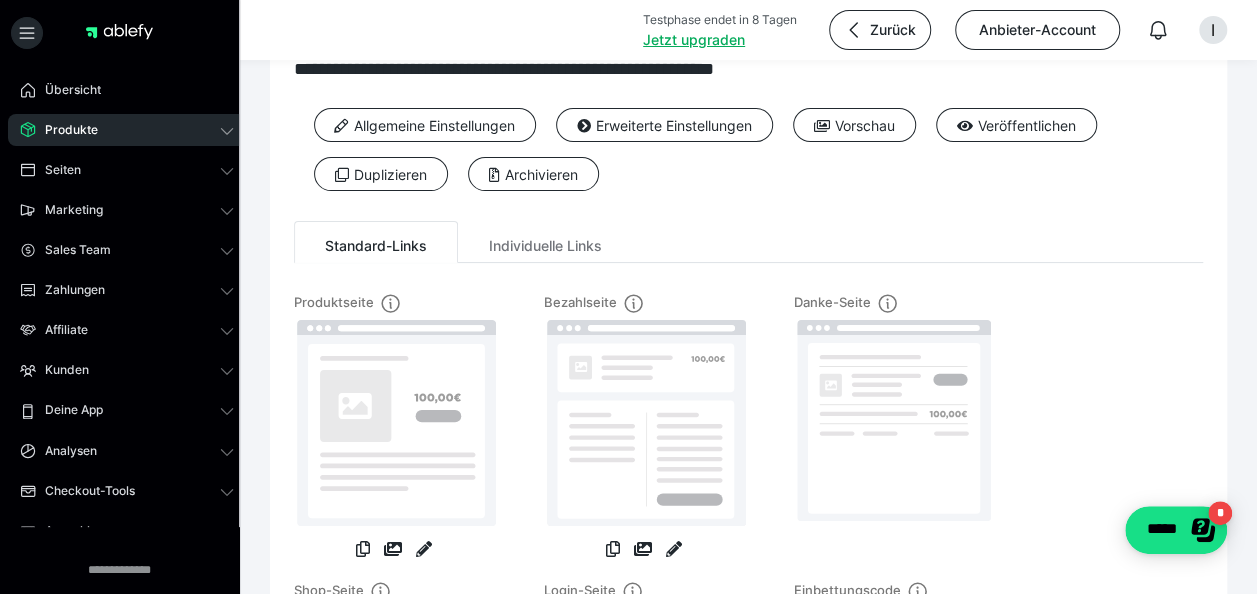 click on "Allgemeine Einstellungen" at bounding box center (425, 125) 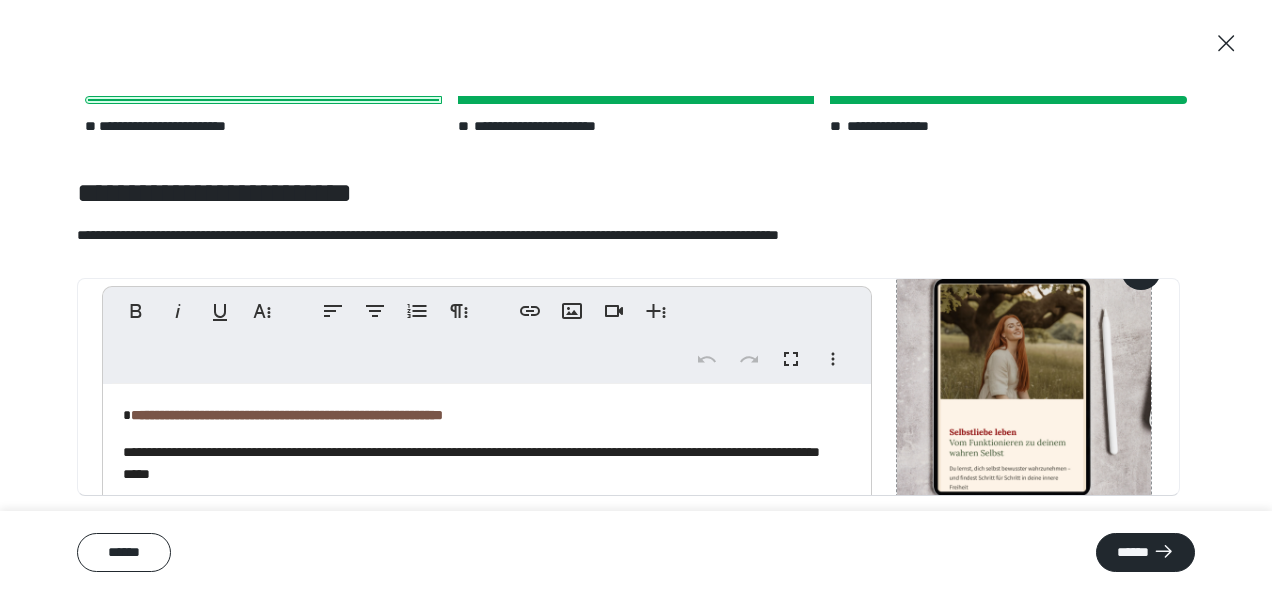 scroll, scrollTop: 497, scrollLeft: 0, axis: vertical 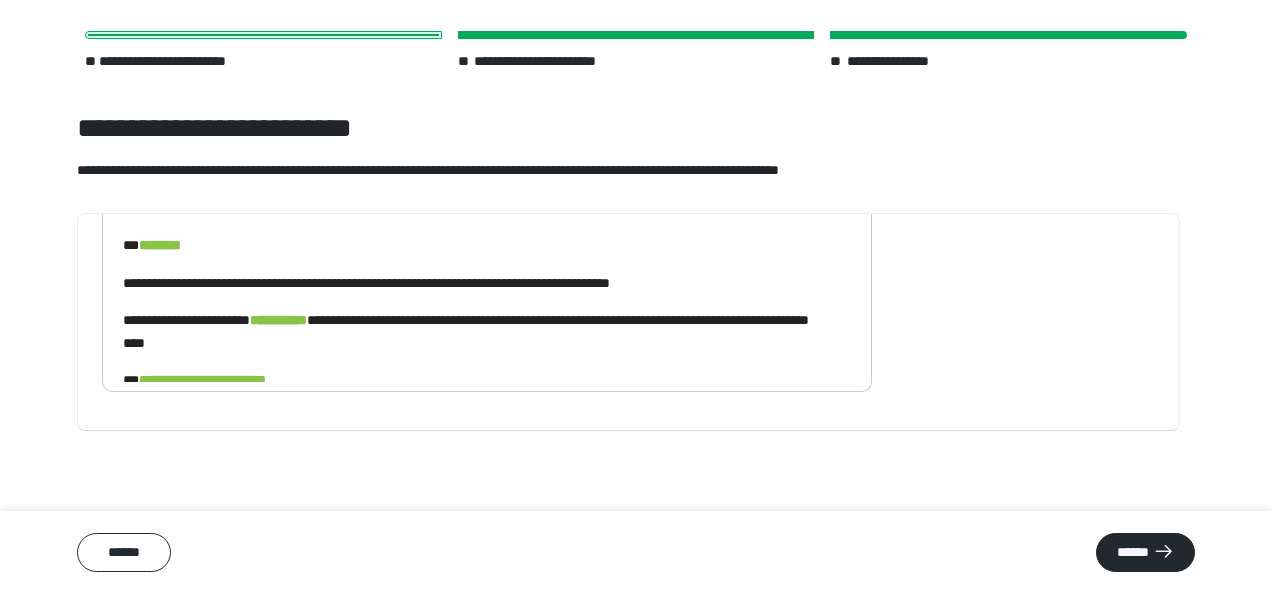 click on "******" at bounding box center [1145, 552] 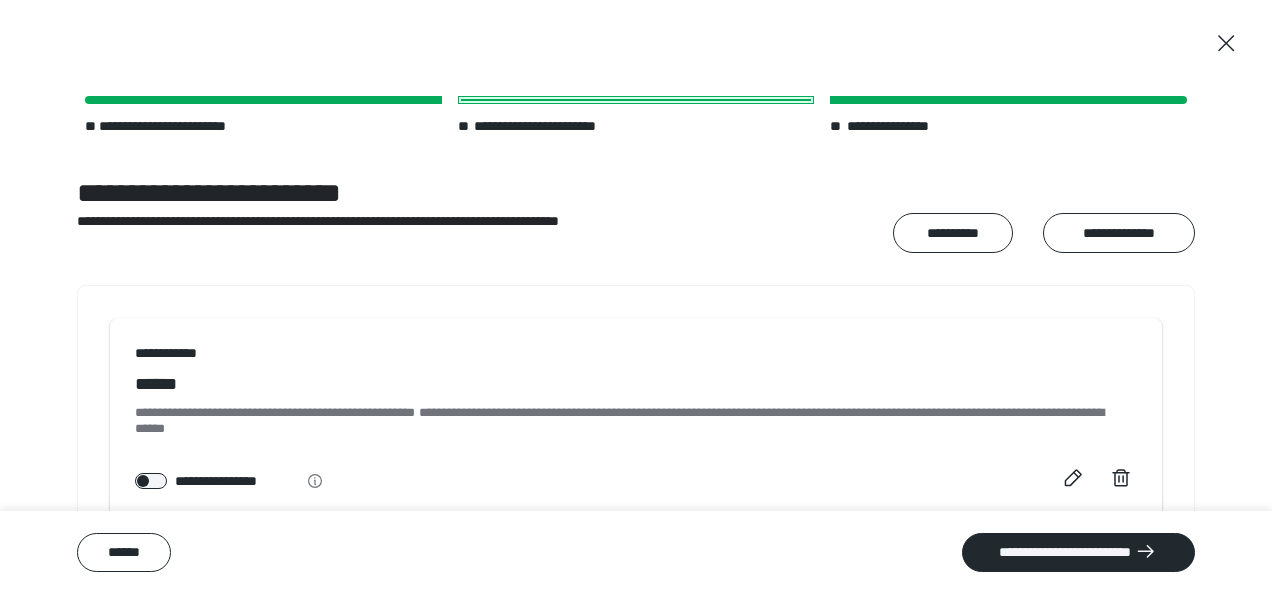 scroll, scrollTop: 40, scrollLeft: 0, axis: vertical 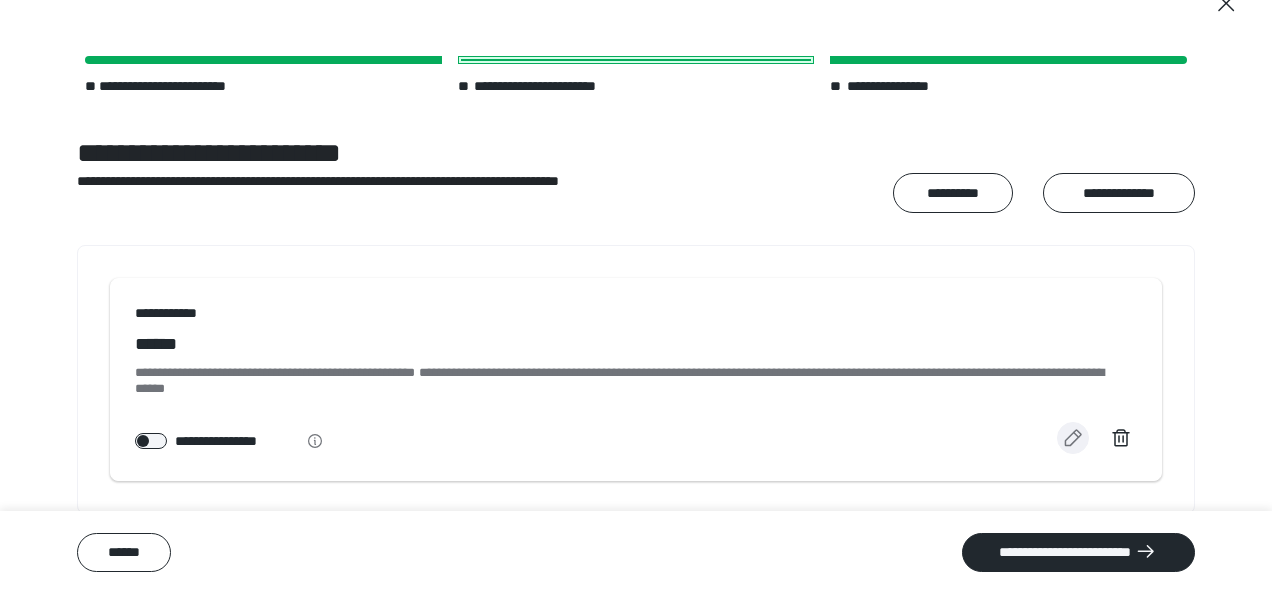 click 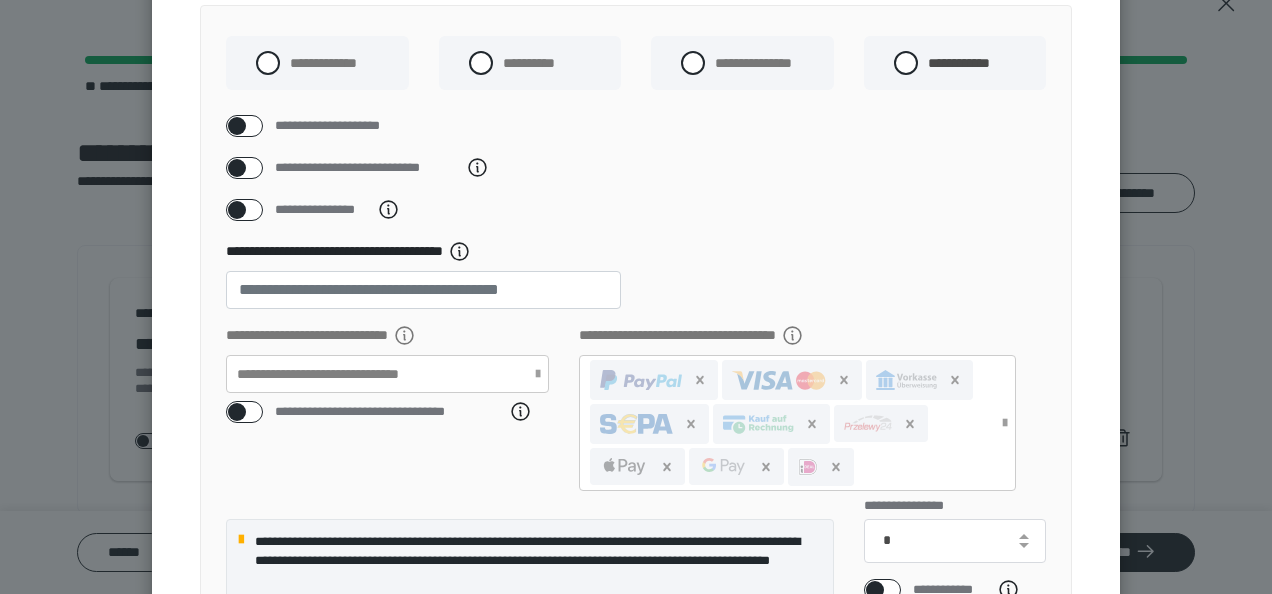 scroll, scrollTop: 100, scrollLeft: 0, axis: vertical 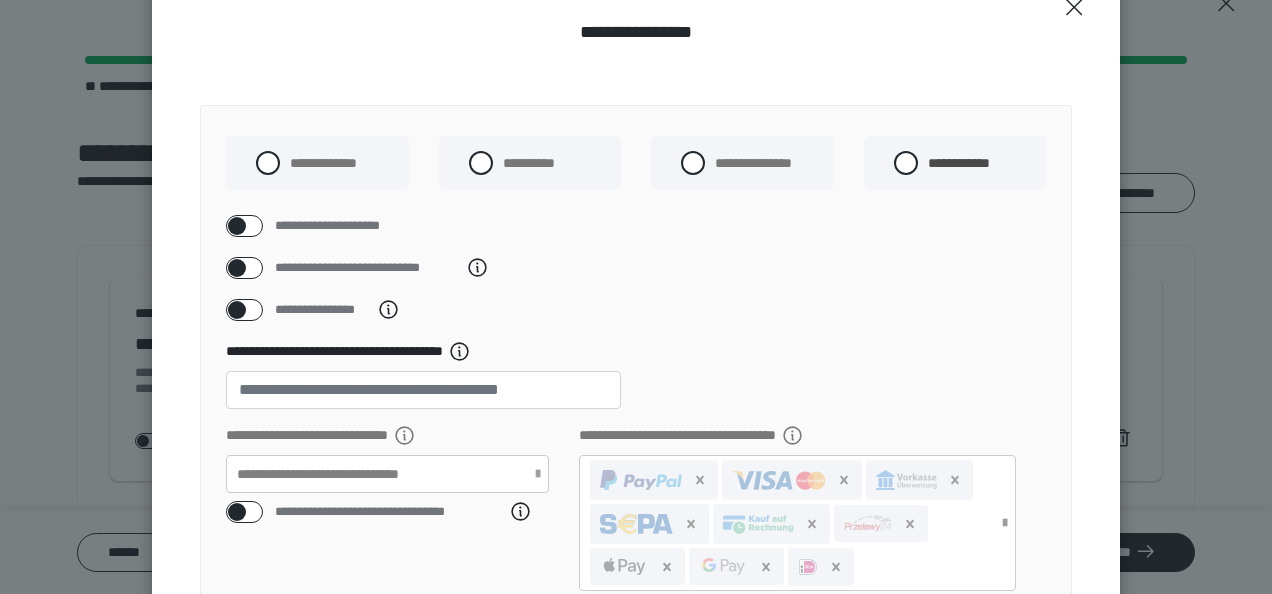 click at bounding box center [268, 163] 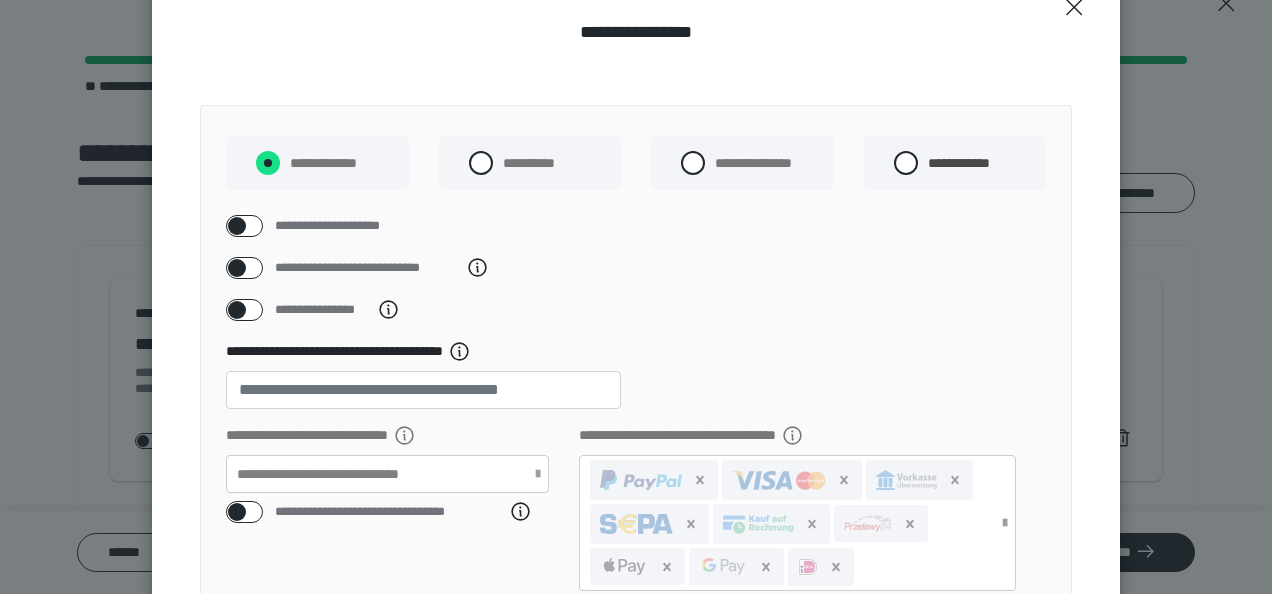 radio on "****" 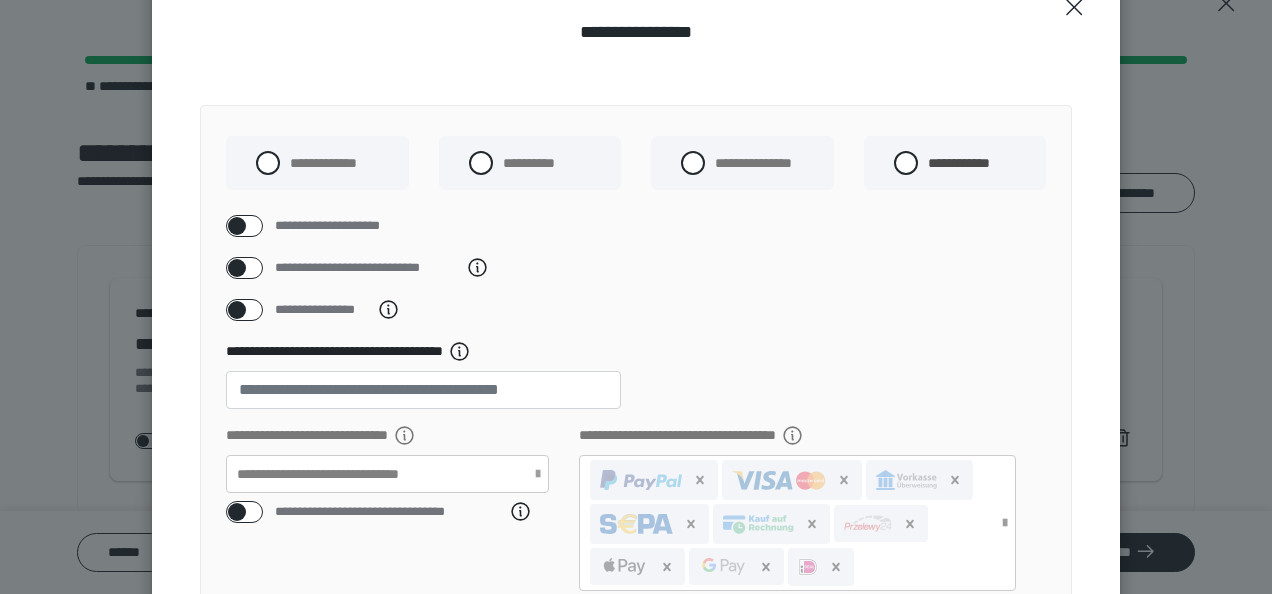 radio on "*****" 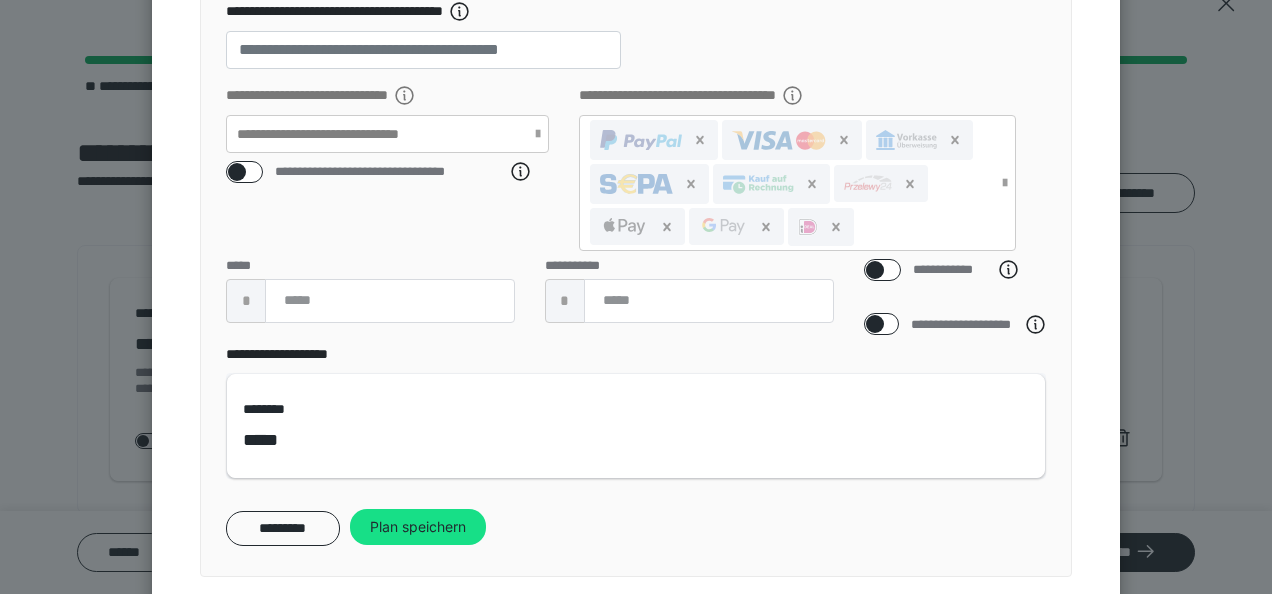 scroll, scrollTop: 498, scrollLeft: 0, axis: vertical 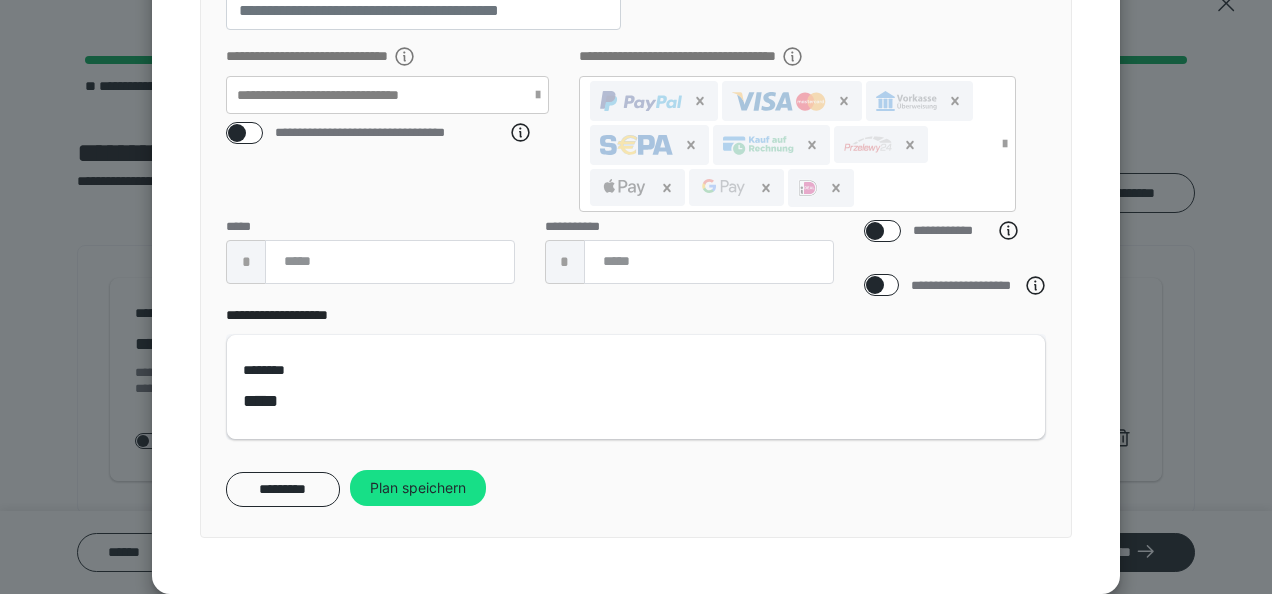 click on "*****" at bounding box center (268, 401) 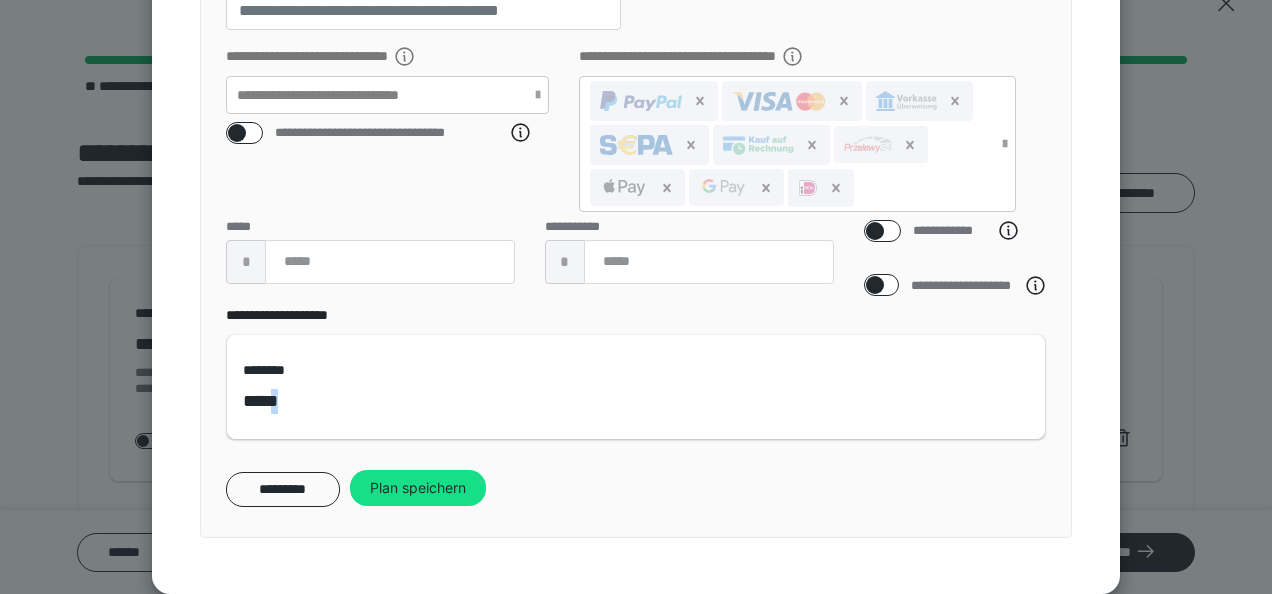 click on "*****" at bounding box center (268, 401) 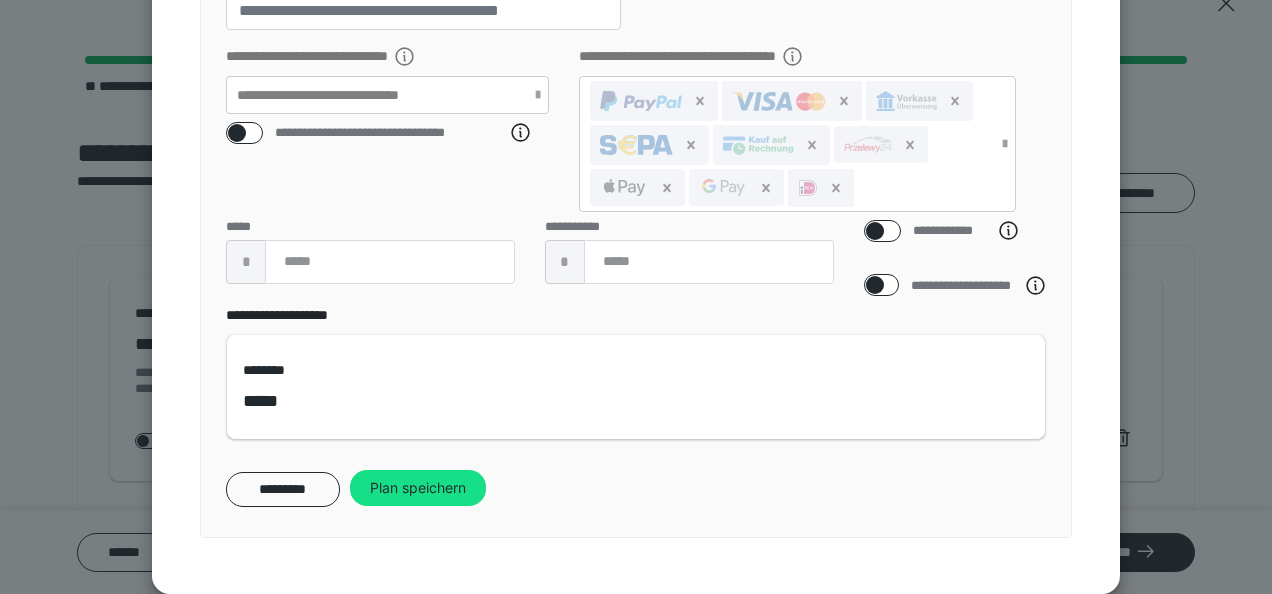 drag, startPoint x: 270, startPoint y: 405, endPoint x: 552, endPoint y: 481, distance: 292.06165 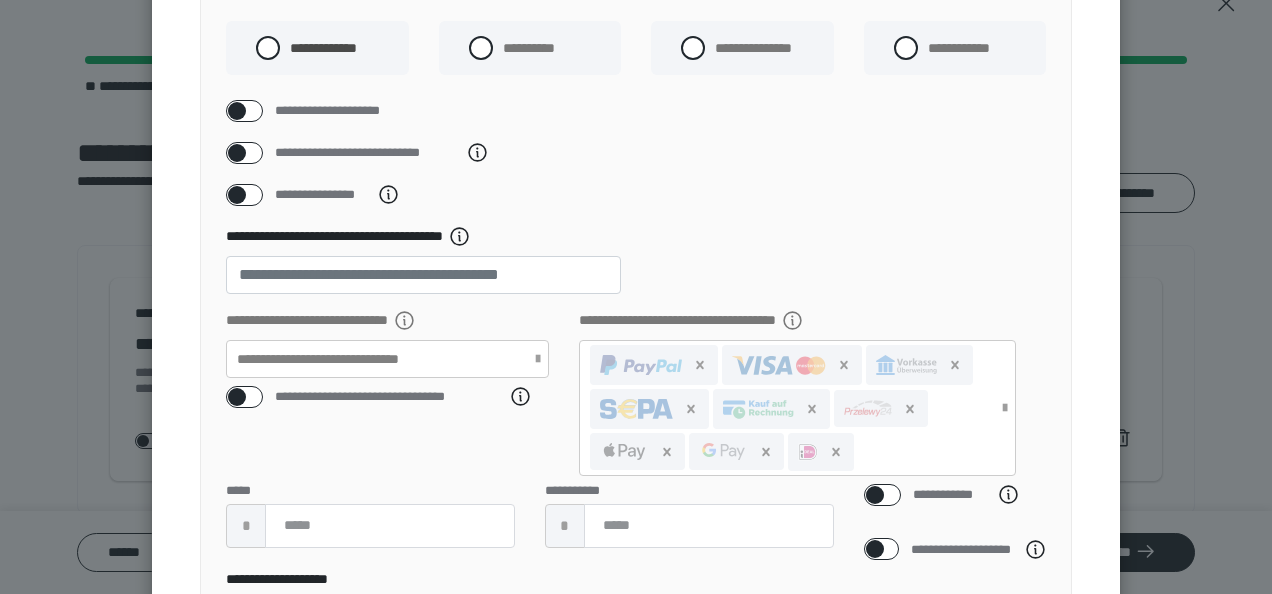 scroll, scrollTop: 0, scrollLeft: 0, axis: both 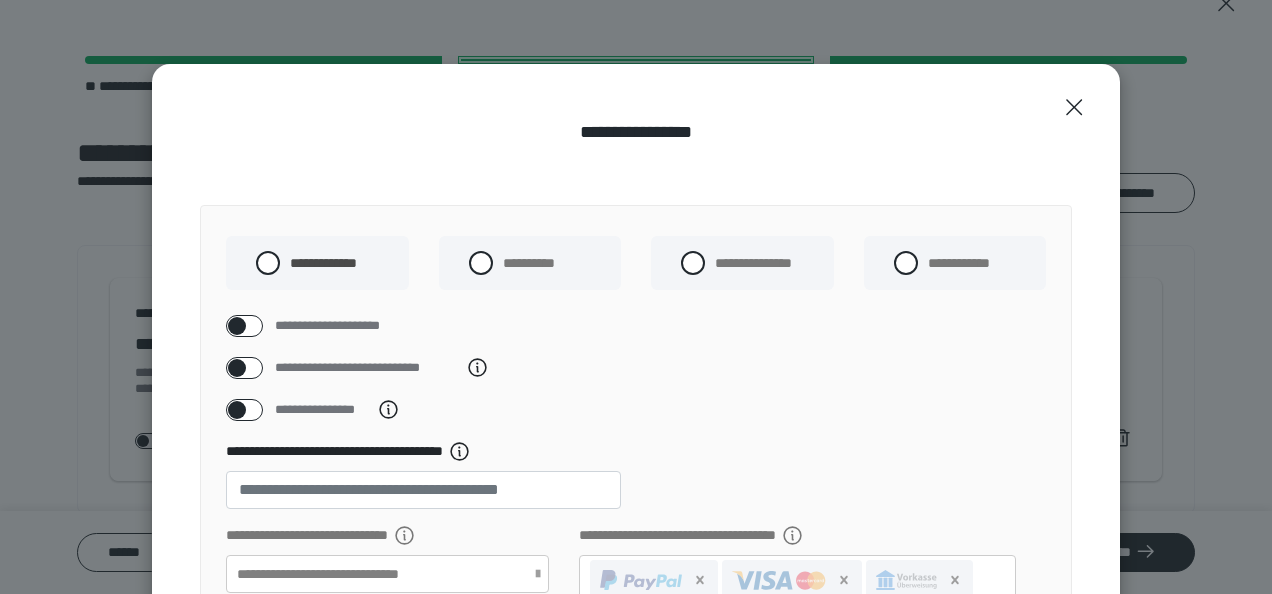 click at bounding box center (237, 326) 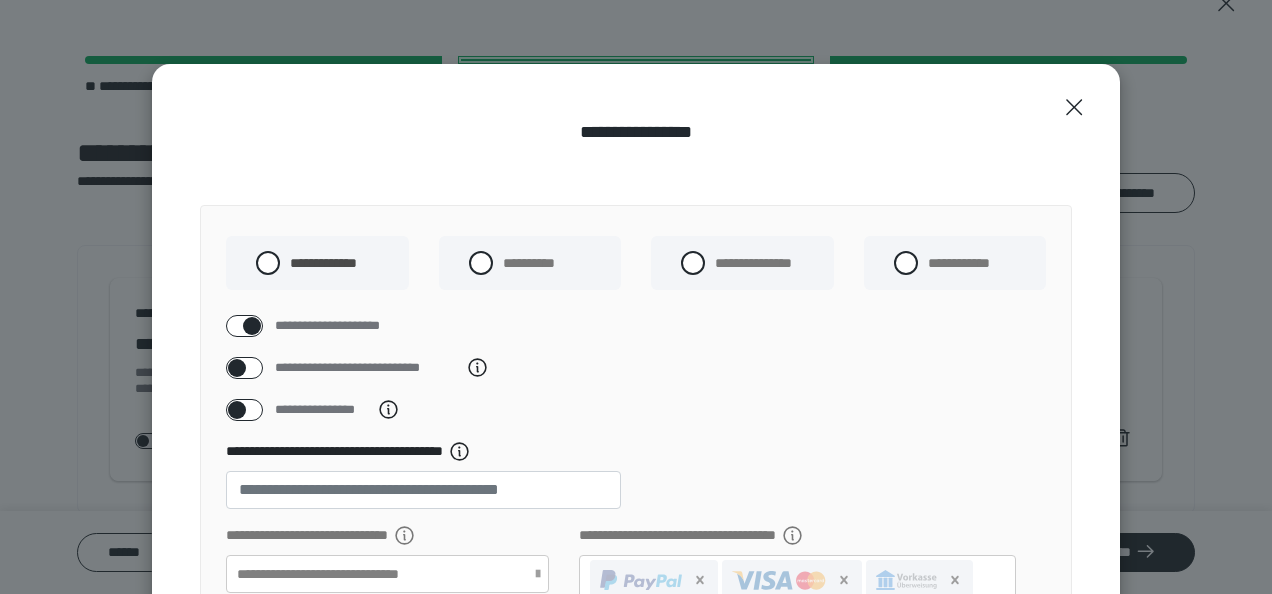 checkbox on "****" 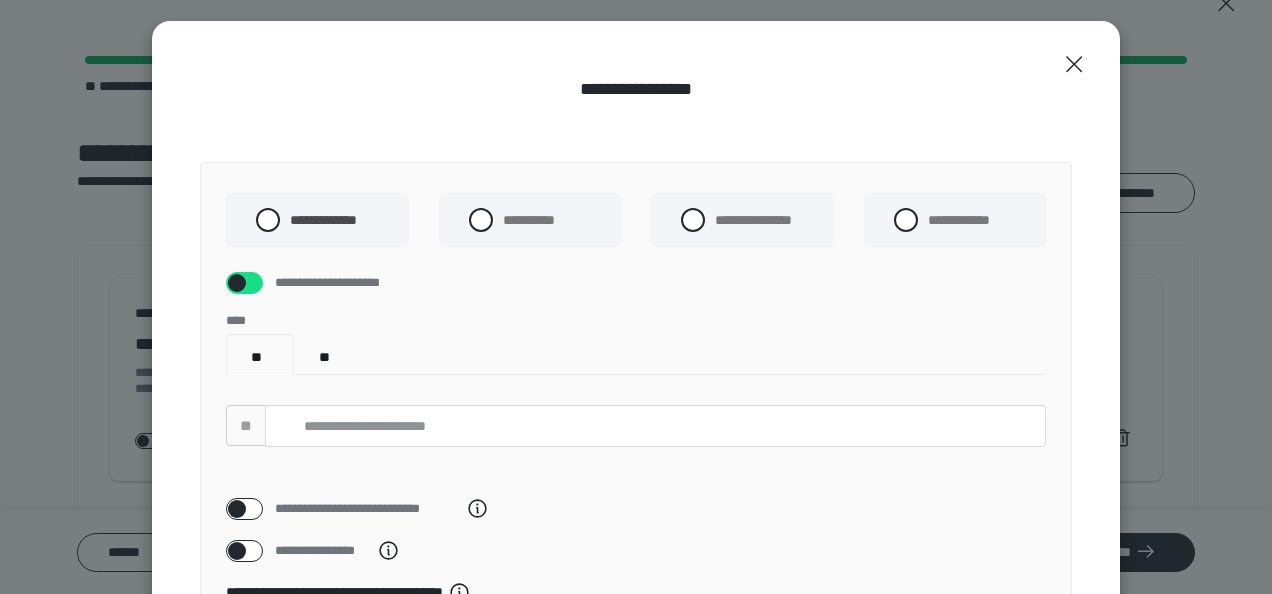 scroll, scrollTop: 0, scrollLeft: 0, axis: both 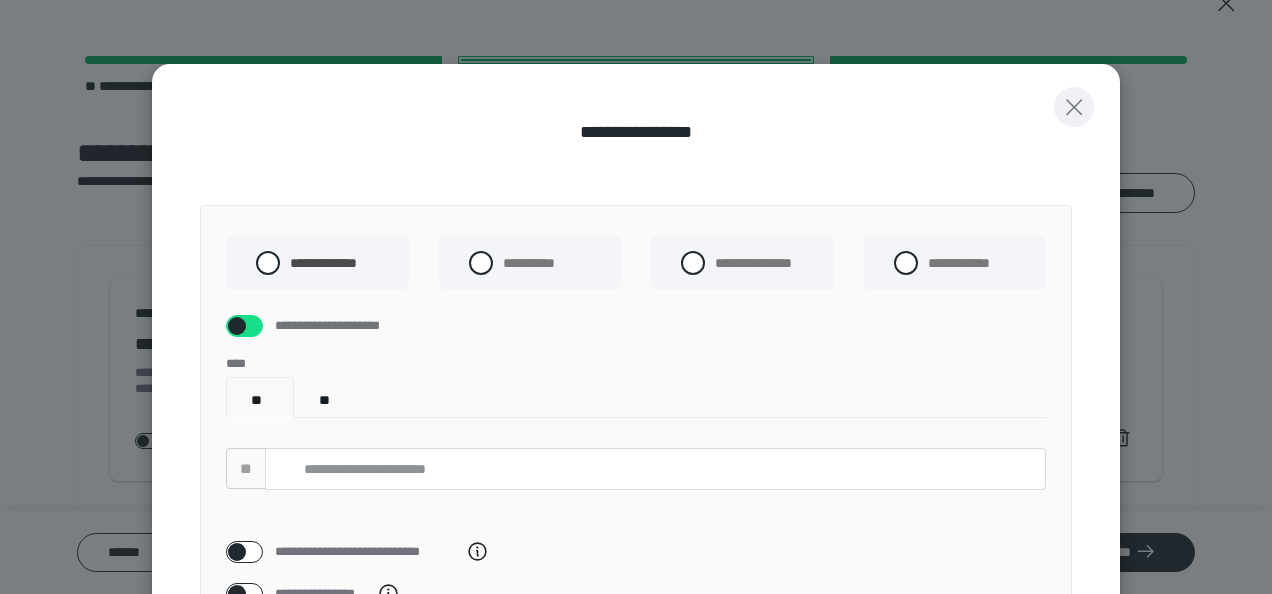 click at bounding box center [1074, 107] 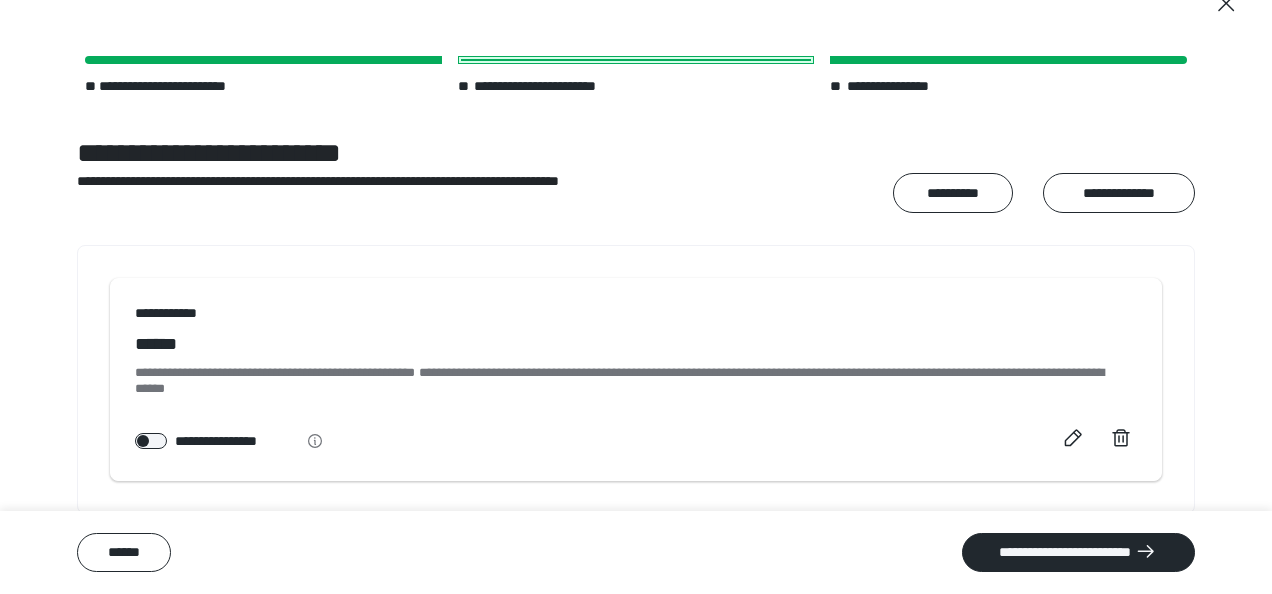click at bounding box center (151, 441) 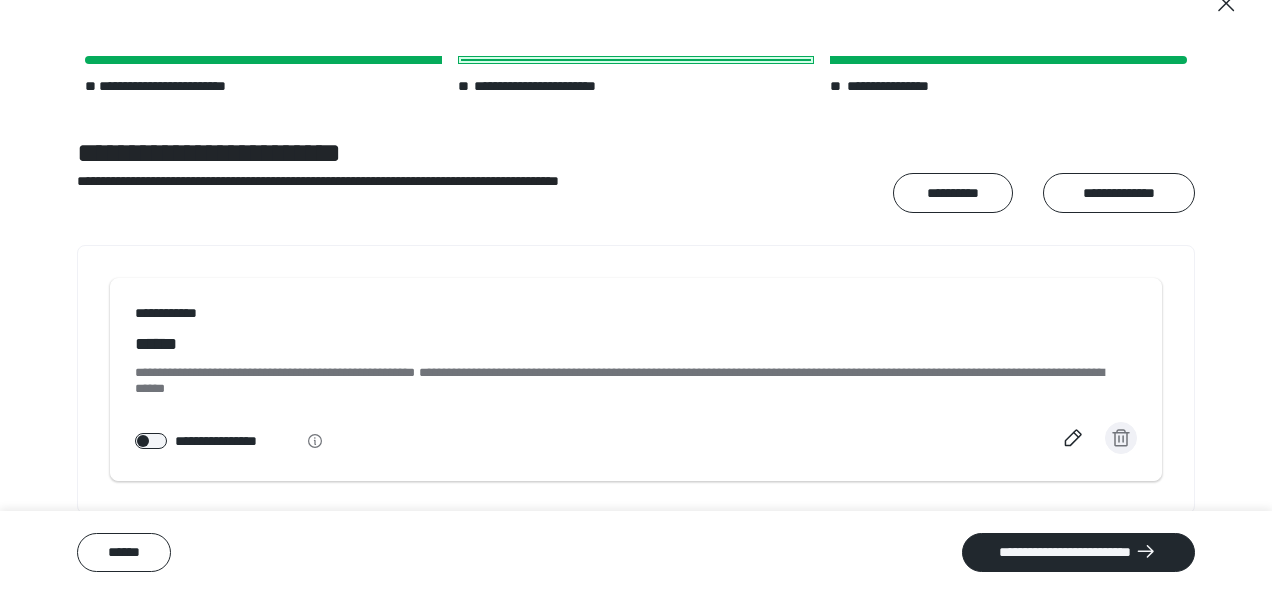 click 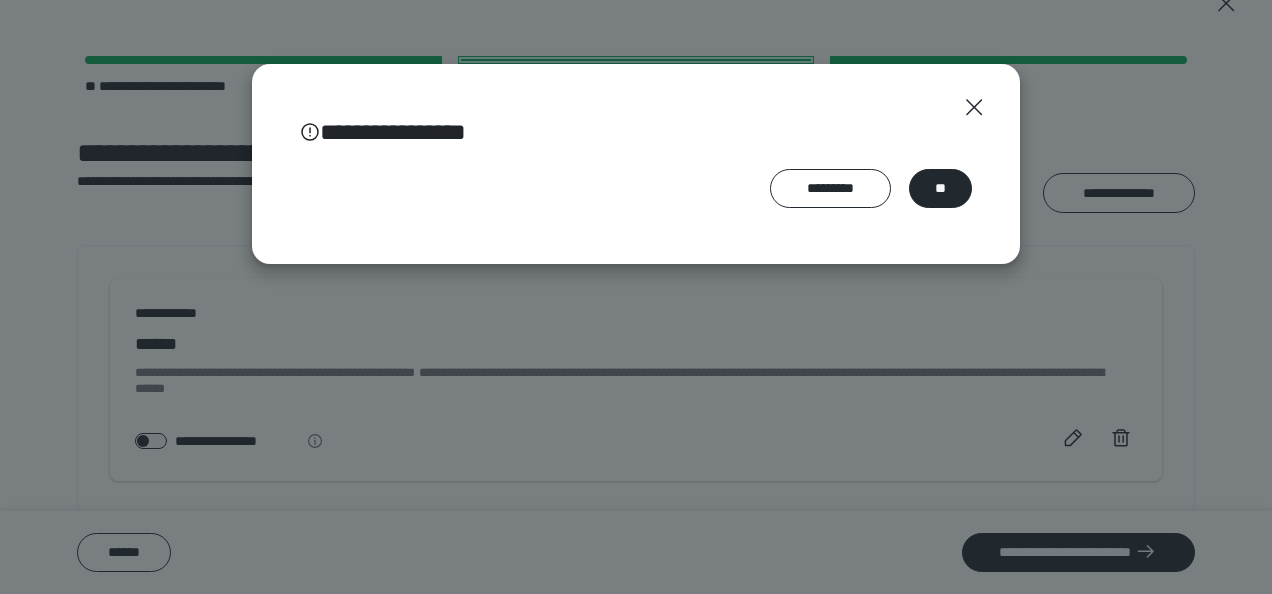 click on "**" at bounding box center [940, 188] 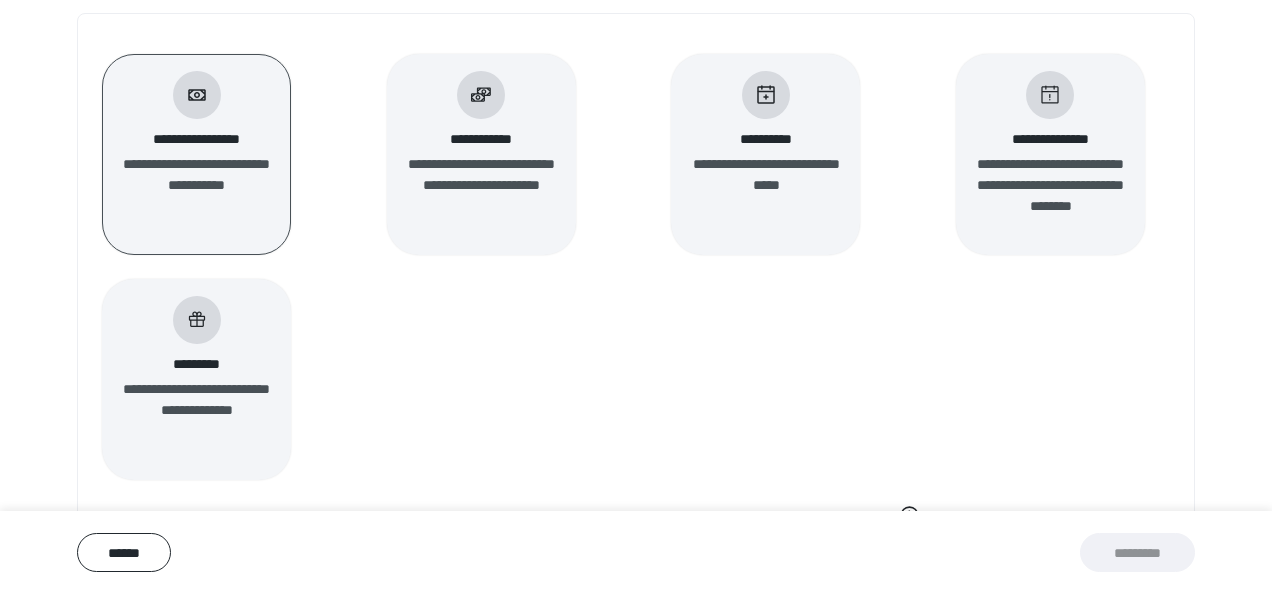 scroll, scrollTop: 300, scrollLeft: 0, axis: vertical 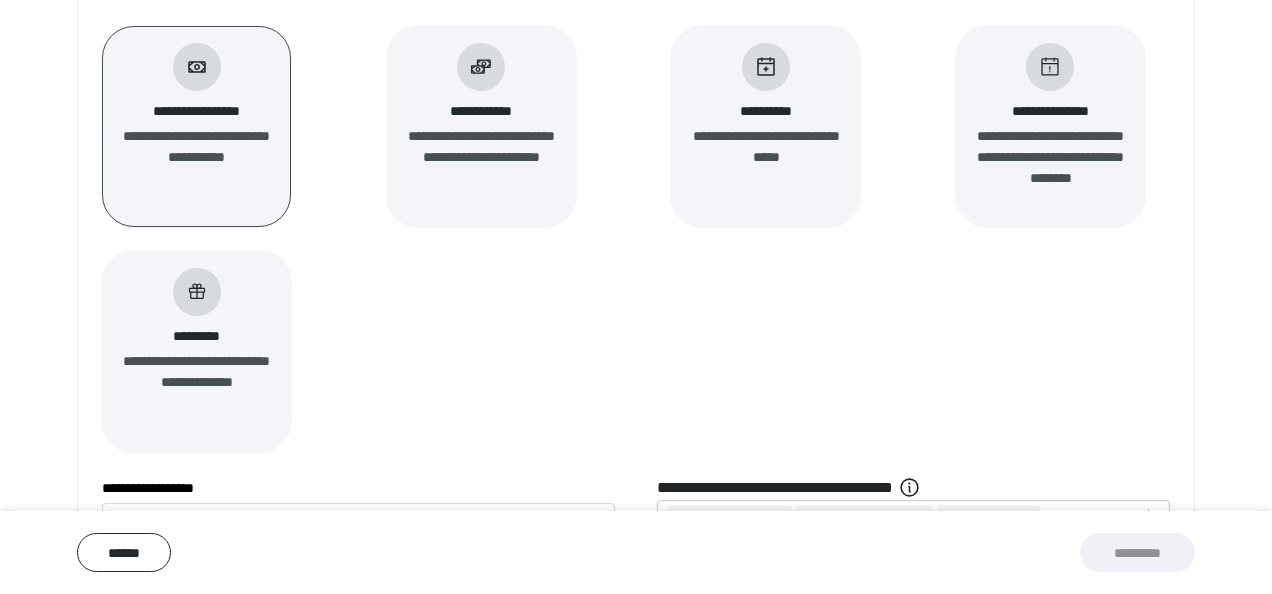 click on "**********" at bounding box center [197, 157] 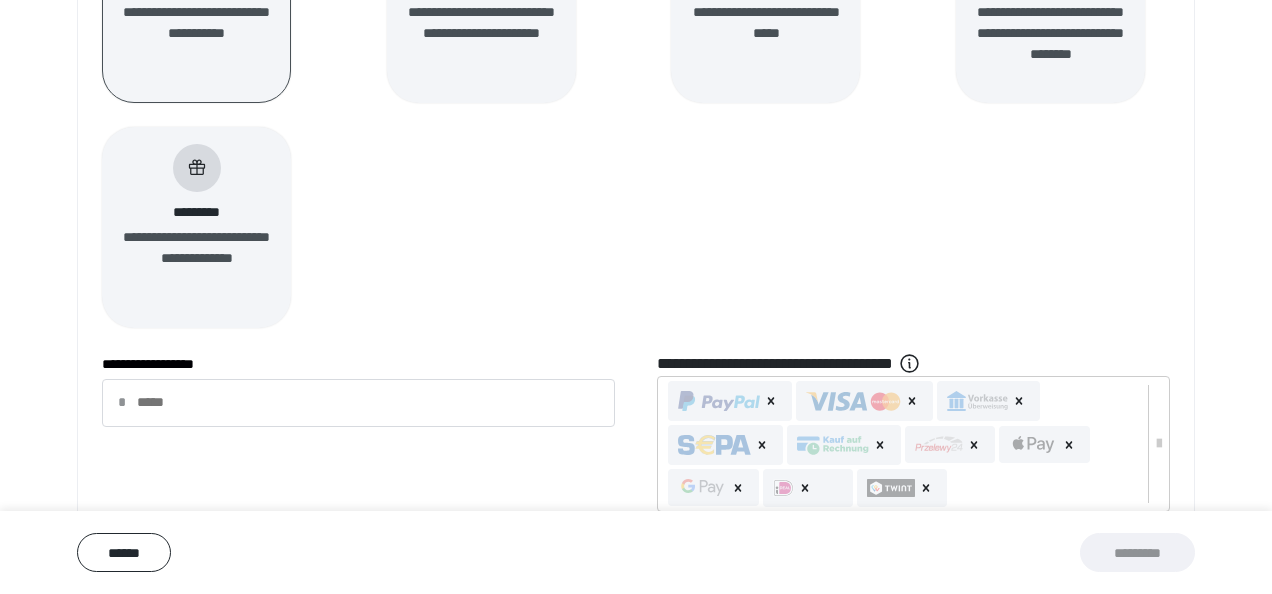 scroll, scrollTop: 600, scrollLeft: 0, axis: vertical 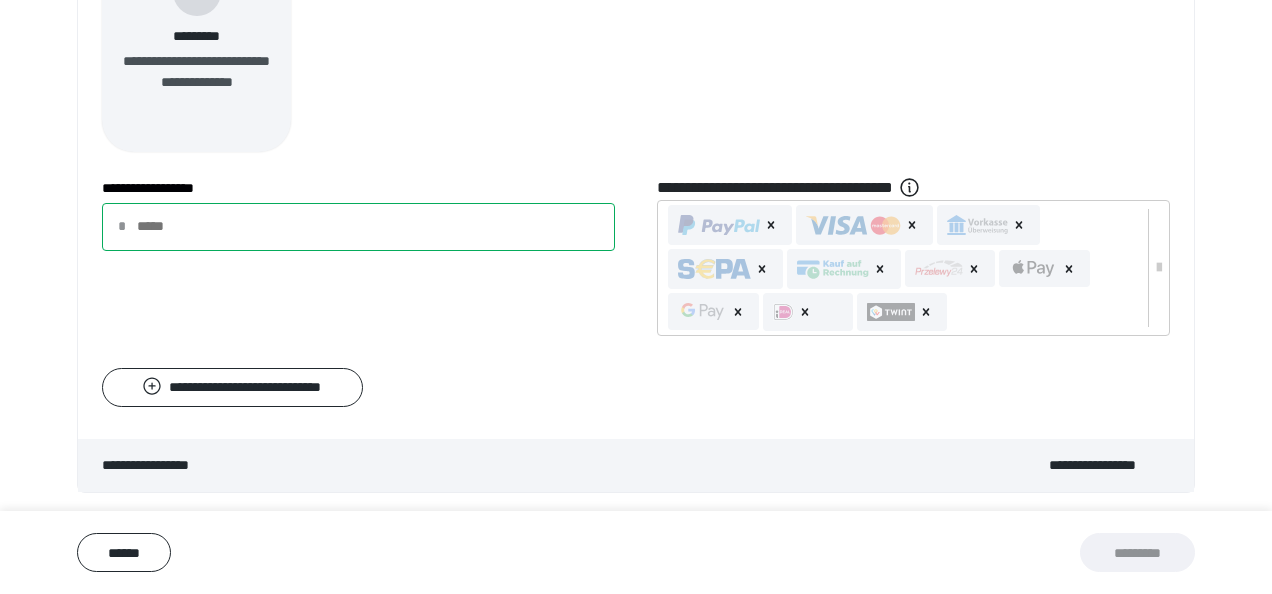 click on "**********" at bounding box center [358, 227] 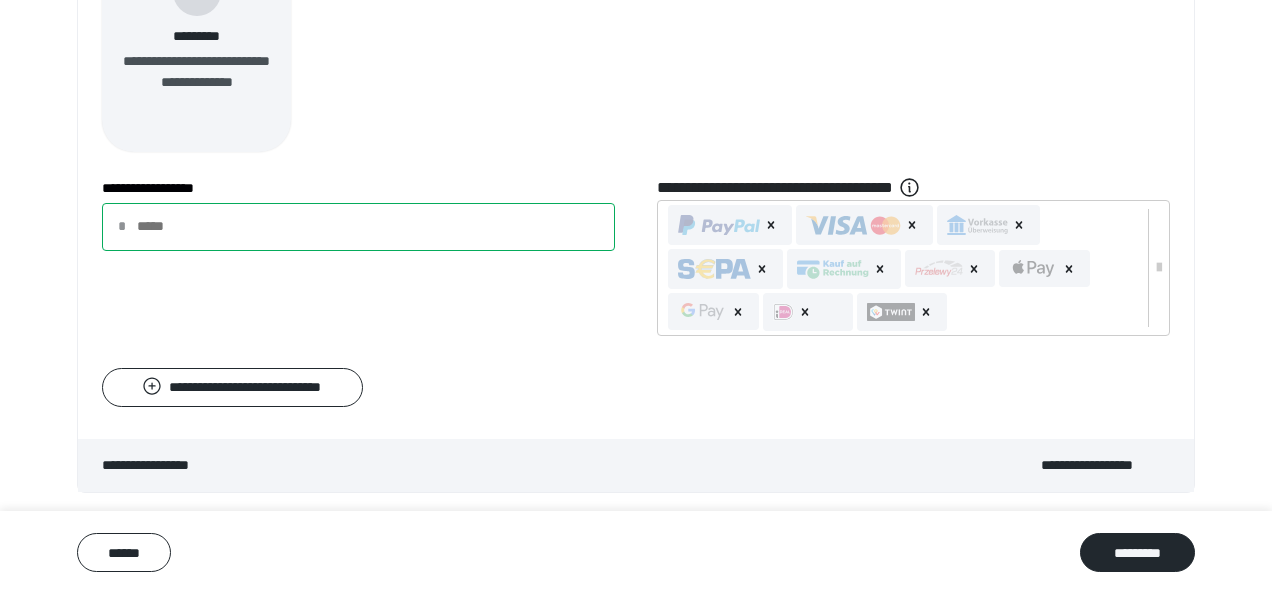 type on "*****" 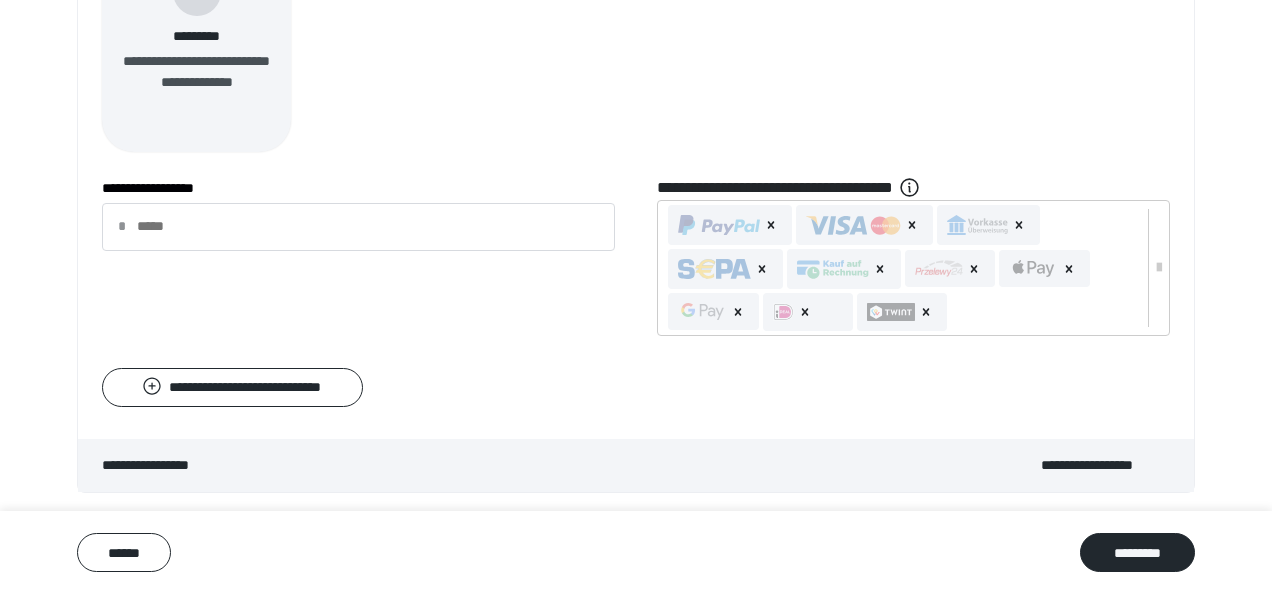 click on "**********" at bounding box center (636, 89) 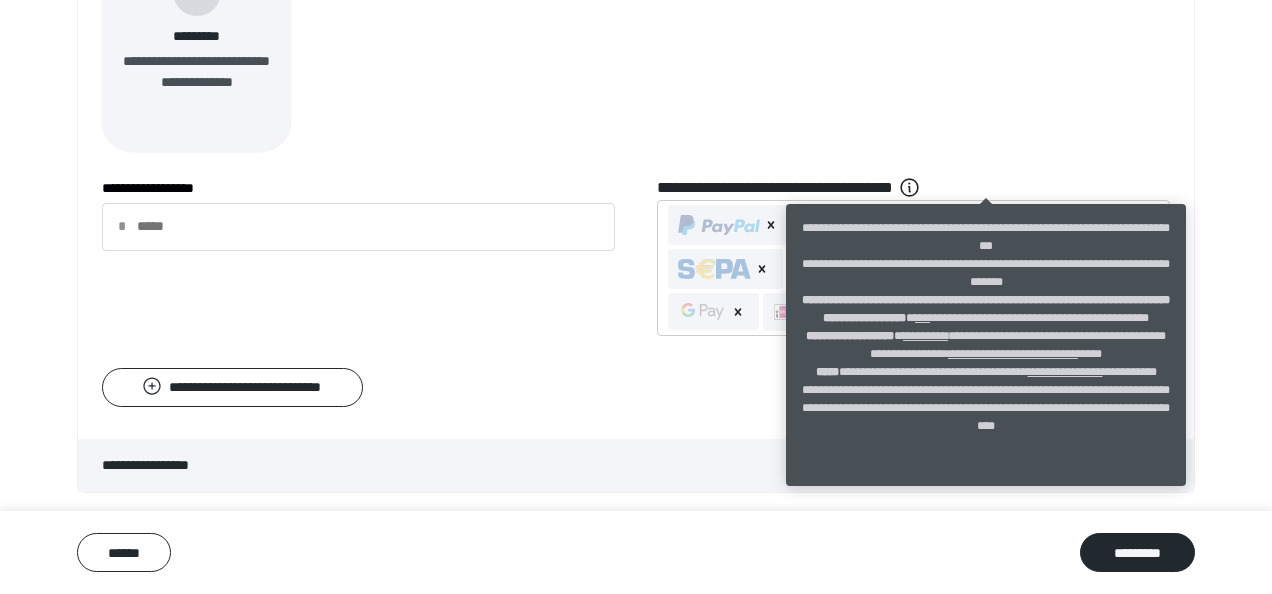 click 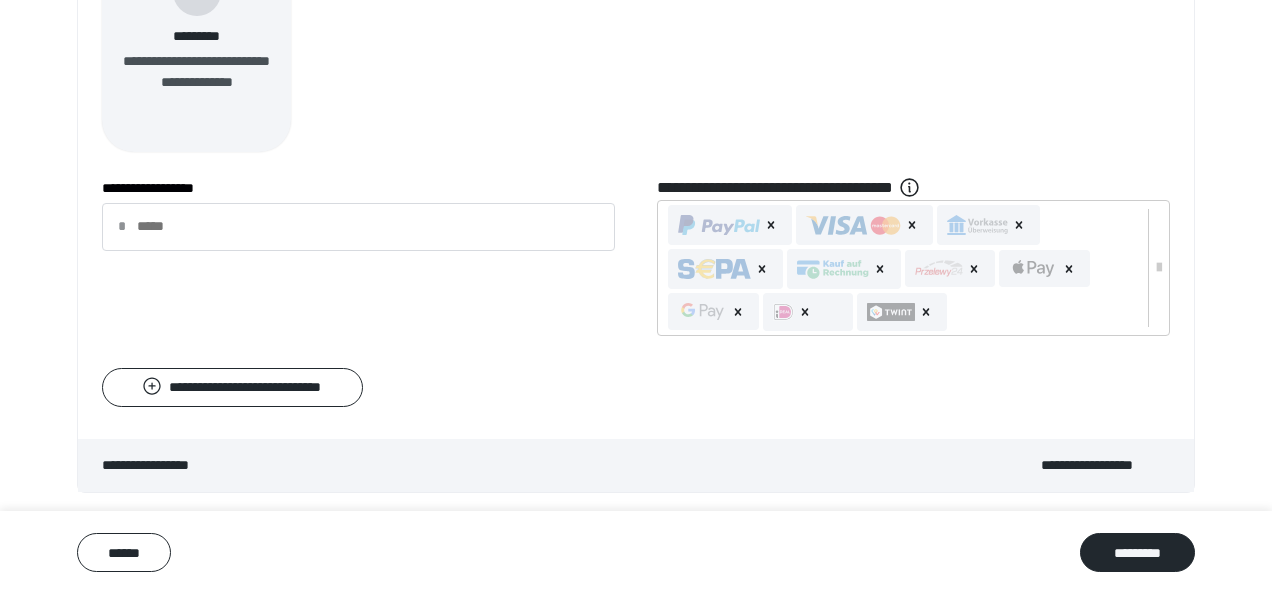 click on "**********" at bounding box center (636, 89) 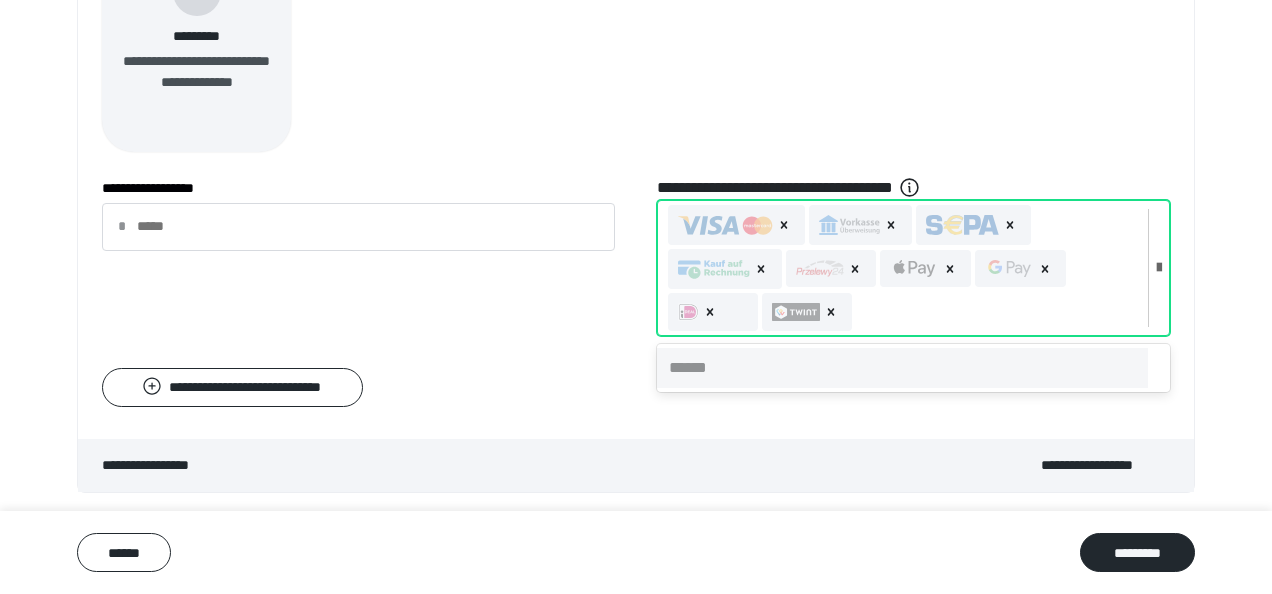 click at bounding box center [1009, 268] 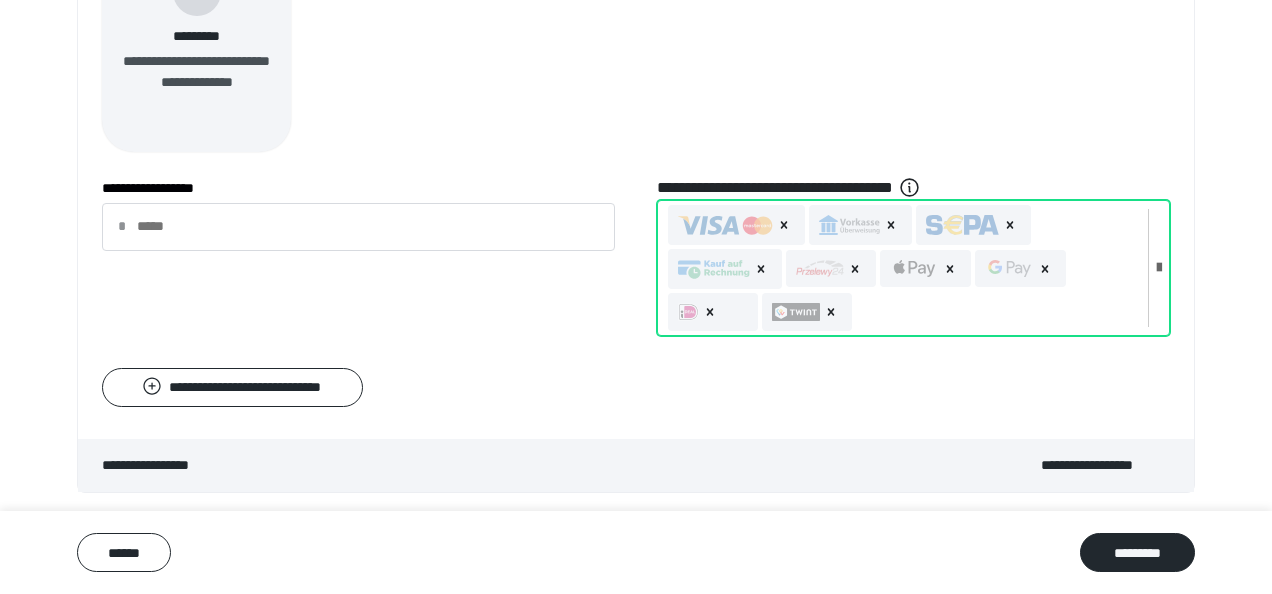 click at bounding box center [1009, 268] 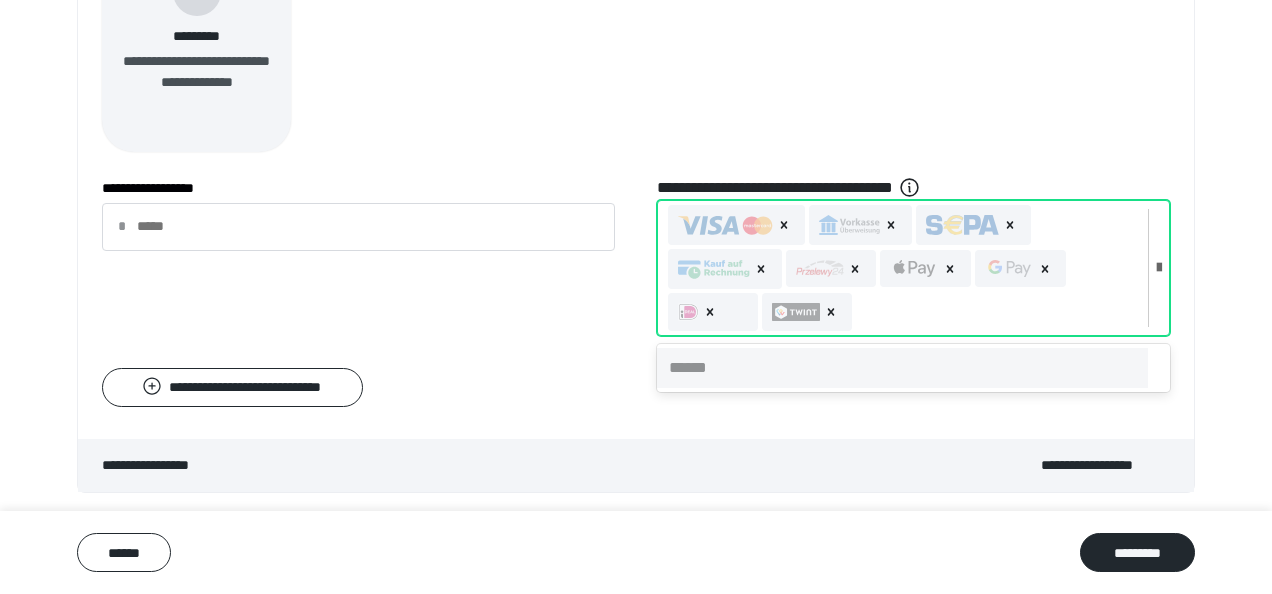 click at bounding box center (725, 225) 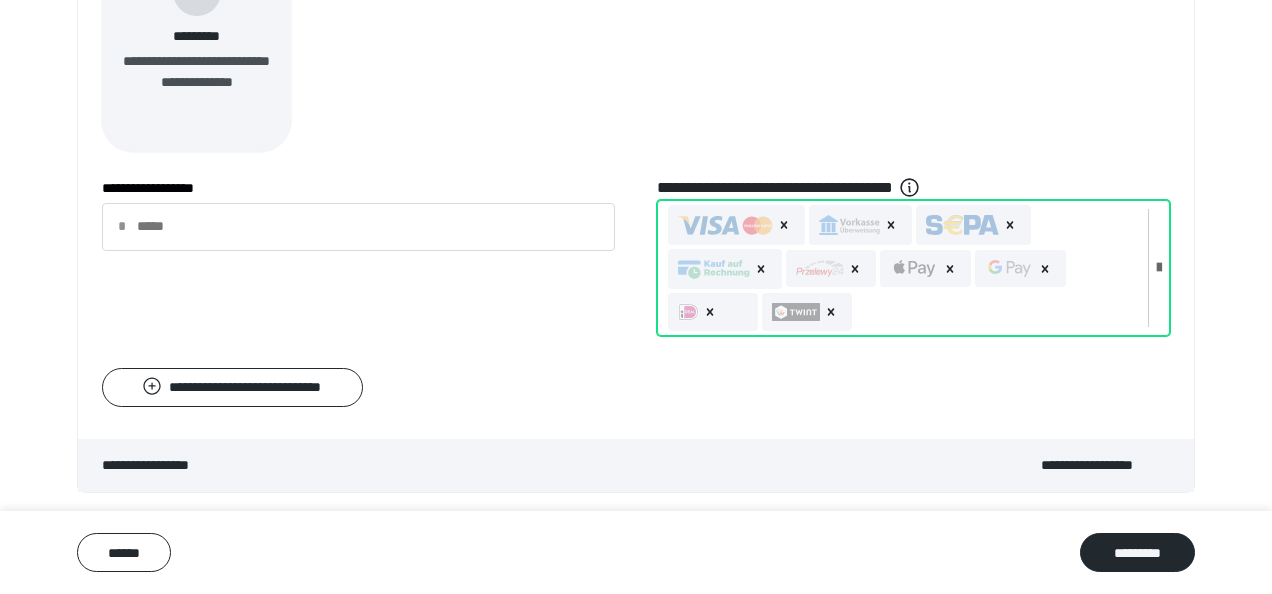 click at bounding box center (725, 225) 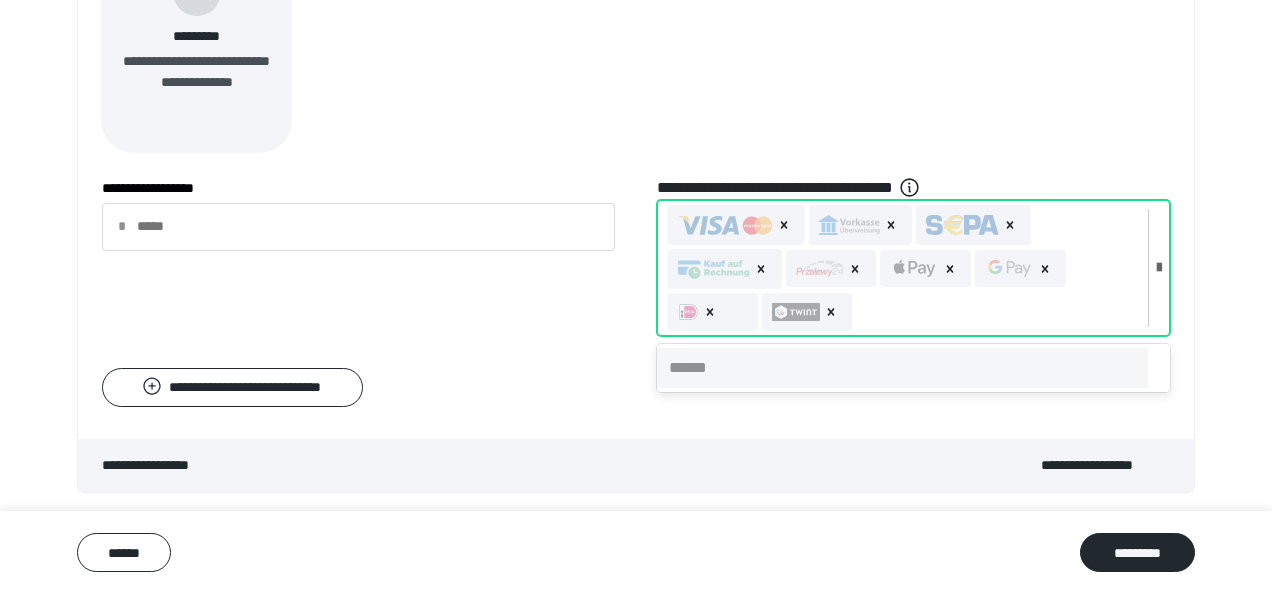 click 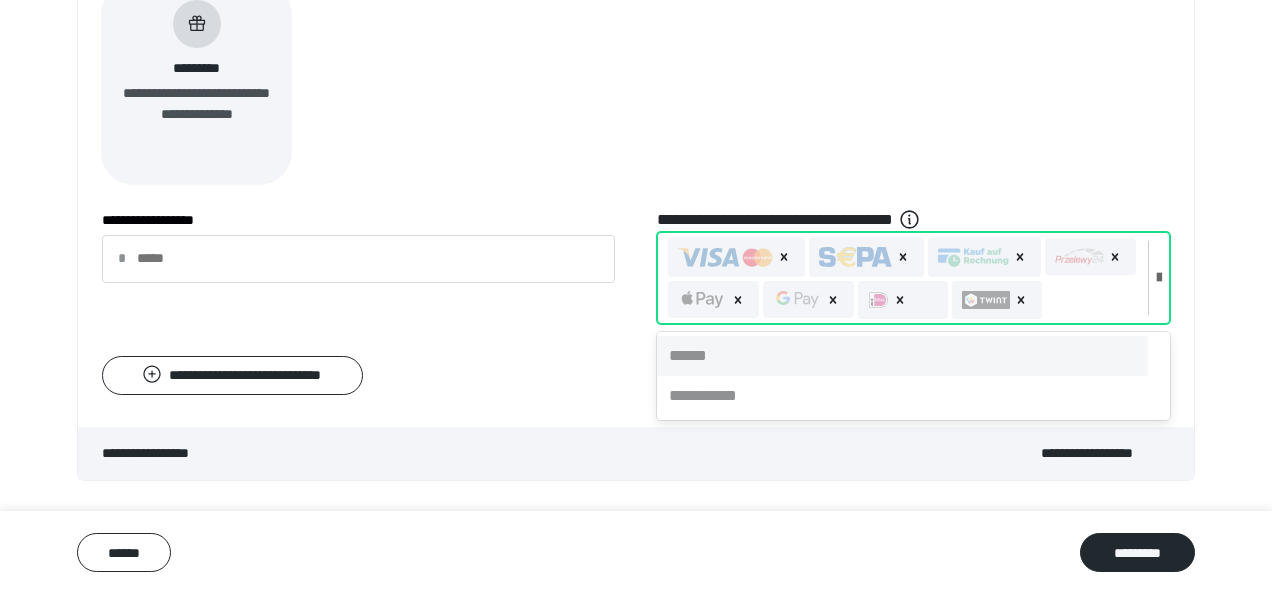click 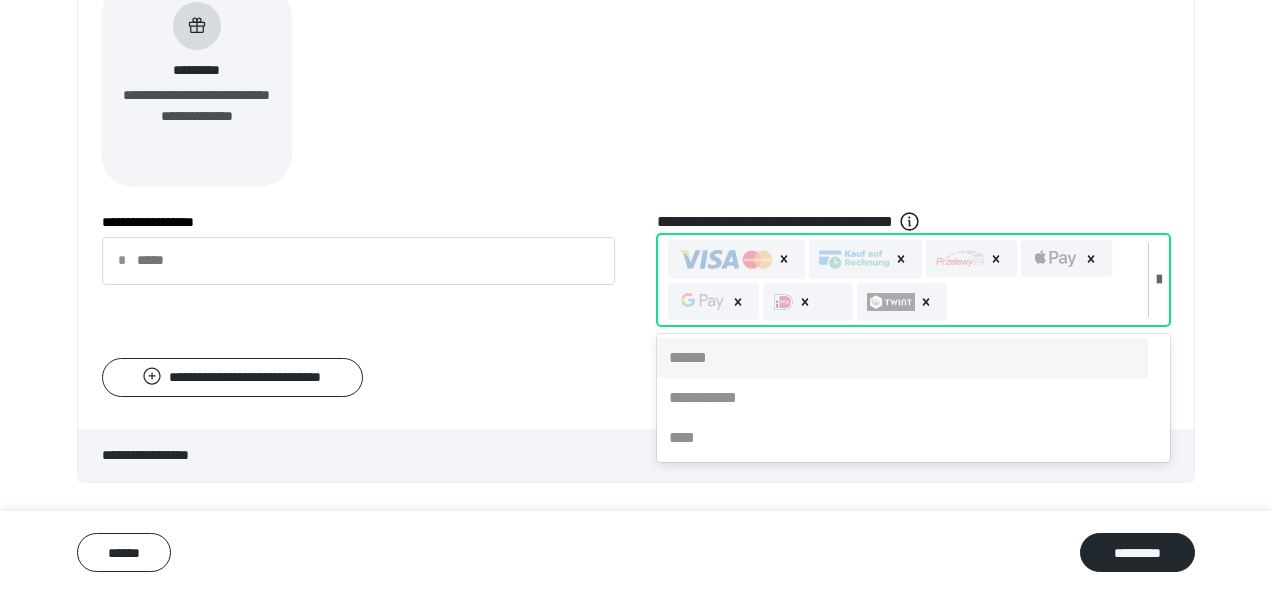 click 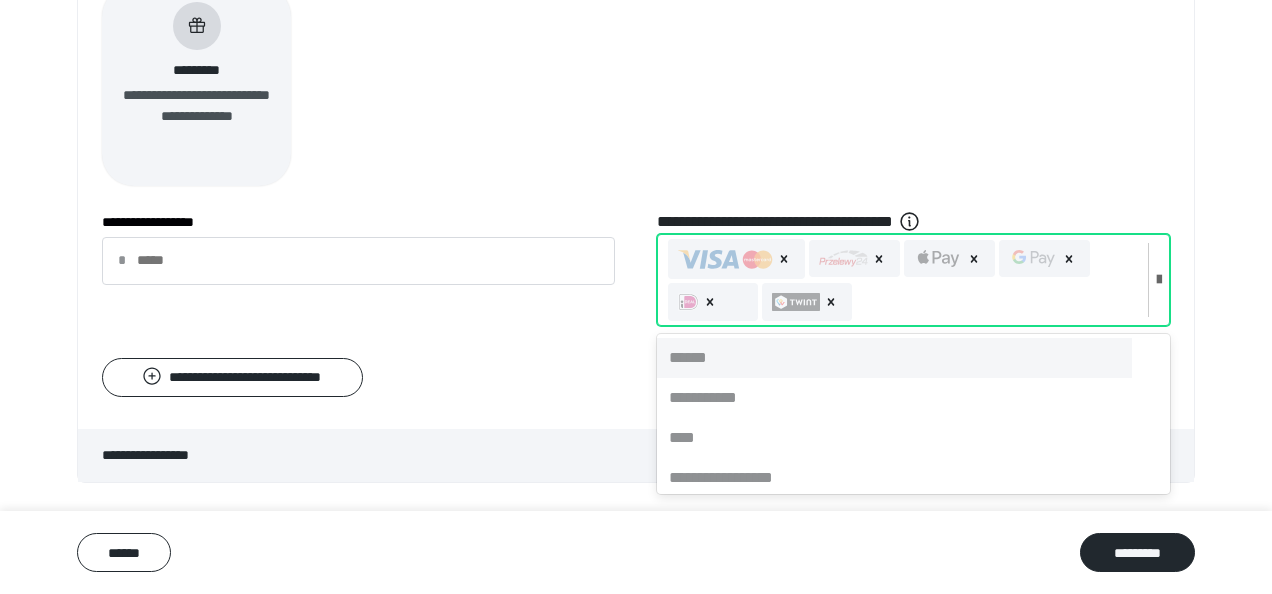 click 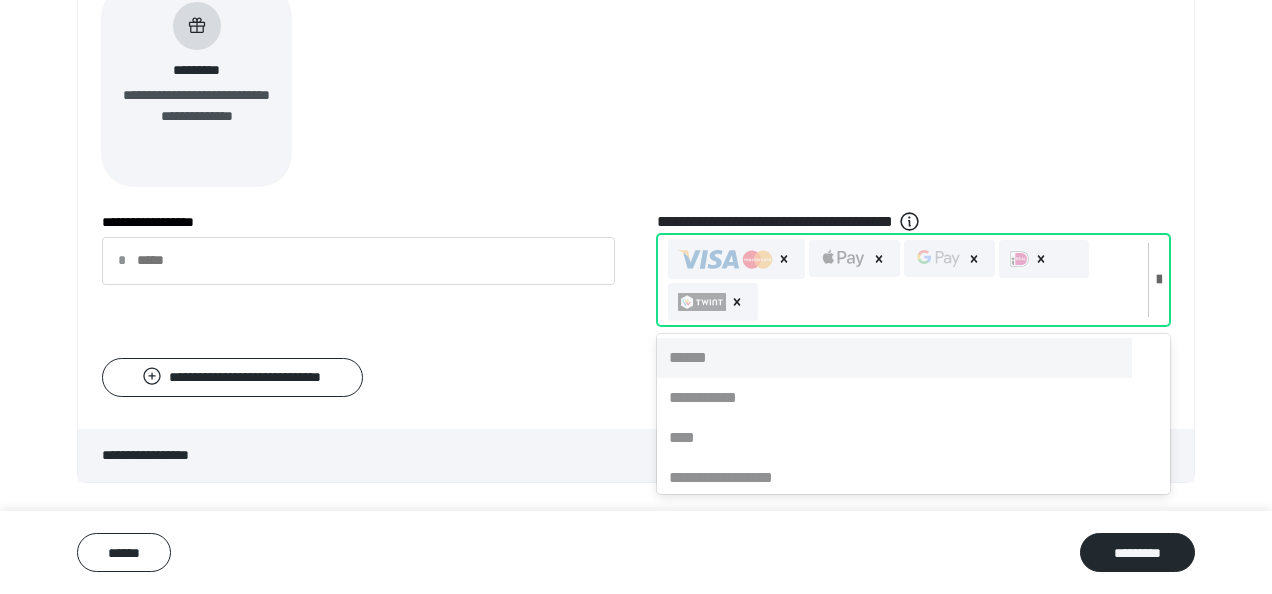 click 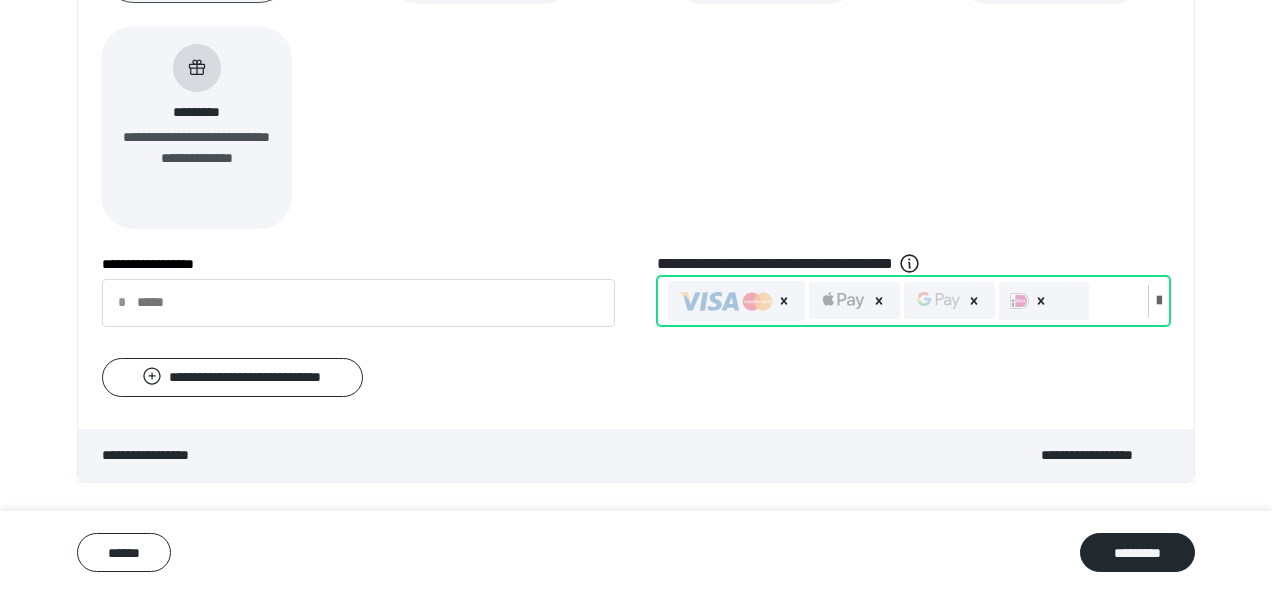 click at bounding box center (1159, 301) 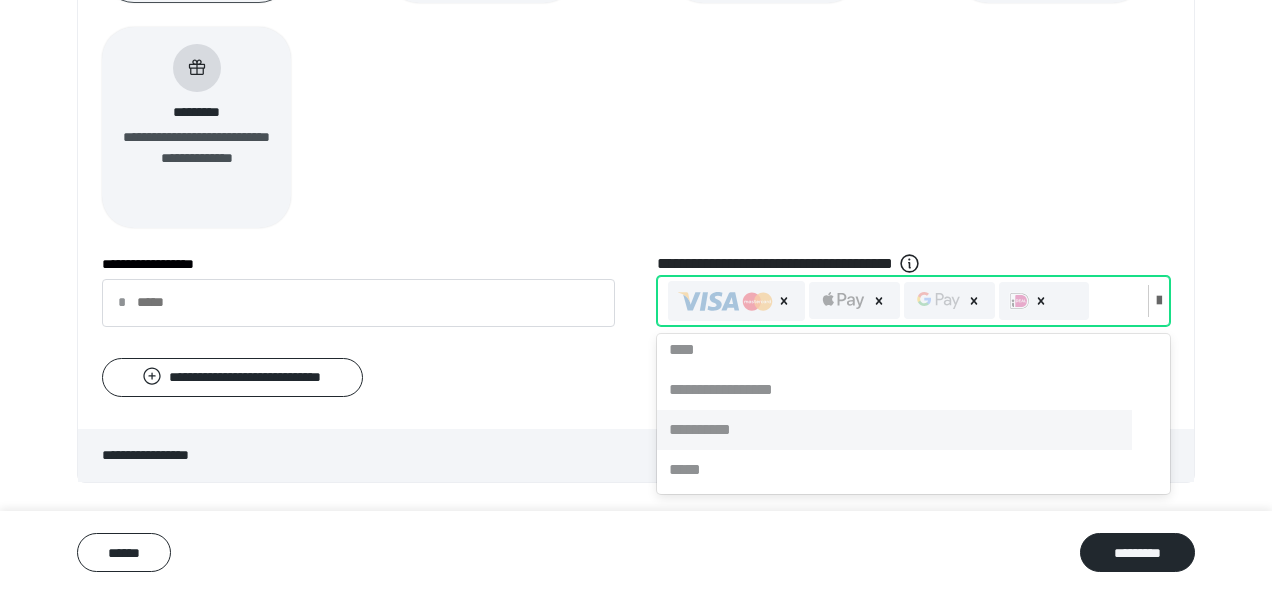 scroll, scrollTop: 0, scrollLeft: 0, axis: both 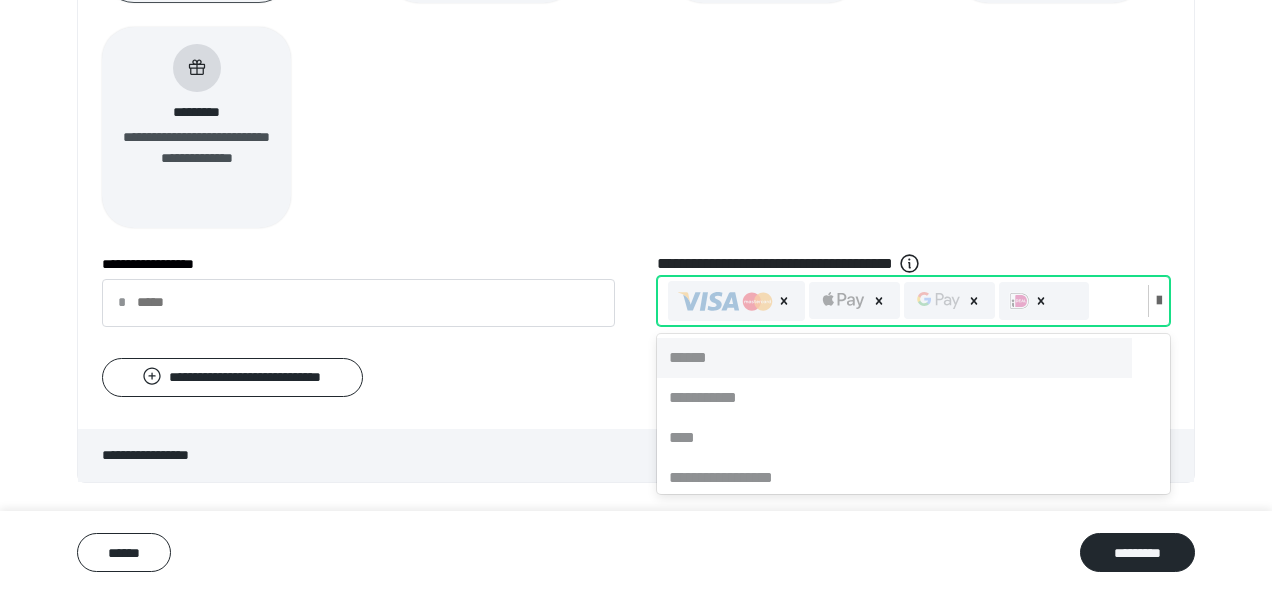 click on "******" at bounding box center [894, 358] 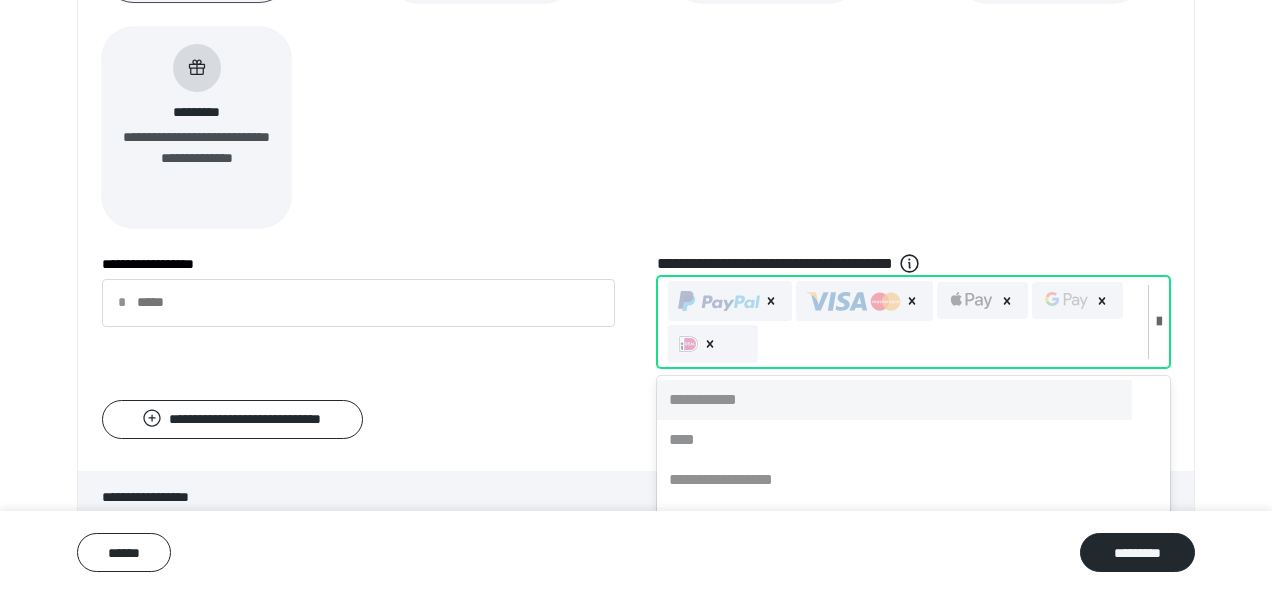 click on "**********" at bounding box center [636, 297] 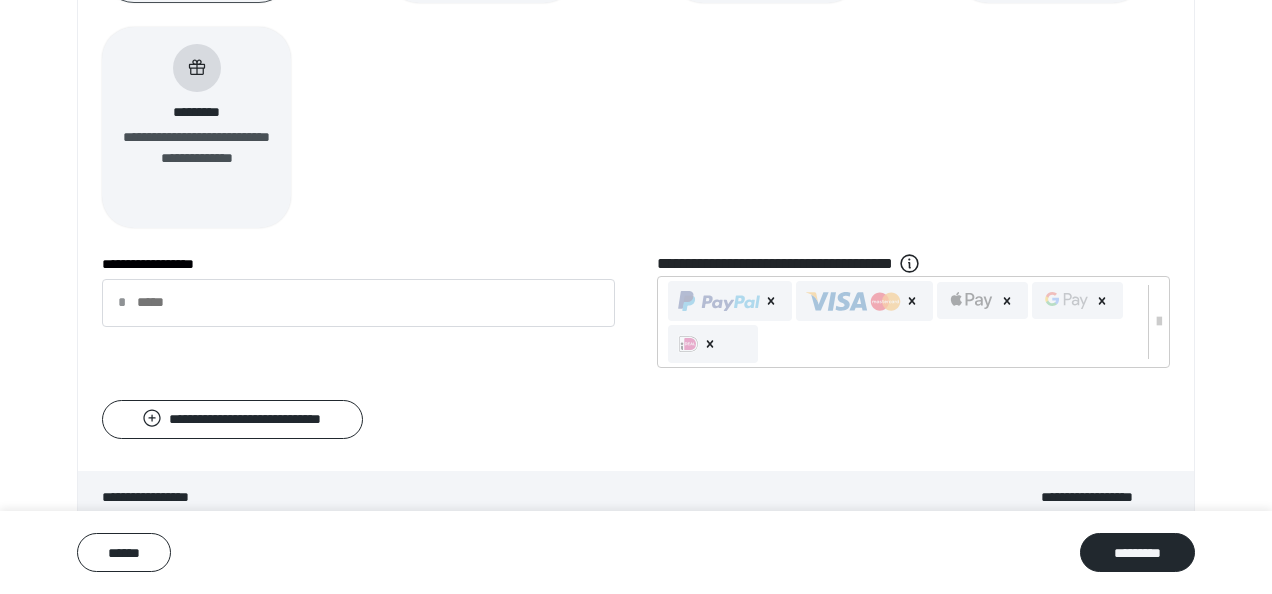 click at bounding box center (688, 344) 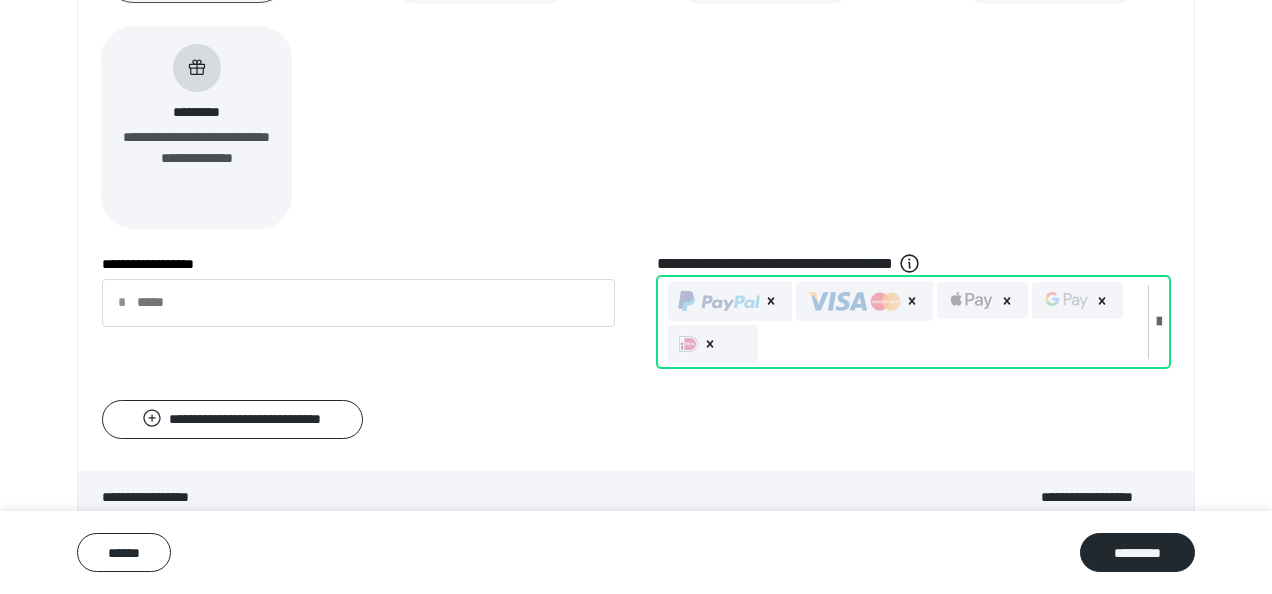 click at bounding box center (688, 344) 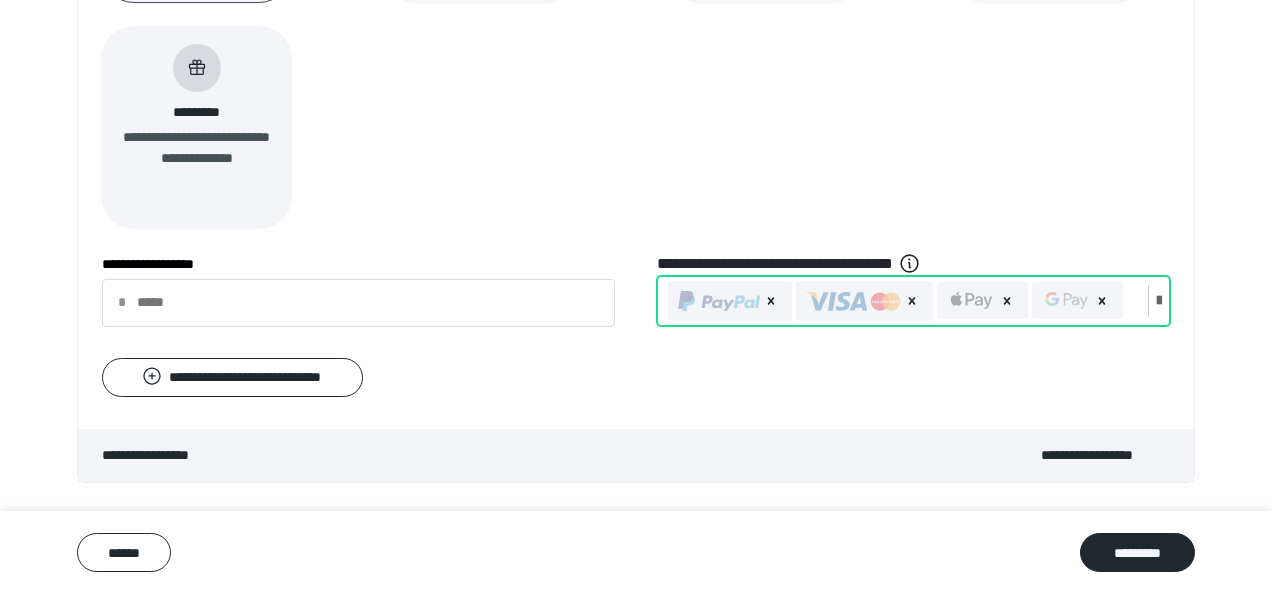 click on "*********" at bounding box center (1137, 552) 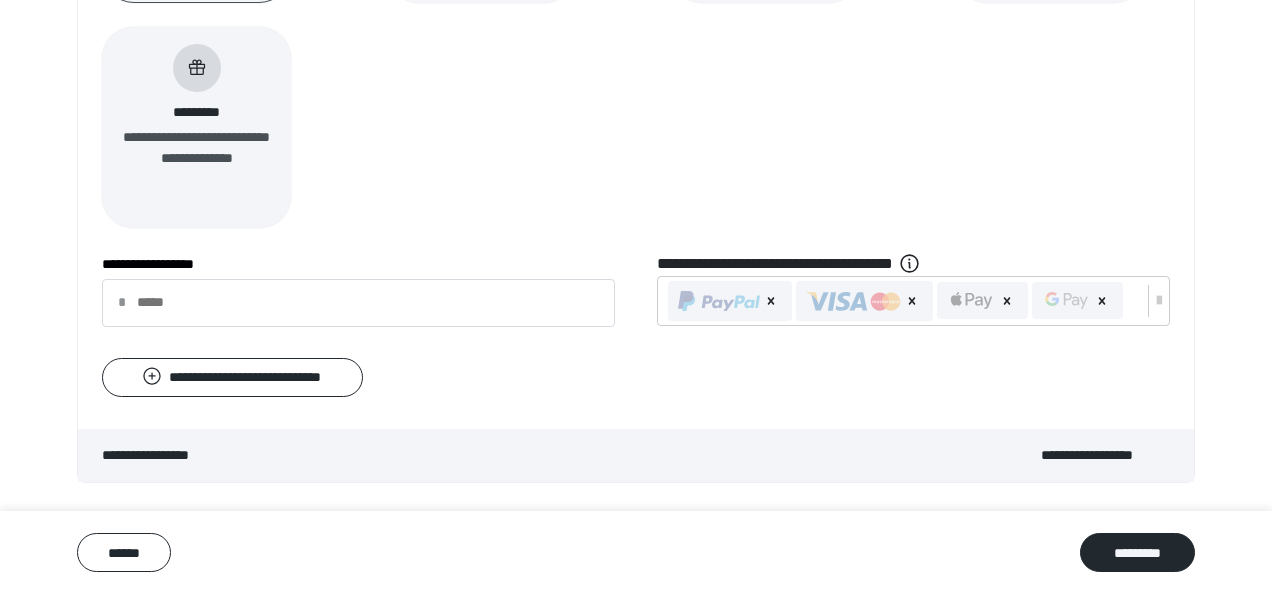 scroll, scrollTop: 0, scrollLeft: 0, axis: both 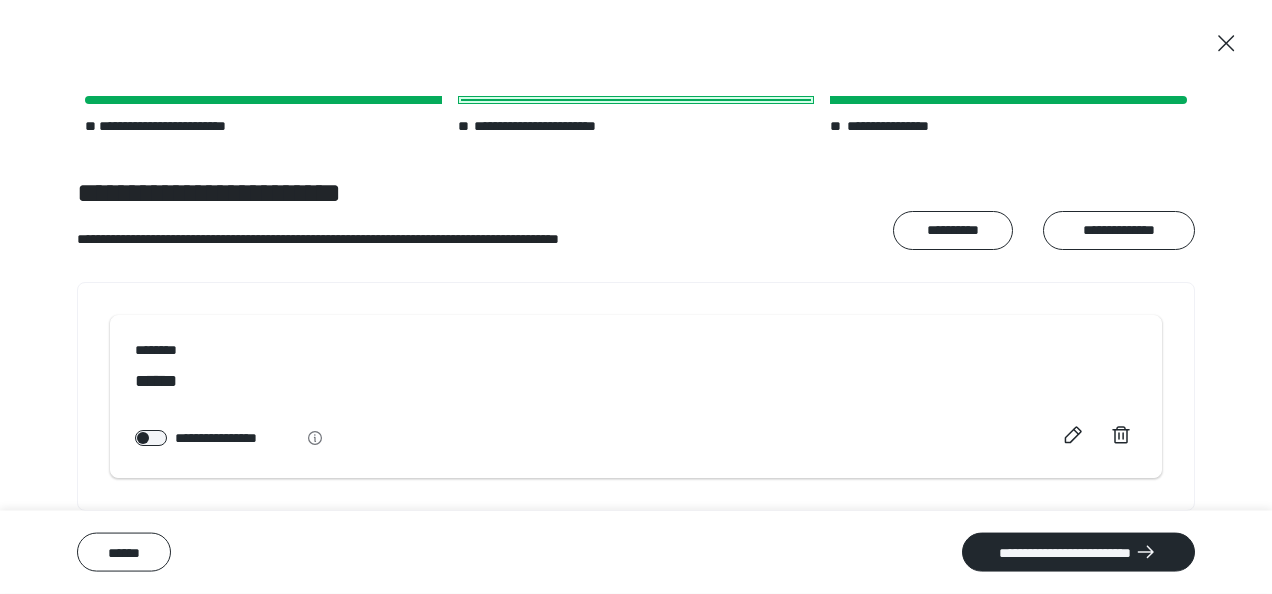 click on "**********" at bounding box center [1078, 552] 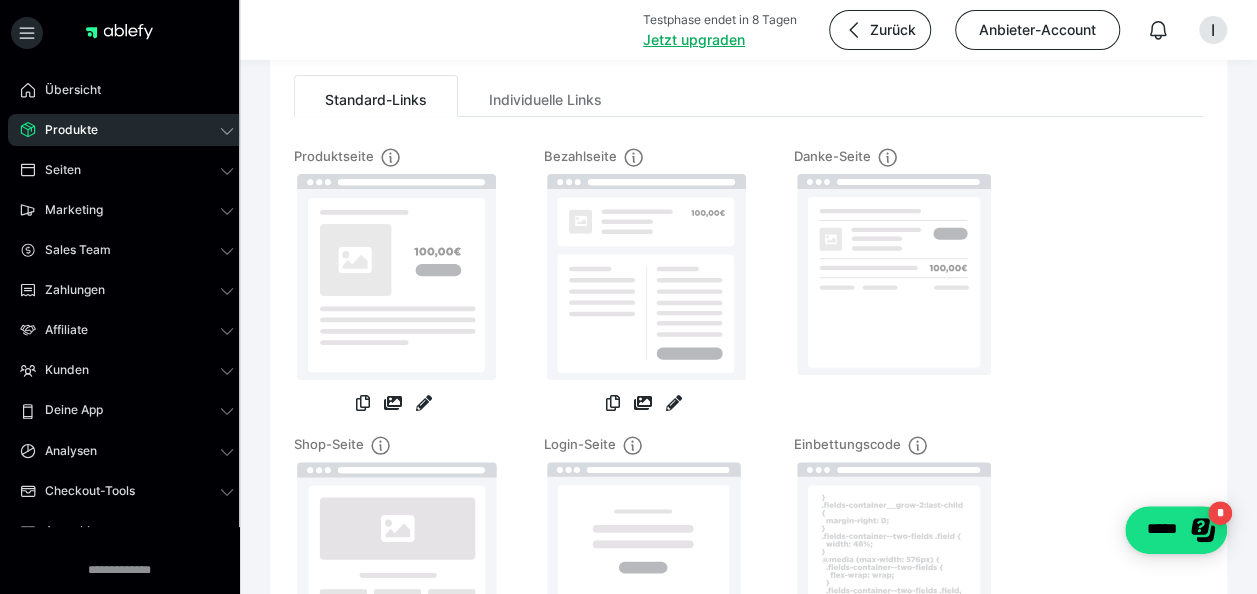 scroll, scrollTop: 0, scrollLeft: 0, axis: both 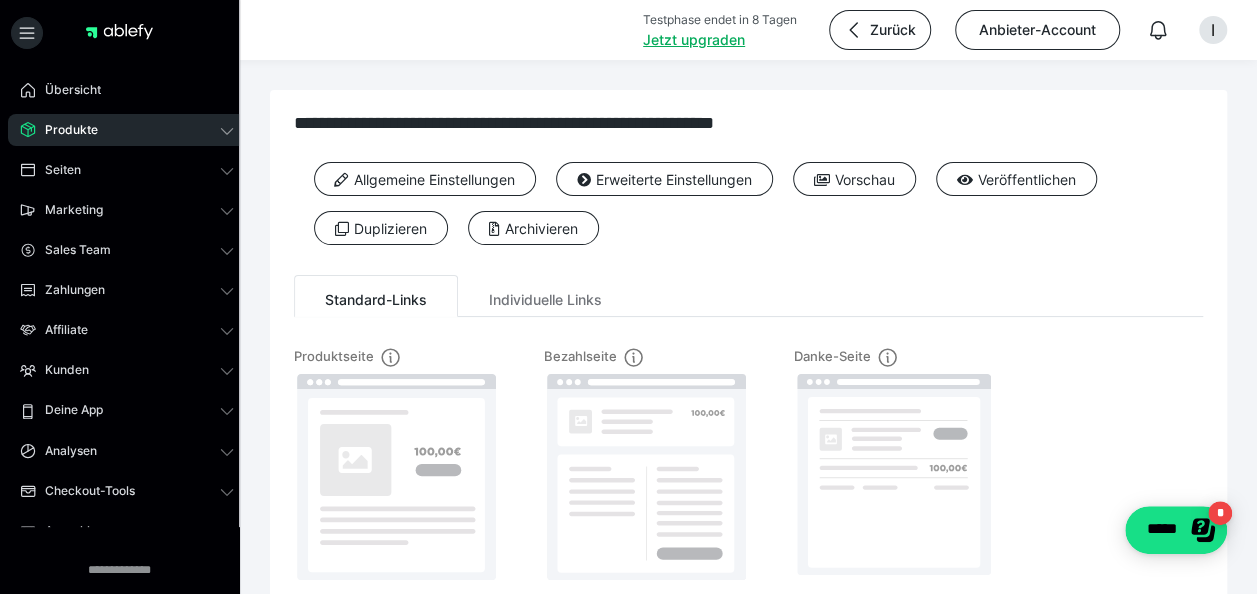 click on "Erweiterte Einstellungen" at bounding box center [664, 179] 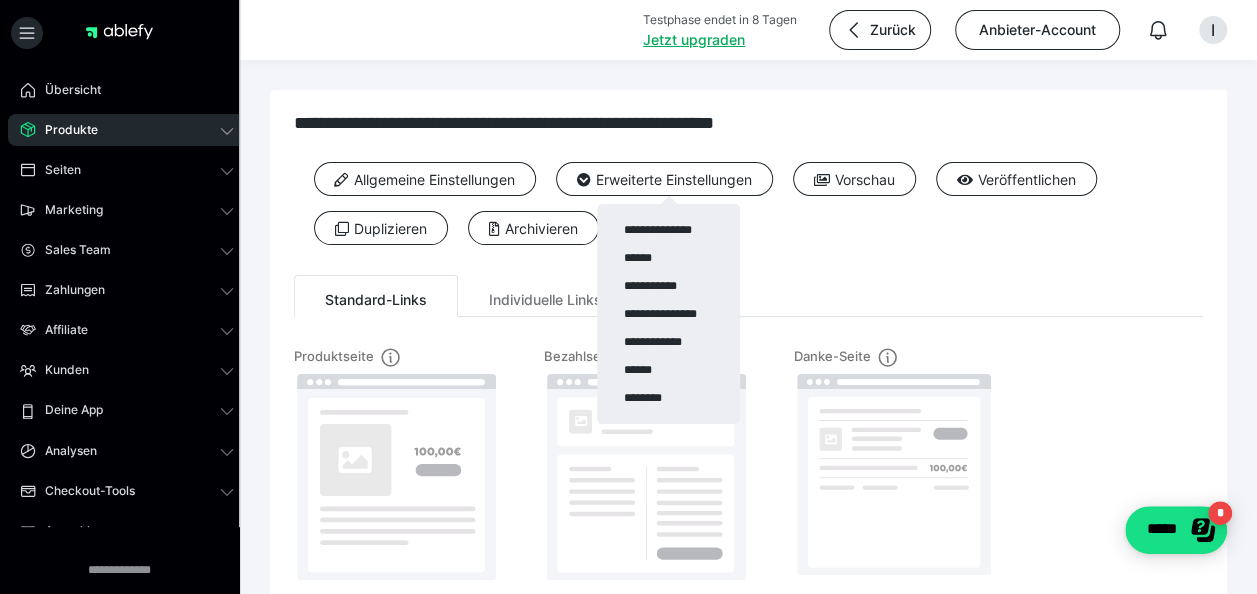 click at bounding box center [628, 297] 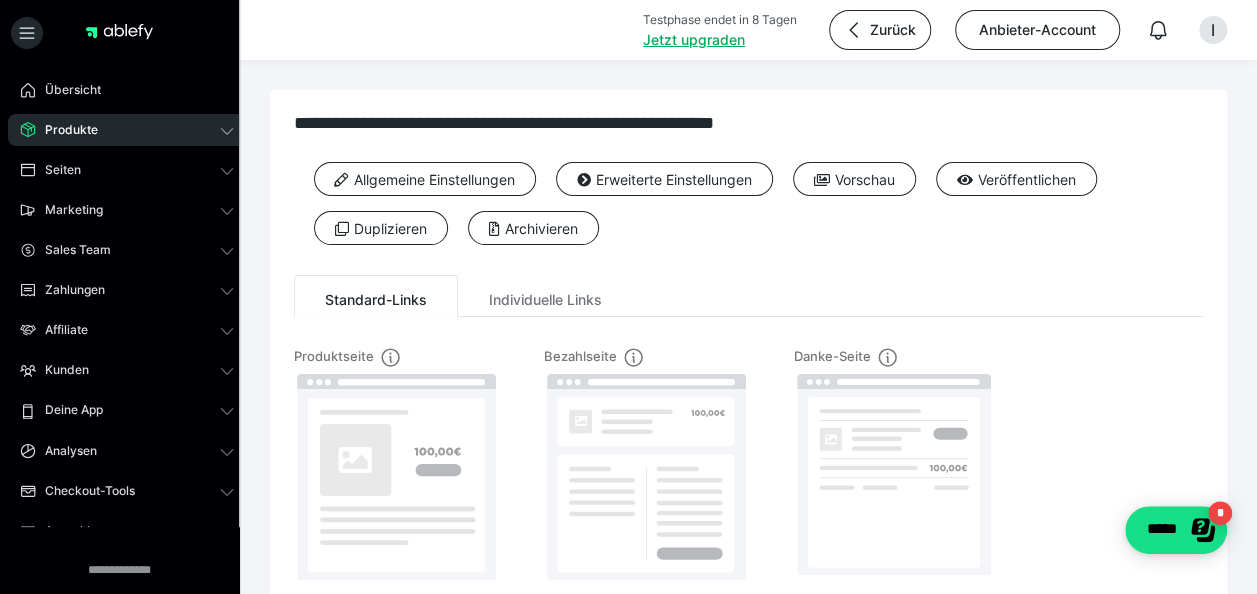 click on "Vorschau" at bounding box center (854, 179) 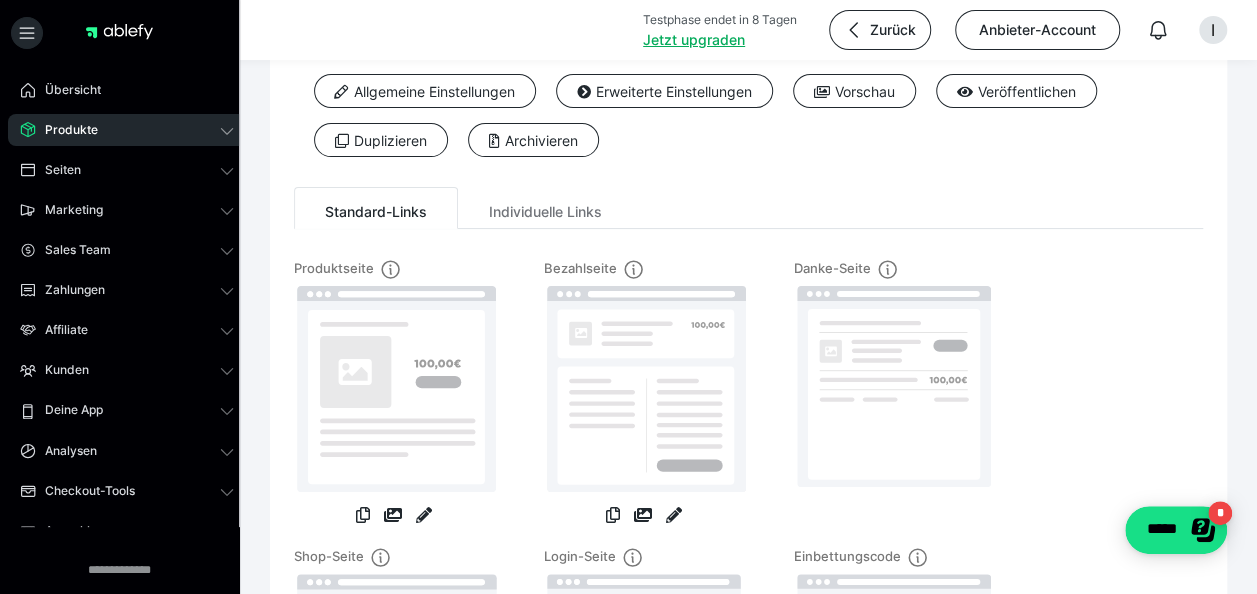 scroll, scrollTop: 200, scrollLeft: 0, axis: vertical 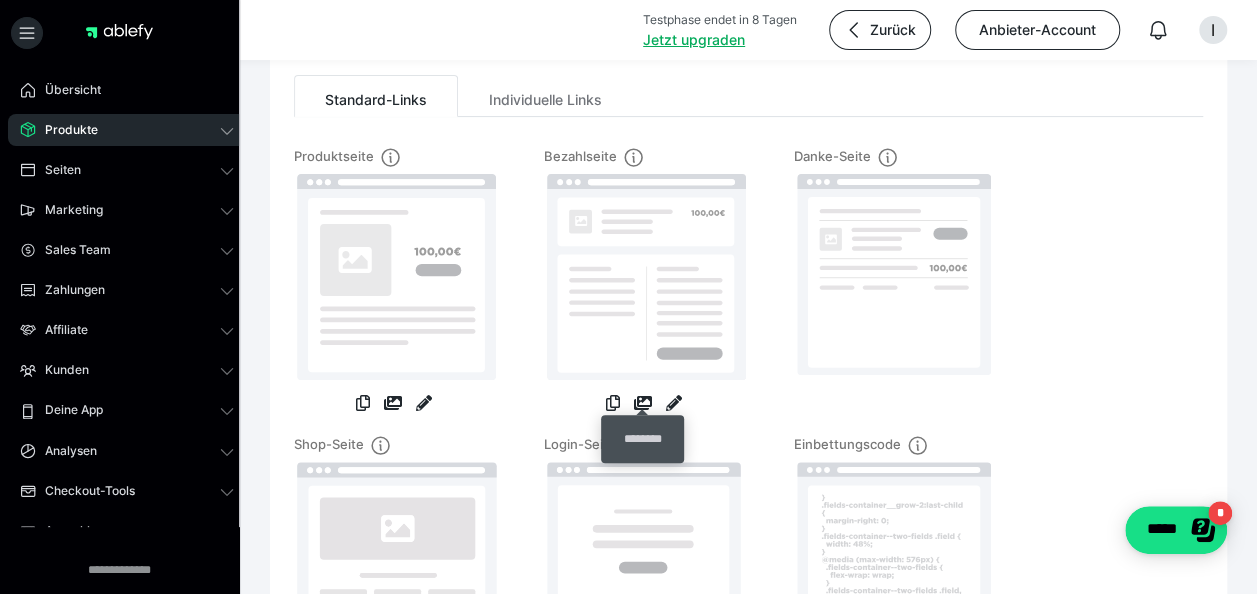 click at bounding box center (643, 403) 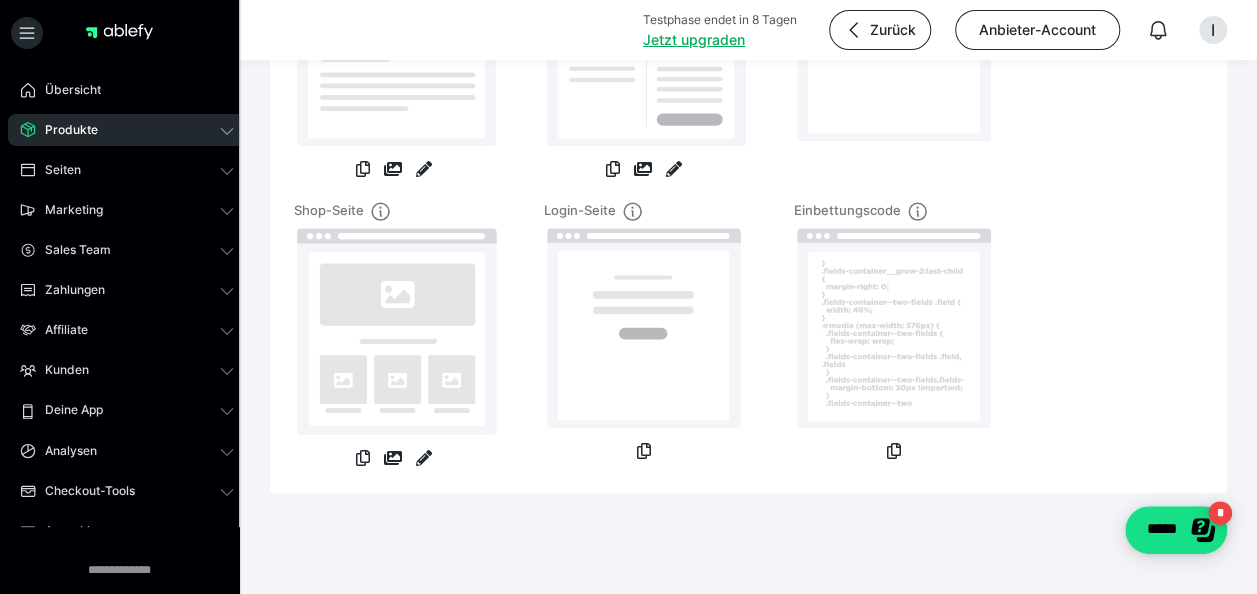 scroll, scrollTop: 454, scrollLeft: 0, axis: vertical 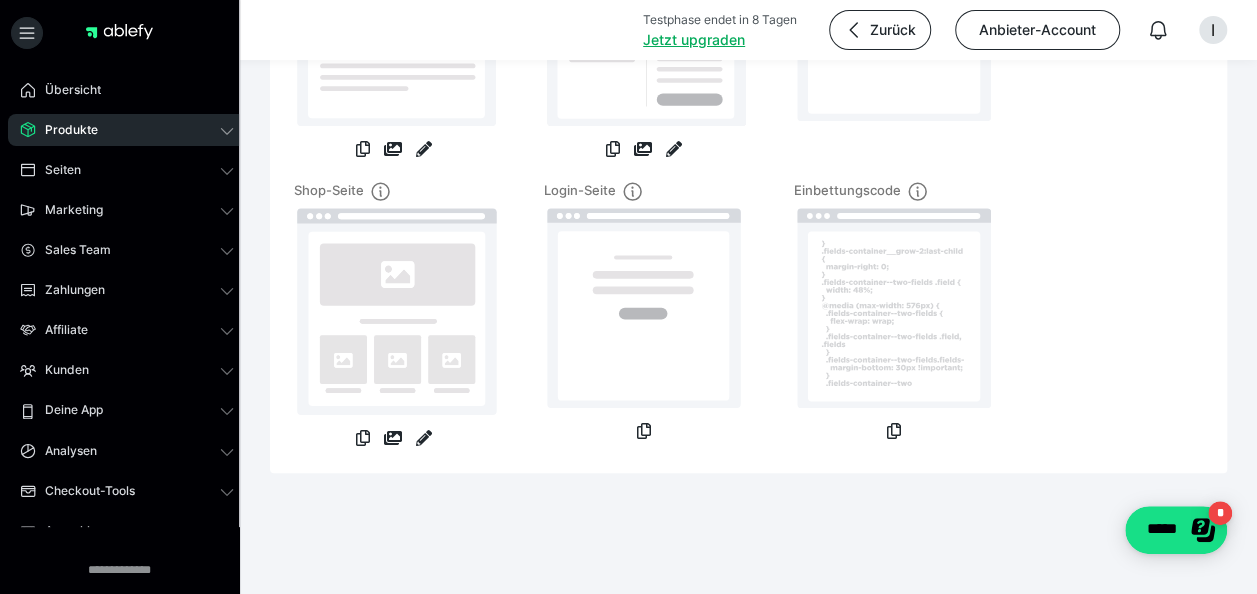 click at bounding box center [397, 311] 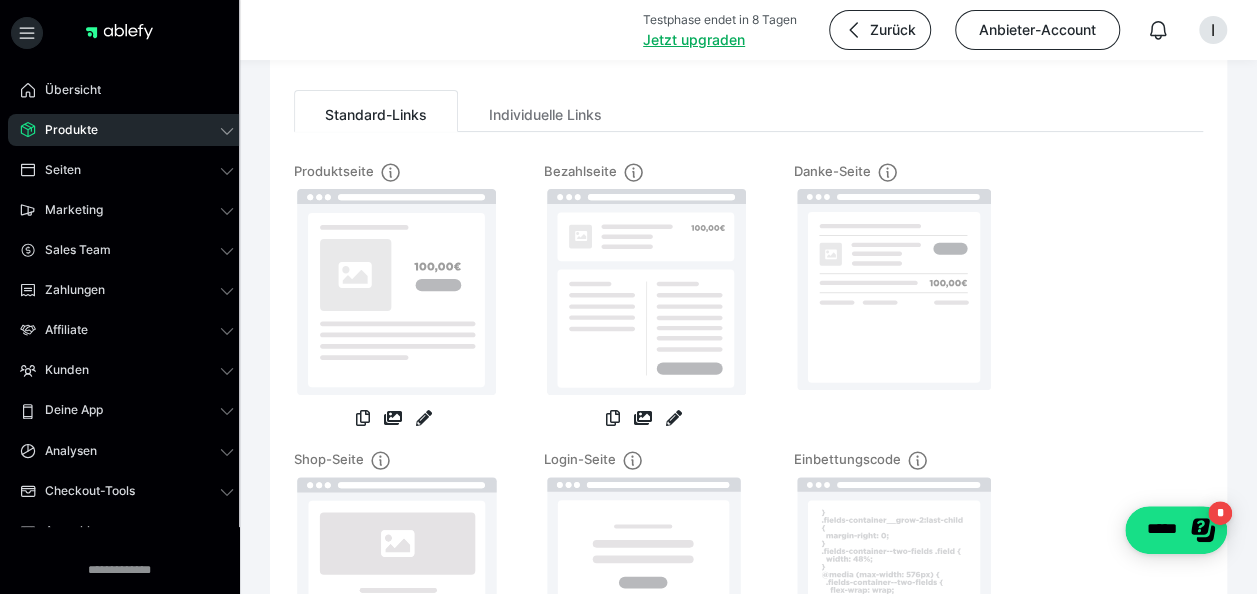 scroll, scrollTop: 154, scrollLeft: 0, axis: vertical 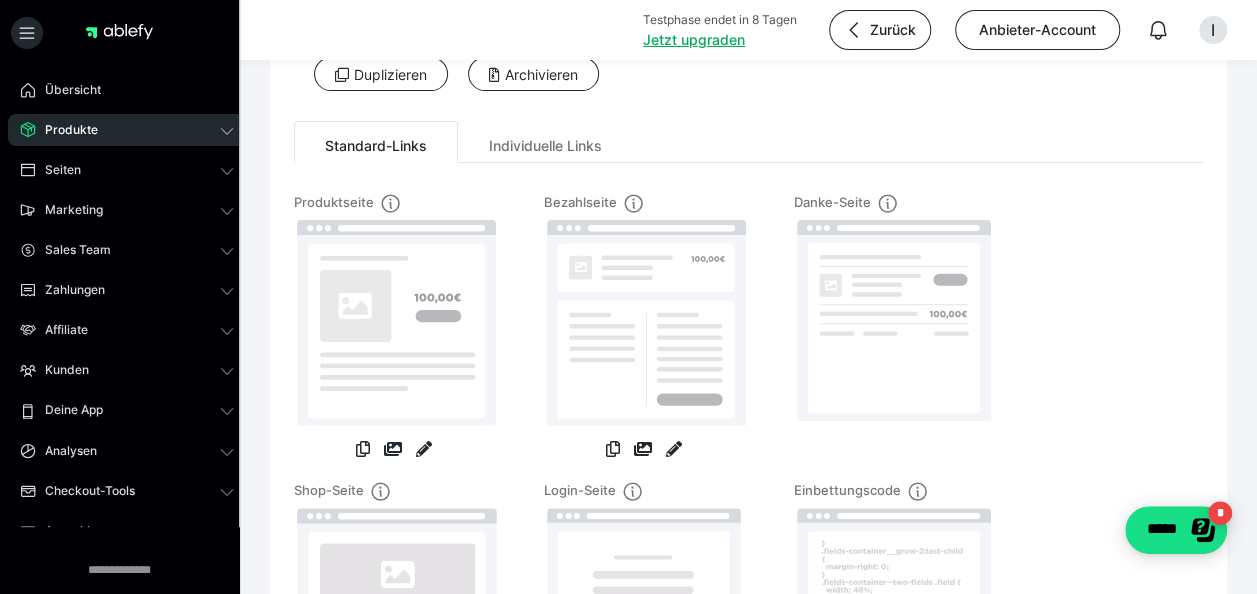 click at bounding box center [396, 323] 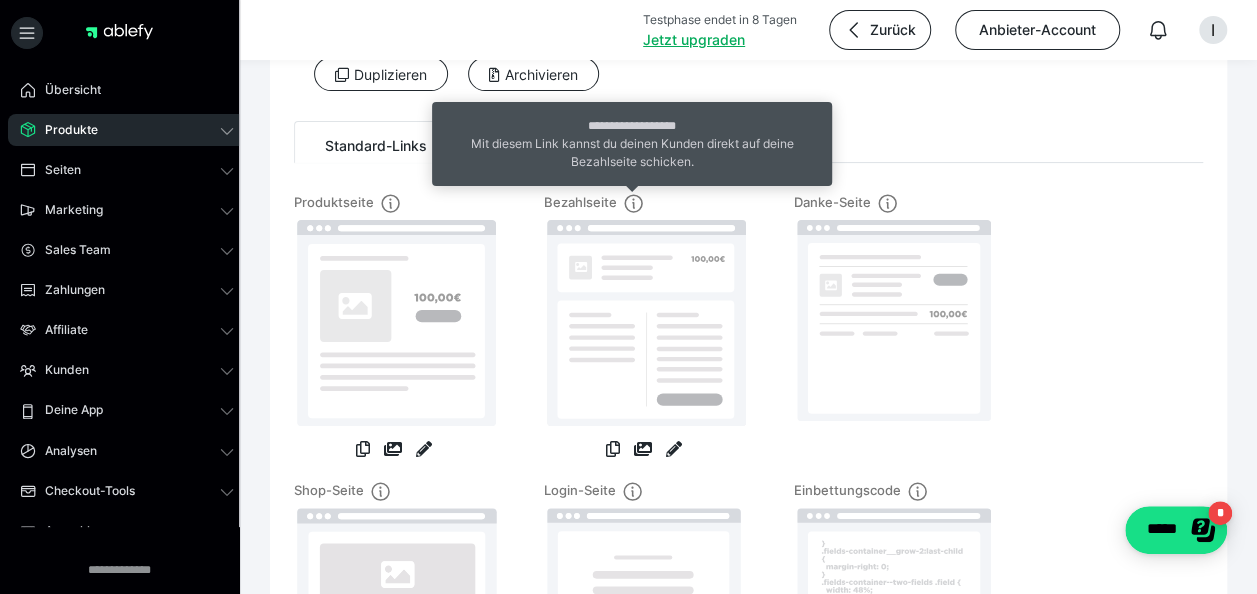 click on "Mit diesem Link kannst du deinen Kunden direkt auf deine Bezahlseite schicken." at bounding box center [632, 153] 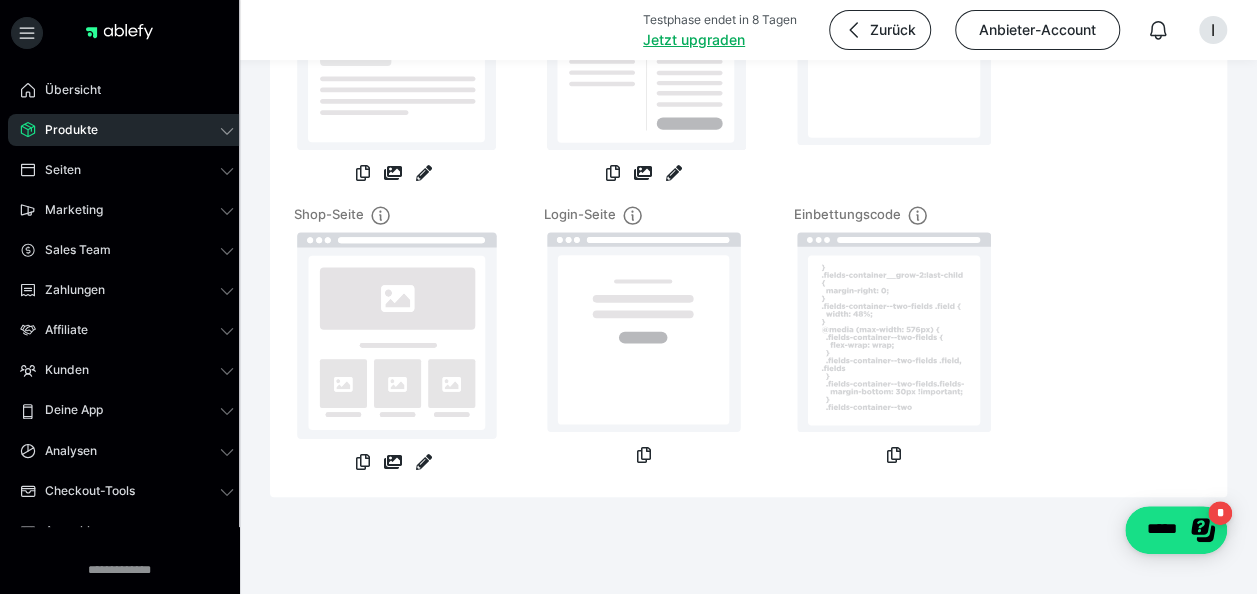 scroll, scrollTop: 454, scrollLeft: 0, axis: vertical 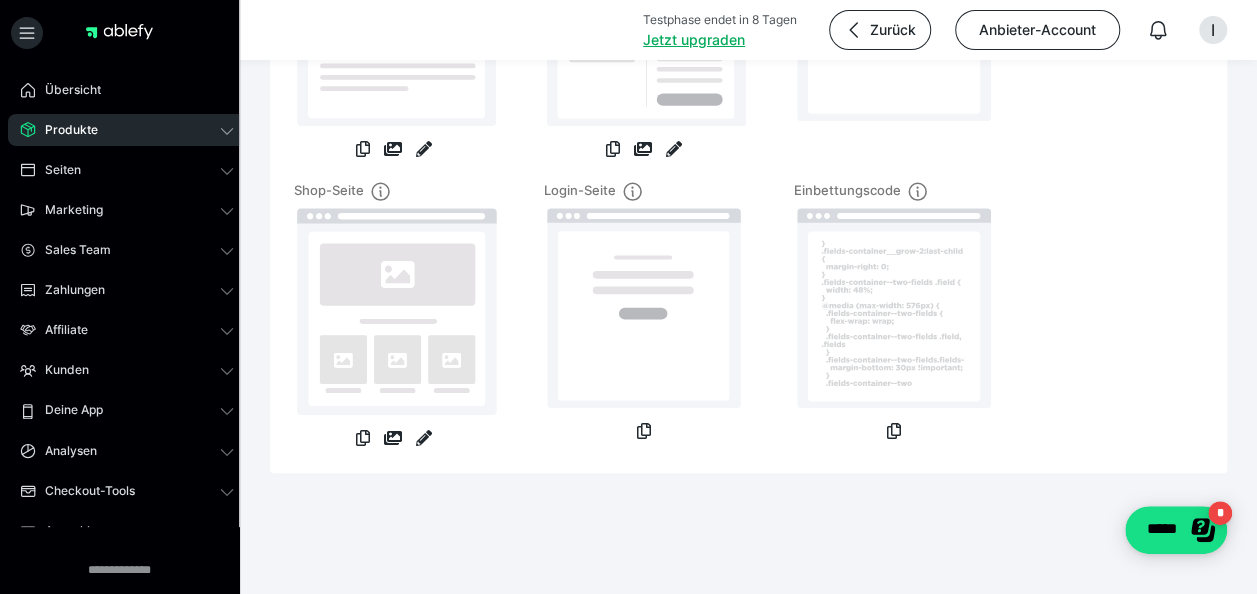 click at bounding box center [397, 311] 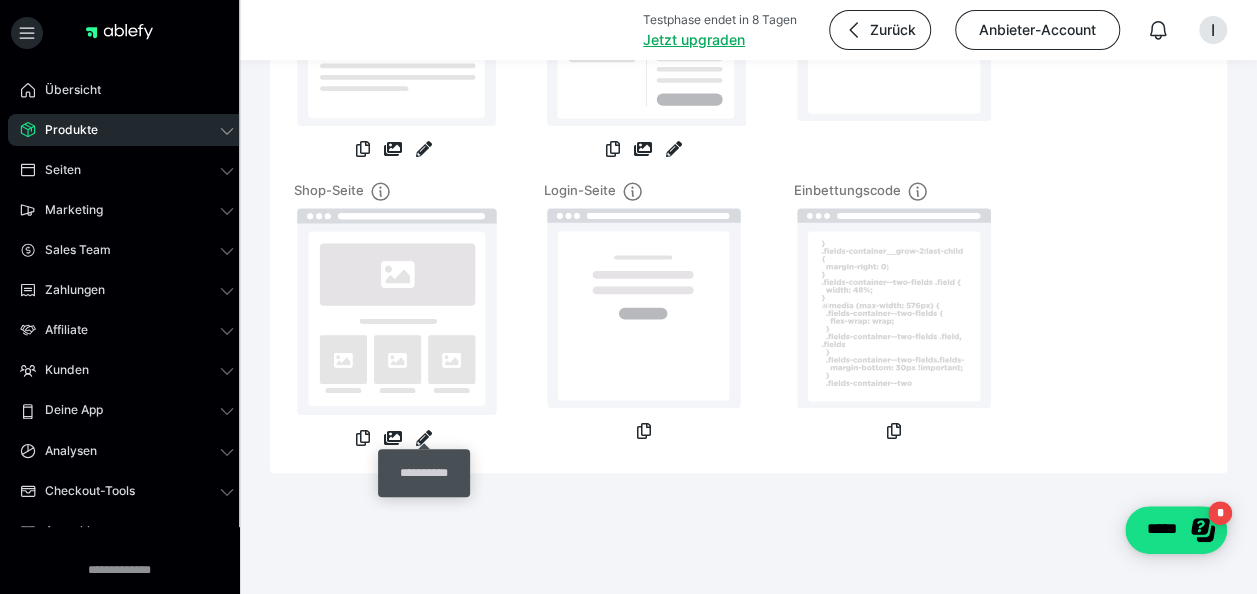 click at bounding box center [424, 438] 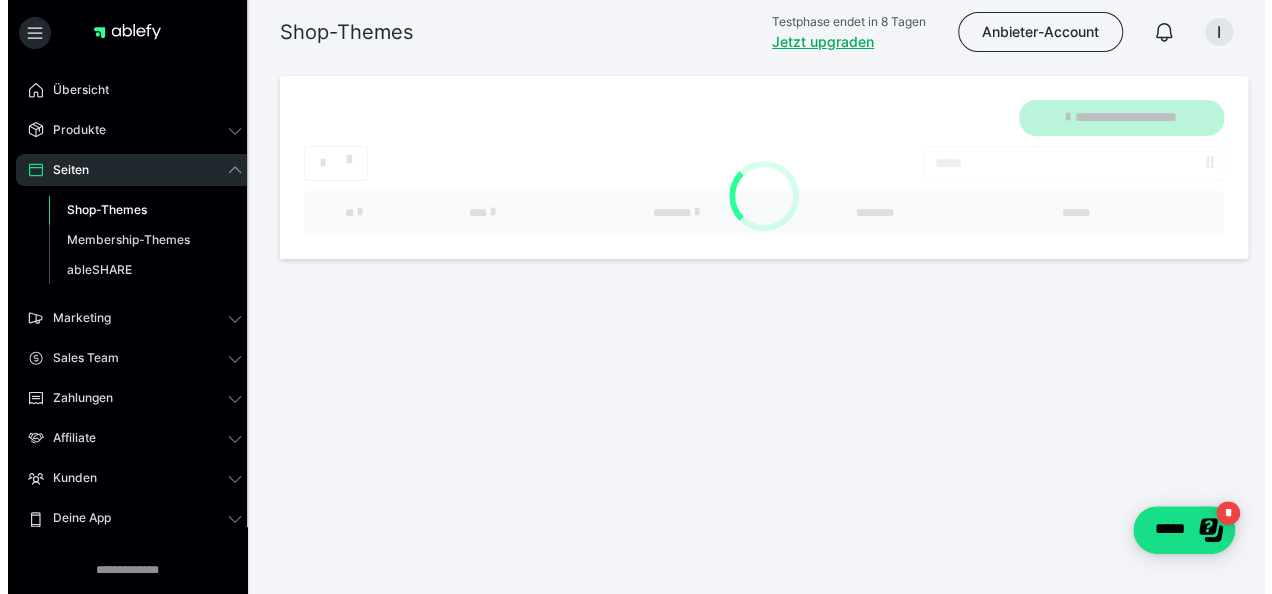 scroll, scrollTop: 0, scrollLeft: 0, axis: both 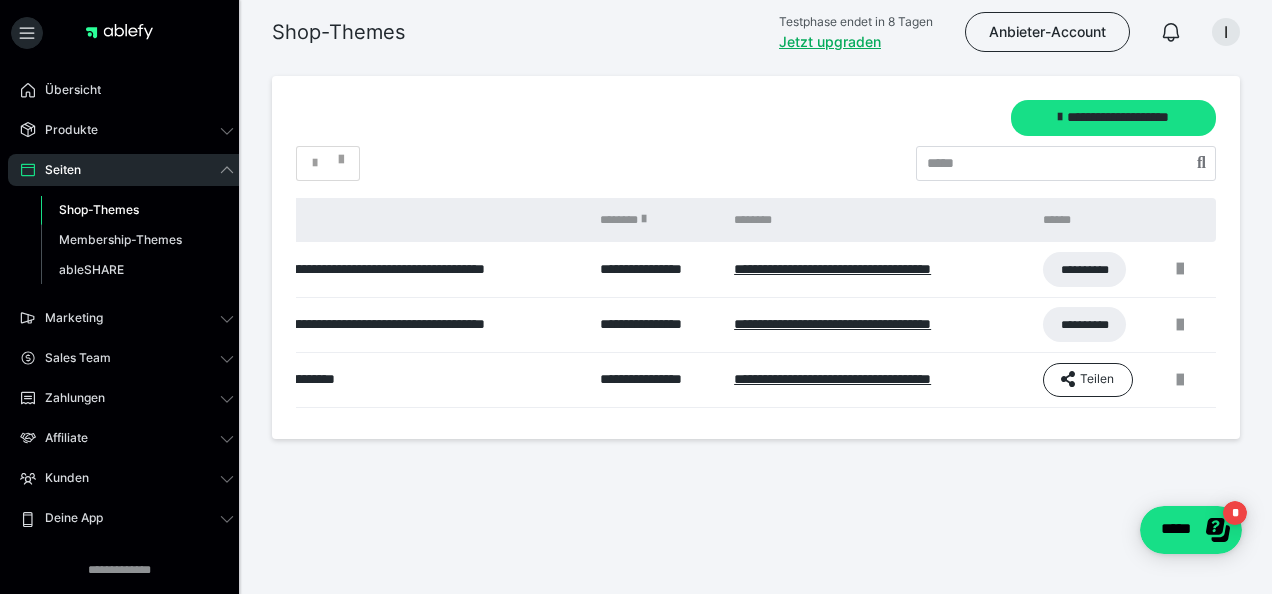 click at bounding box center [1180, 380] 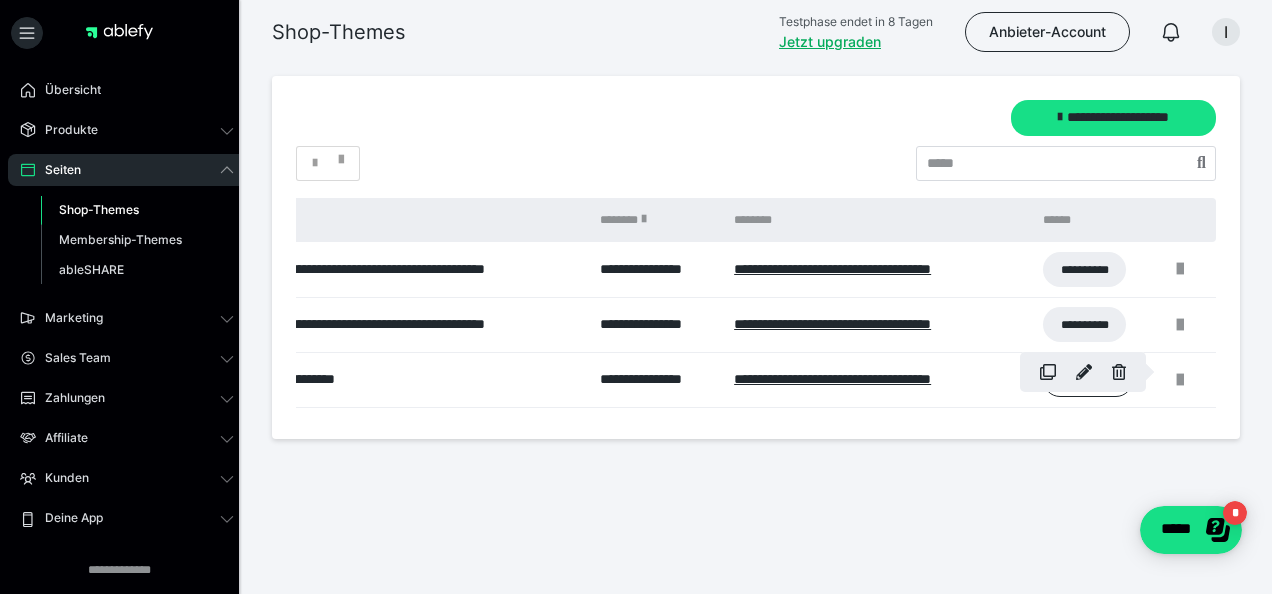 click at bounding box center [1119, 372] 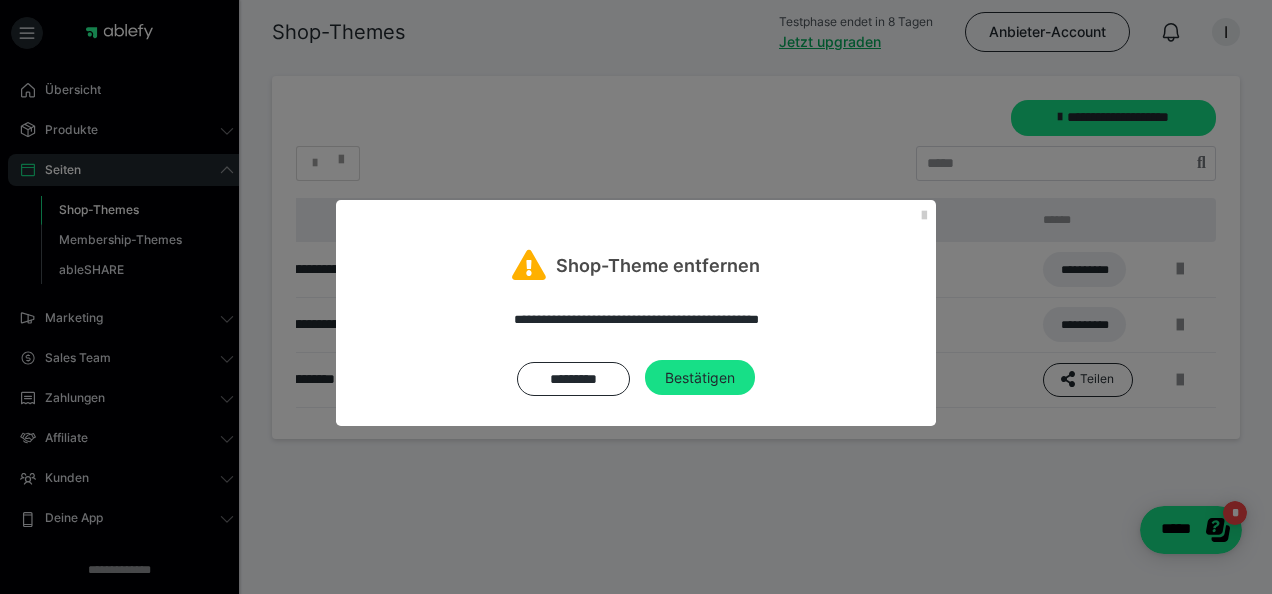 click on "Bestätigen" at bounding box center (700, 378) 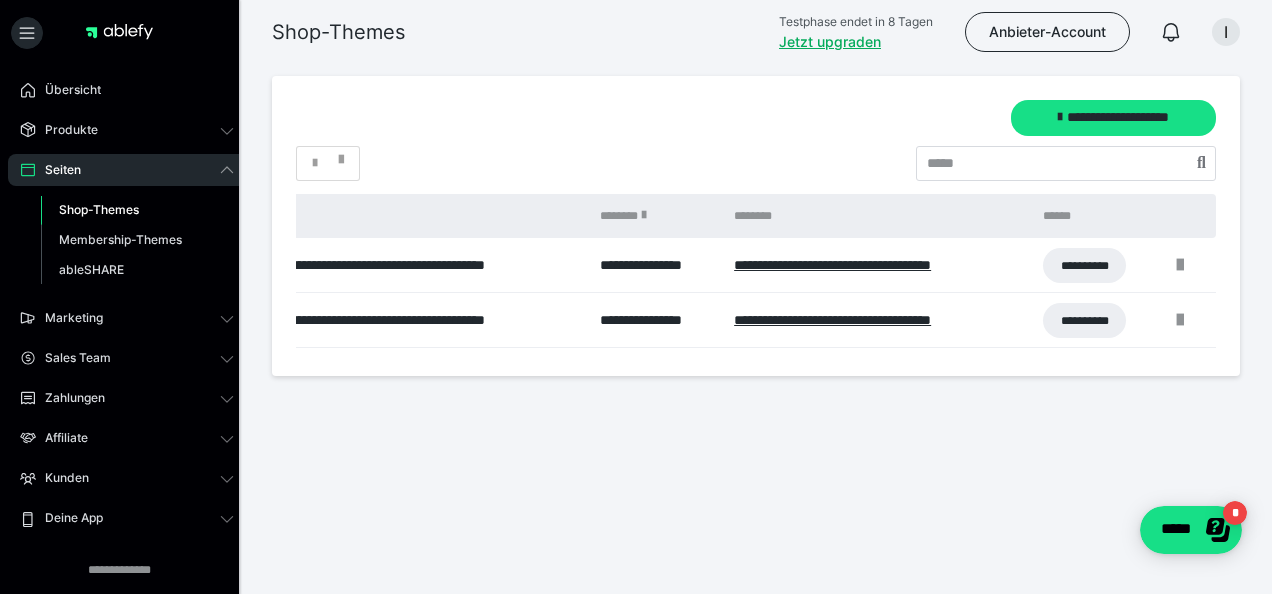 click at bounding box center [1180, 320] 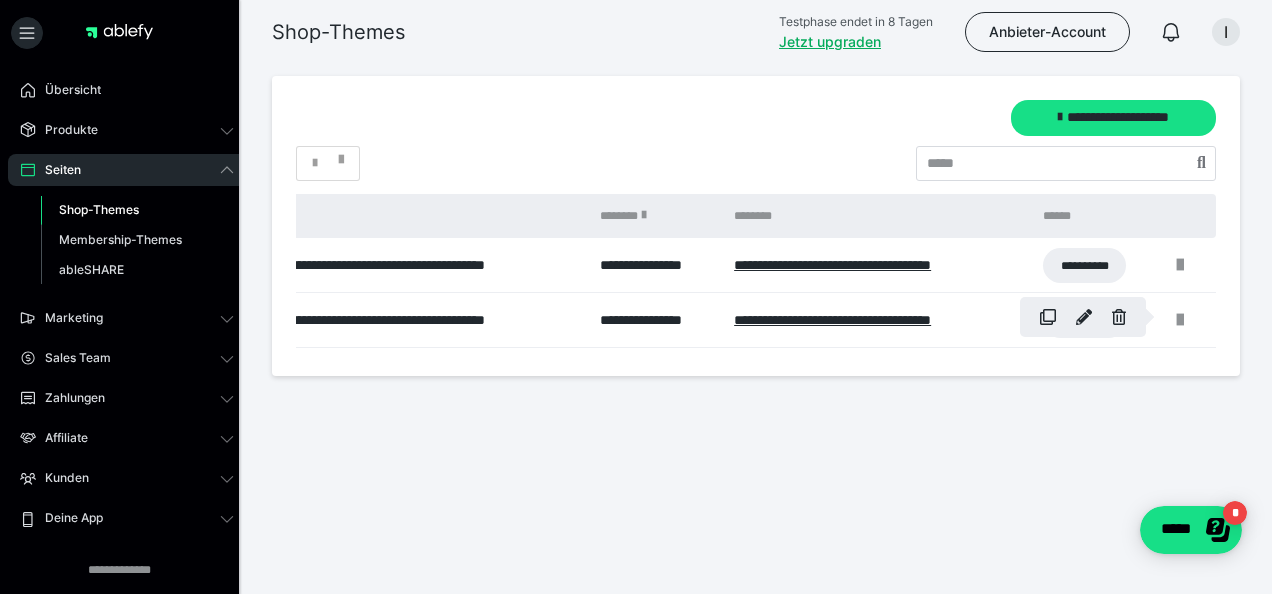 click at bounding box center [1119, 317] 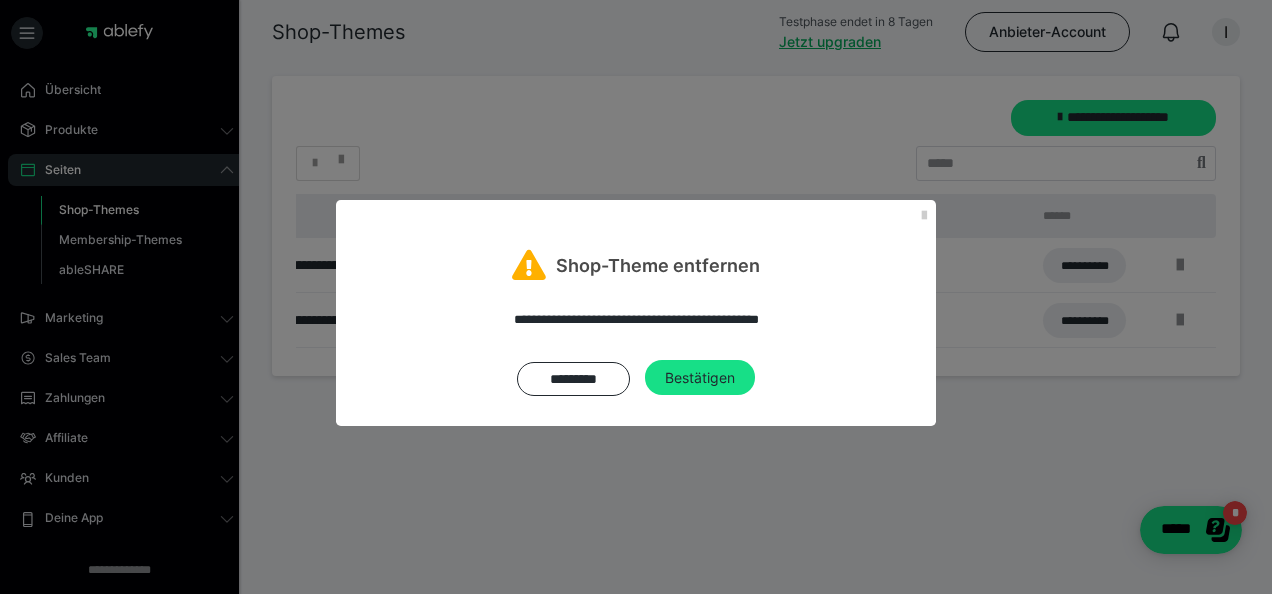 click on "Bestätigen" at bounding box center [700, 378] 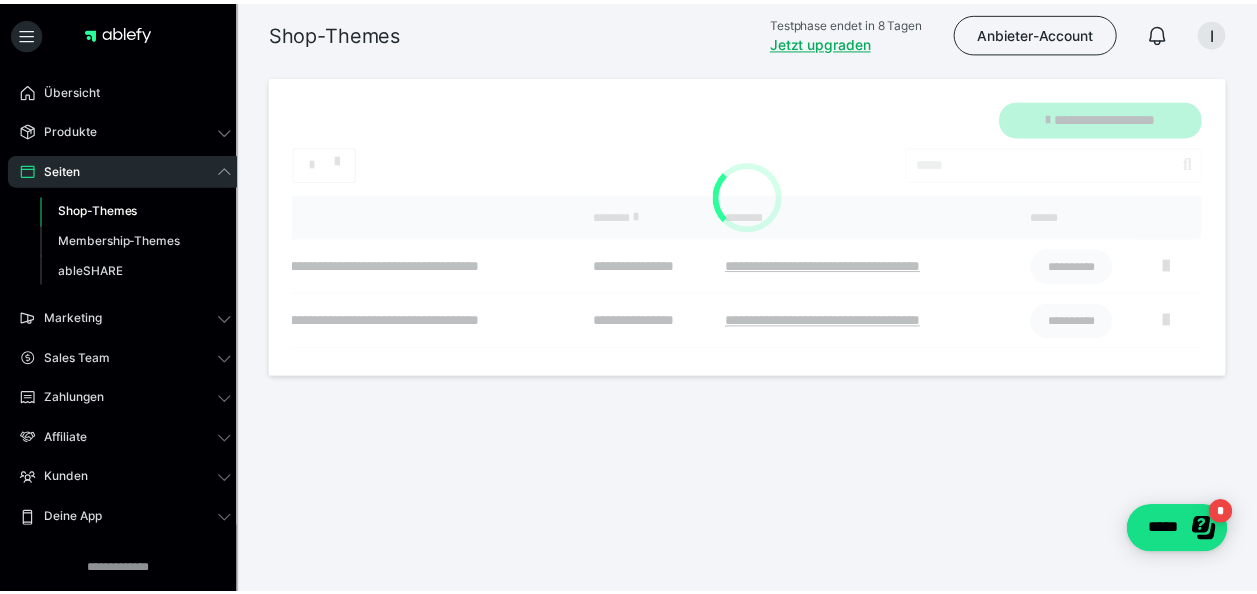 scroll, scrollTop: 0, scrollLeft: 163, axis: horizontal 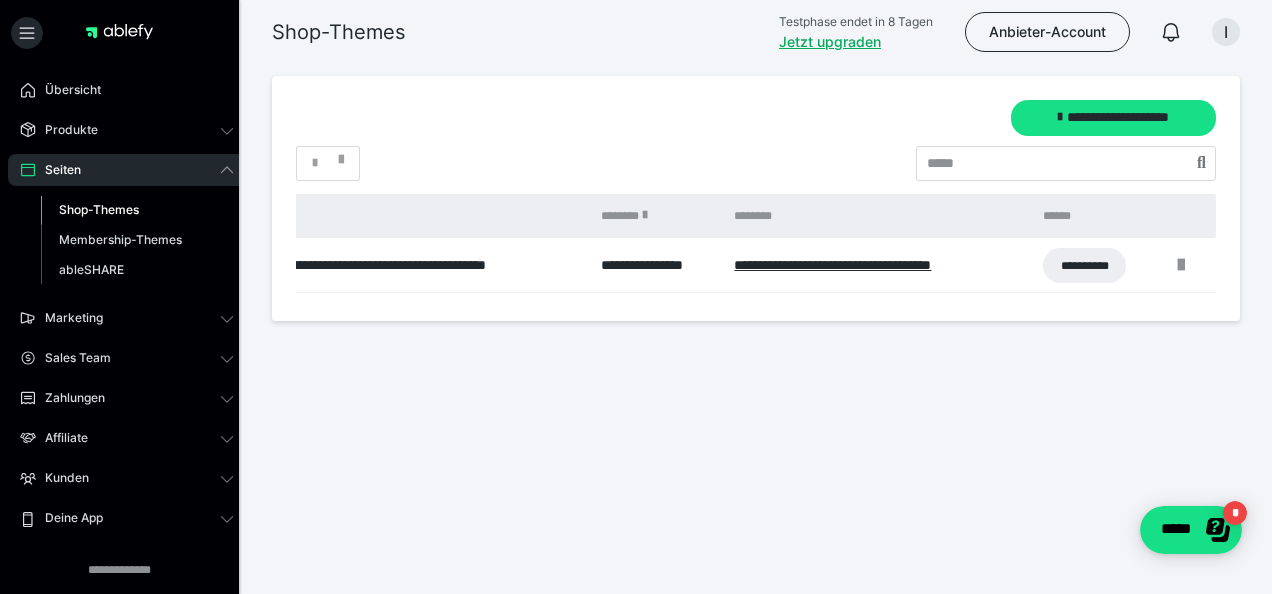 click at bounding box center (1181, 265) 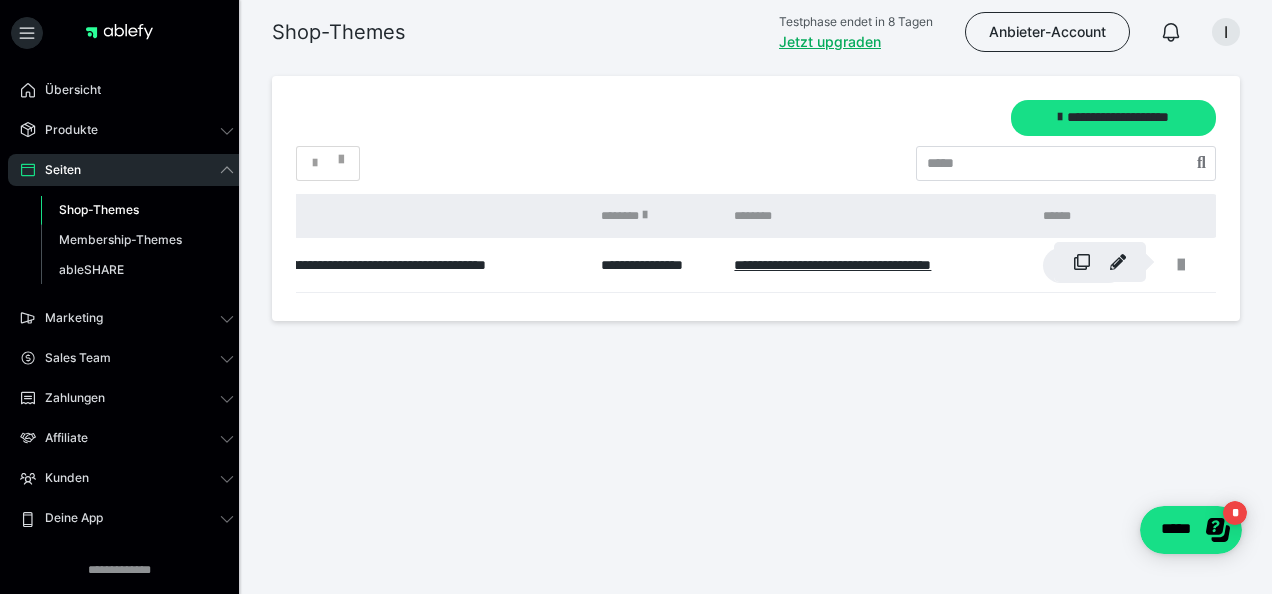 click at bounding box center [1118, 262] 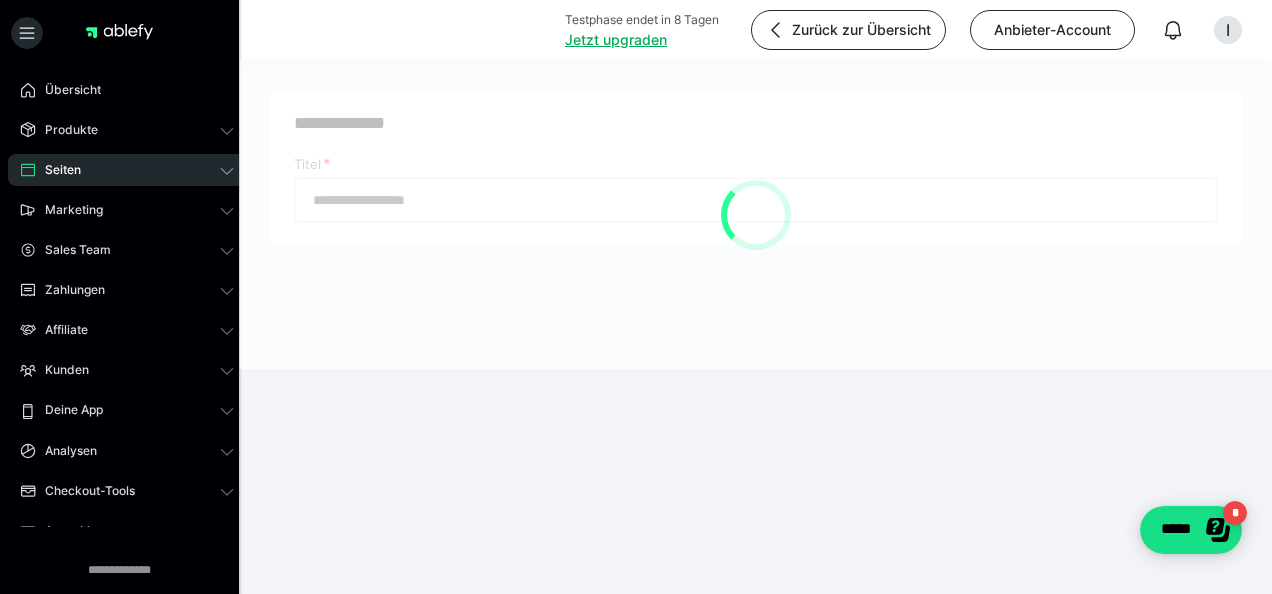 type on "**********" 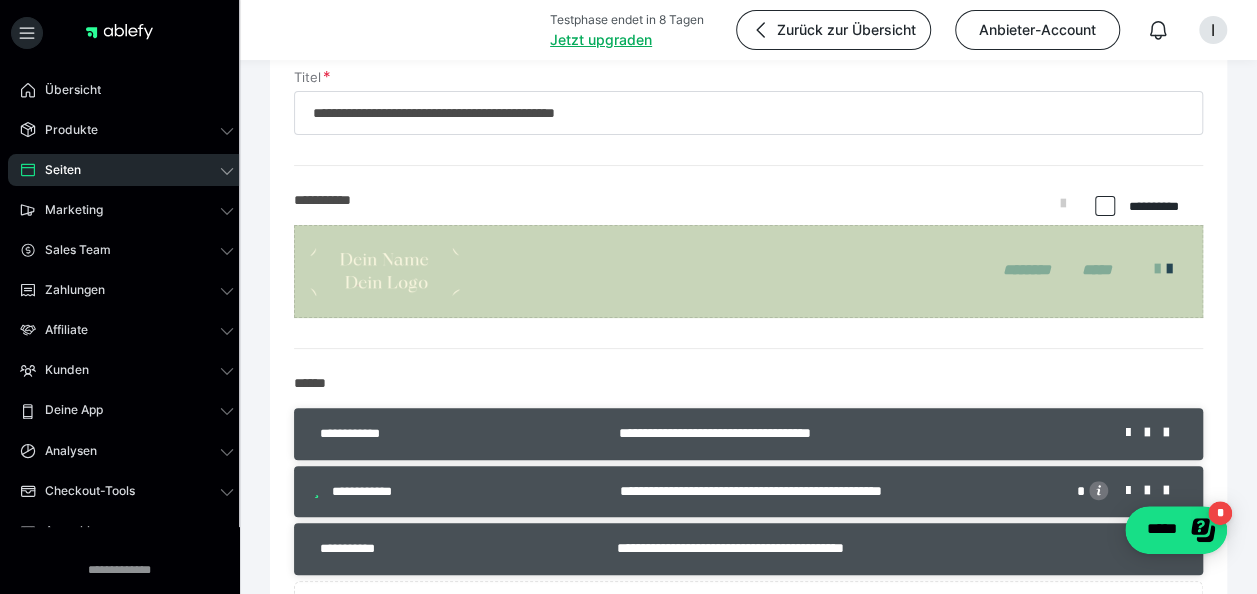 scroll, scrollTop: 0, scrollLeft: 0, axis: both 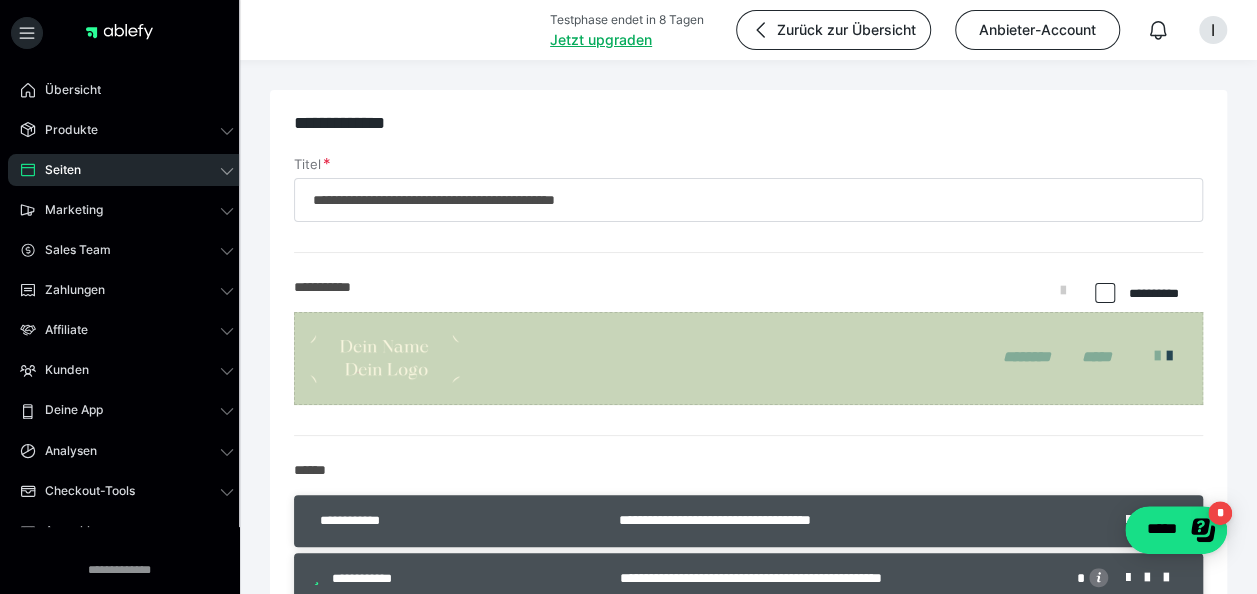 click on "Produkte" at bounding box center [64, 130] 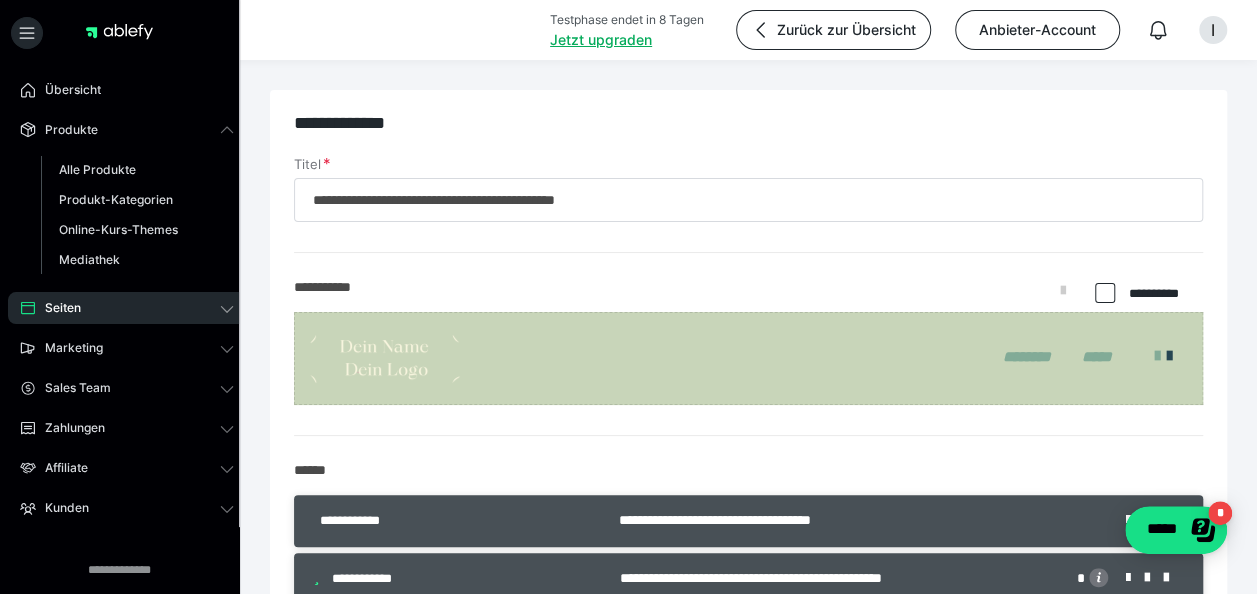 click on "Alle Produkte" at bounding box center (97, 169) 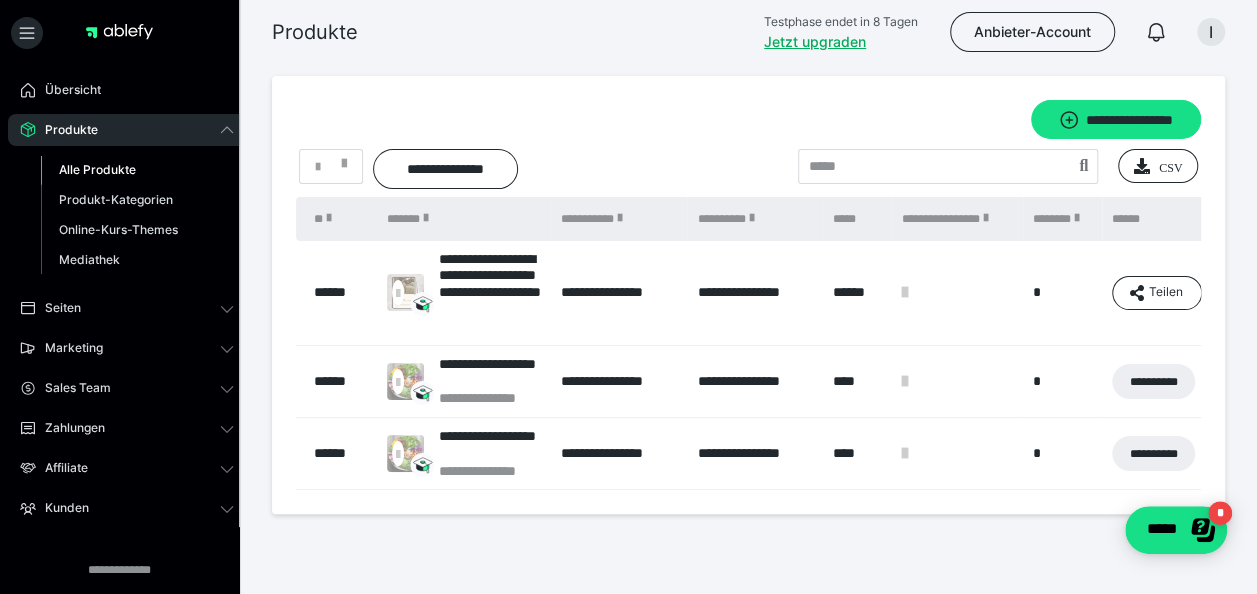 click on "**********" at bounding box center (490, 293) 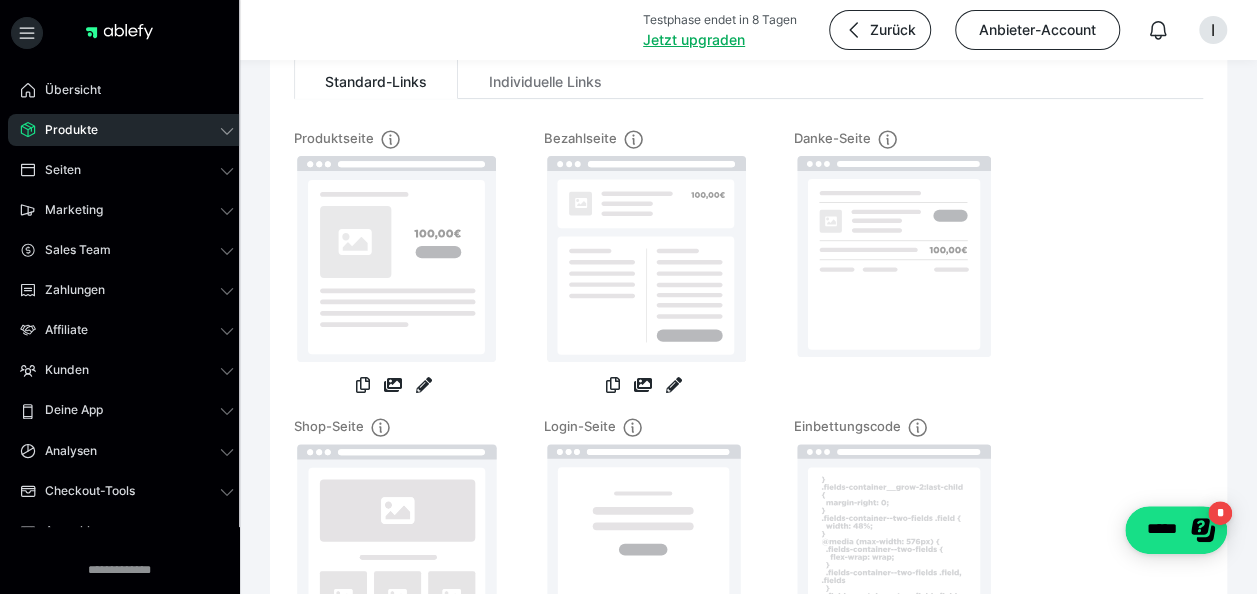 scroll, scrollTop: 200, scrollLeft: 0, axis: vertical 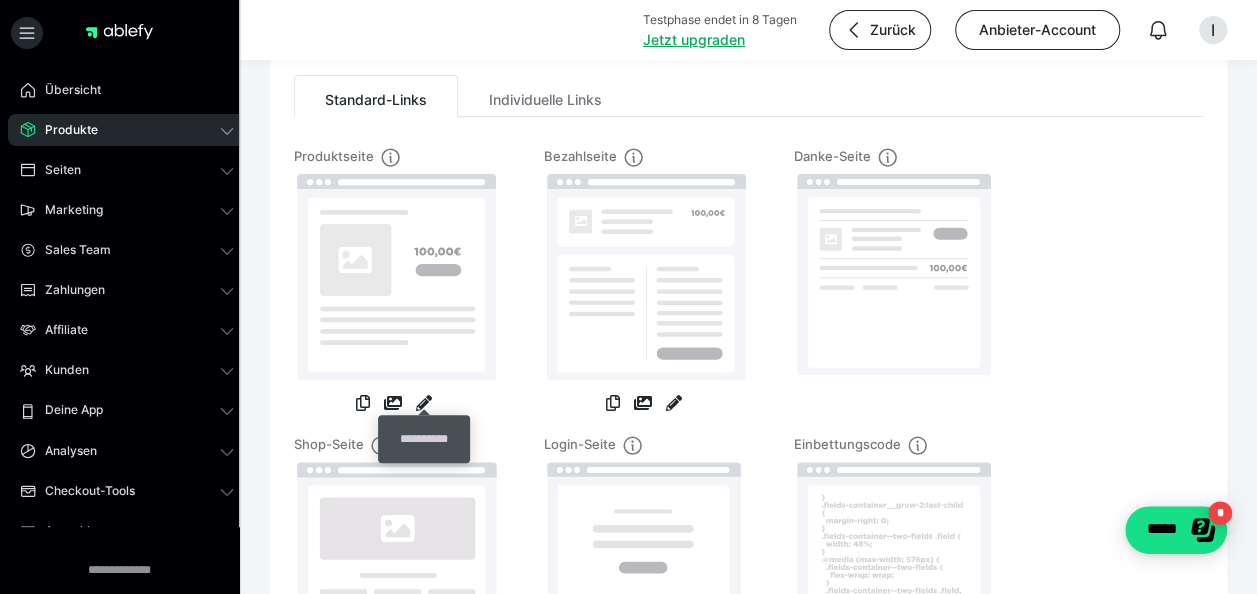 click at bounding box center (424, 403) 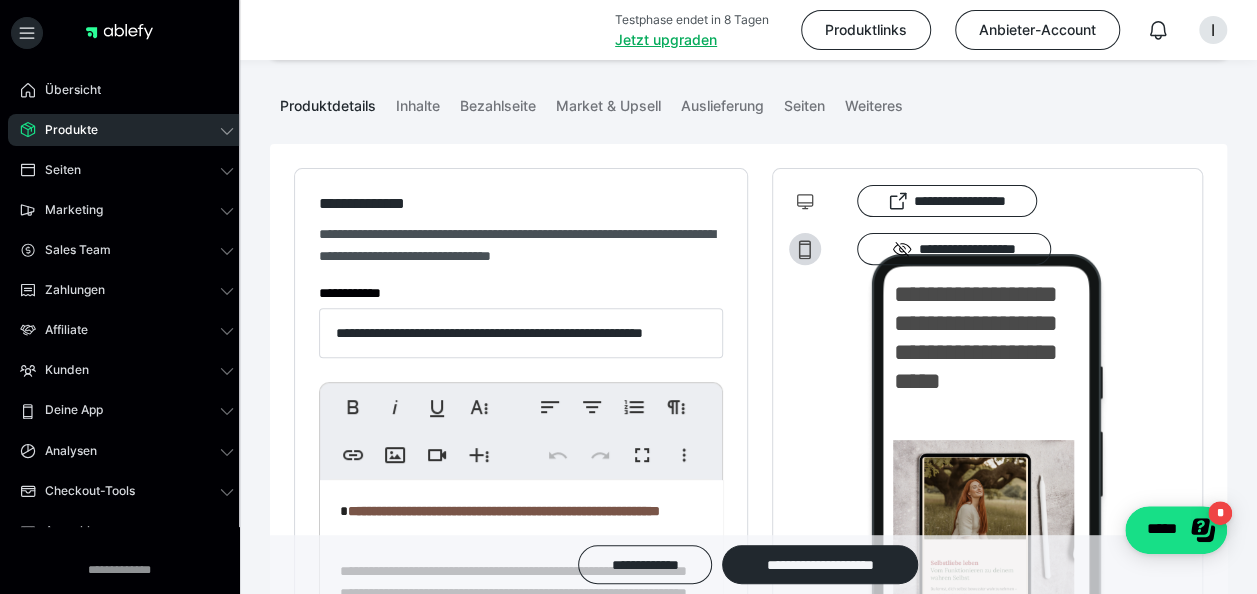 scroll, scrollTop: 300, scrollLeft: 0, axis: vertical 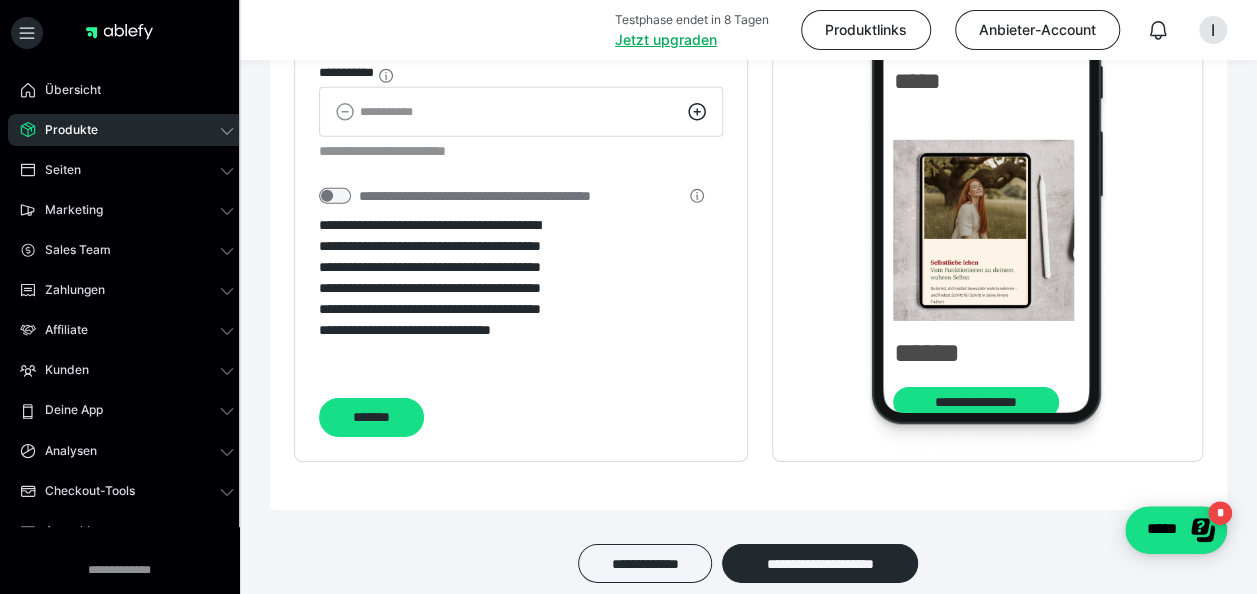 click on "**********" at bounding box center [820, 563] 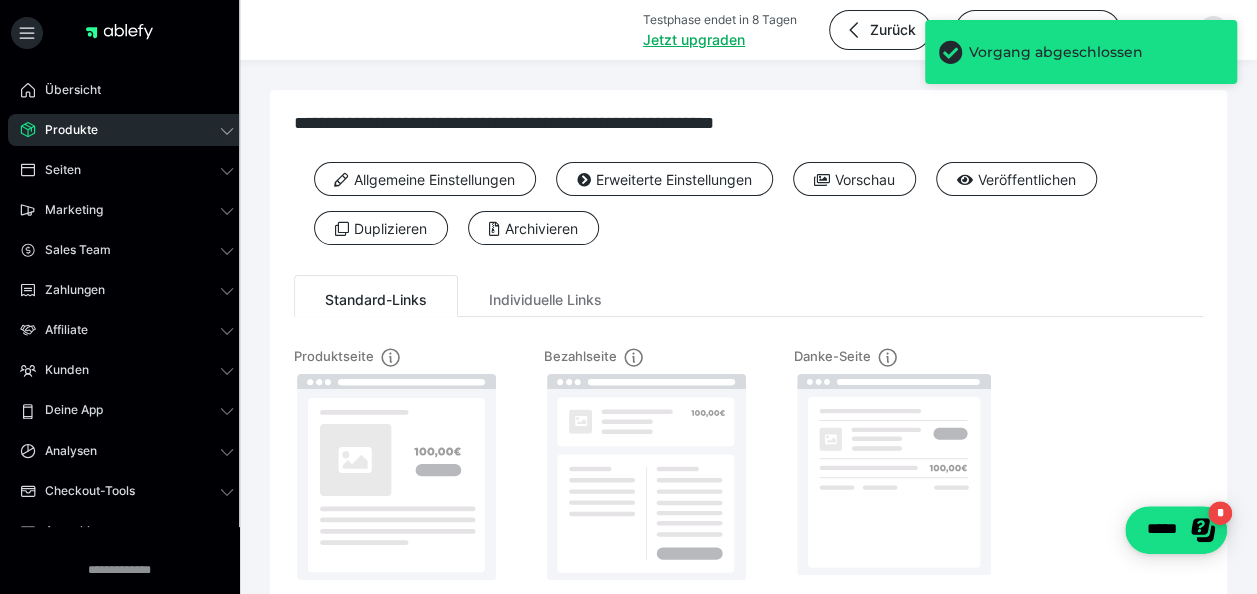 click on "Allgemeine Einstellungen Erweiterte Einstellungen Vorschau Veröffentlichen Duplizieren Archivieren" at bounding box center (748, 211) 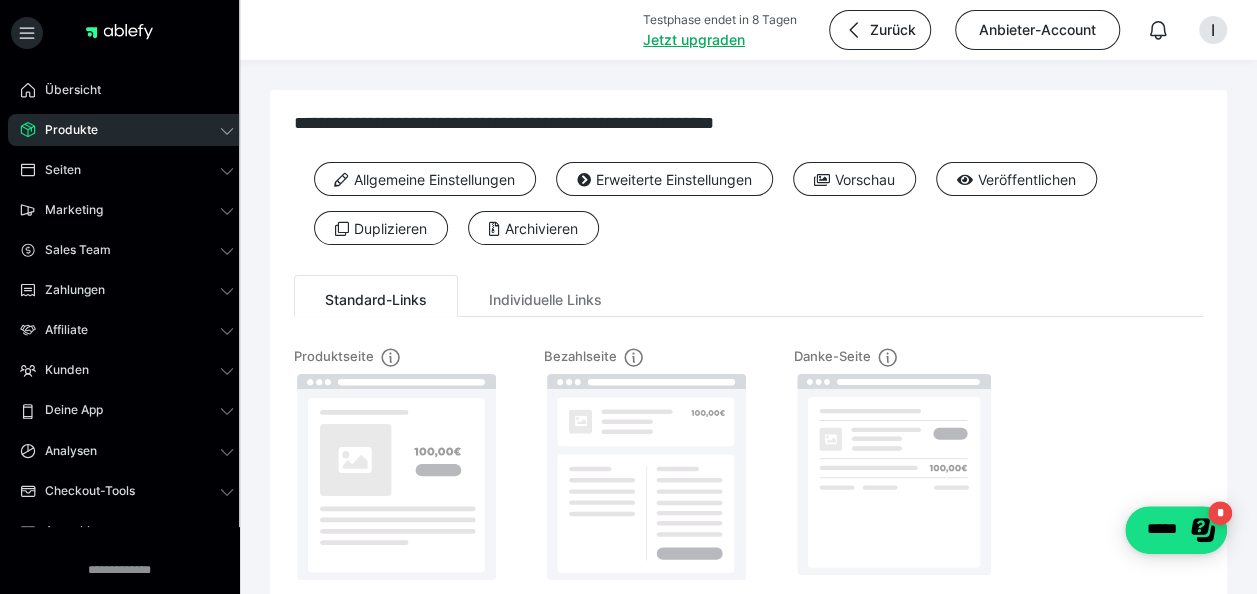 click on "Individuelle Links" at bounding box center (545, 296) 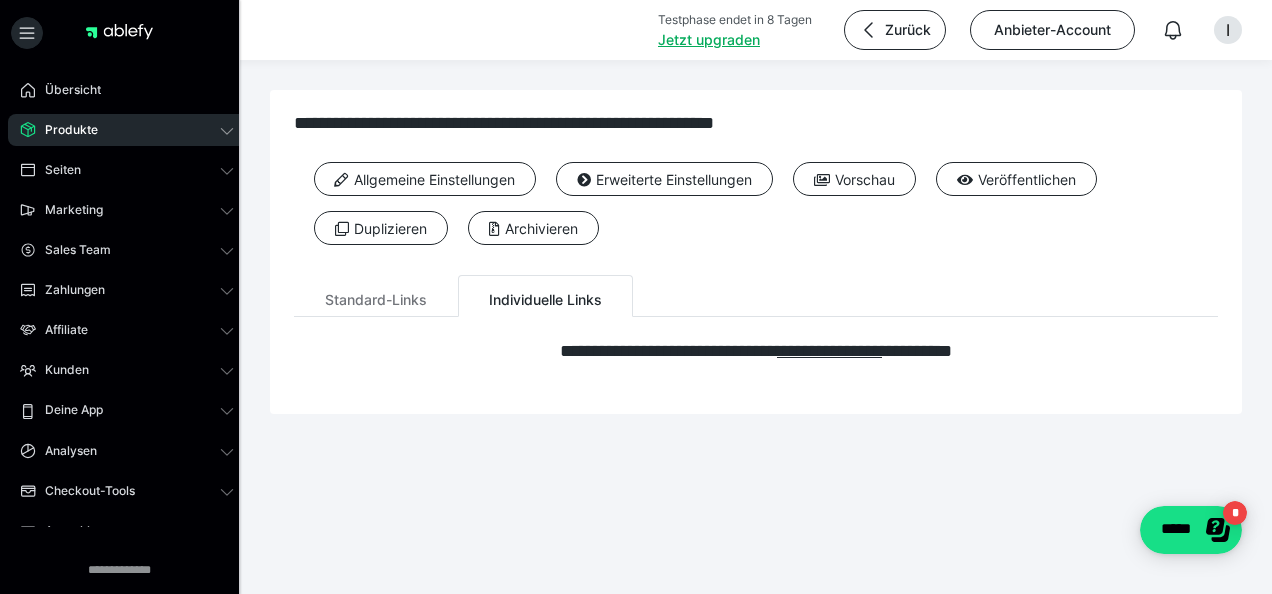 click on "Standard-Links" at bounding box center (376, 296) 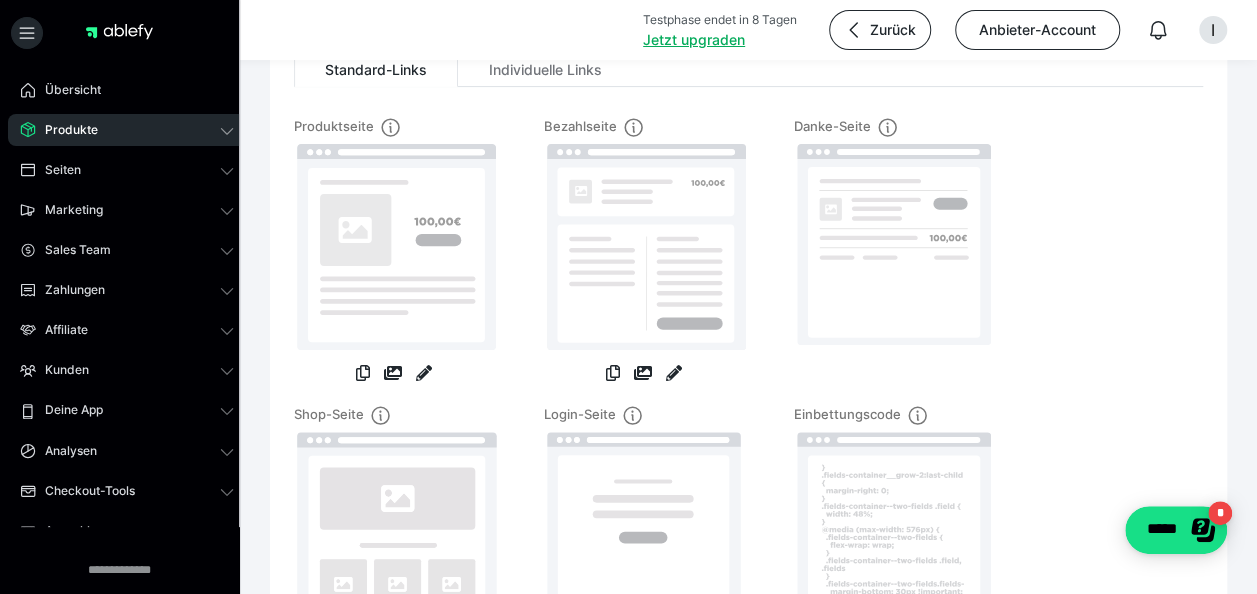 scroll, scrollTop: 200, scrollLeft: 0, axis: vertical 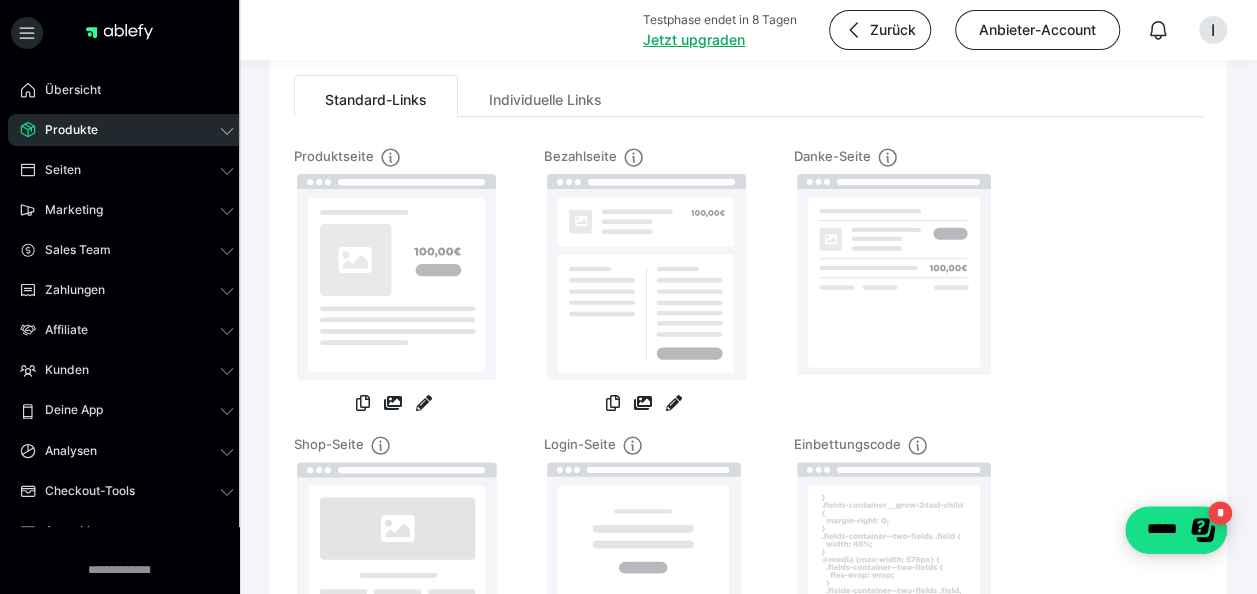 click on "Seiten" at bounding box center [56, 170] 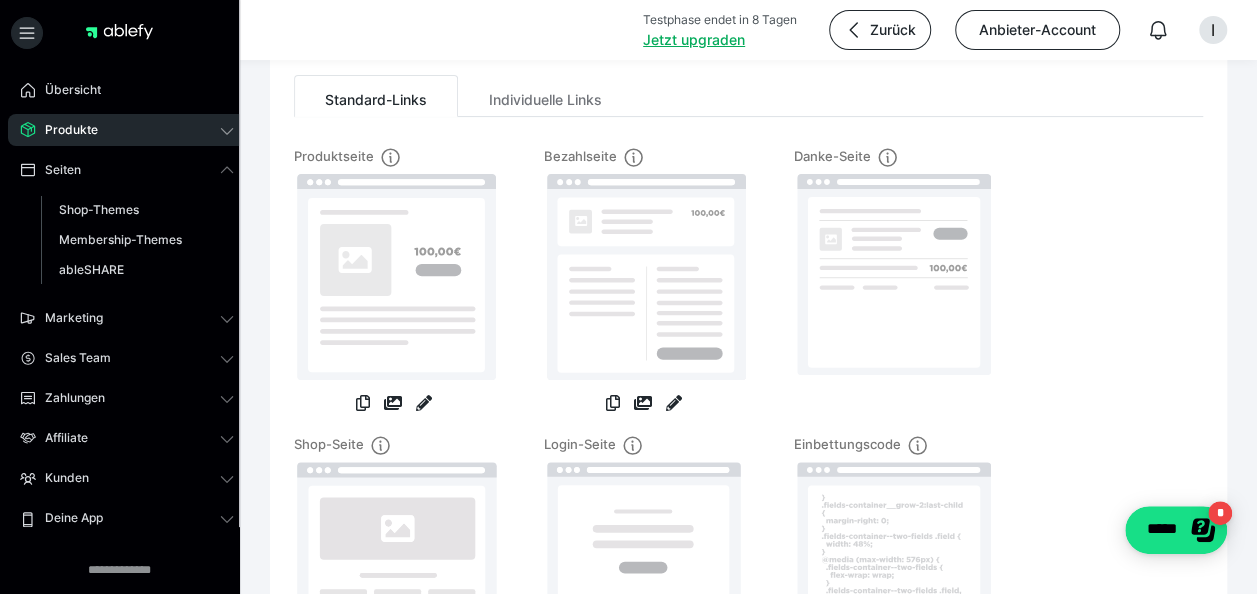 click on "Shop-Themes" at bounding box center (99, 209) 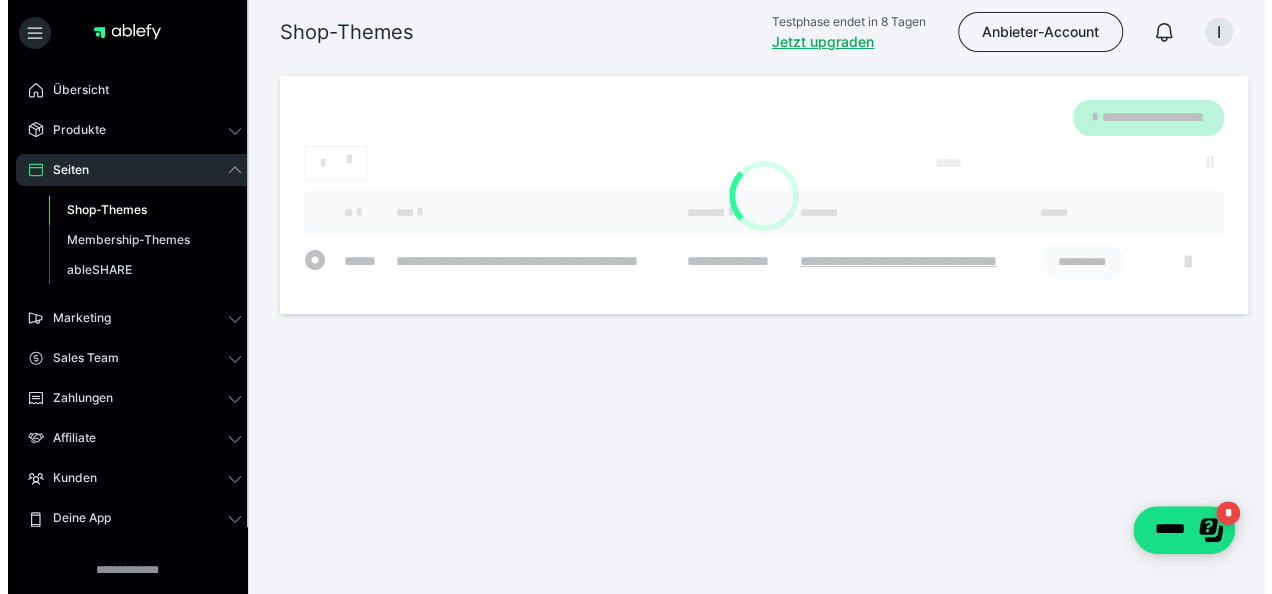 scroll, scrollTop: 0, scrollLeft: 0, axis: both 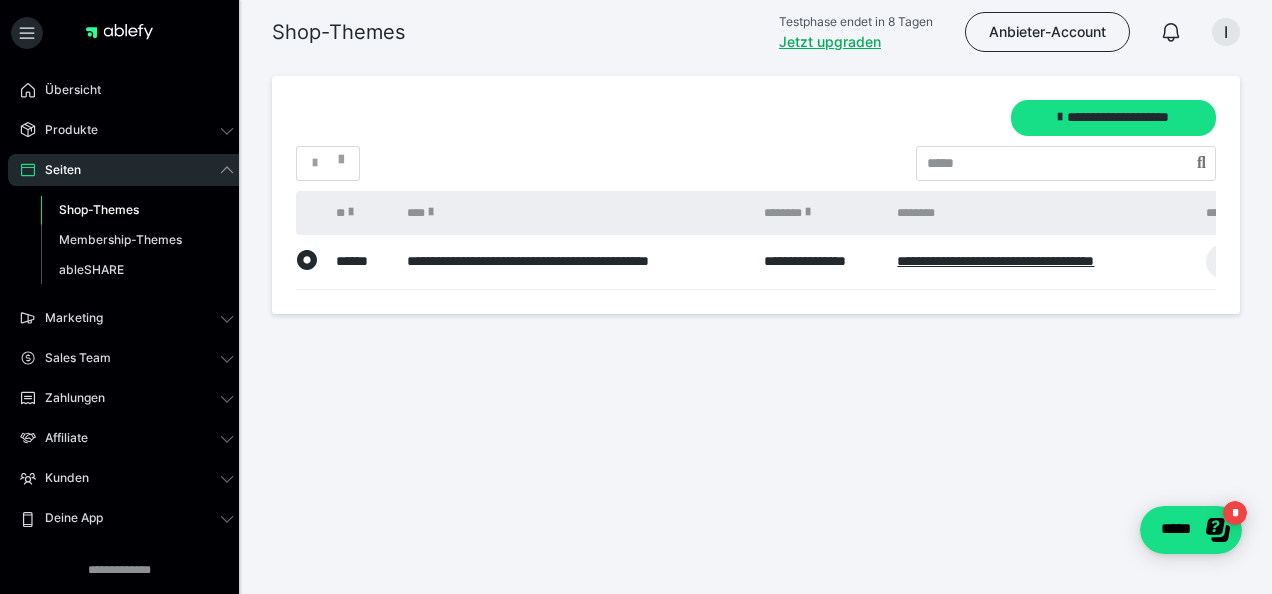 click on "**********" at bounding box center [1041, 262] 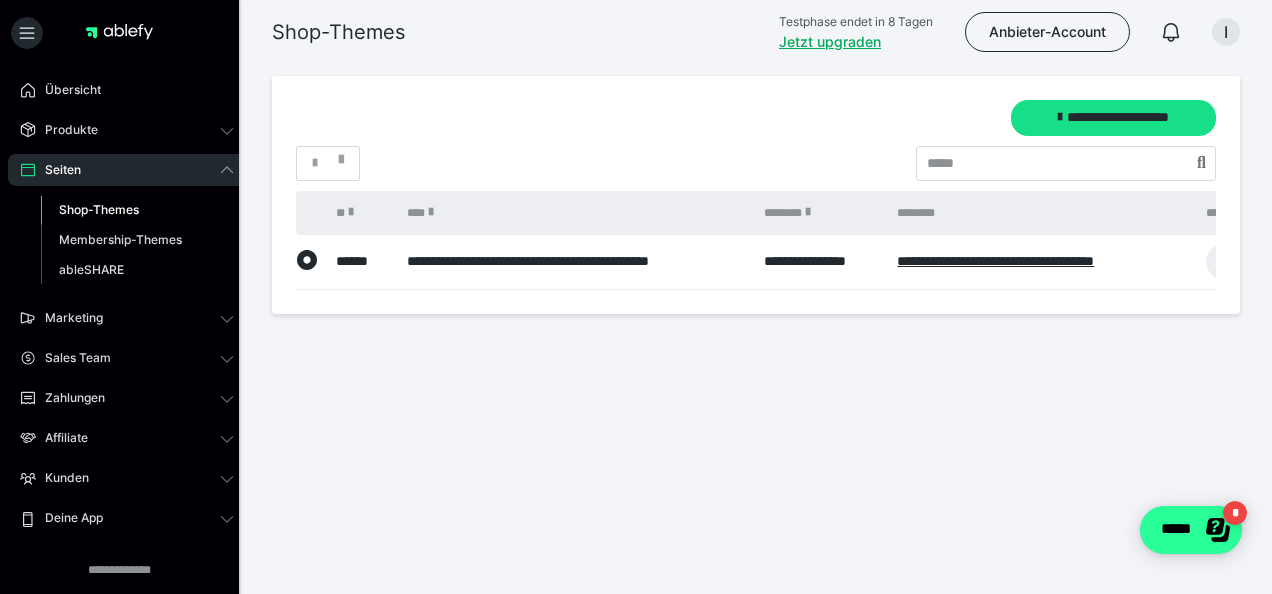 drag, startPoint x: 1142, startPoint y: 526, endPoint x: 1218, endPoint y: 534, distance: 76.41989 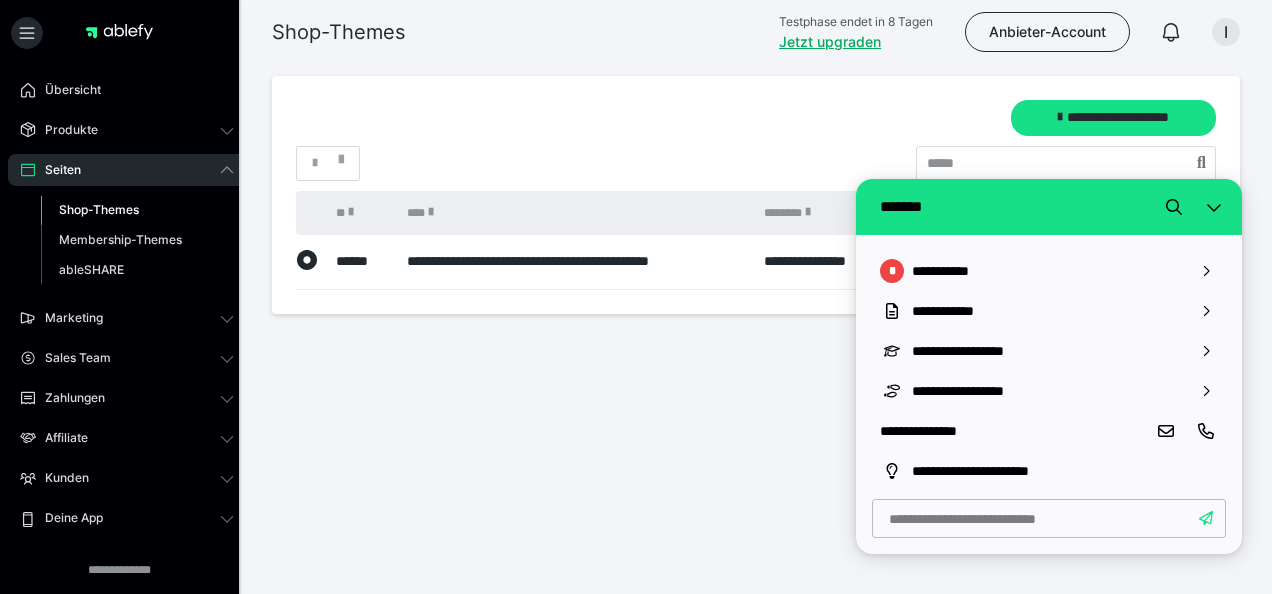 click on "**********" at bounding box center [1049, 271] 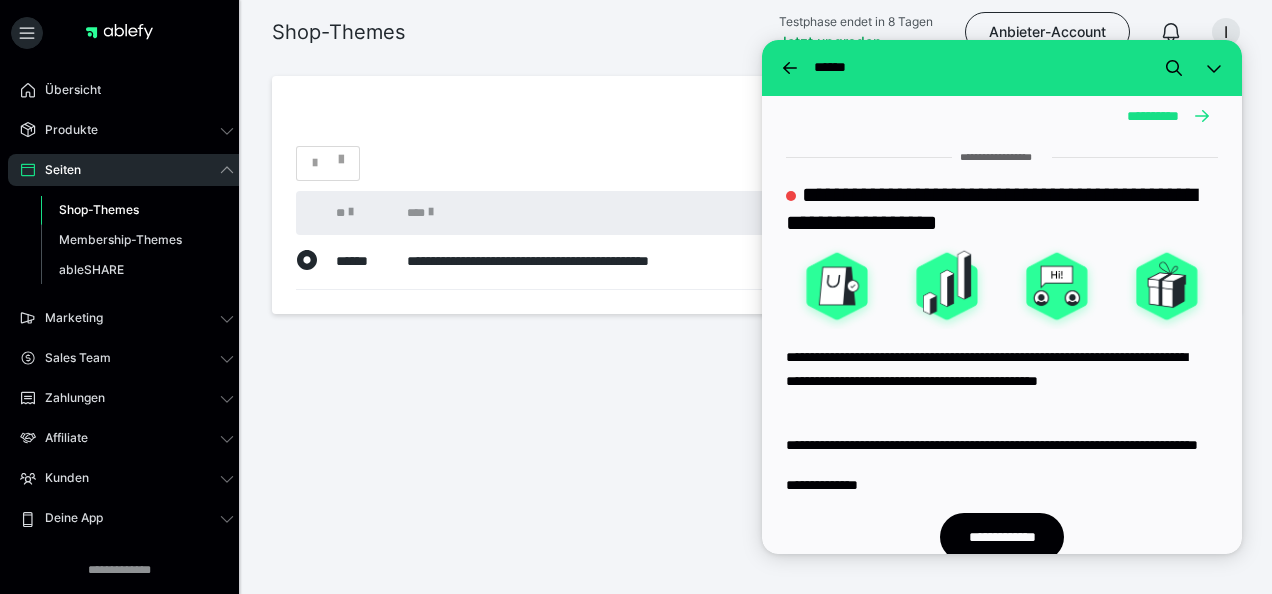 scroll, scrollTop: 1100, scrollLeft: 0, axis: vertical 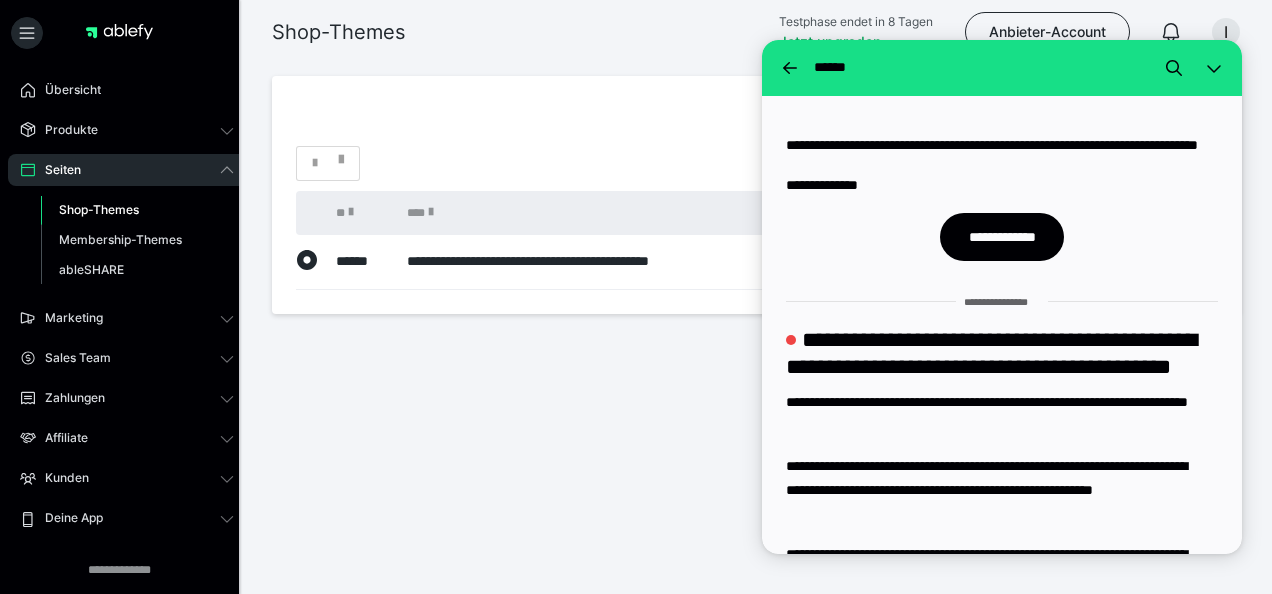click on "******" at bounding box center (829, 68) 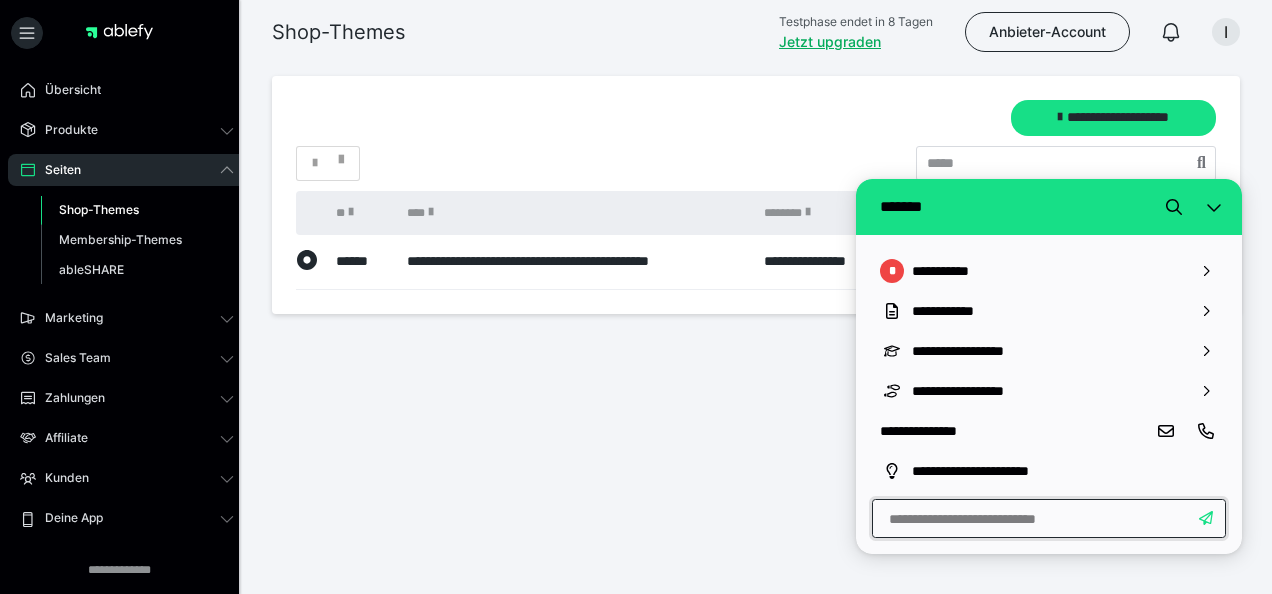click at bounding box center [1049, 518] 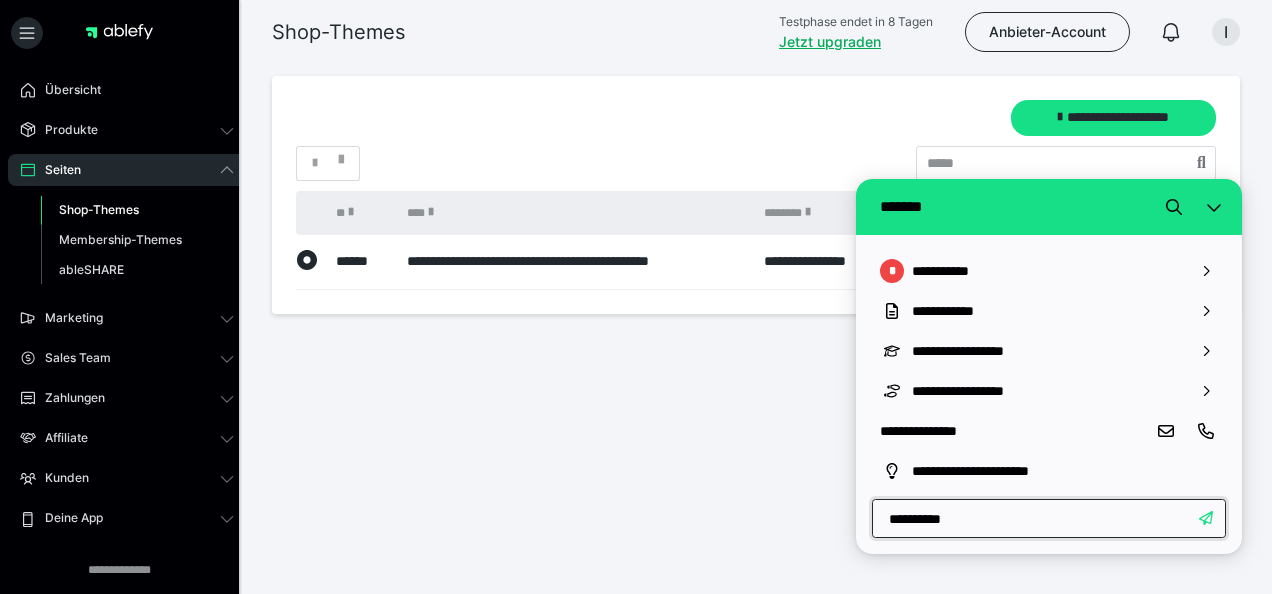 type on "**********" 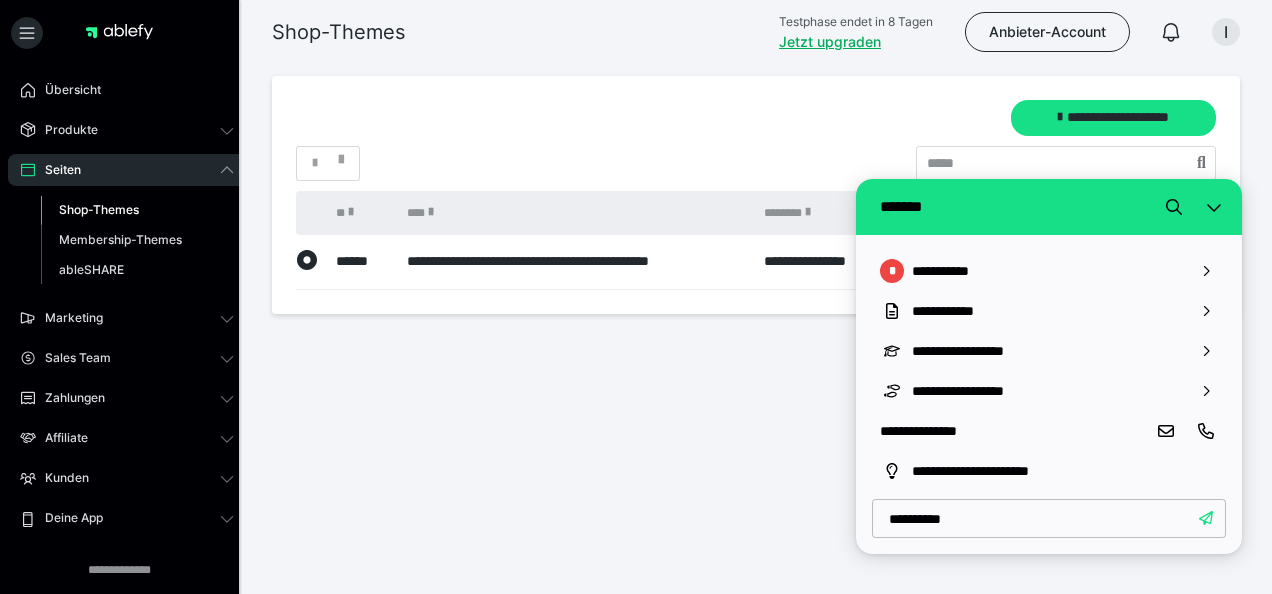 click 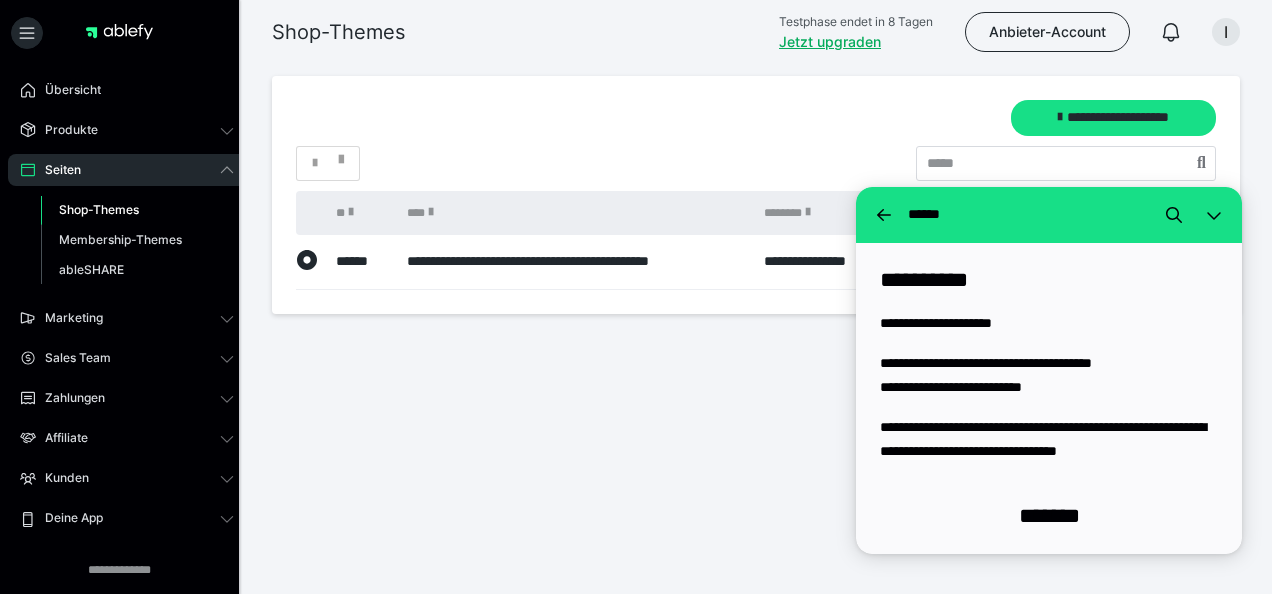 click on "******" at bounding box center [909, 215] 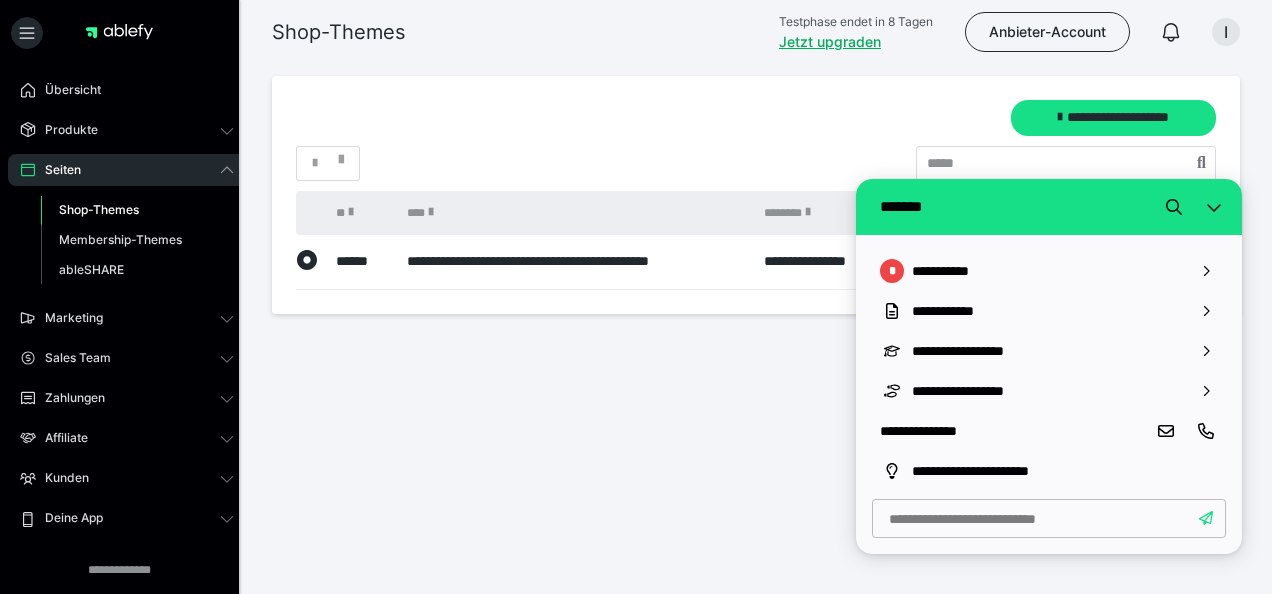 click on "**********" at bounding box center (636, 222) 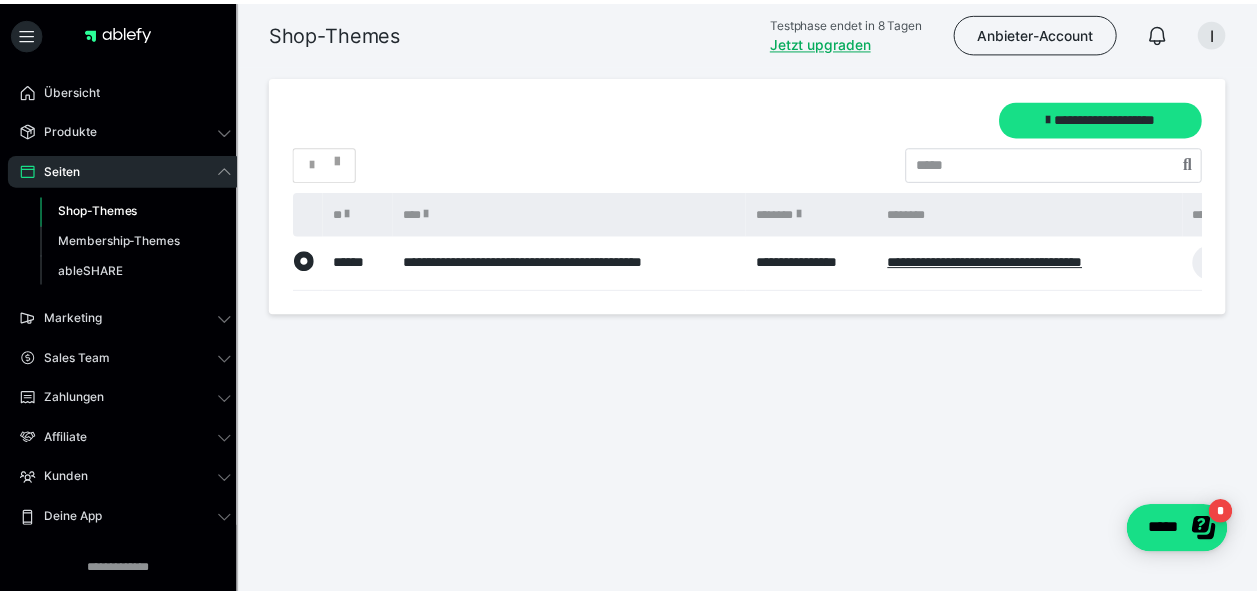 scroll, scrollTop: 0, scrollLeft: 0, axis: both 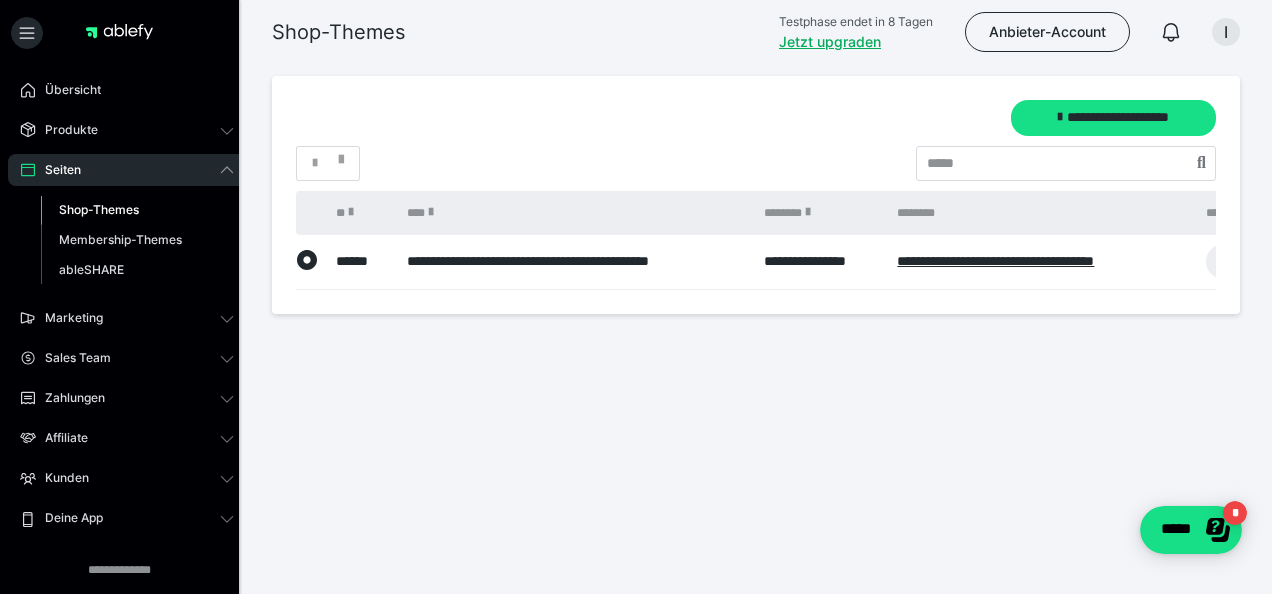 click on "**********" at bounding box center (575, 261) 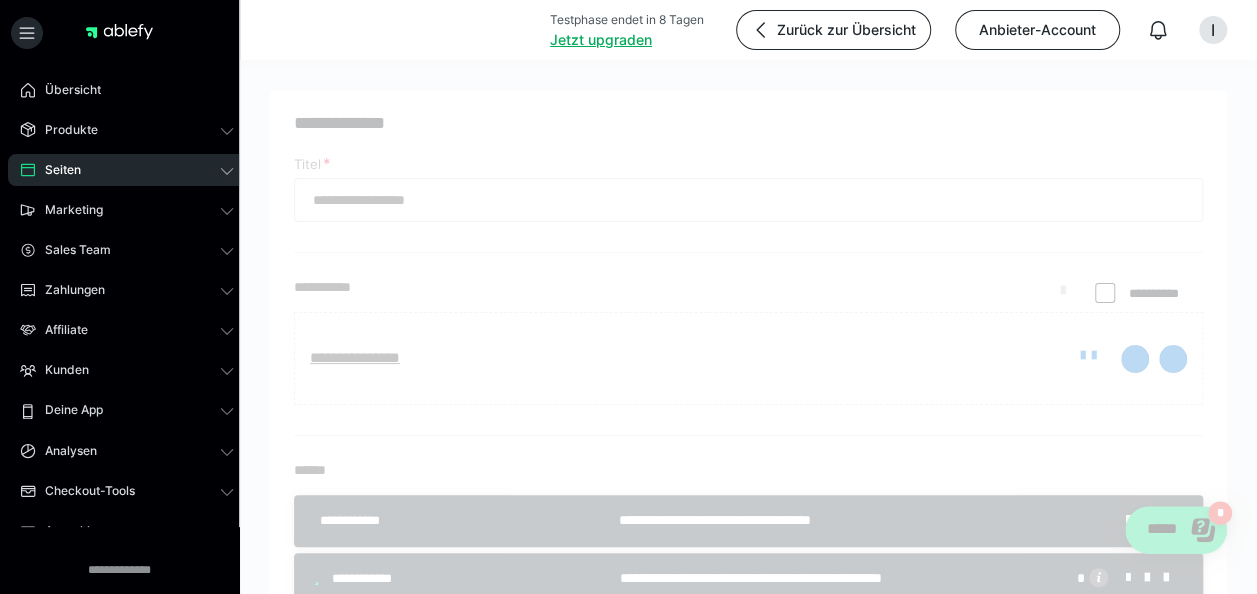 type on "**********" 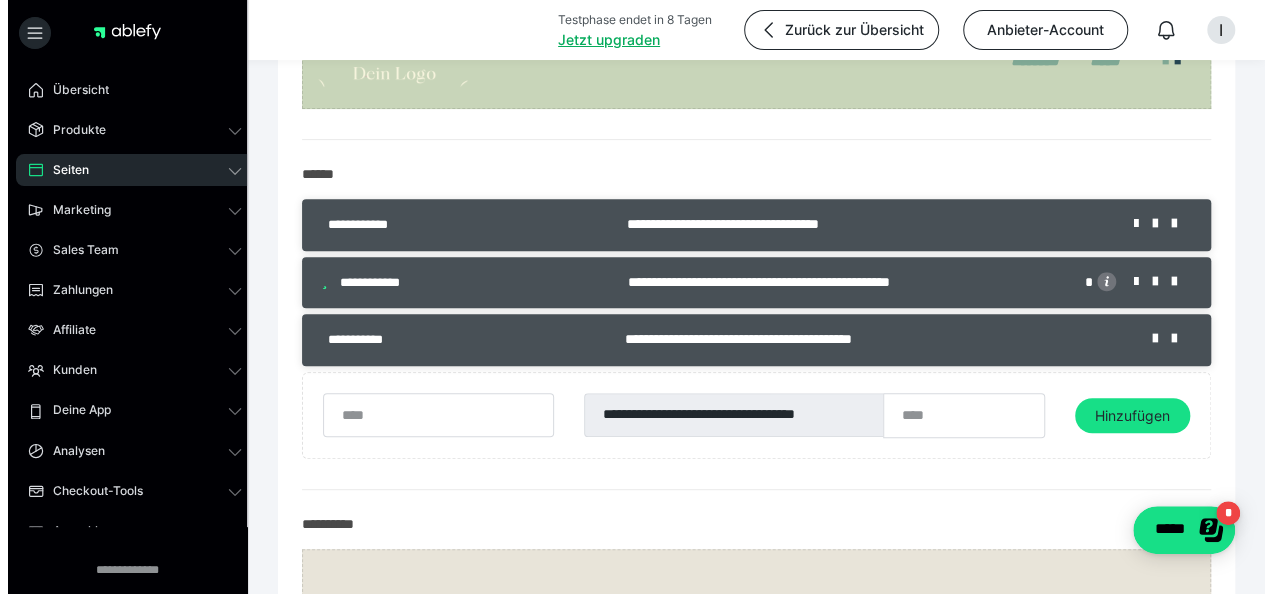 scroll, scrollTop: 300, scrollLeft: 0, axis: vertical 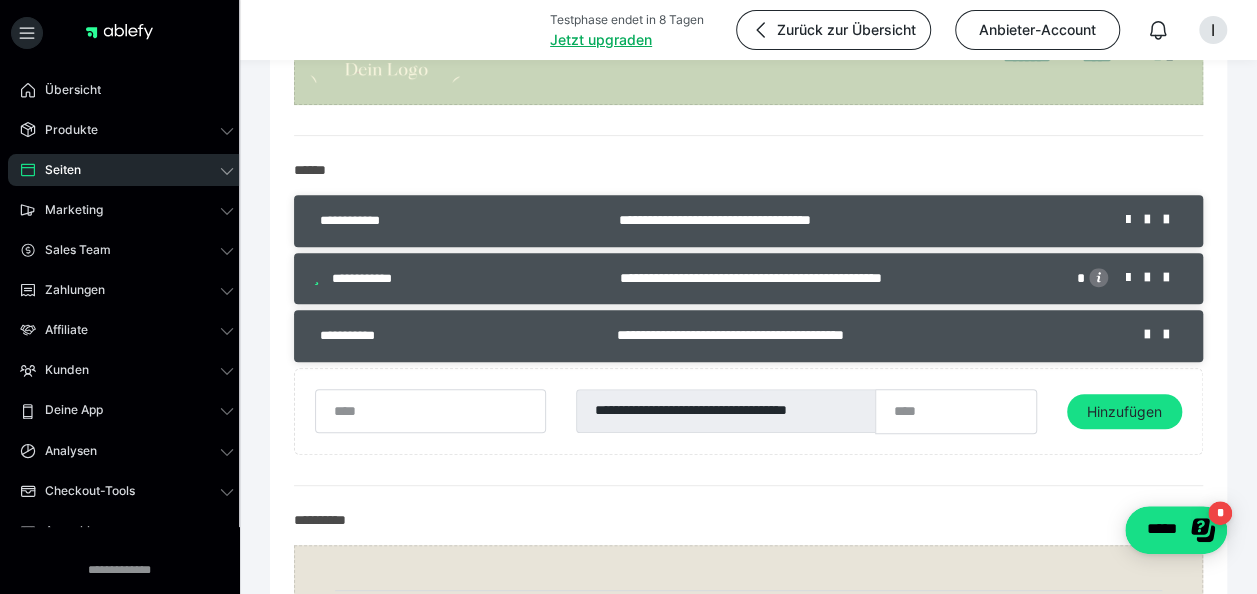 click on "**********" at bounding box center (833, 278) 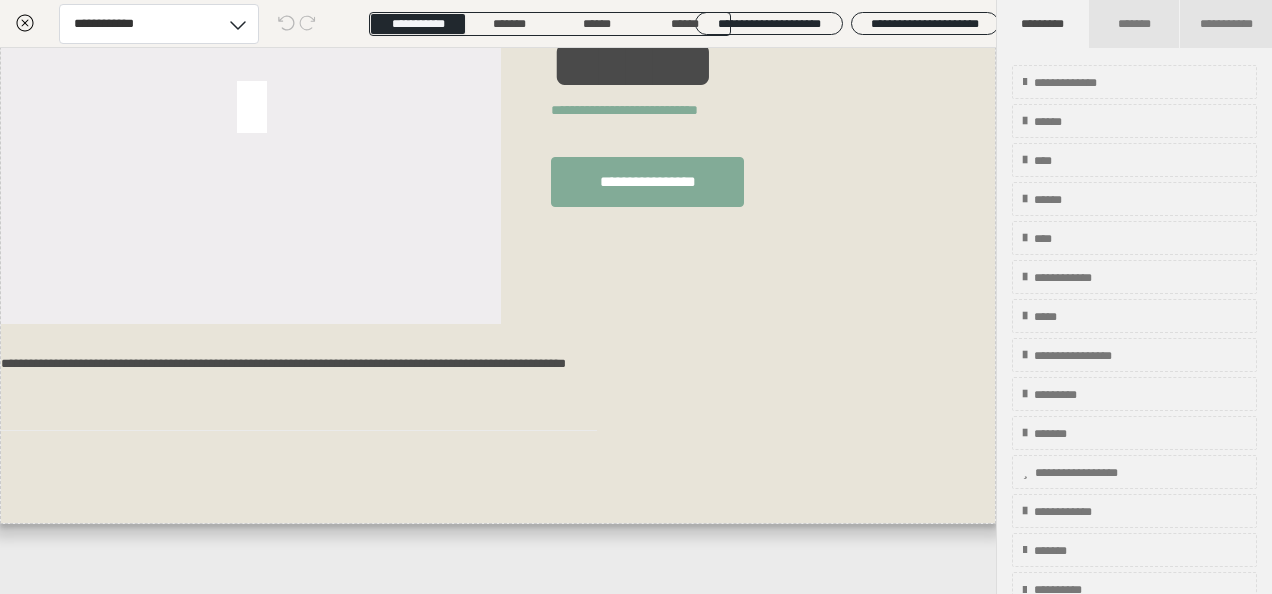 scroll, scrollTop: 0, scrollLeft: 0, axis: both 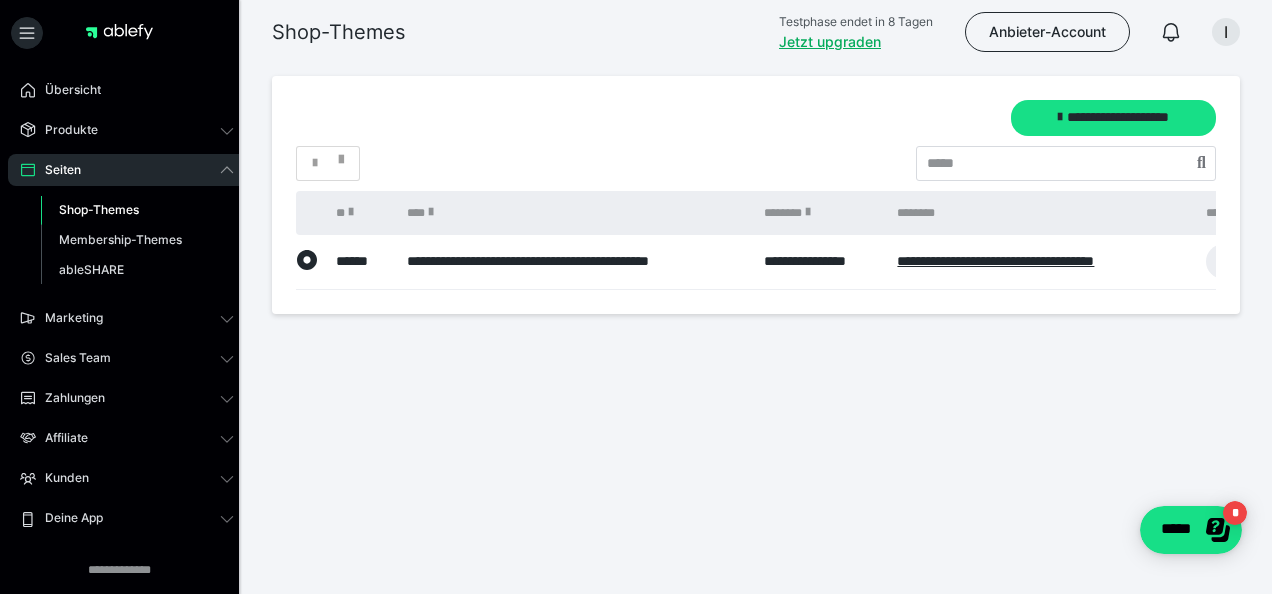 click on "**********" at bounding box center (995, 261) 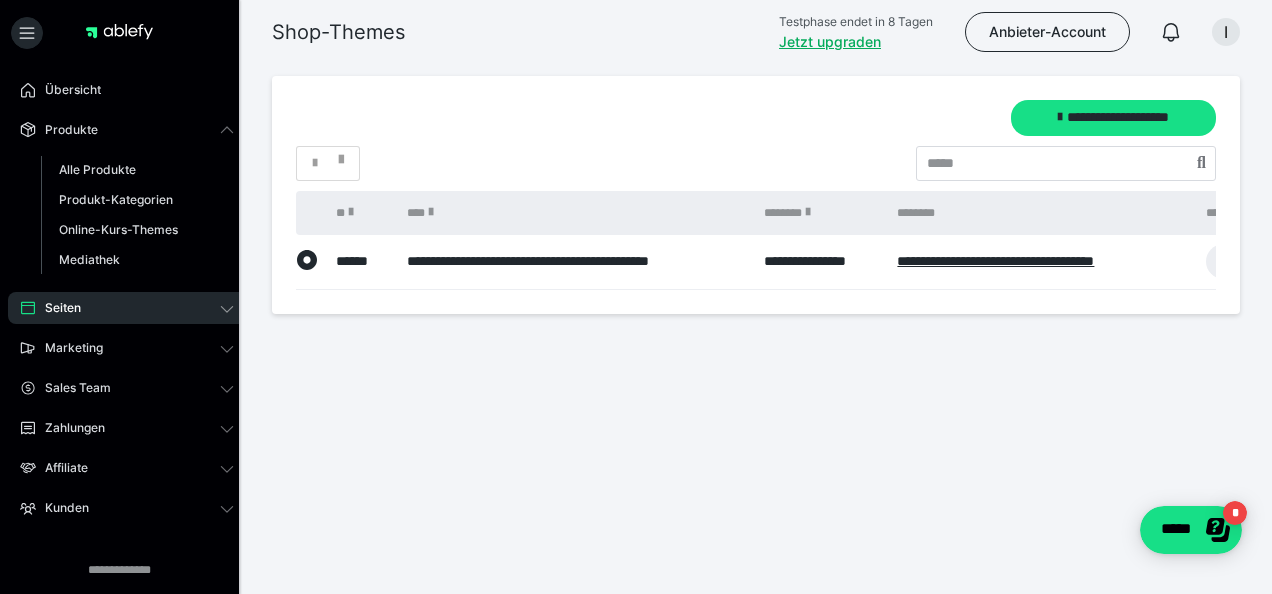 click on "Produkt-Kategorien" at bounding box center [116, 199] 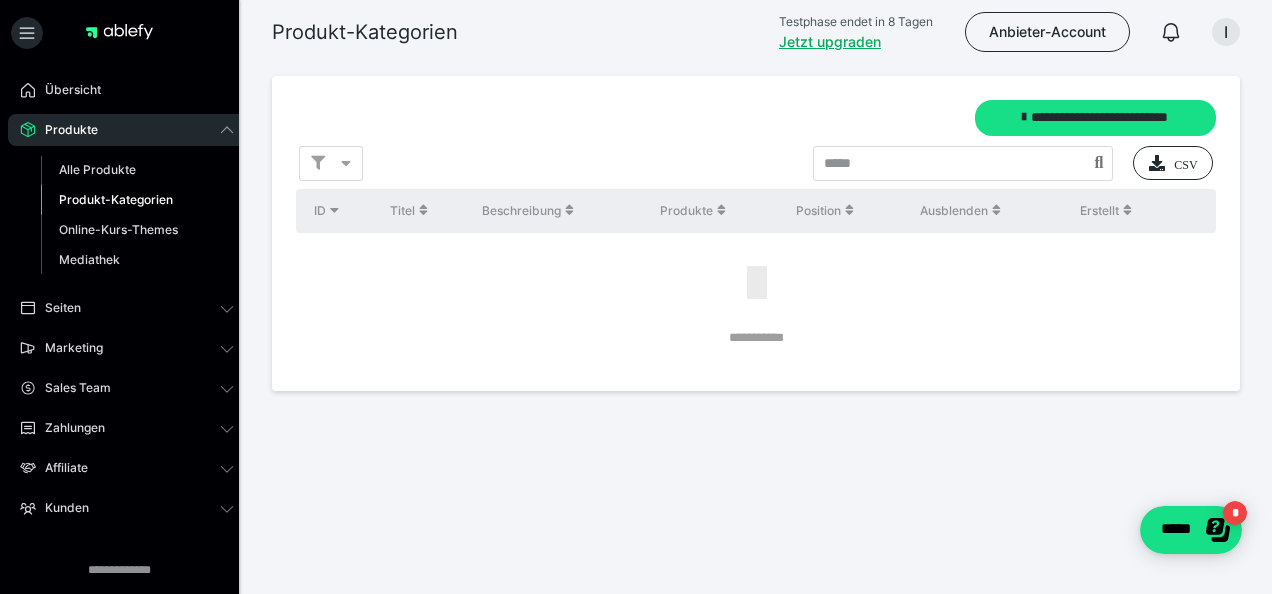 click on "Online-Kurs-Themes" at bounding box center (118, 229) 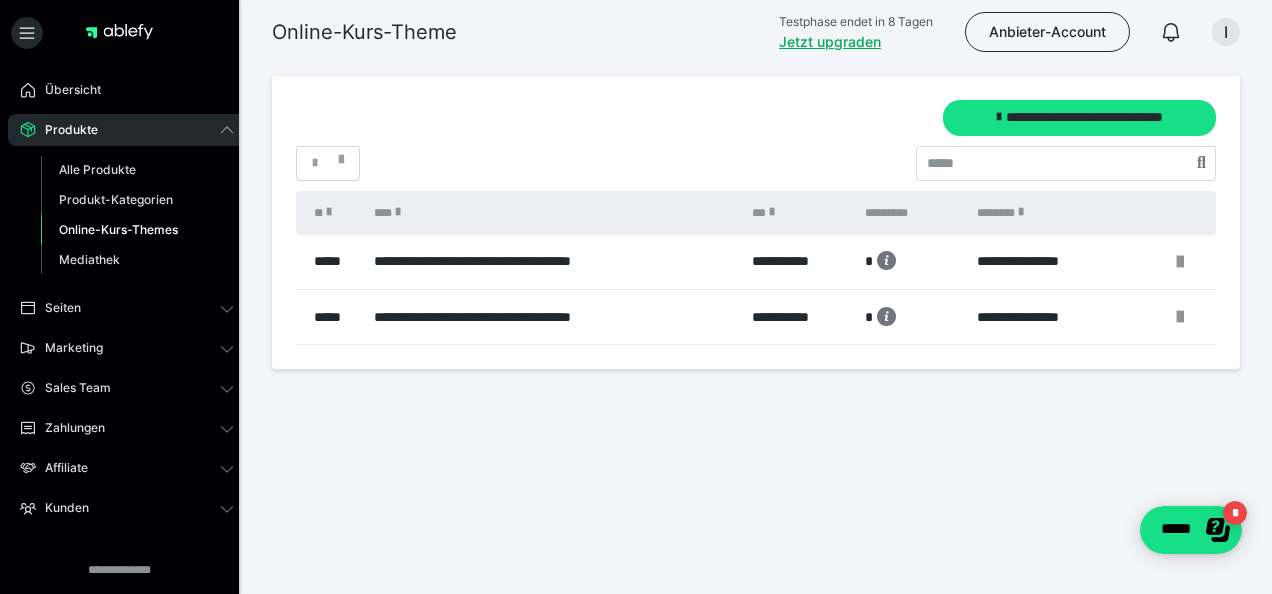 click at bounding box center [1180, 317] 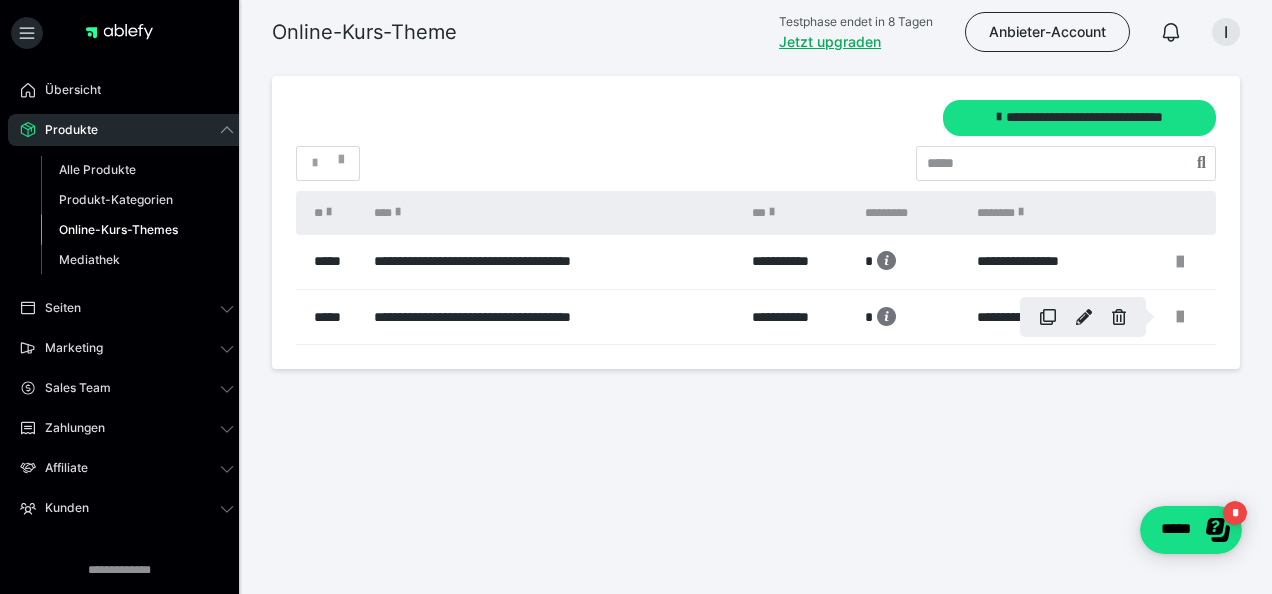 click at bounding box center [1119, 317] 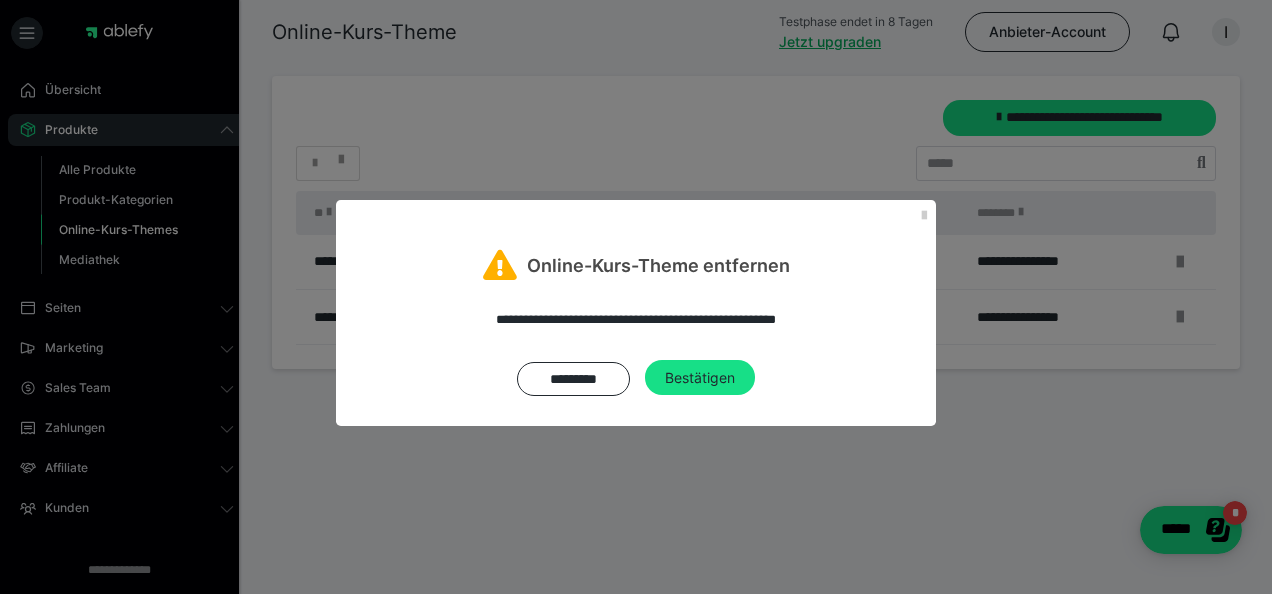 click on "Bestätigen" at bounding box center [700, 378] 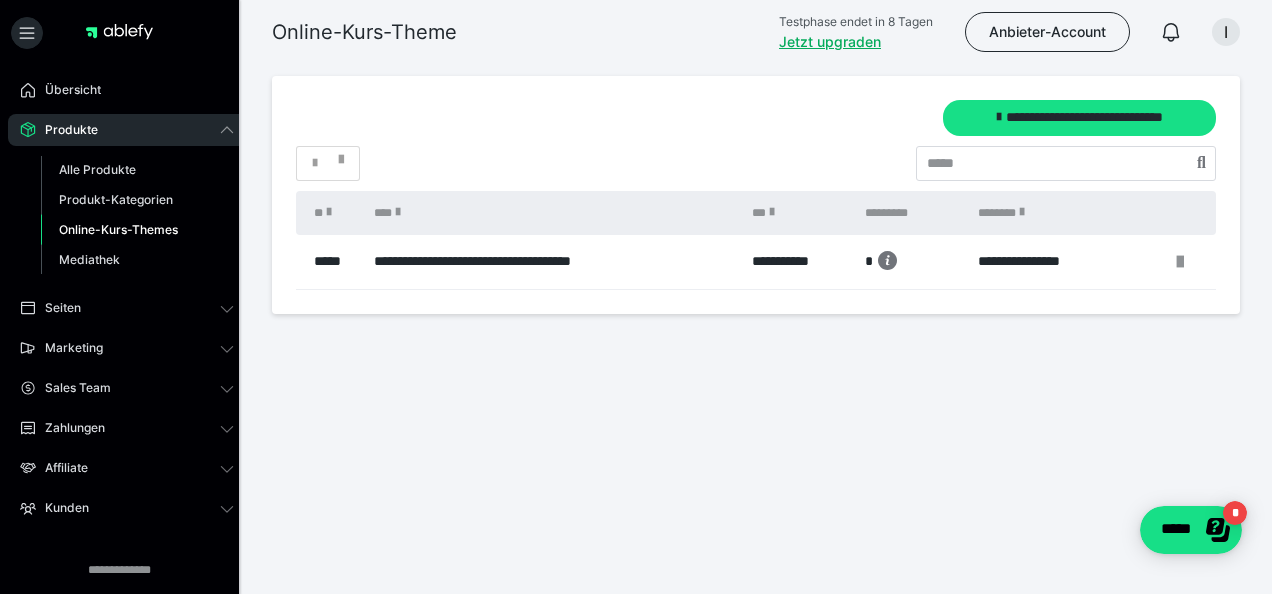 click on "**********" at bounding box center [549, 261] 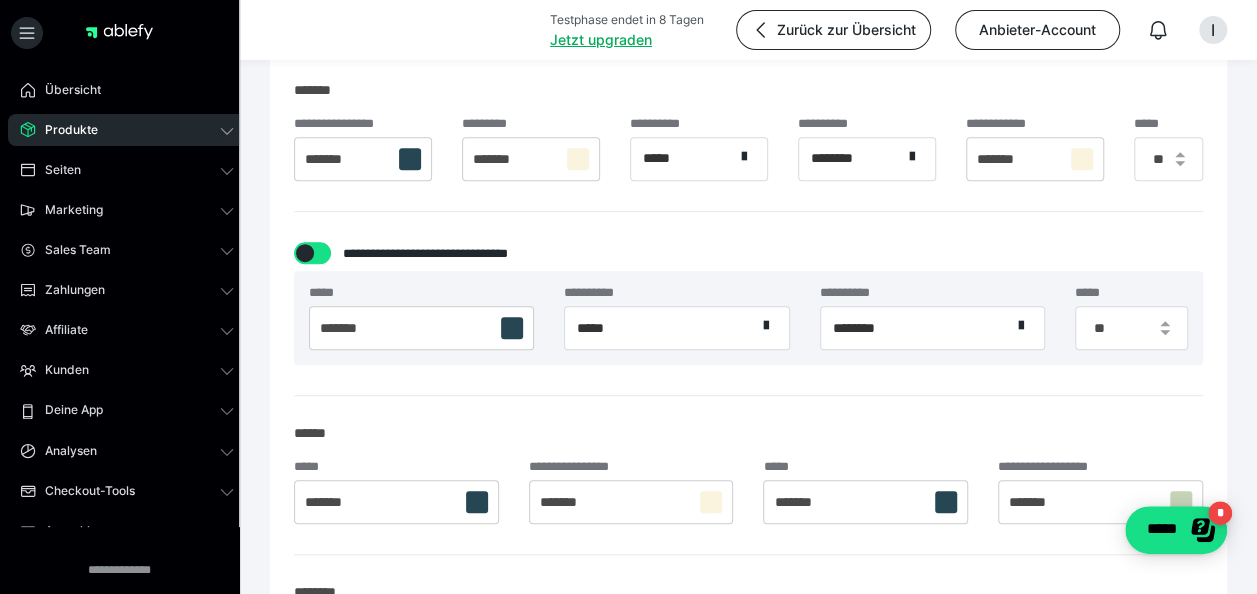 scroll, scrollTop: 0, scrollLeft: 0, axis: both 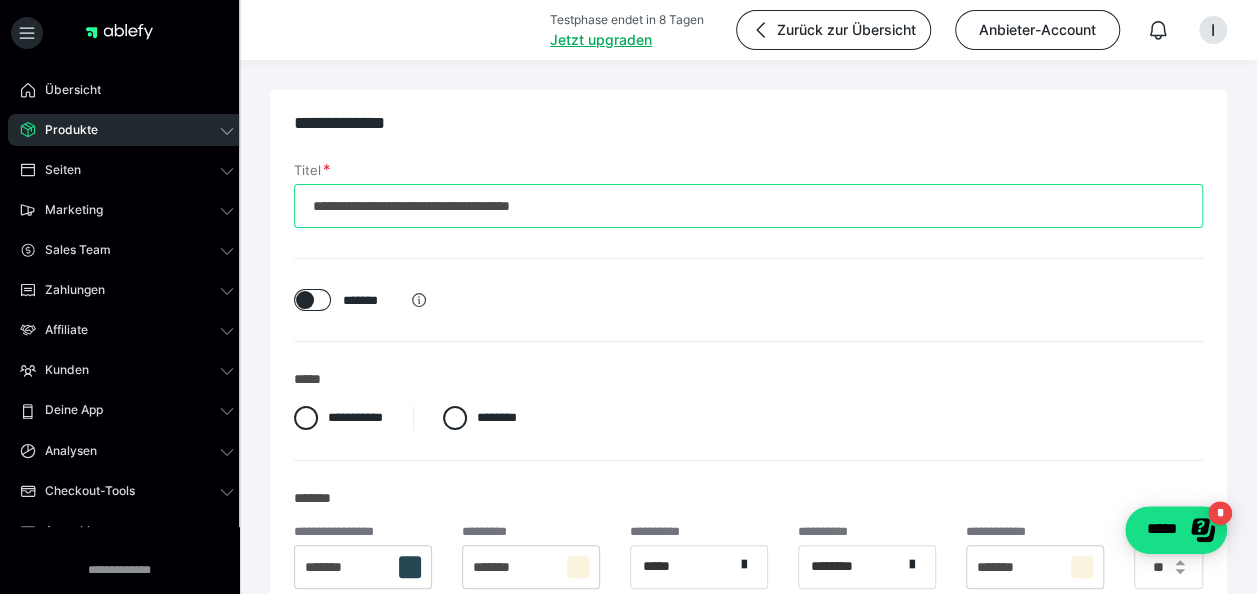 drag, startPoint x: 618, startPoint y: 208, endPoint x: 244, endPoint y: 196, distance: 374.19247 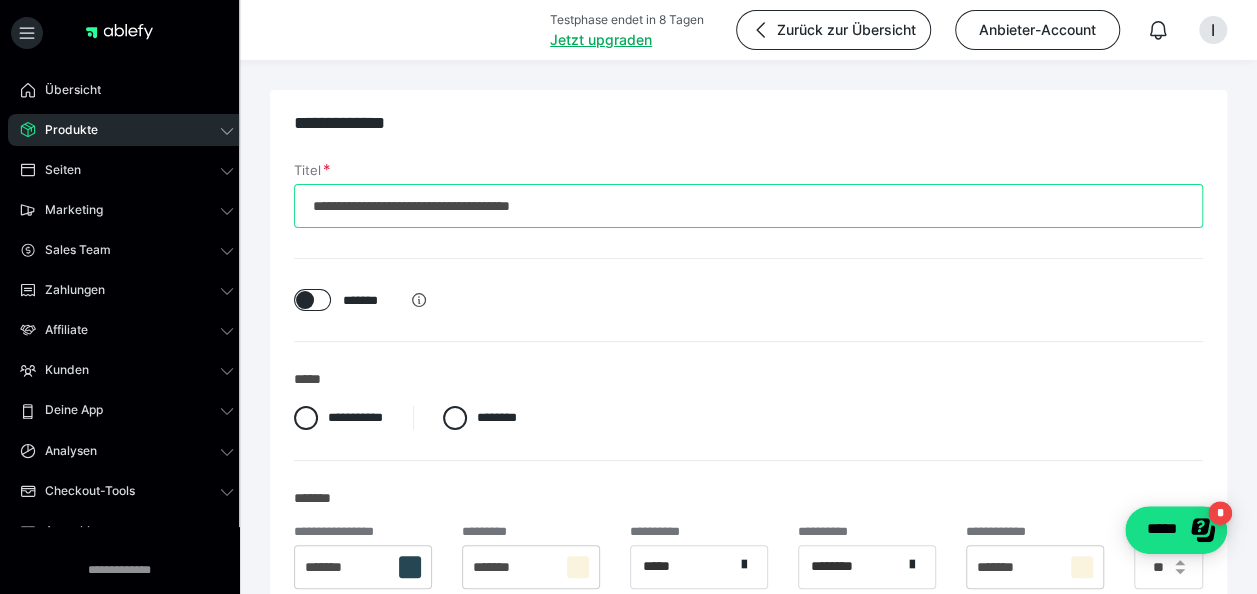 click on "**********" at bounding box center [748, 1384] 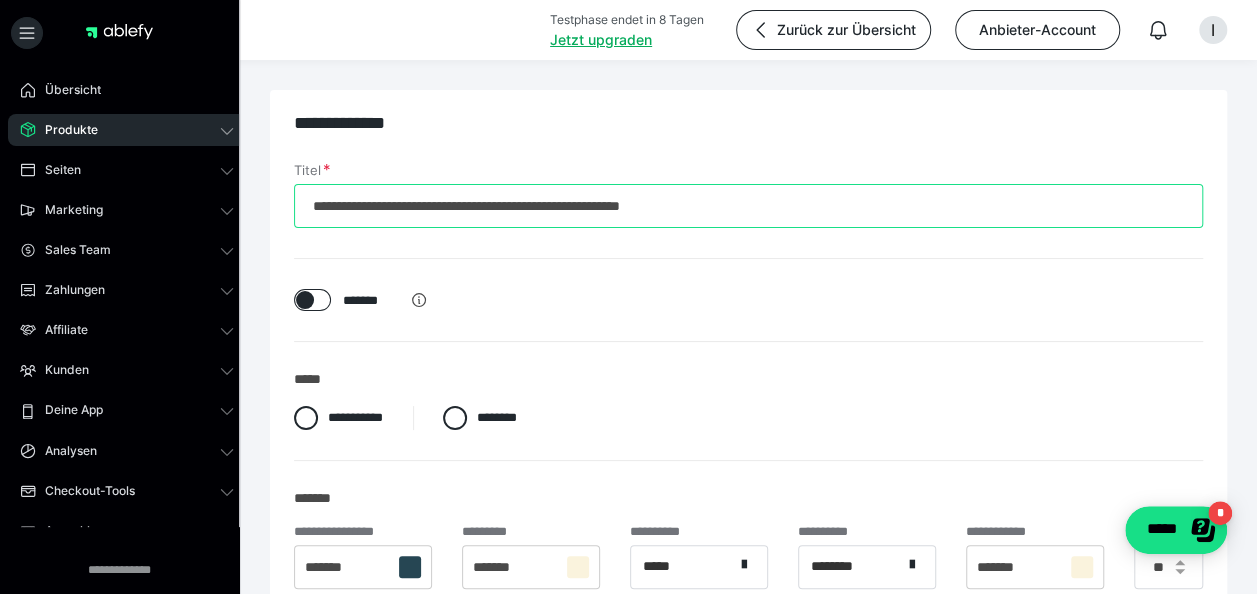 click on "**********" at bounding box center (748, 206) 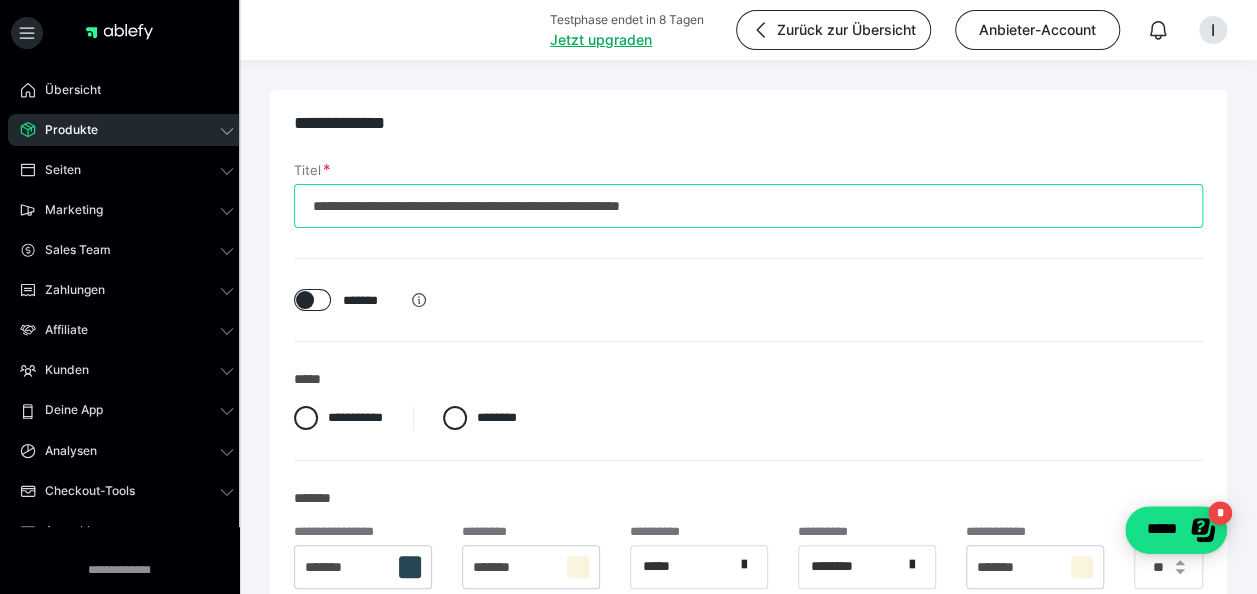 click on "**********" at bounding box center [748, 206] 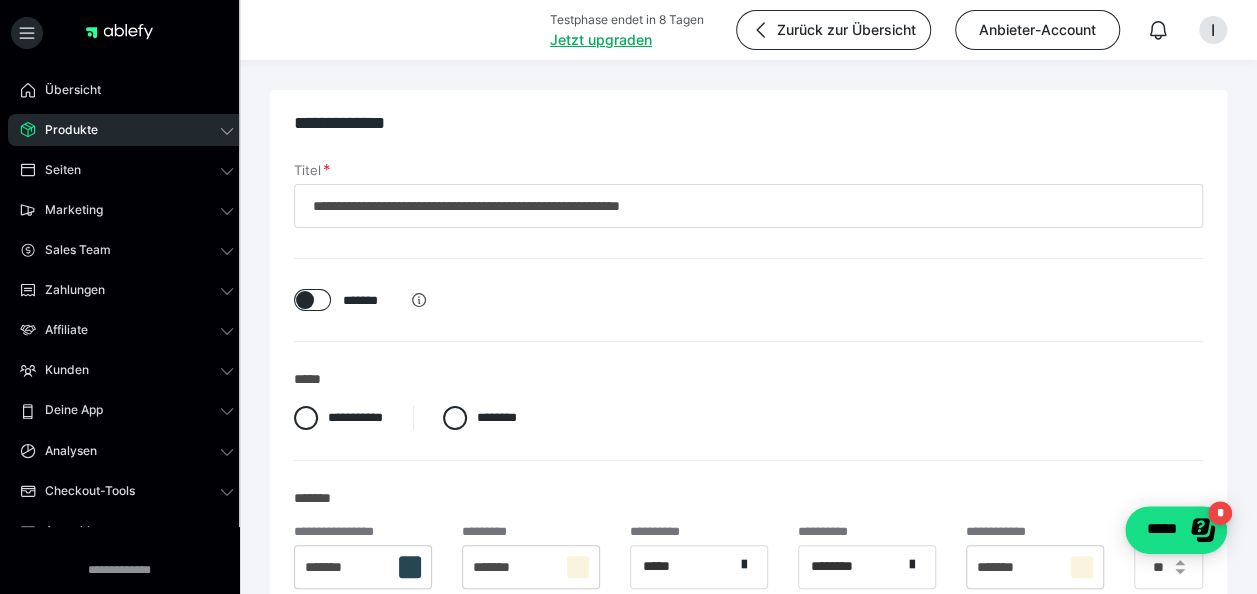 type on "**********" 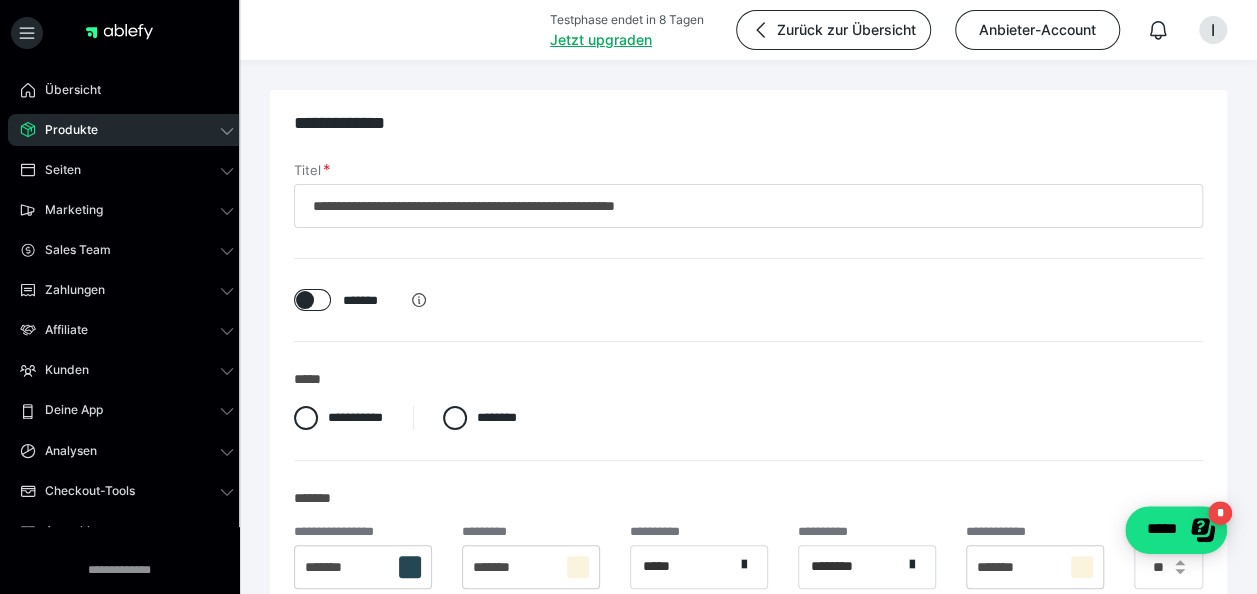 click on "*******" at bounding box center [748, 285] 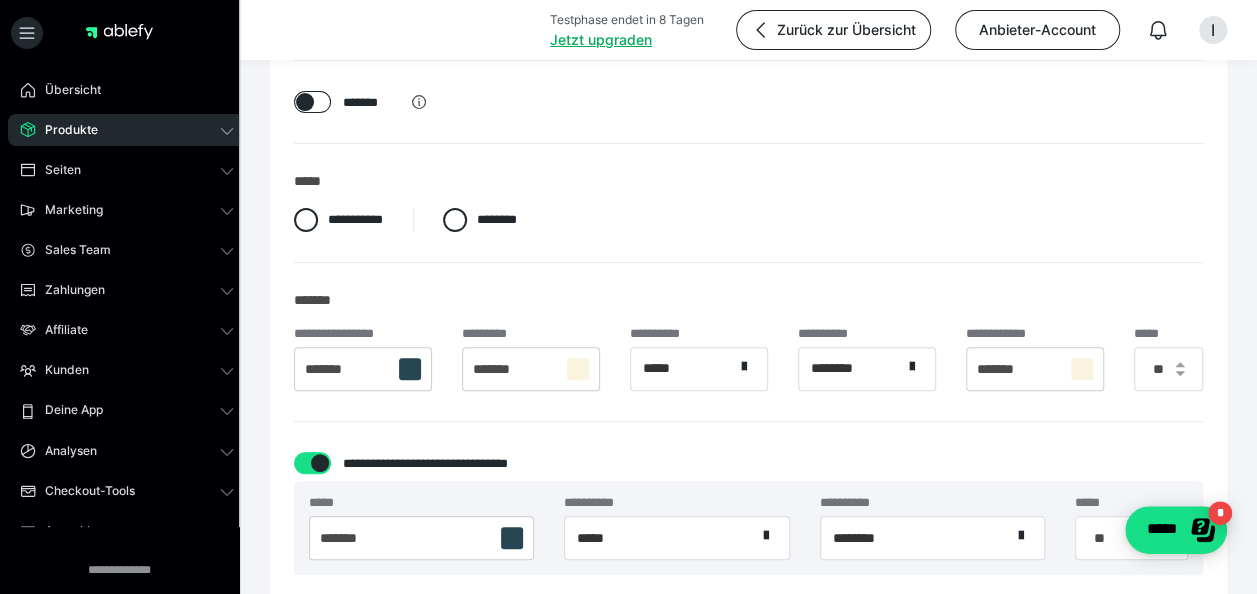 scroll, scrollTop: 200, scrollLeft: 0, axis: vertical 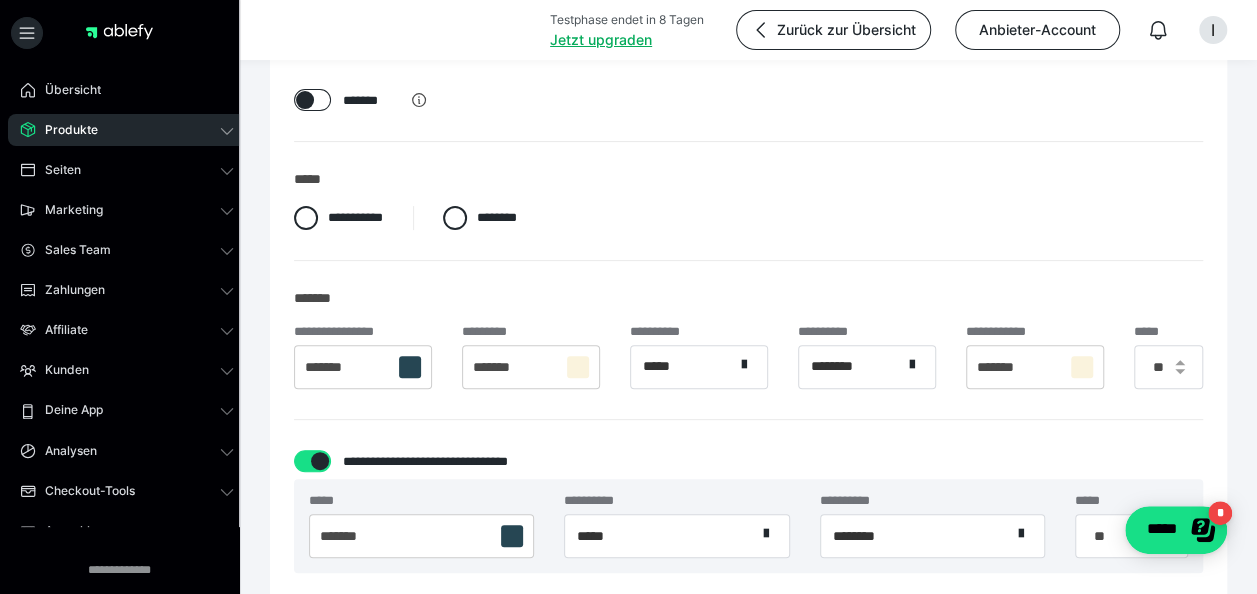 click at bounding box center [410, 367] 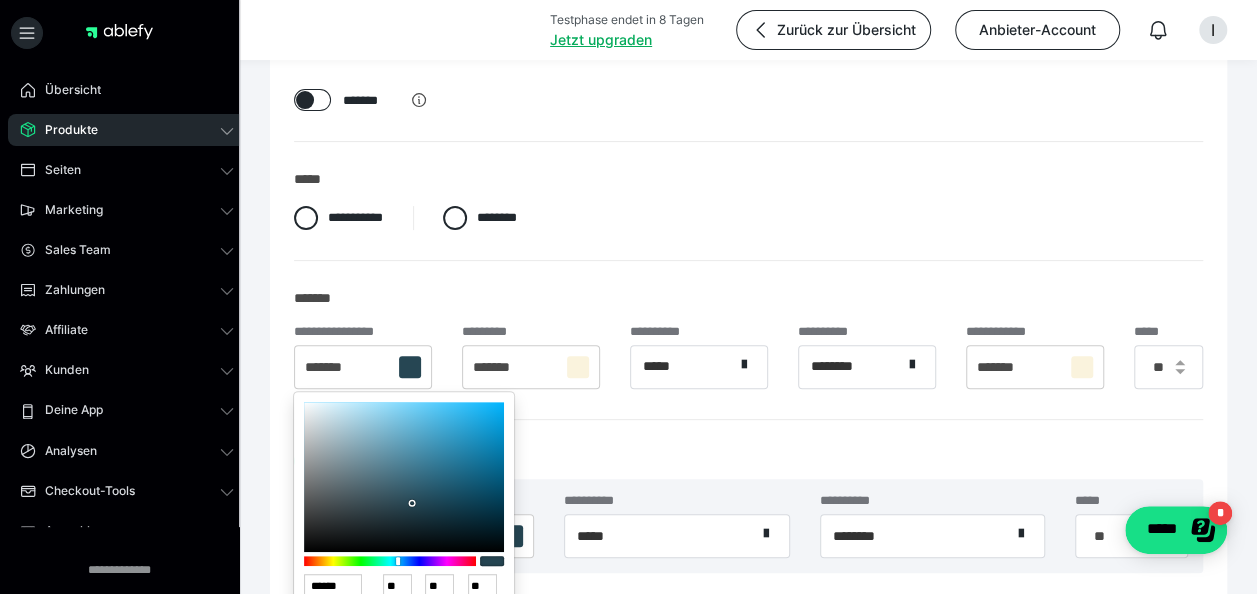 type on "******" 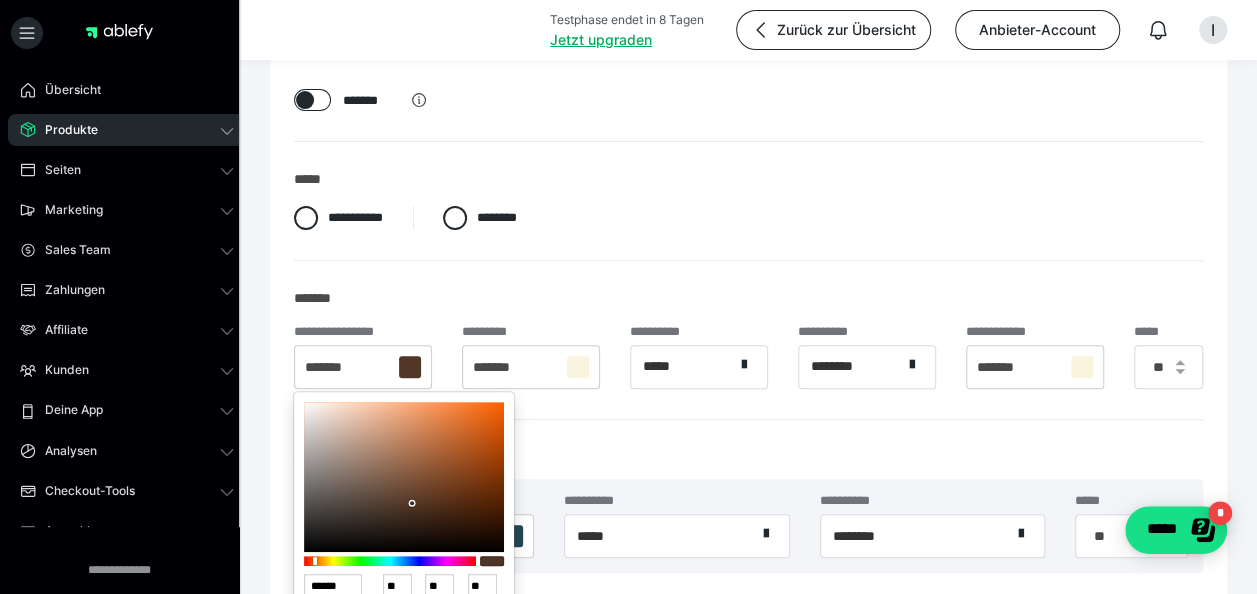 click at bounding box center [390, 561] 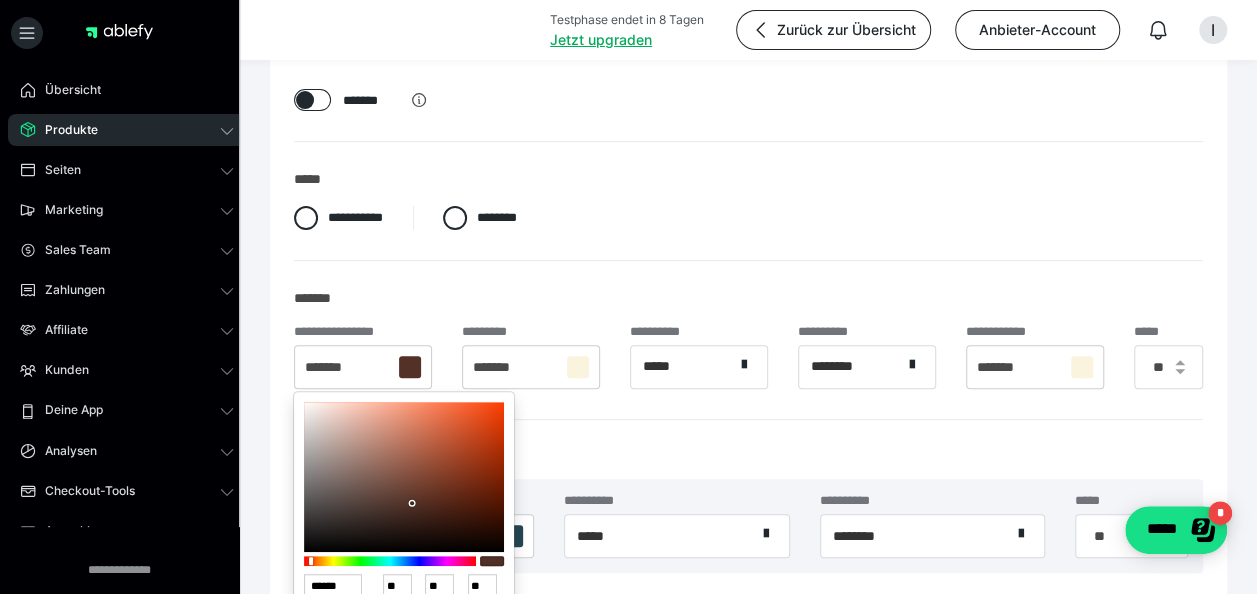 type on "******" 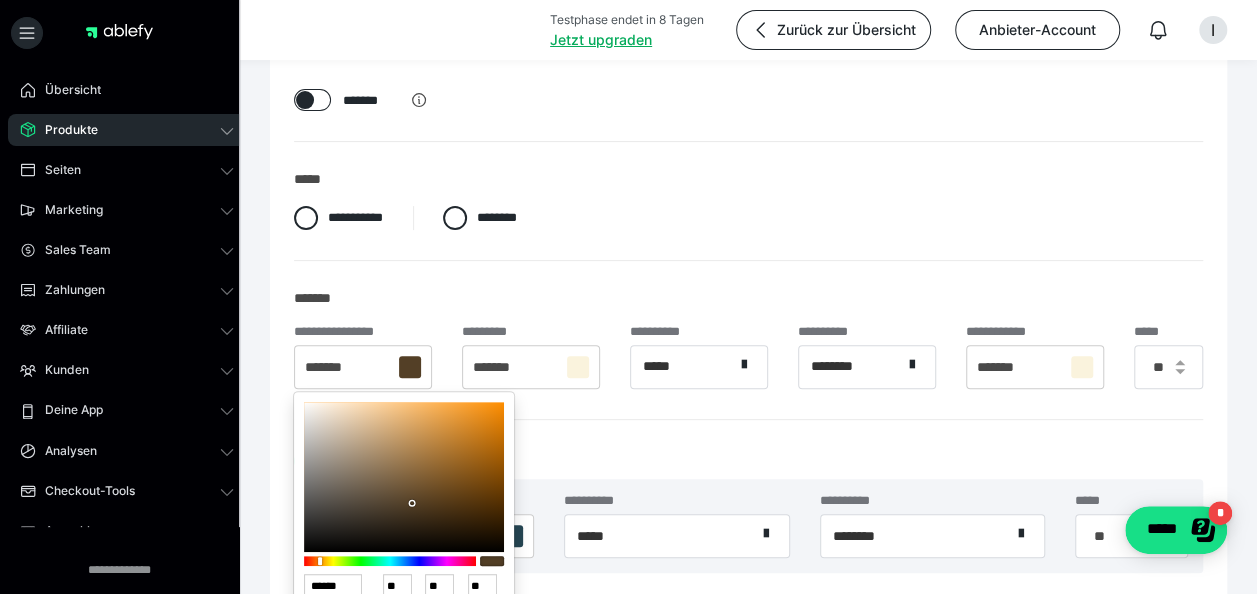 type on "******" 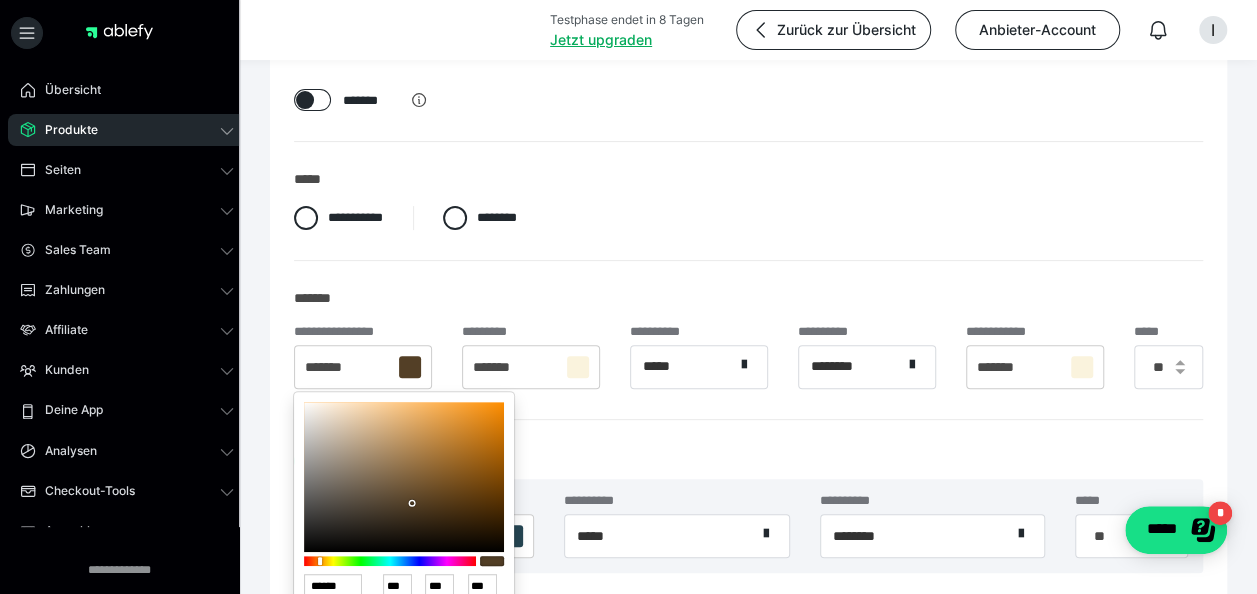 click at bounding box center (404, 477) 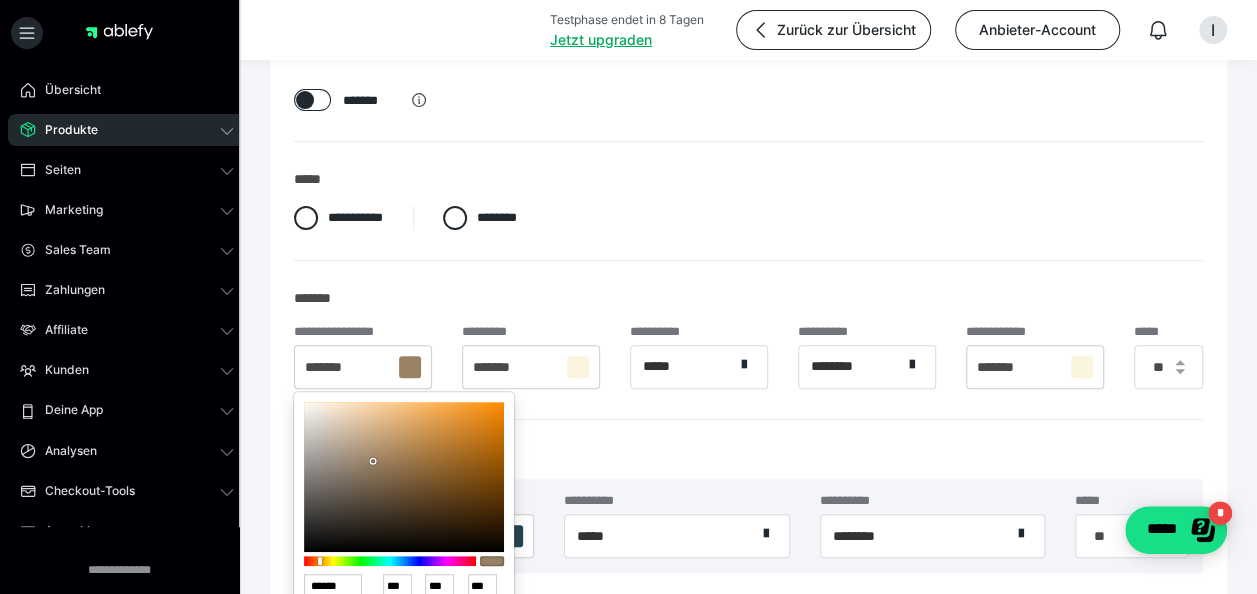 type on "******" 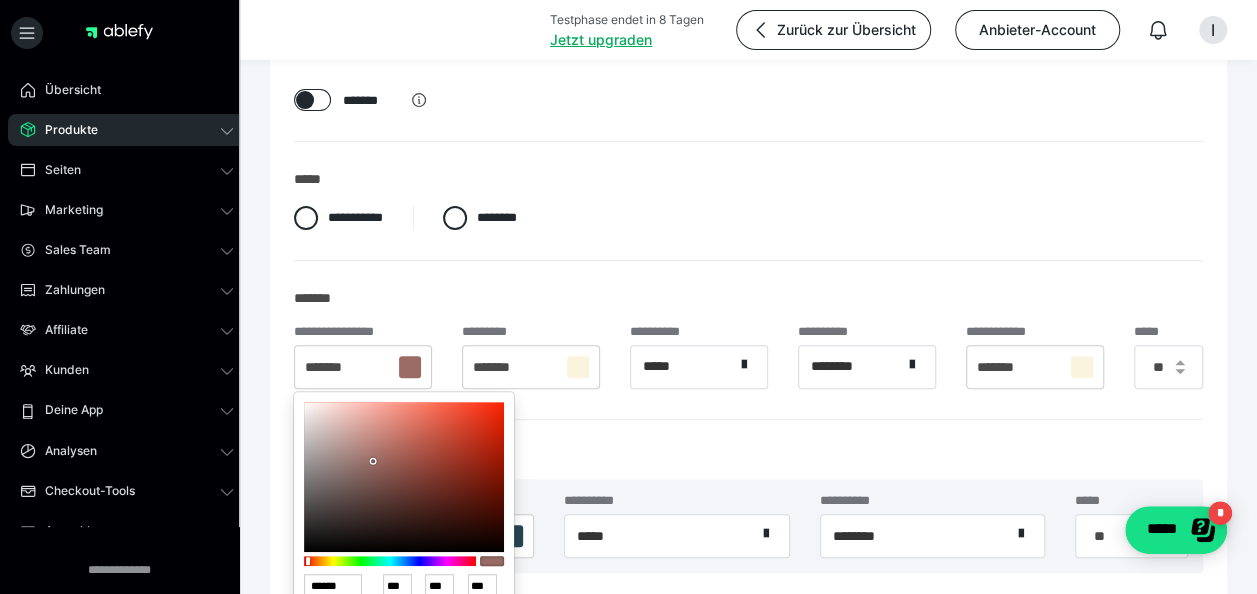 type on "******" 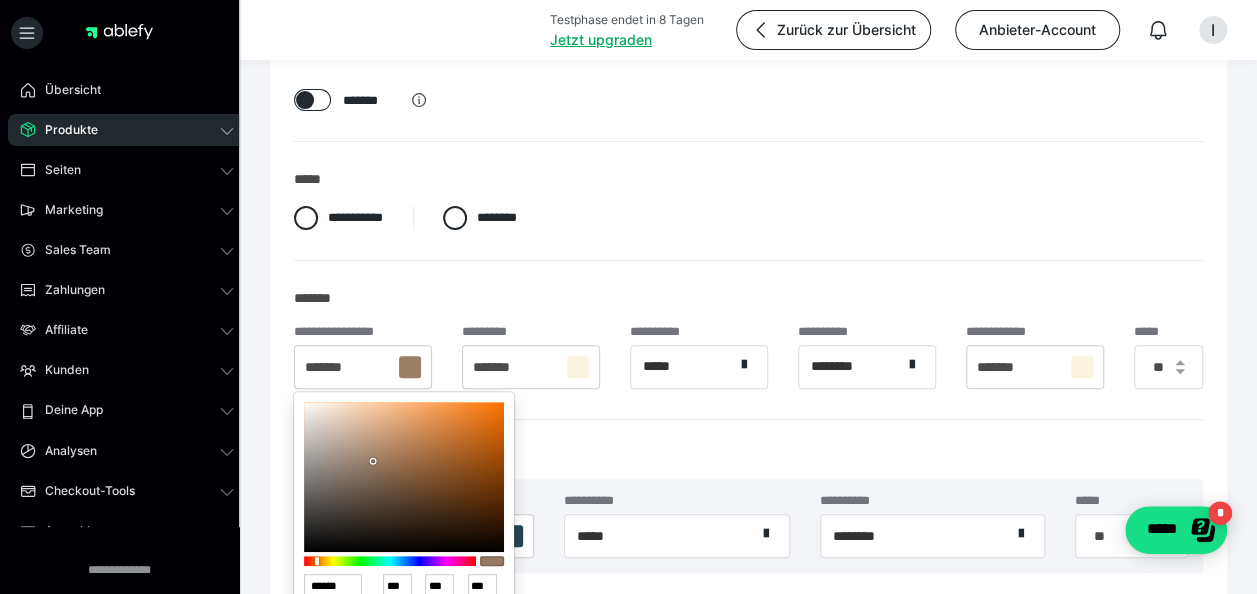 click at bounding box center [390, 561] 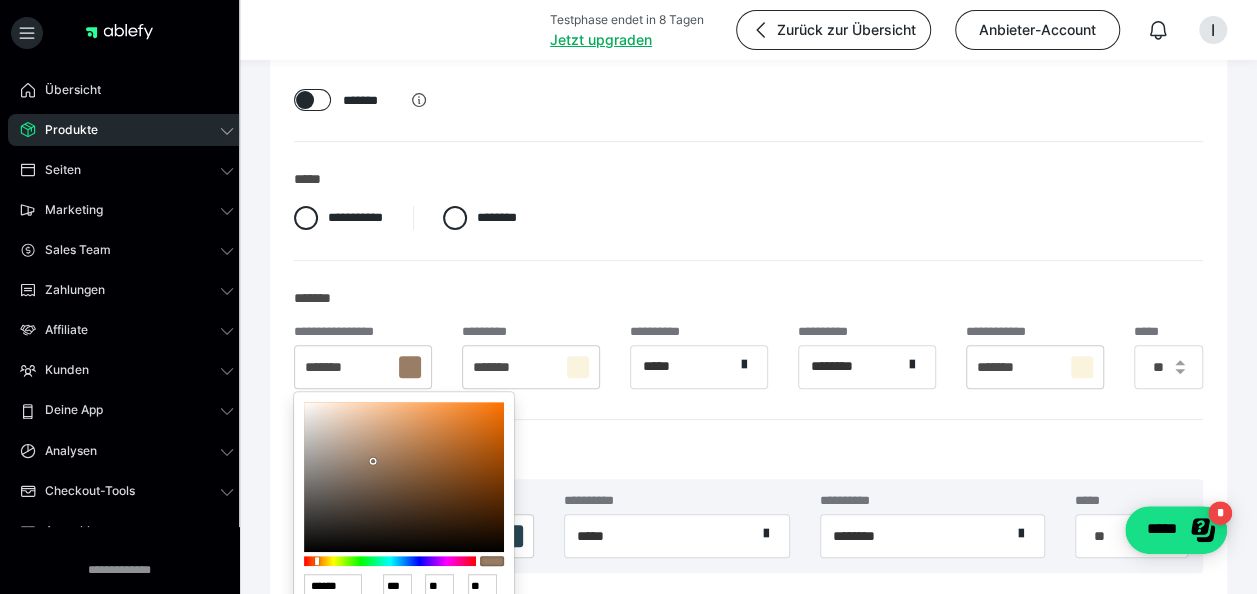 click at bounding box center [404, 477] 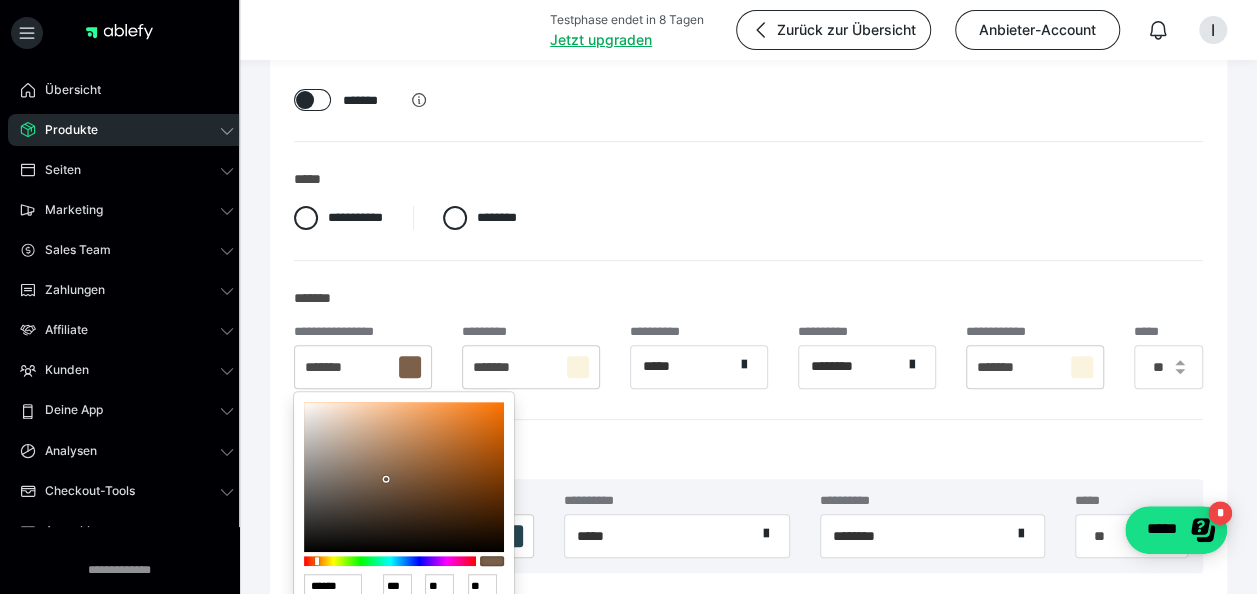 type on "******" 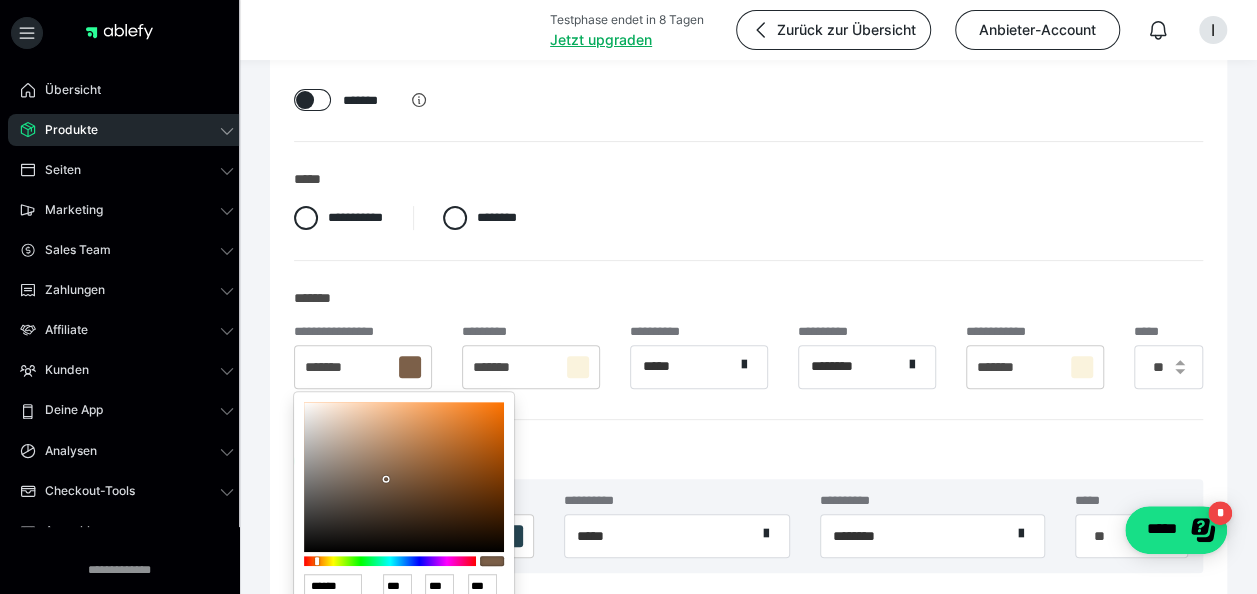 click at bounding box center [404, 477] 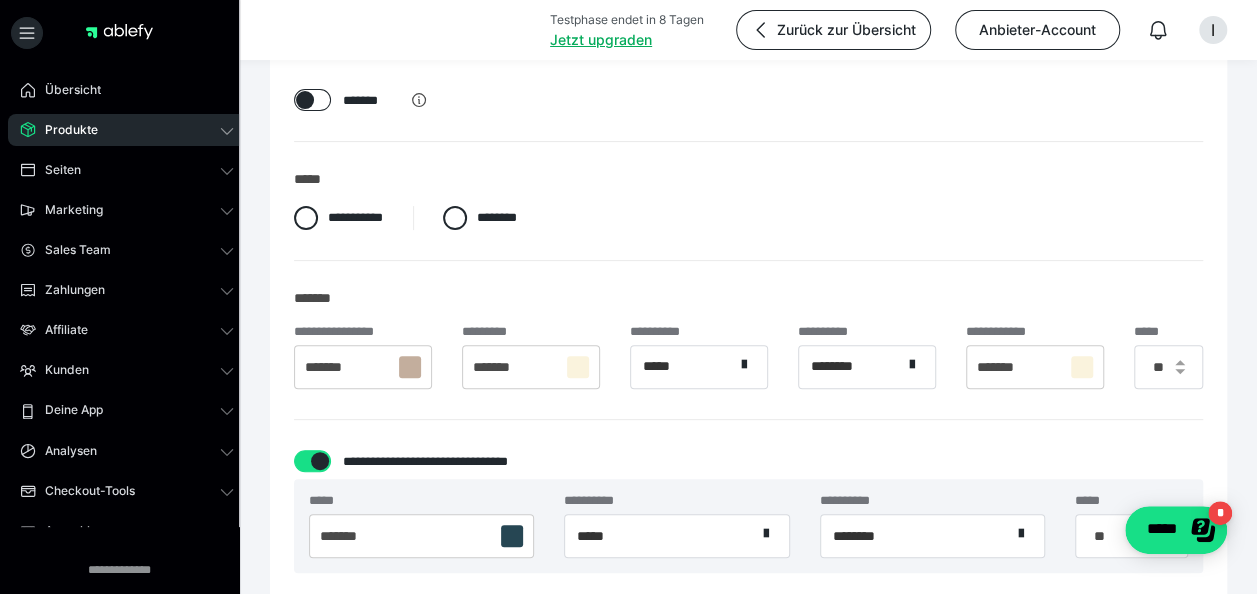 click at bounding box center [578, 367] 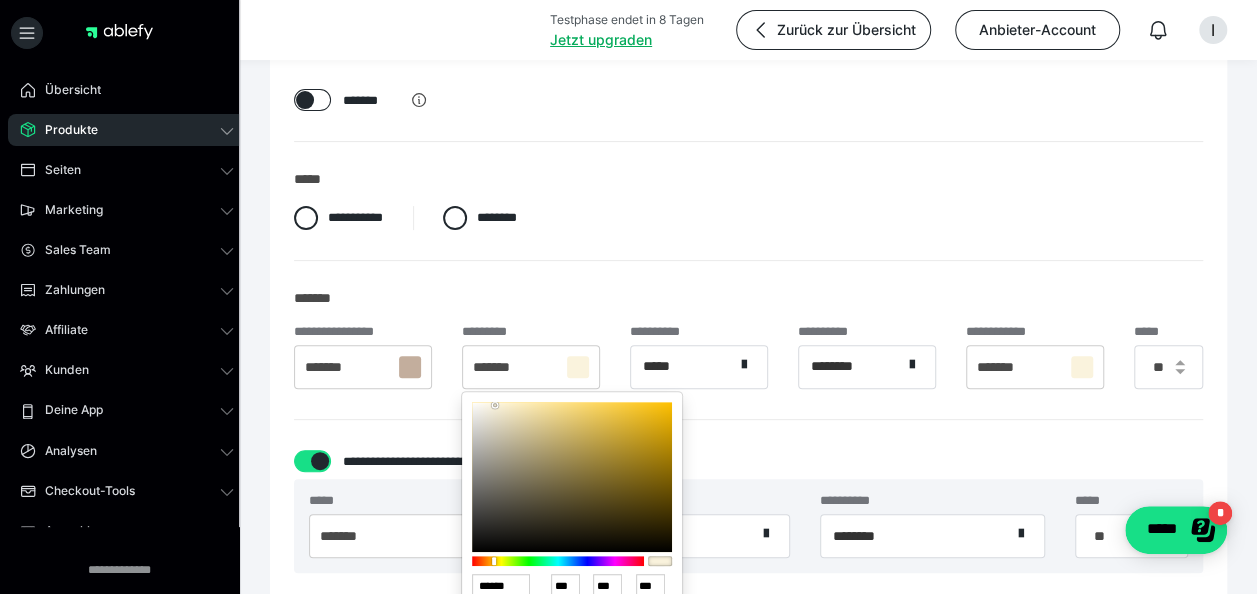 type on "******" 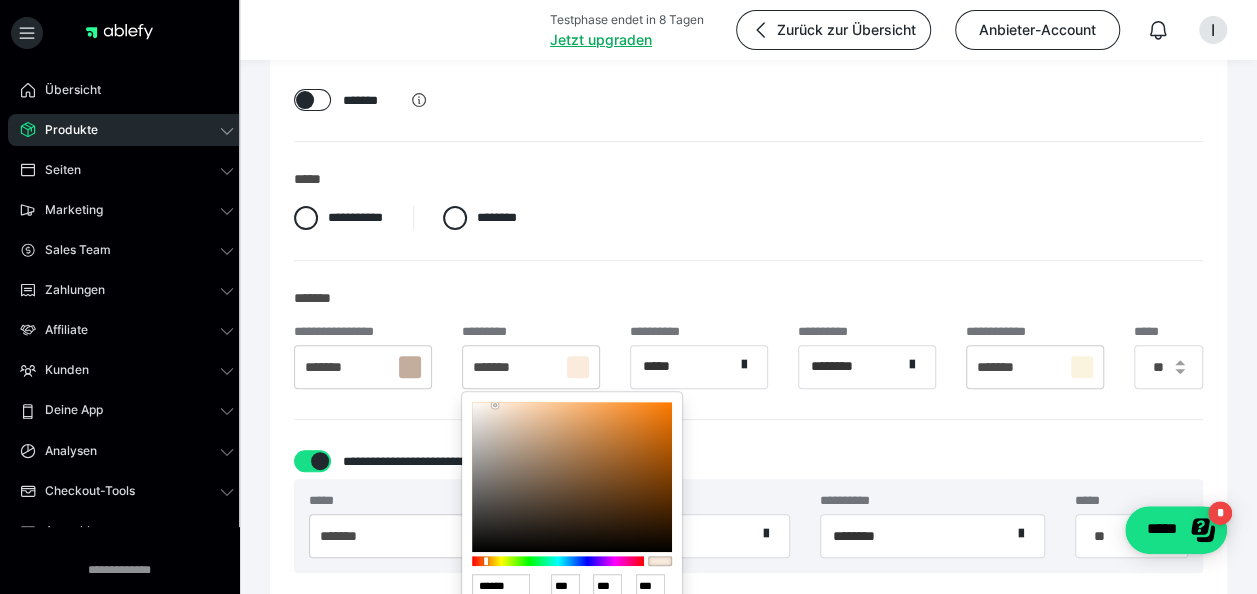 click at bounding box center (572, 477) 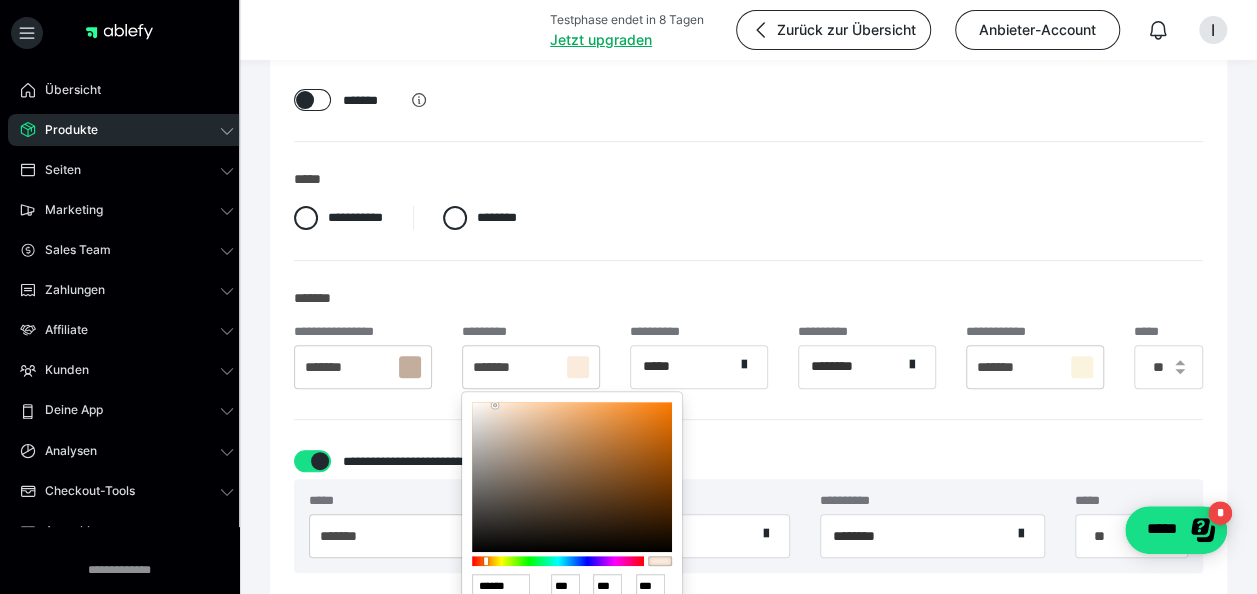 type on "******" 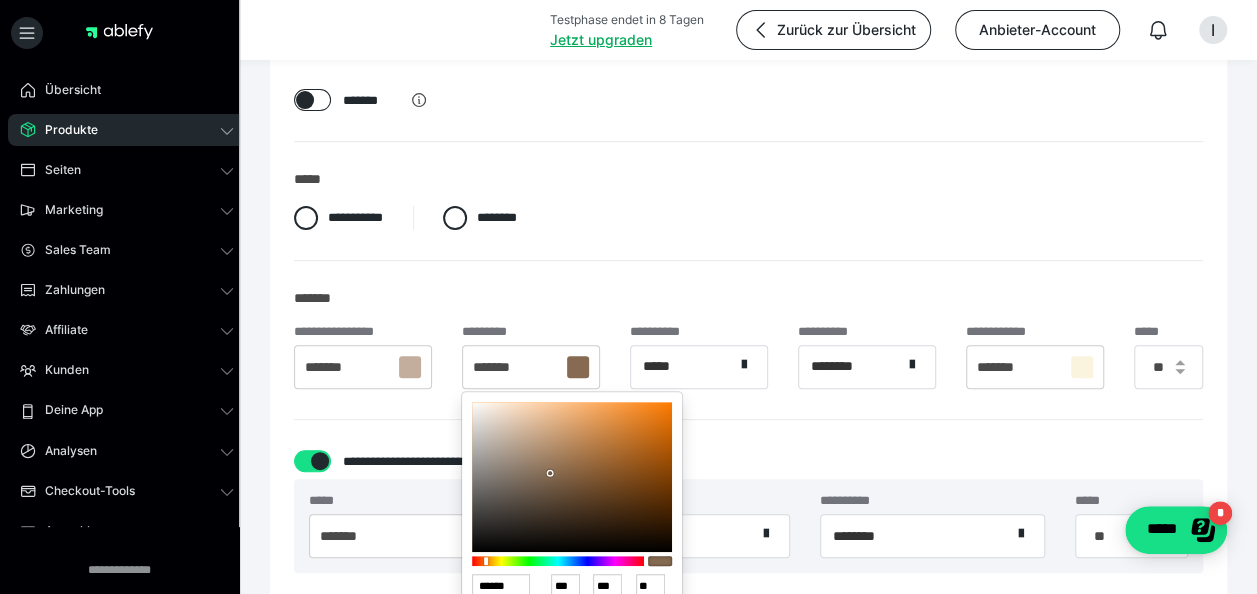click on "**********" at bounding box center (748, 449) 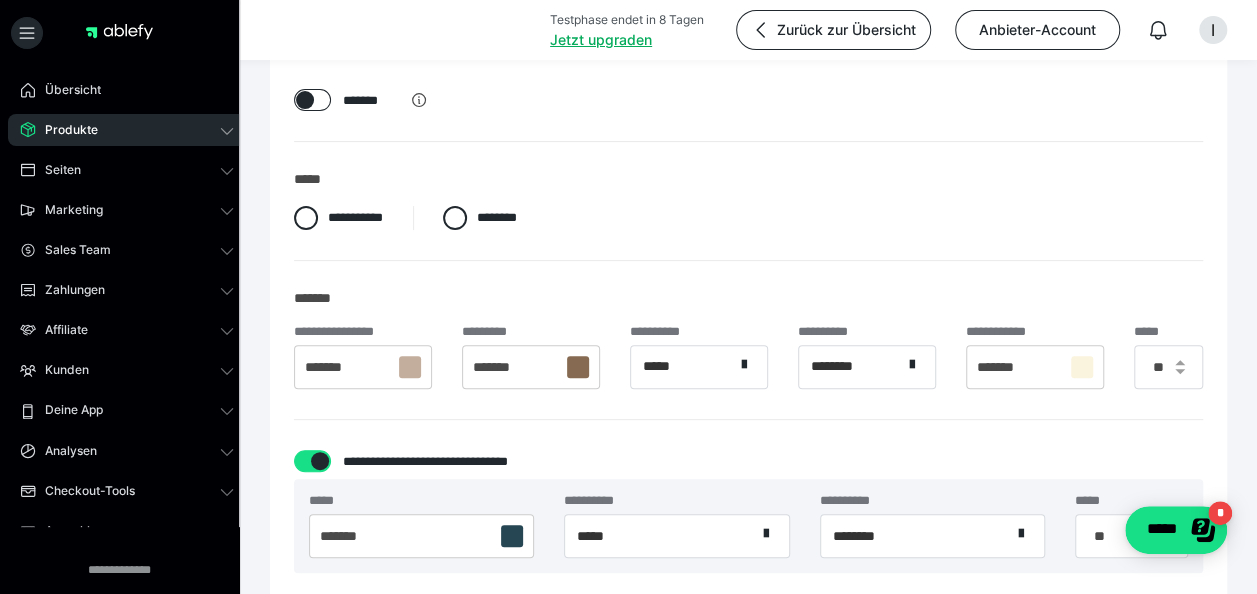 click at bounding box center [1082, 367] 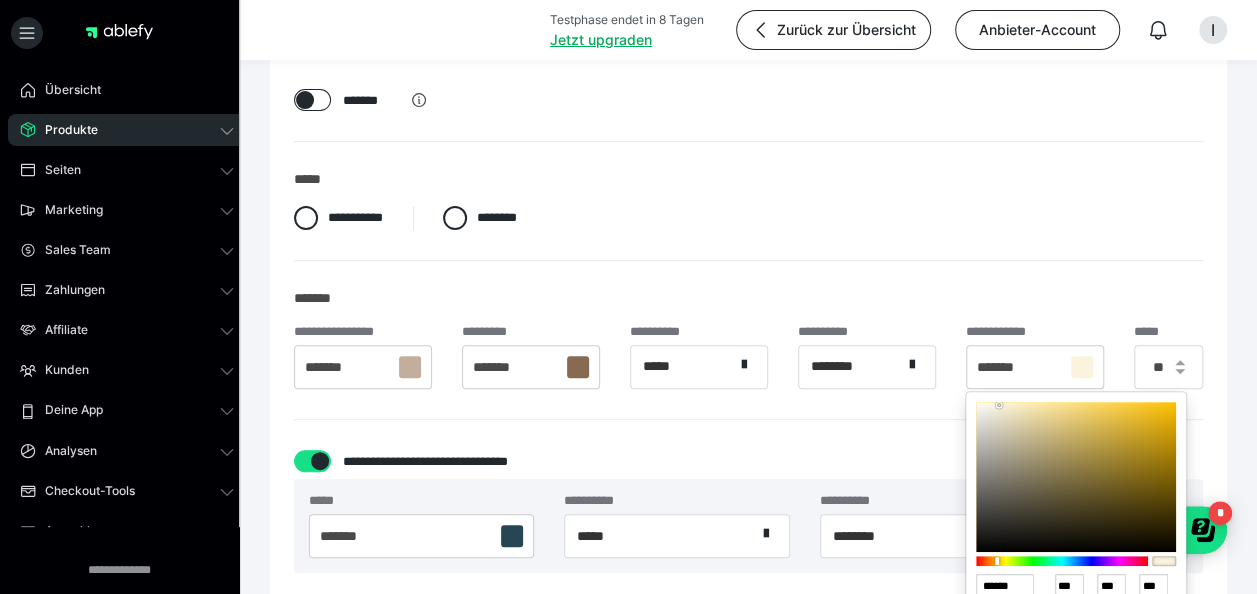type on "******" 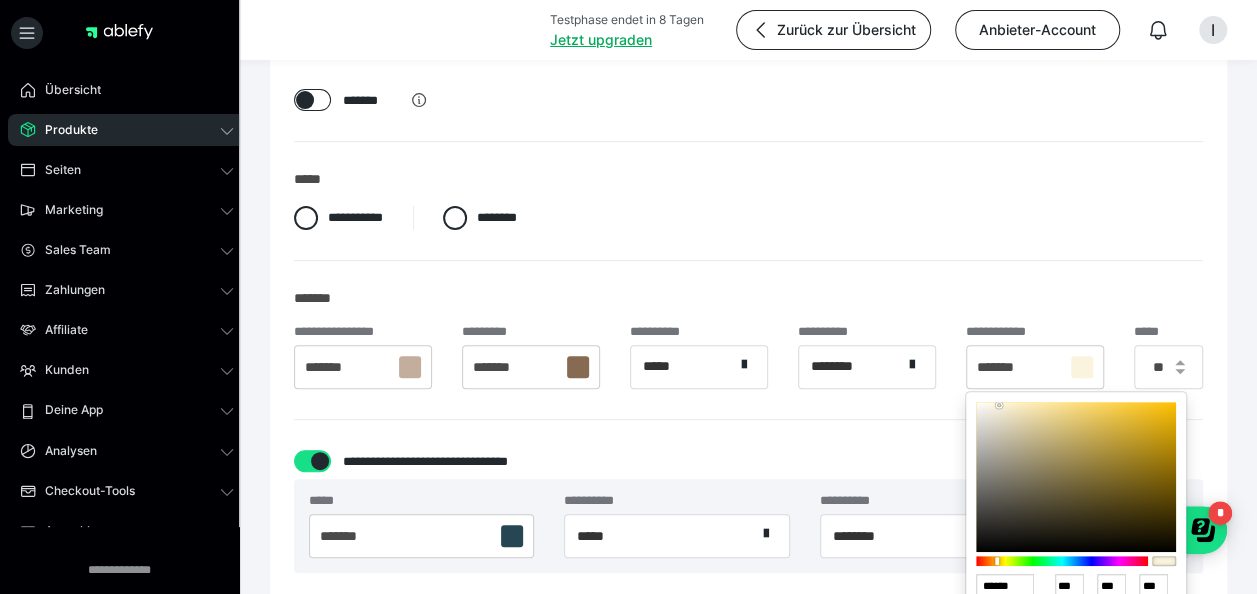 type on "**" 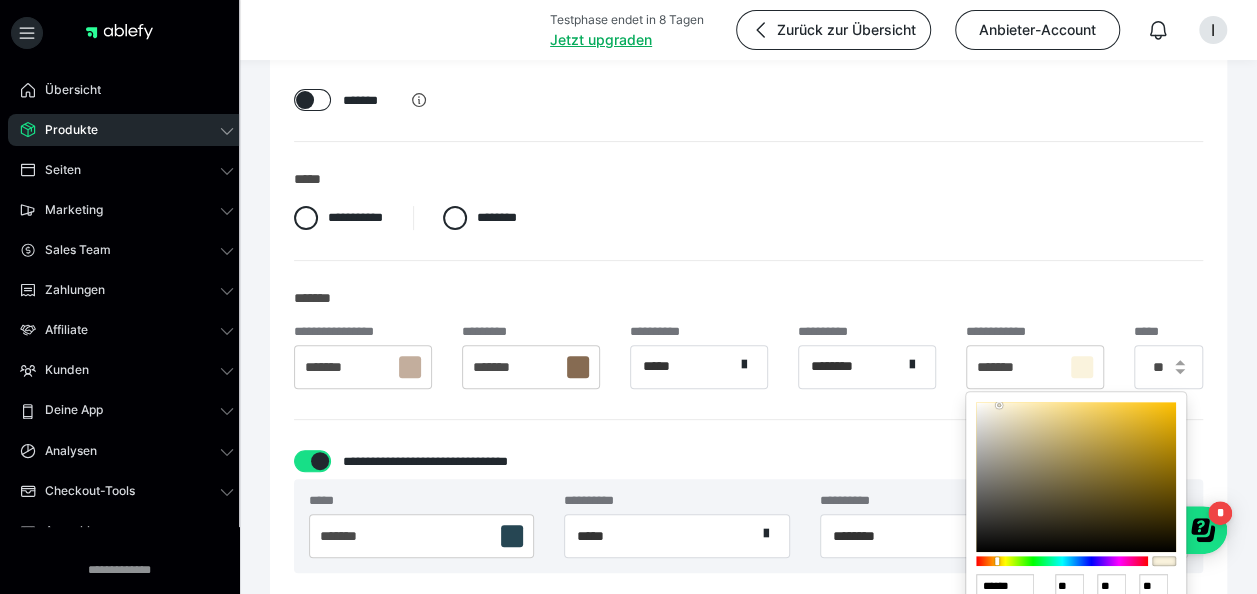 click at bounding box center [1076, 477] 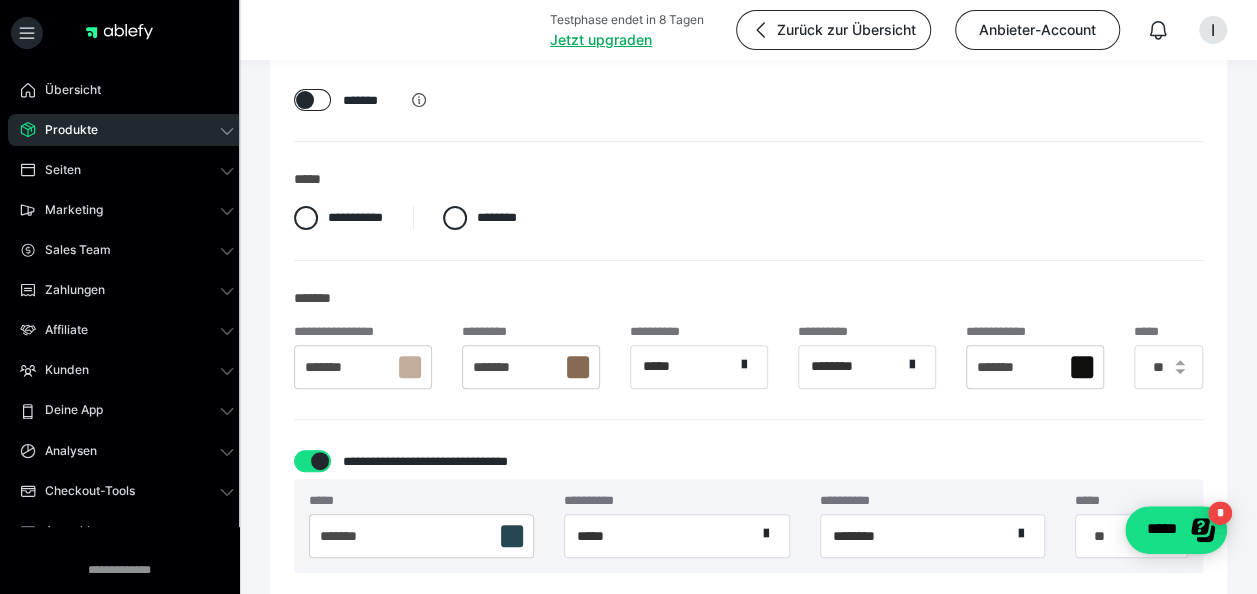 click on "**********" at bounding box center (748, 449) 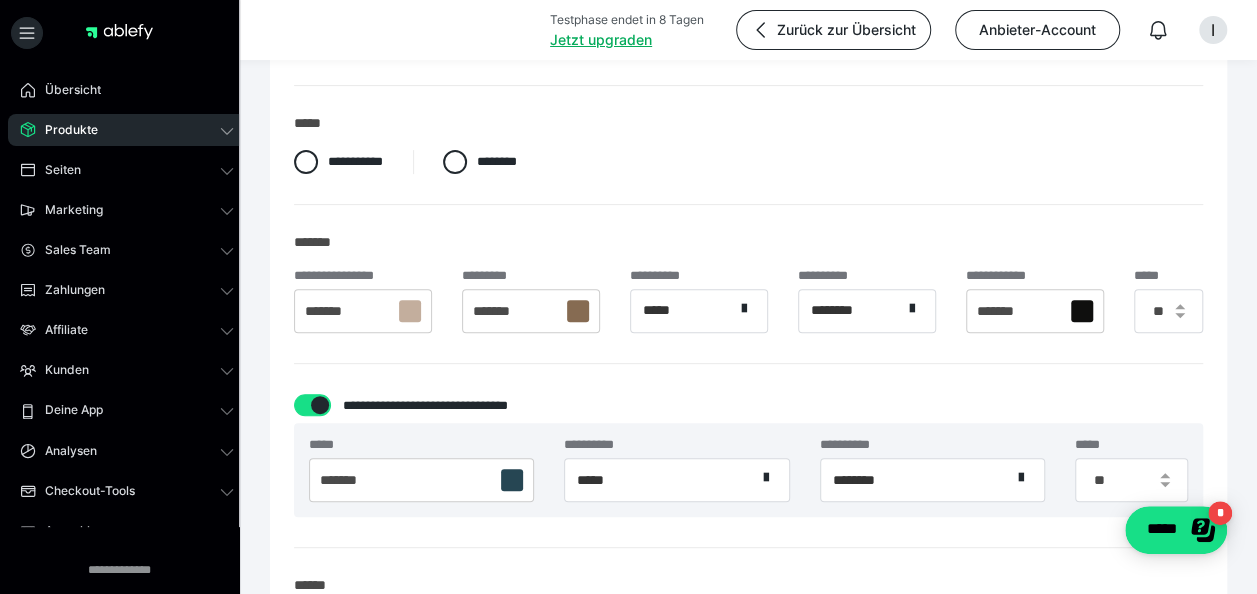 scroll, scrollTop: 300, scrollLeft: 0, axis: vertical 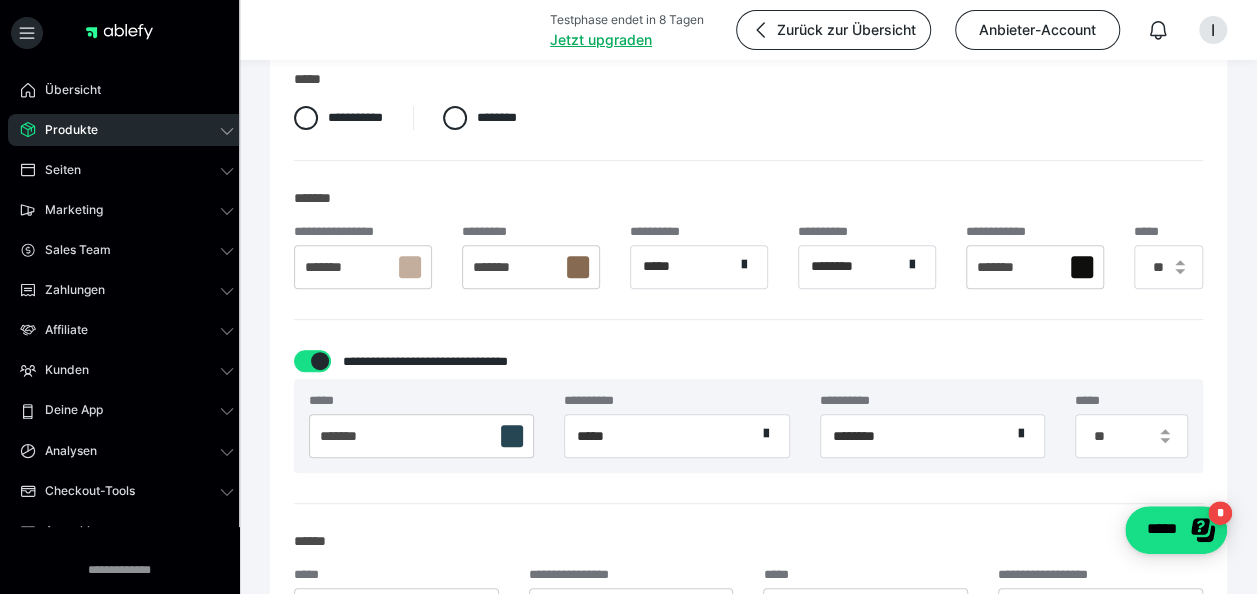 click at bounding box center (512, 436) 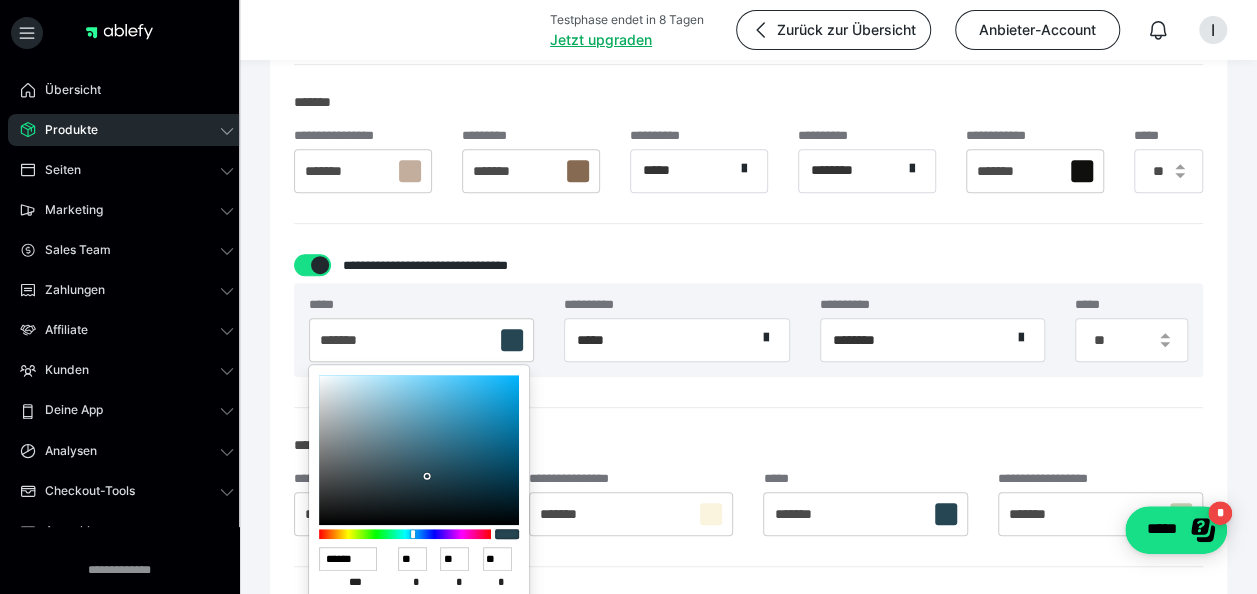 scroll, scrollTop: 500, scrollLeft: 0, axis: vertical 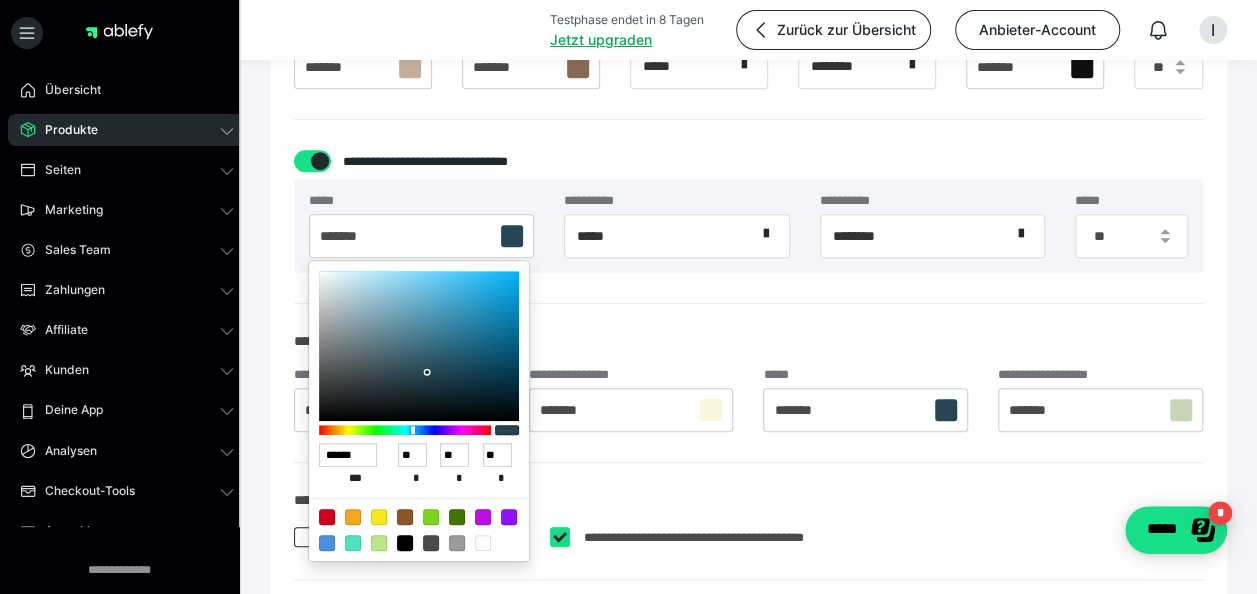 type on "******" 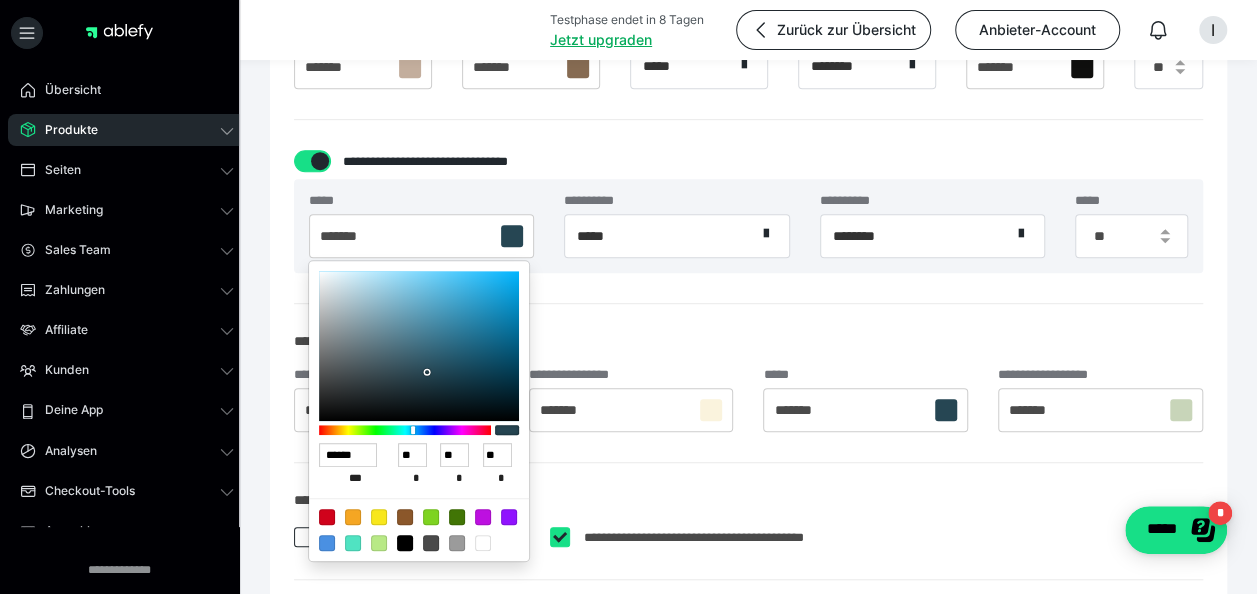 type on "**" 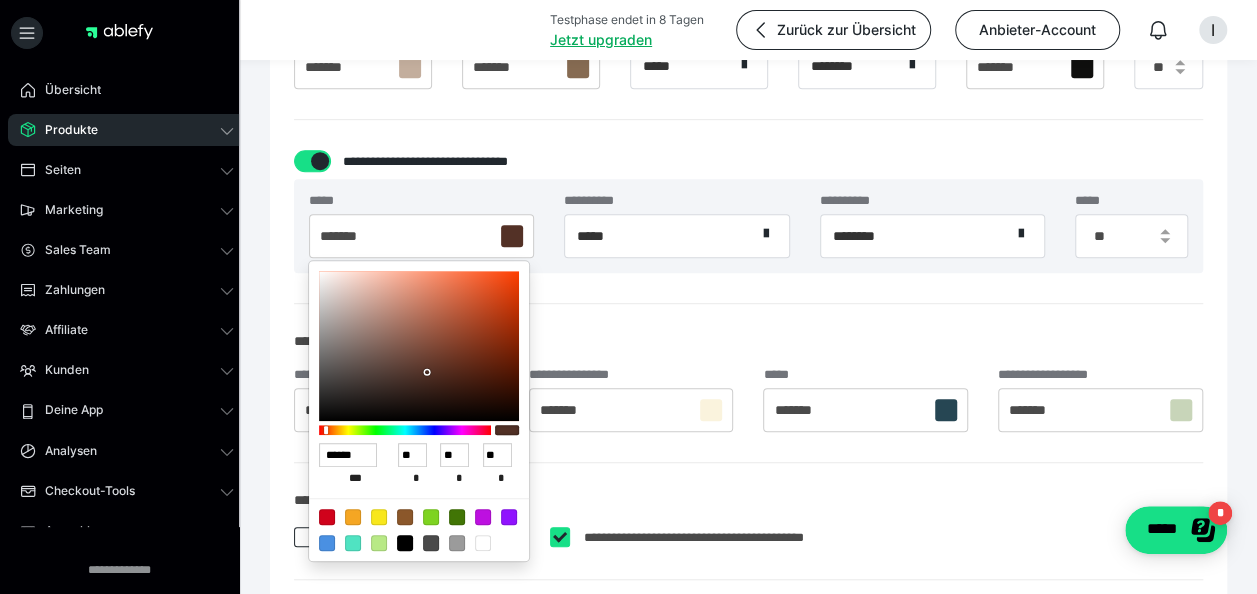 type on "******" 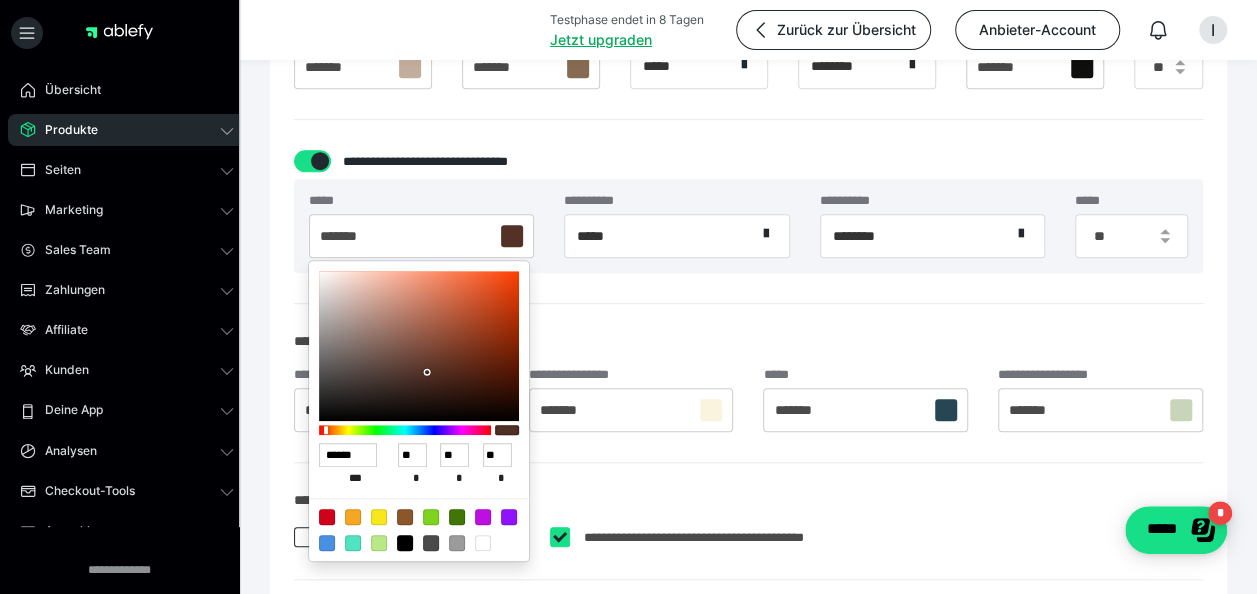 type on "***" 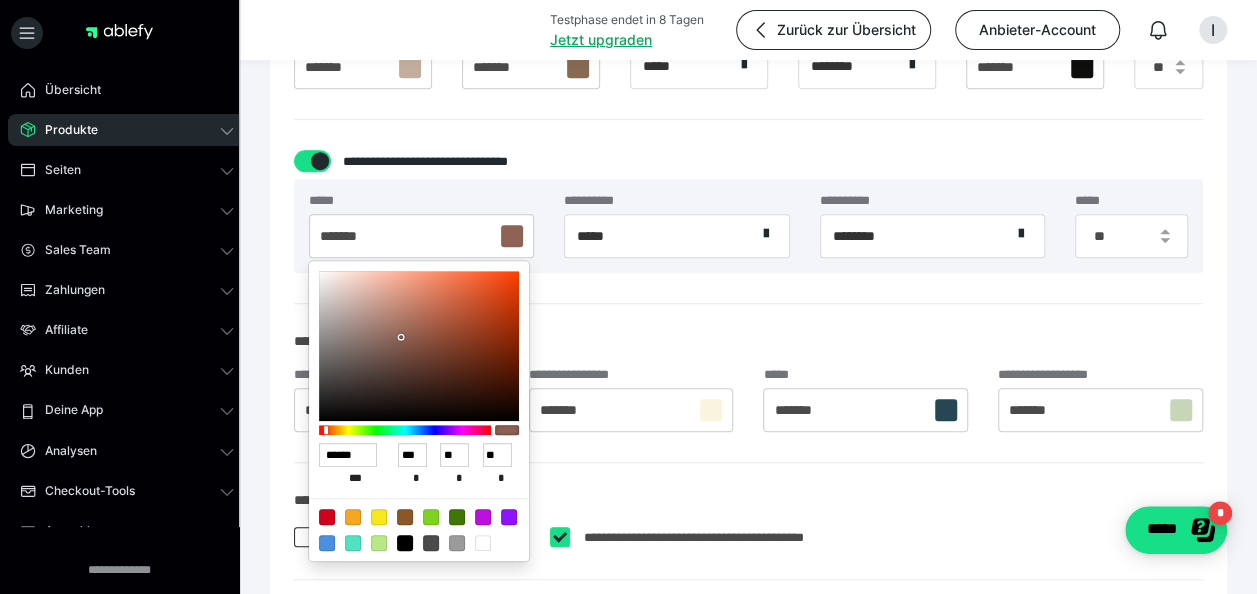 click at bounding box center (419, 346) 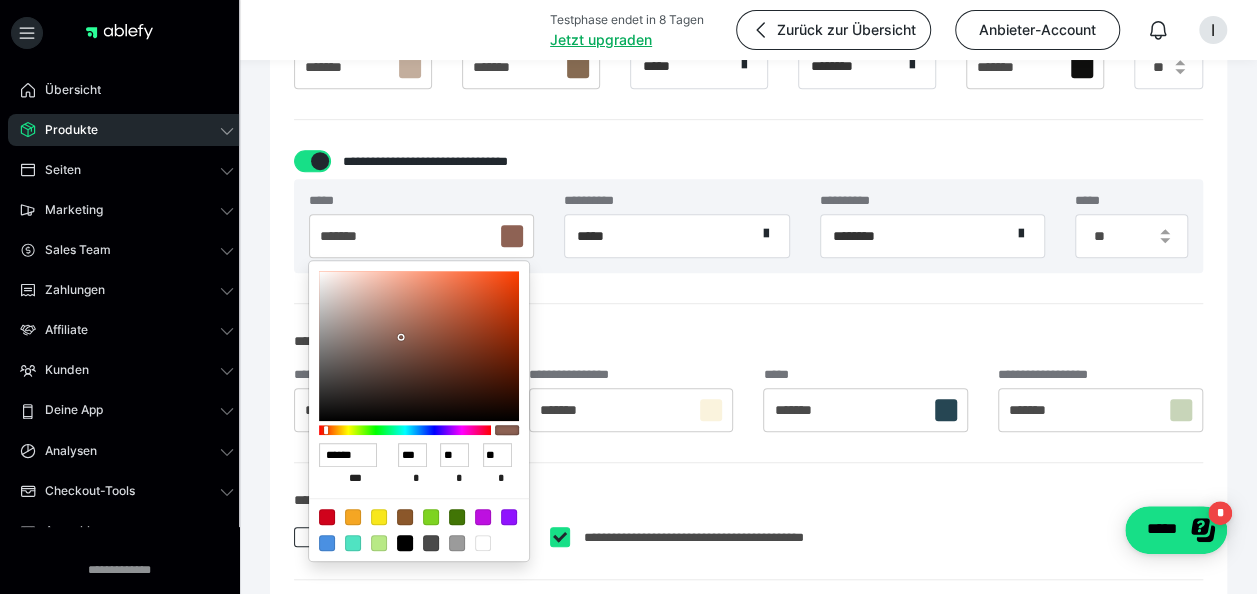 type on "**" 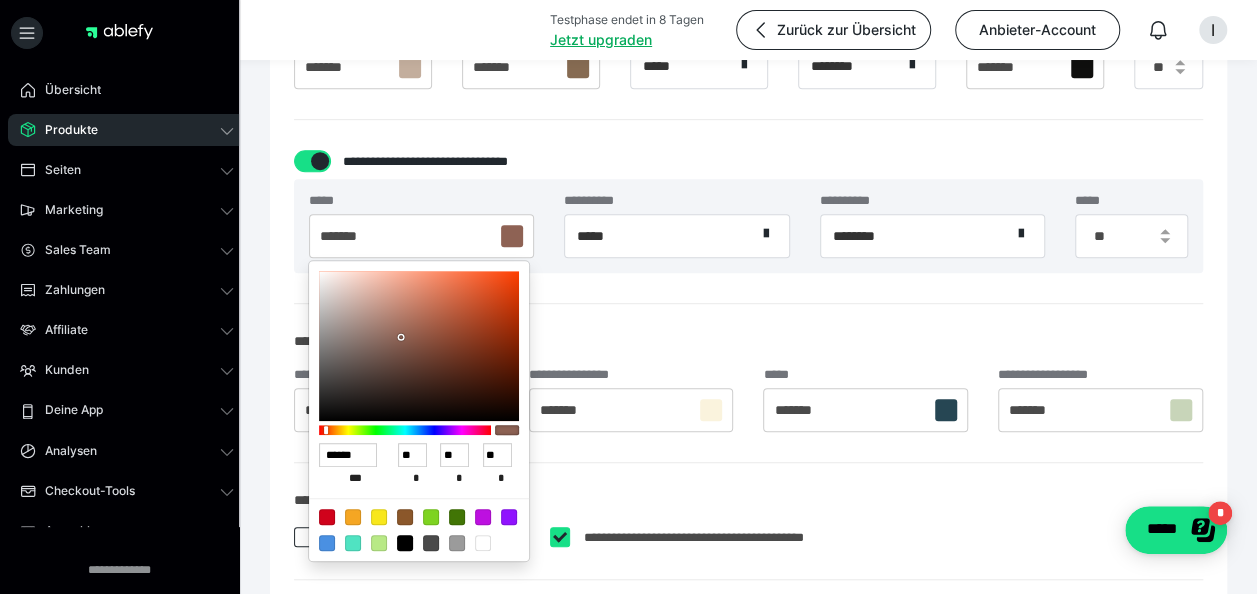 click at bounding box center (419, 346) 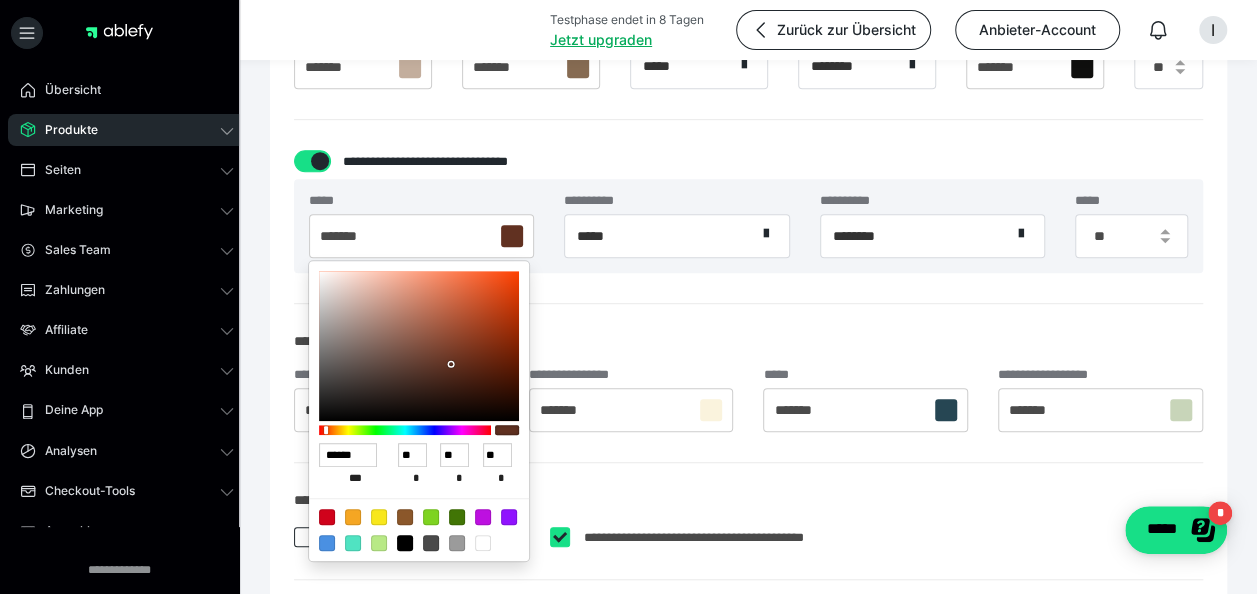 type on "******" 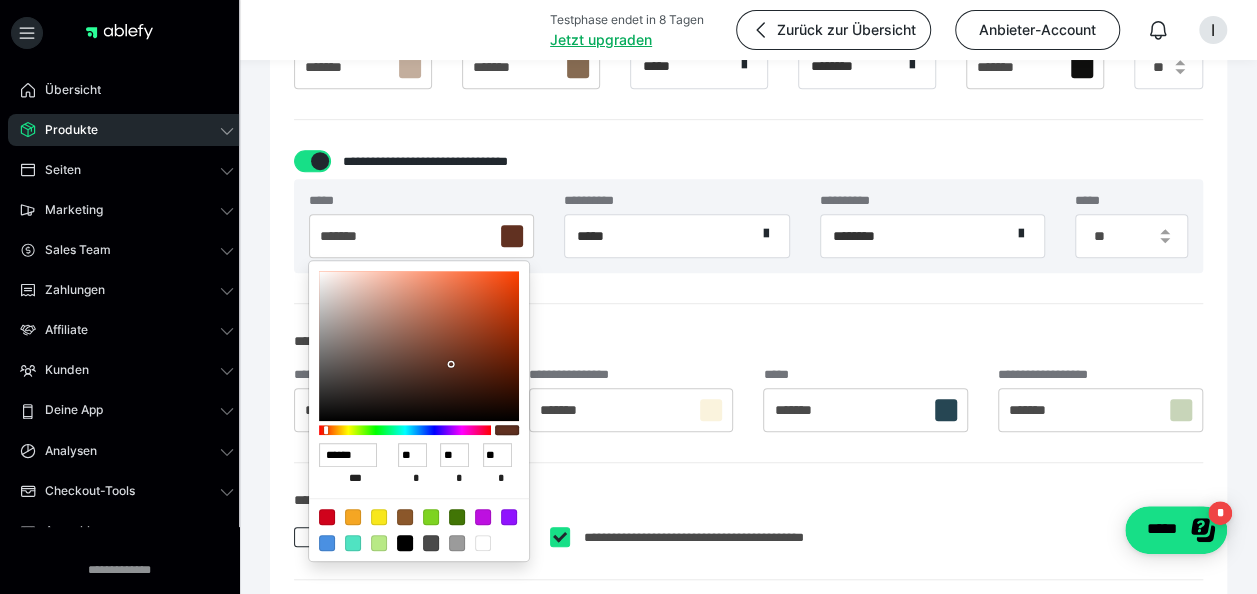 type on "**" 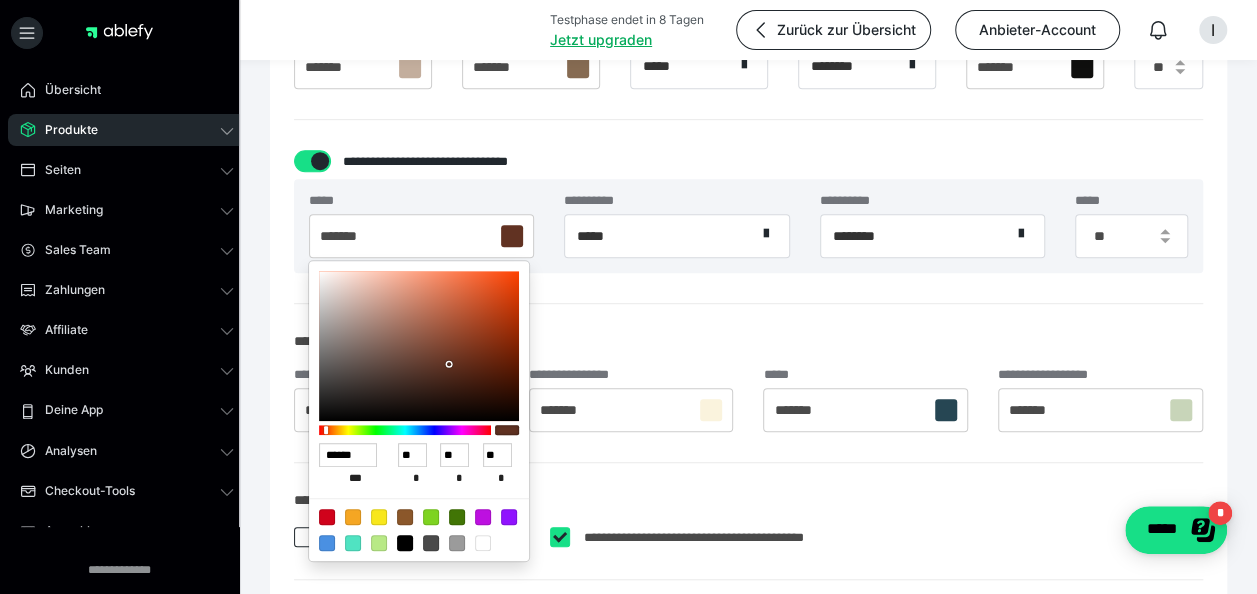 type on "******" 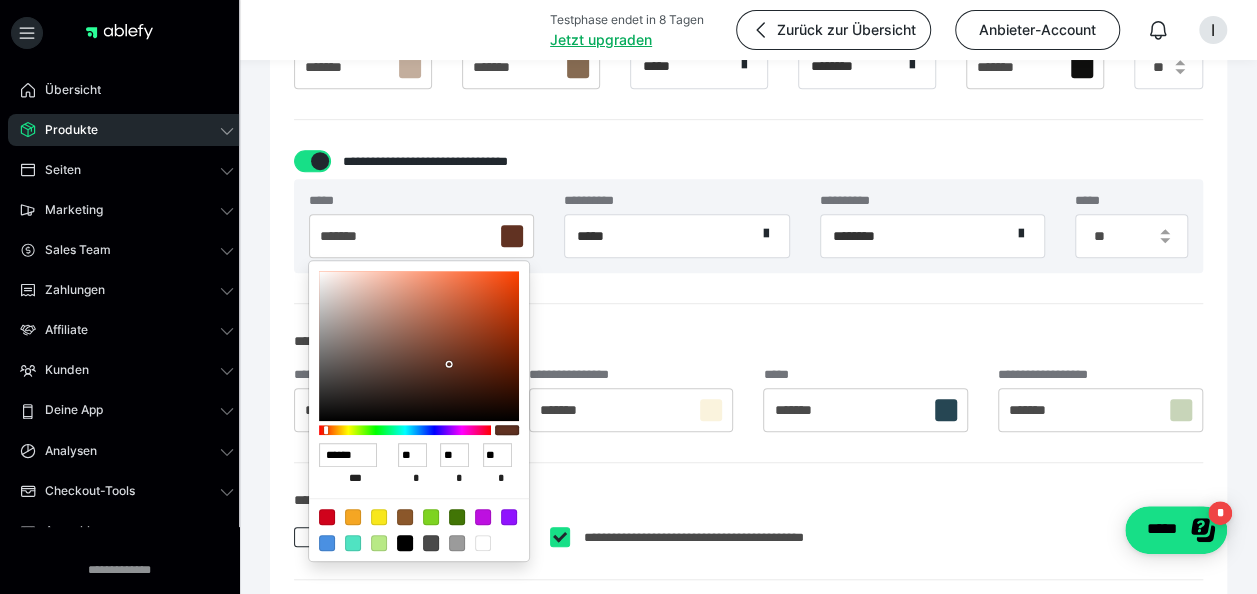 type on "***" 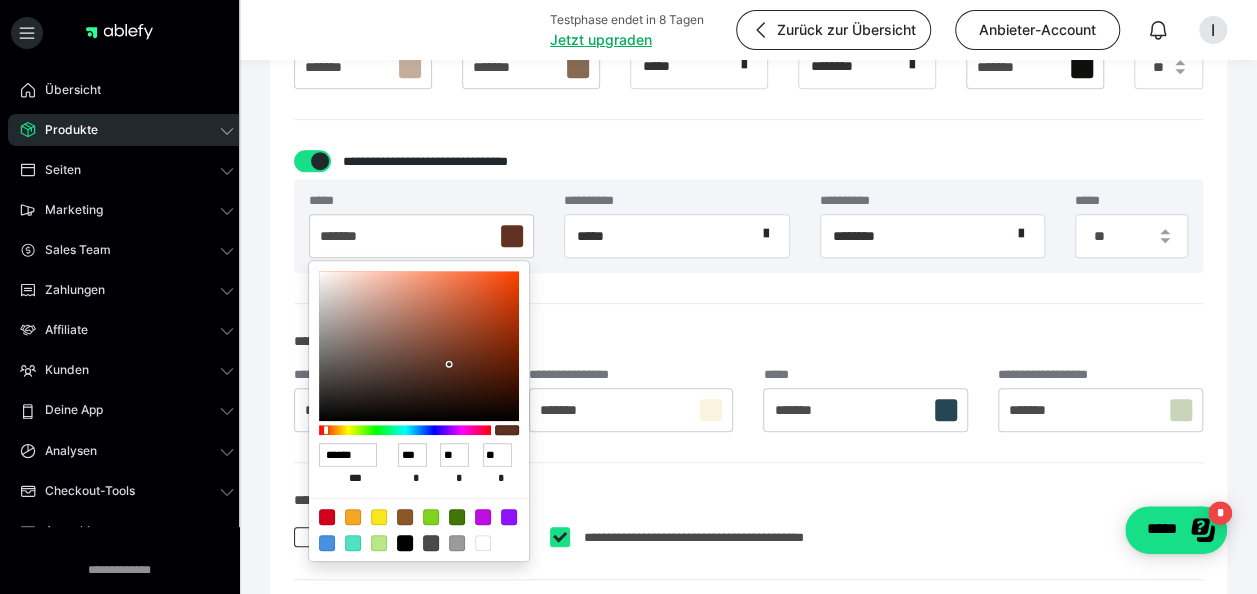 click at bounding box center [419, 346] 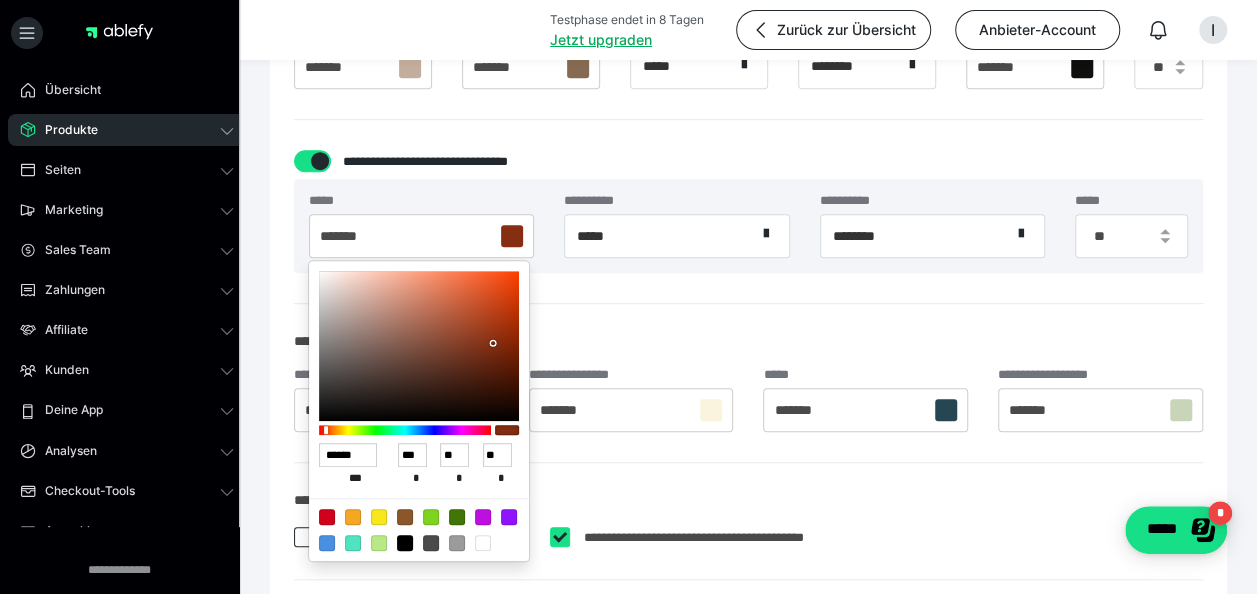 click on "**********" at bounding box center [748, 383] 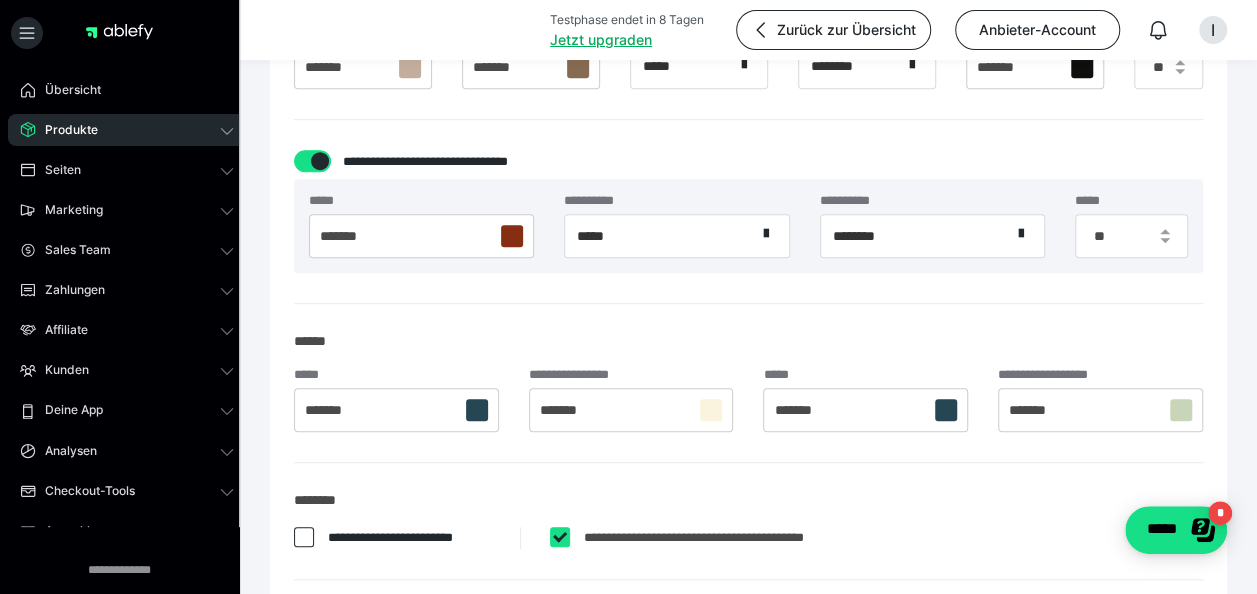click at bounding box center [711, 410] 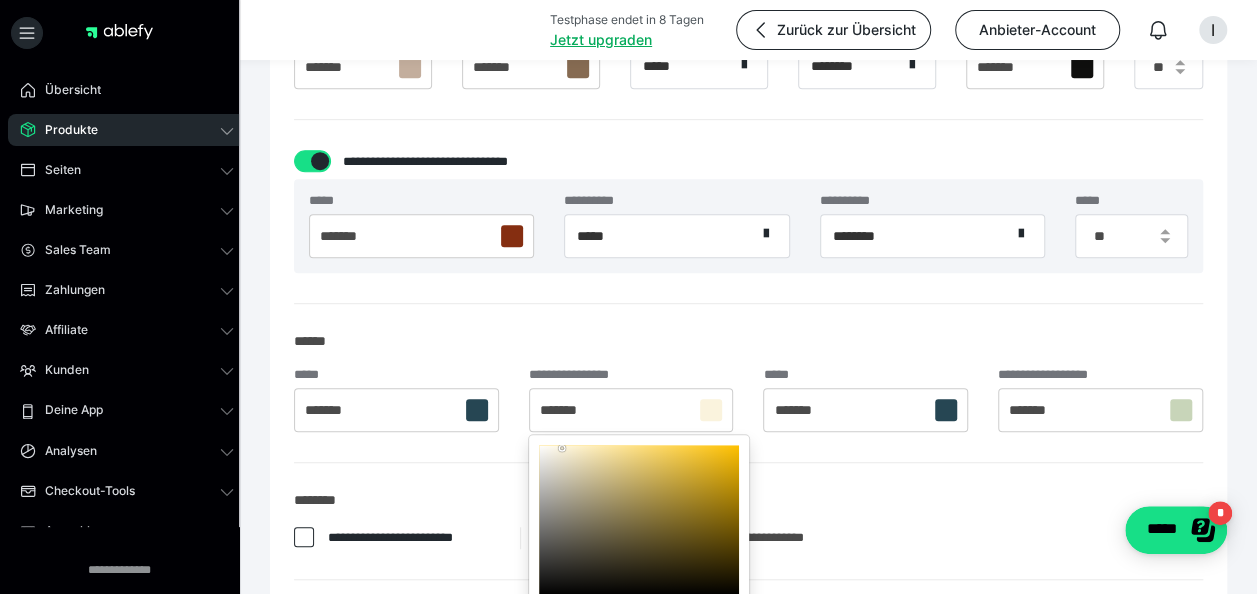 scroll, scrollTop: 600, scrollLeft: 0, axis: vertical 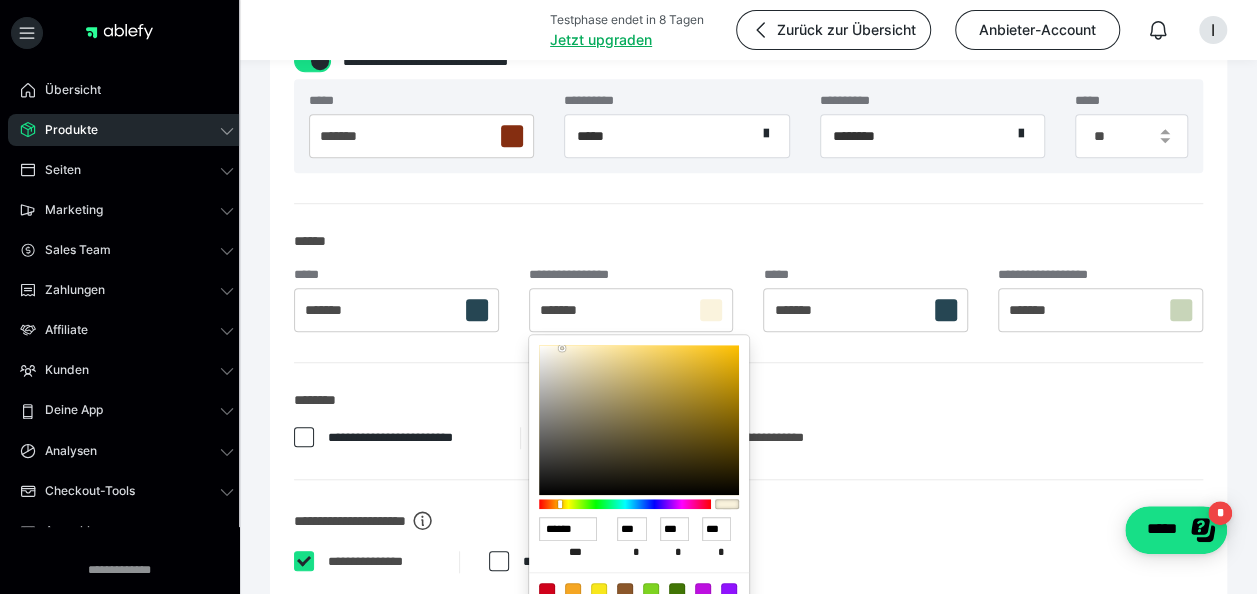 type on "******" 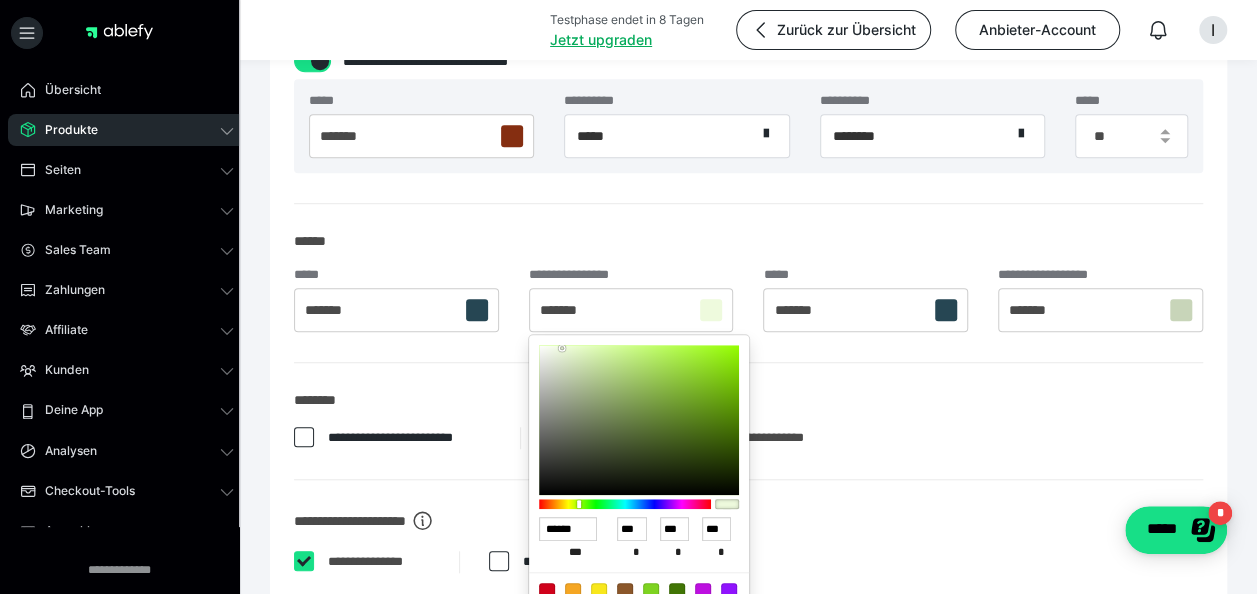 type on "******" 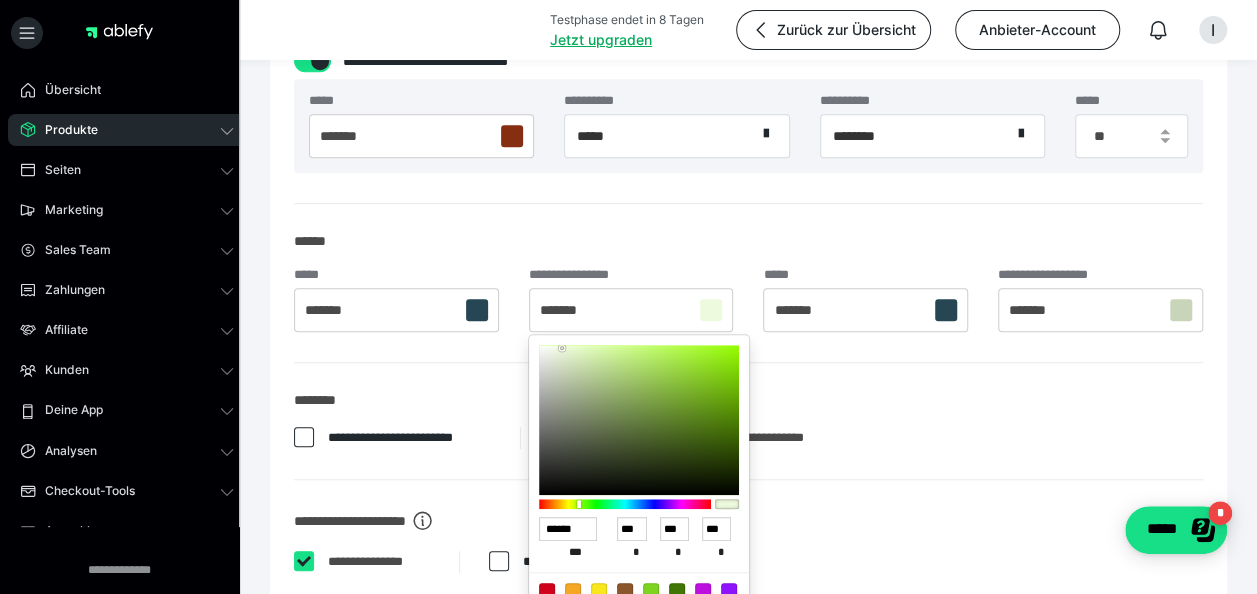 type on "***" 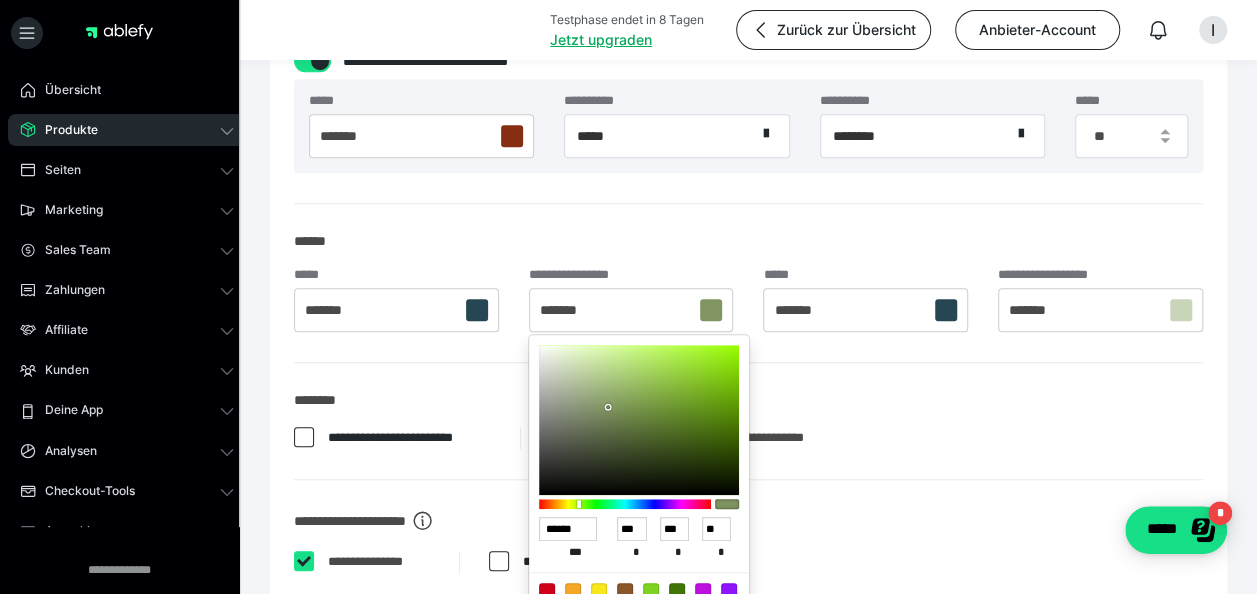 click at bounding box center (639, 420) 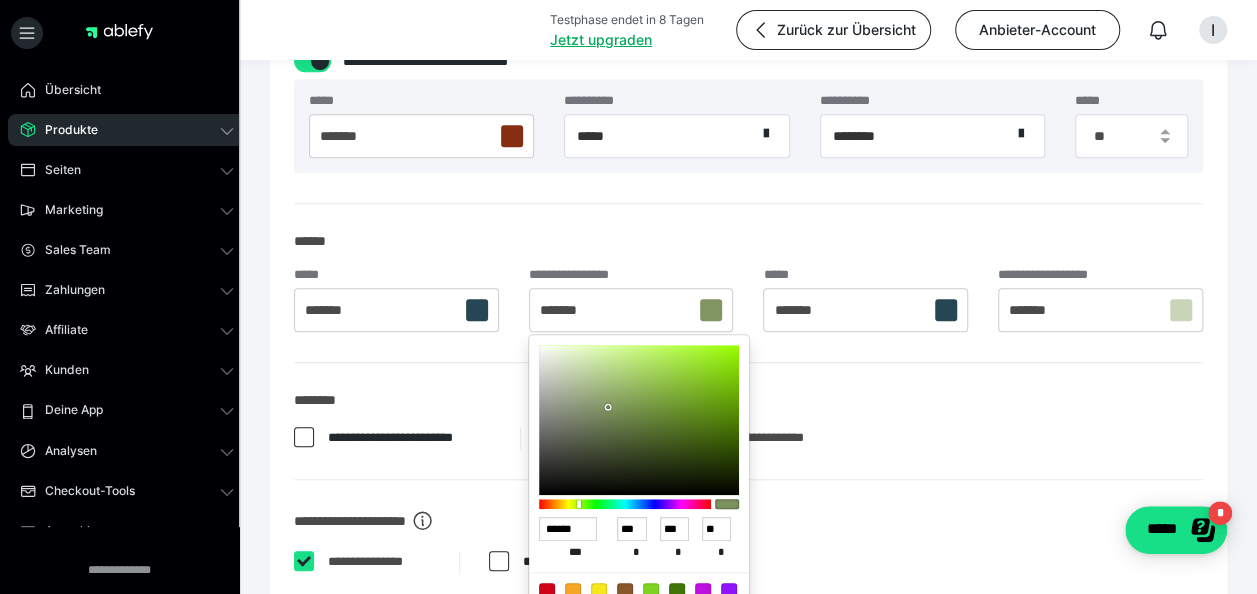 click on "**********" at bounding box center (748, 283) 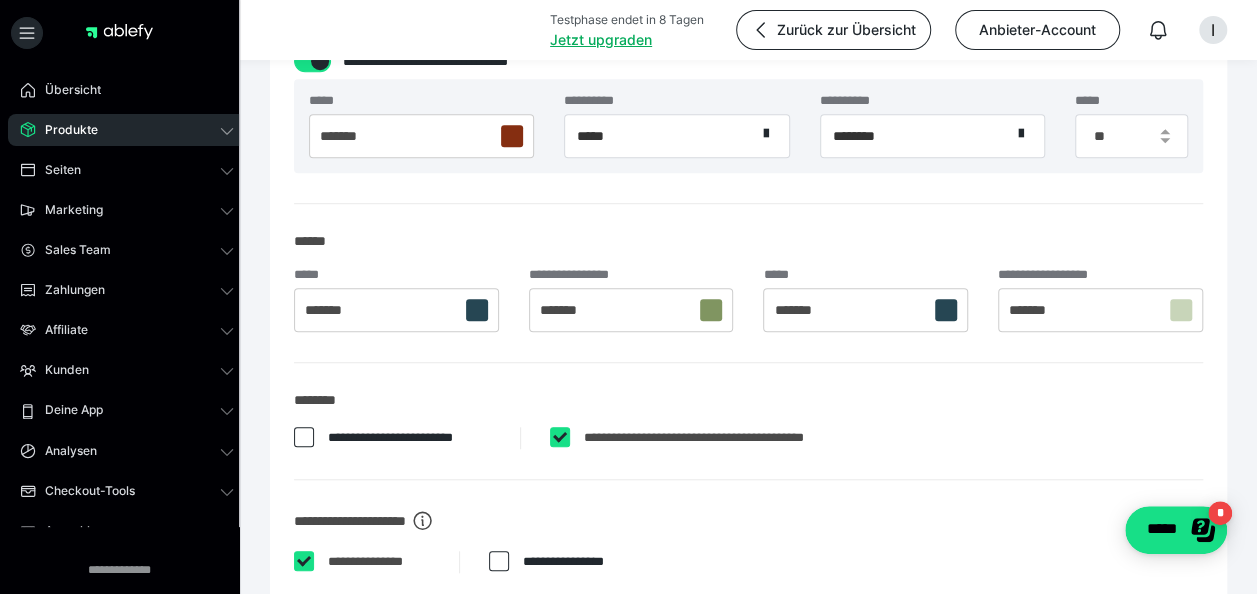 click at bounding box center (946, 310) 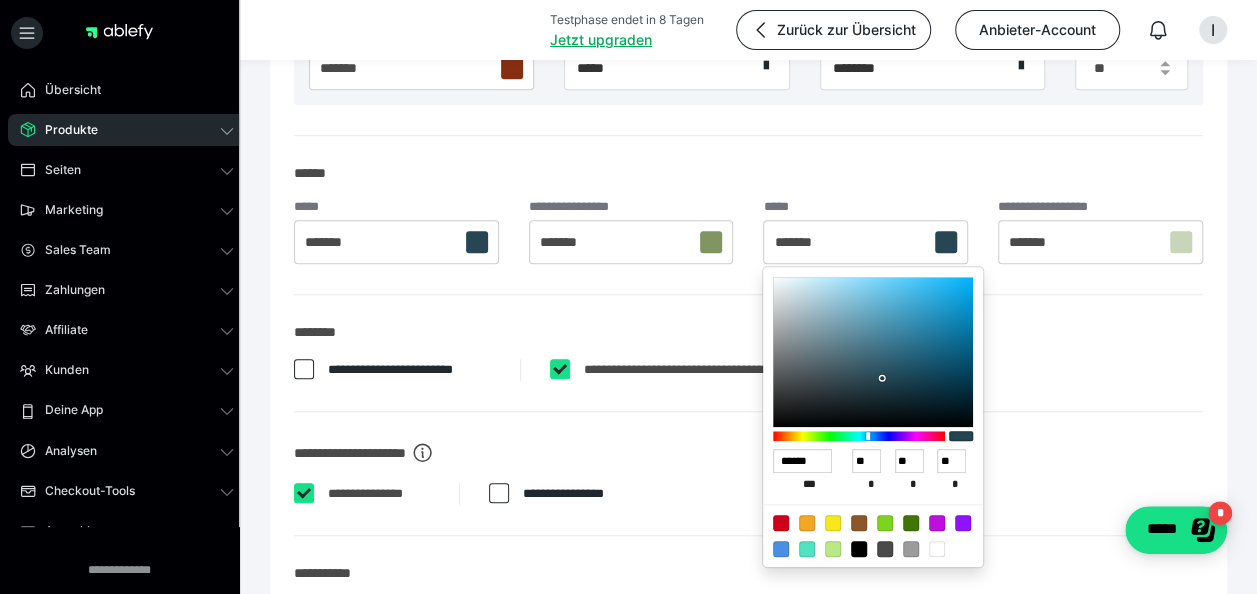 scroll, scrollTop: 700, scrollLeft: 0, axis: vertical 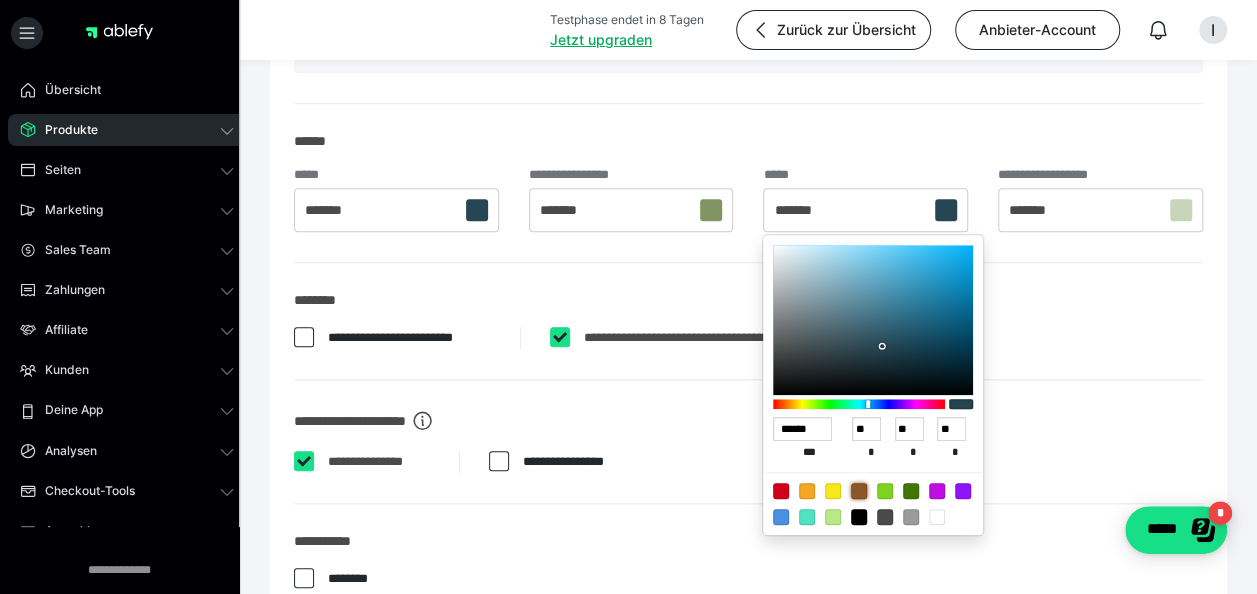 click at bounding box center [859, 491] 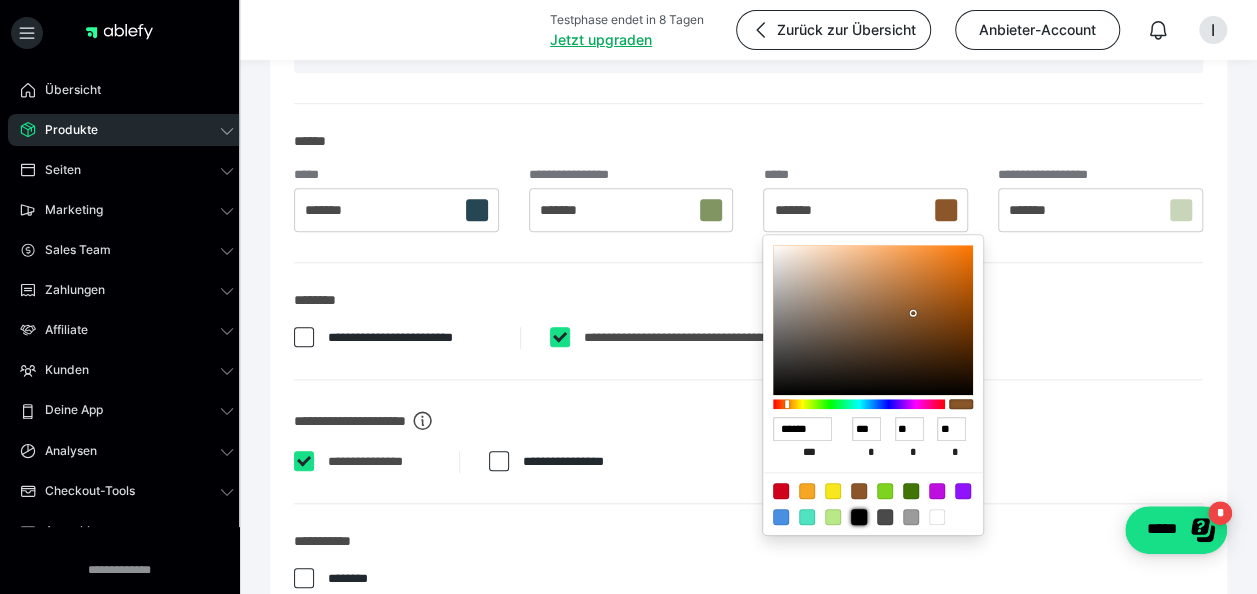 click at bounding box center [859, 517] 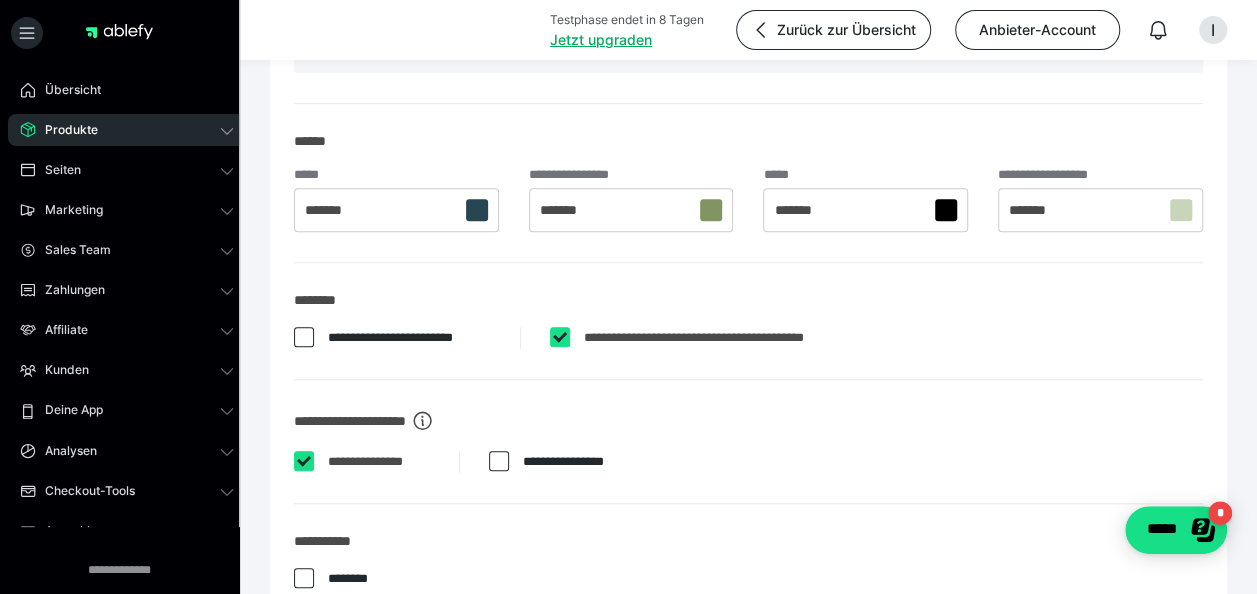 click on "**********" at bounding box center (748, 442) 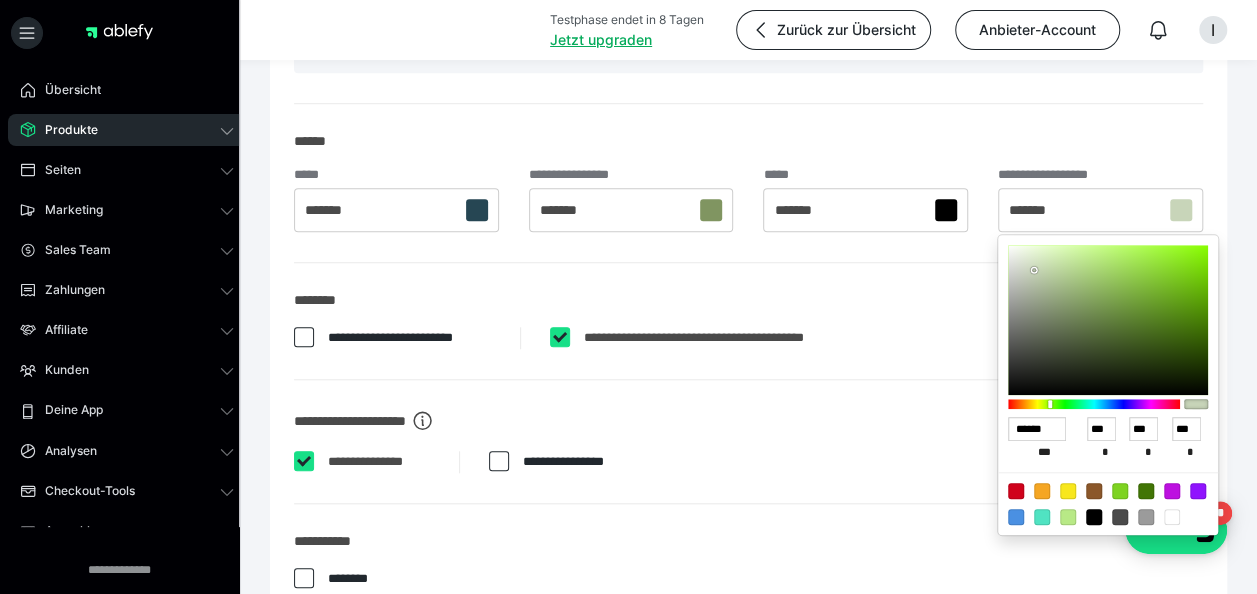 type on "******" 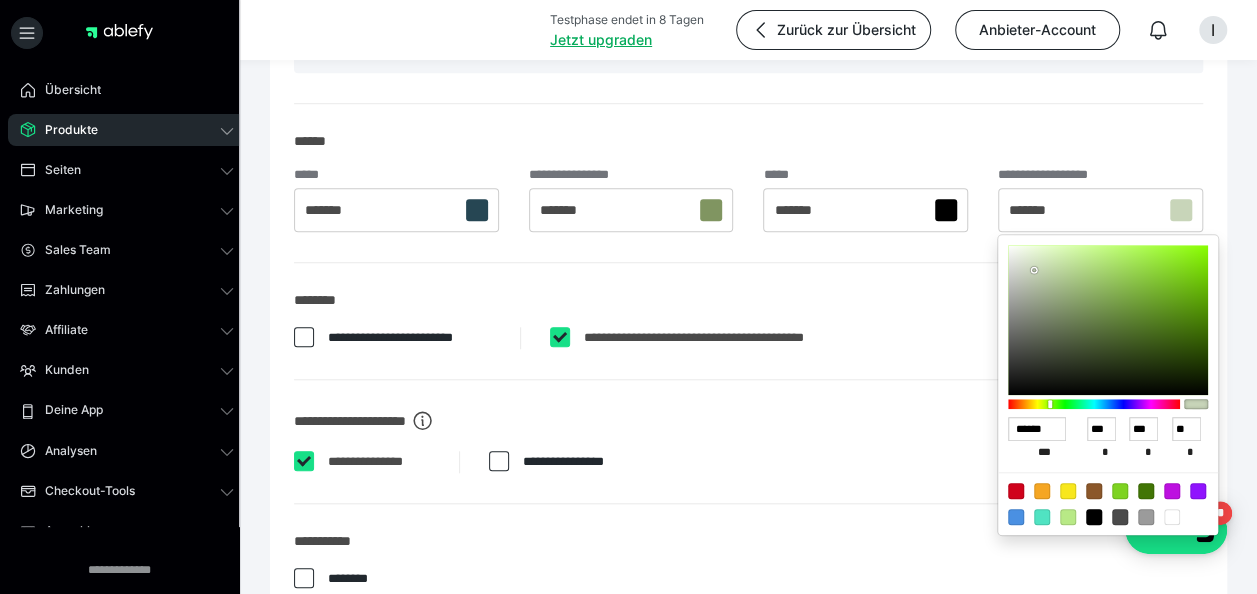click at bounding box center [1108, 320] 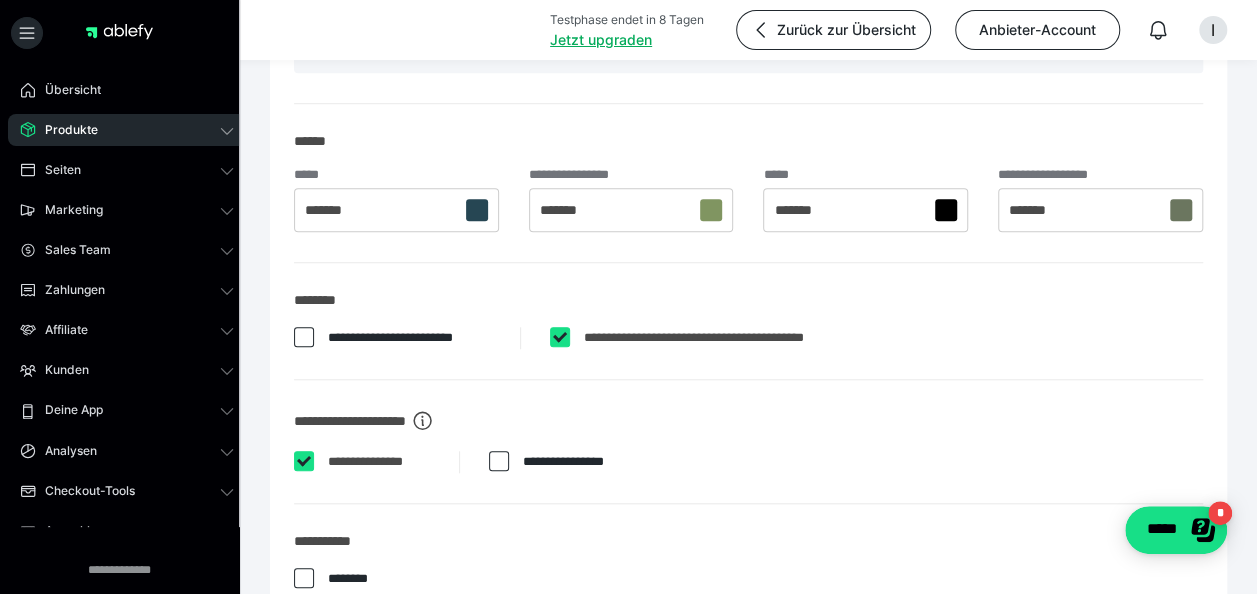 click on "**********" at bounding box center (748, 321) 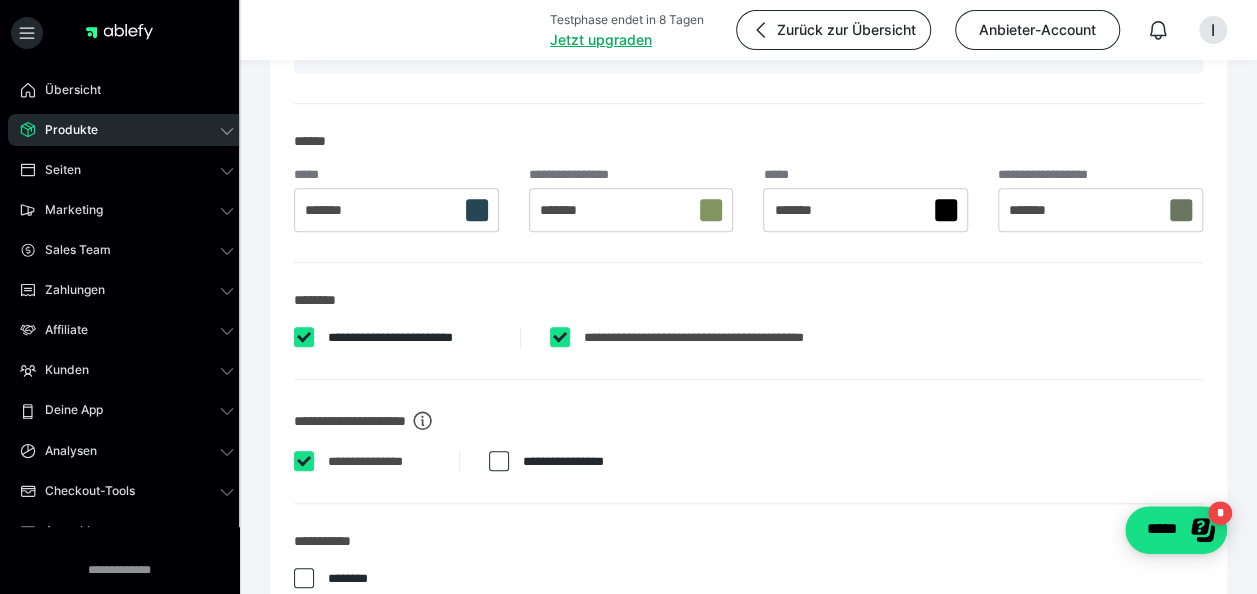 checkbox on "****" 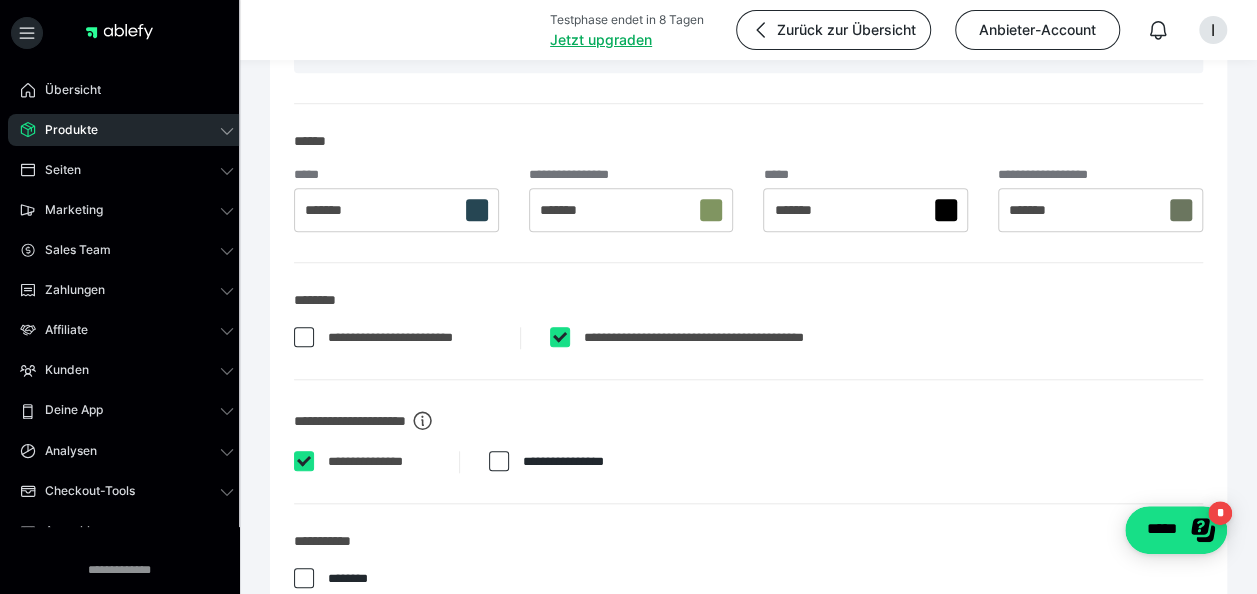 click at bounding box center [560, 337] 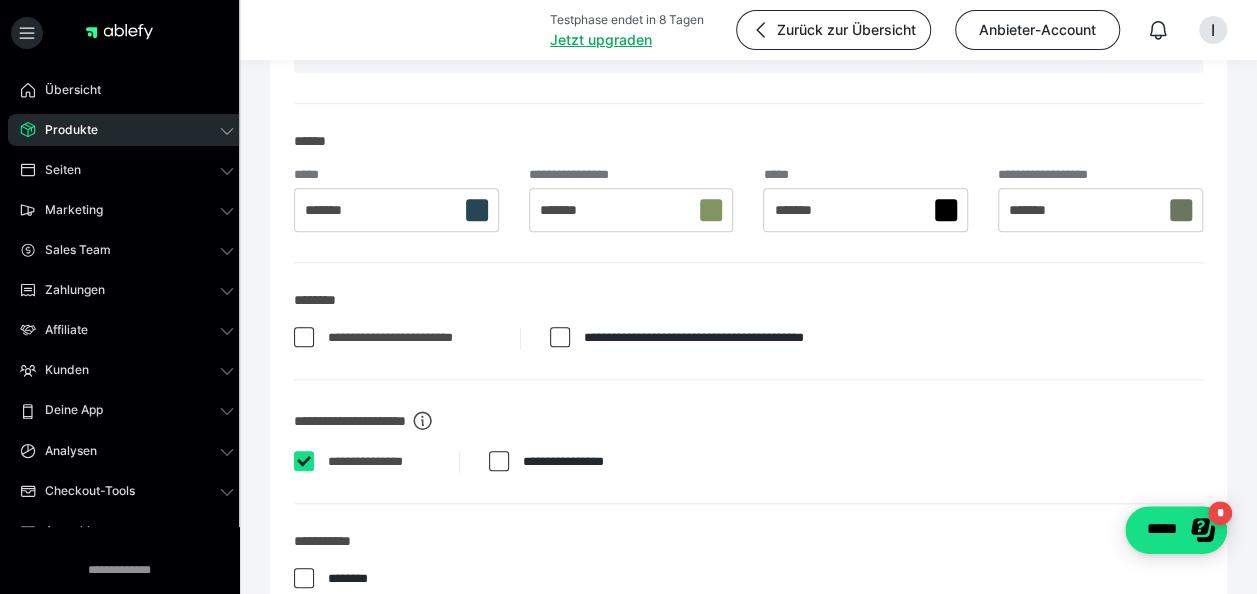 click at bounding box center [560, 337] 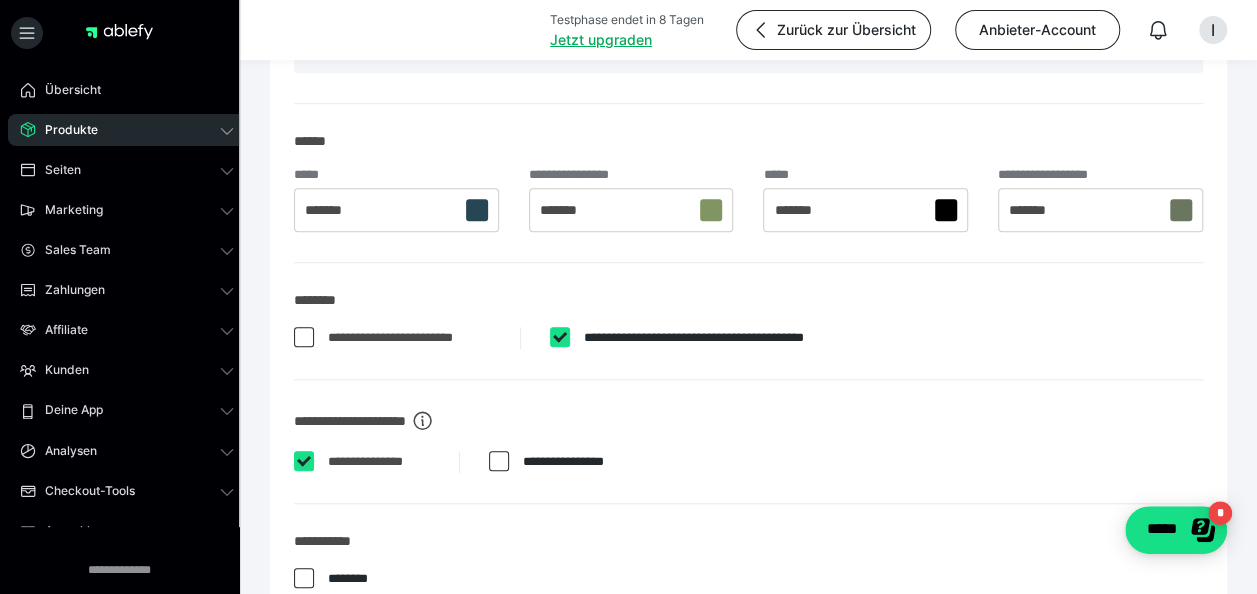 checkbox on "****" 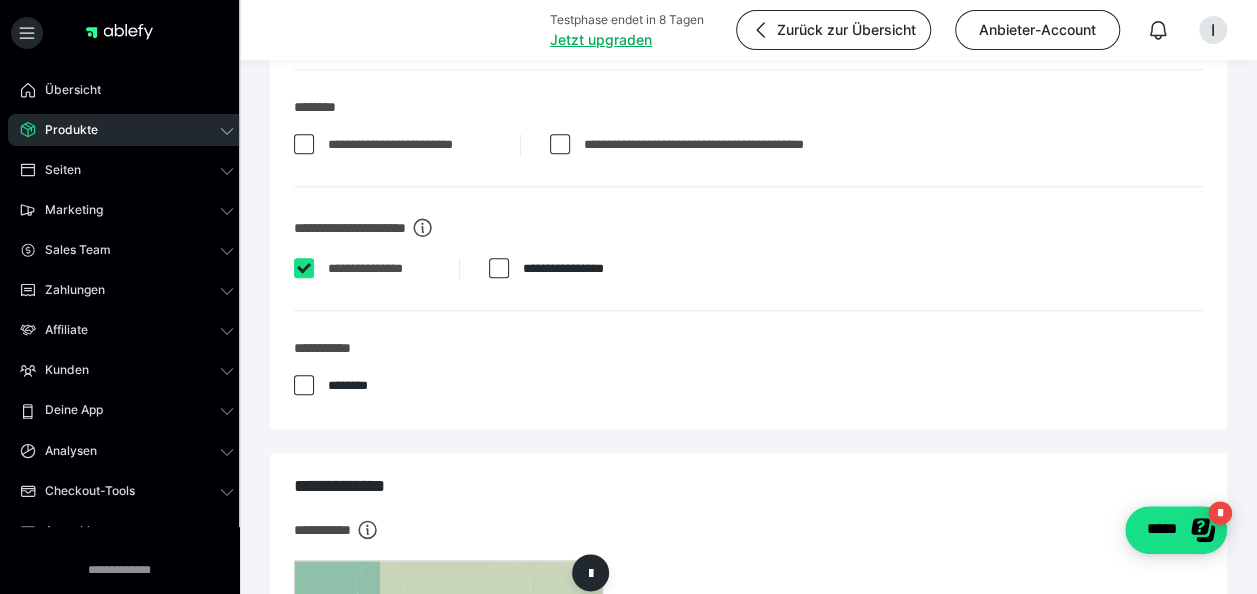 scroll, scrollTop: 900, scrollLeft: 0, axis: vertical 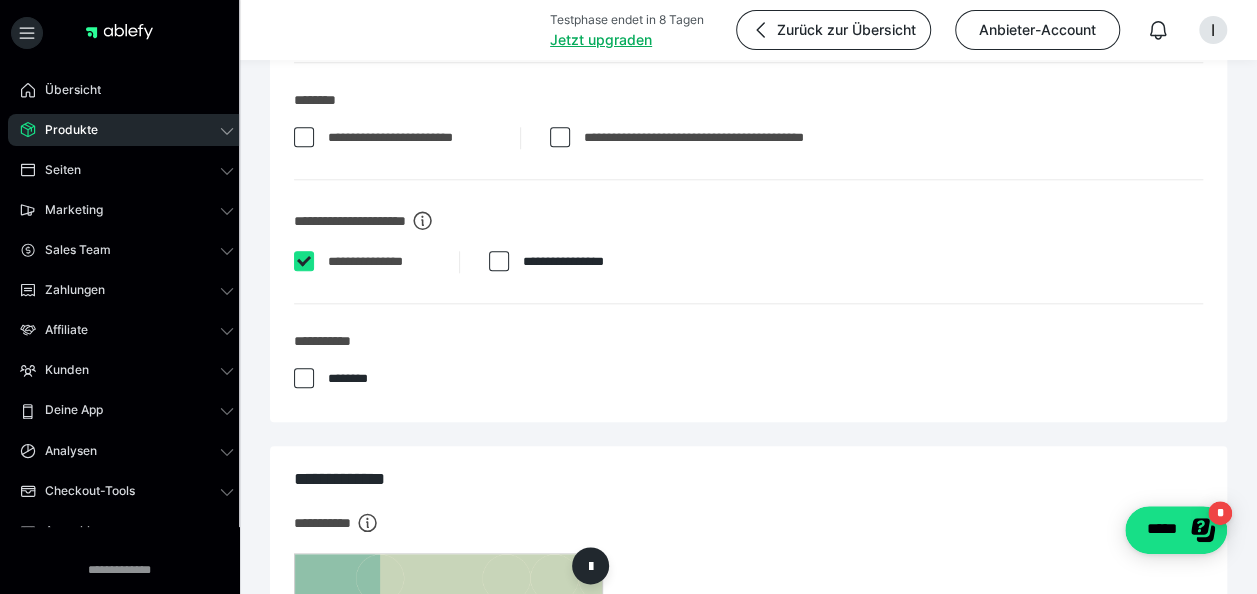 click at bounding box center [304, 378] 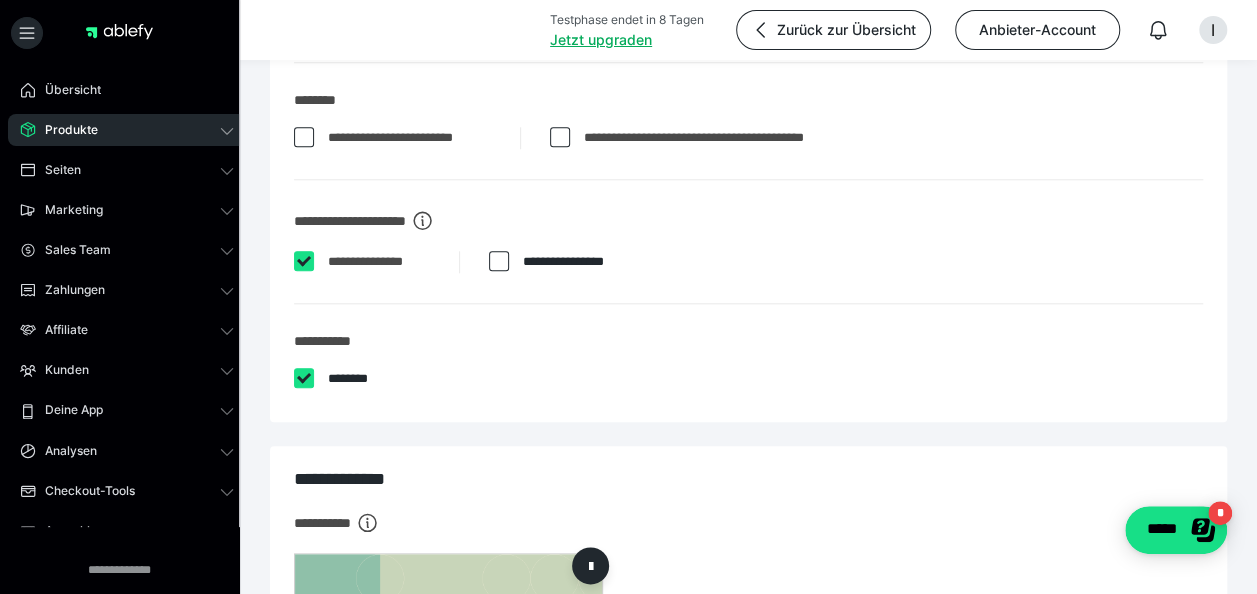 checkbox on "****" 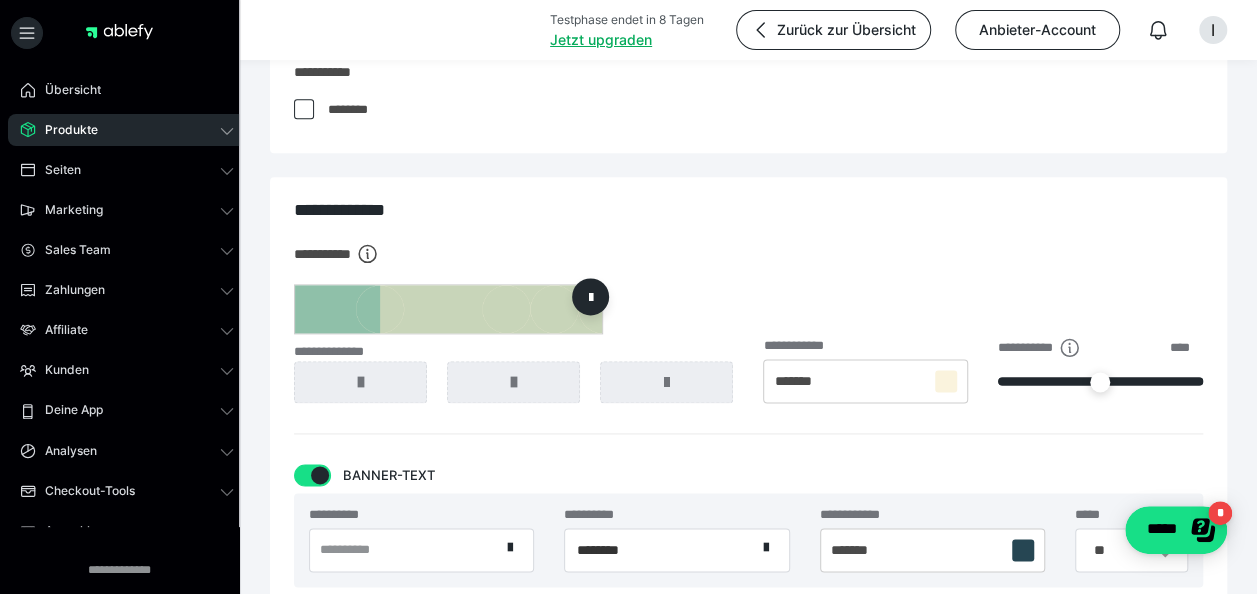 scroll, scrollTop: 1200, scrollLeft: 0, axis: vertical 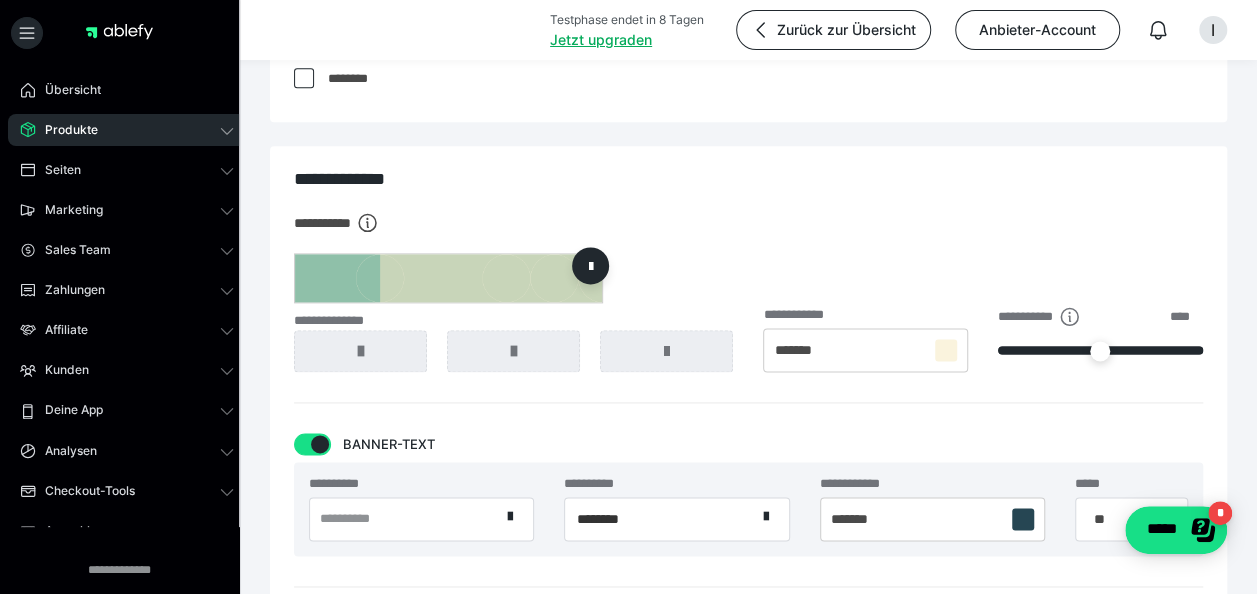 click at bounding box center [360, 351] 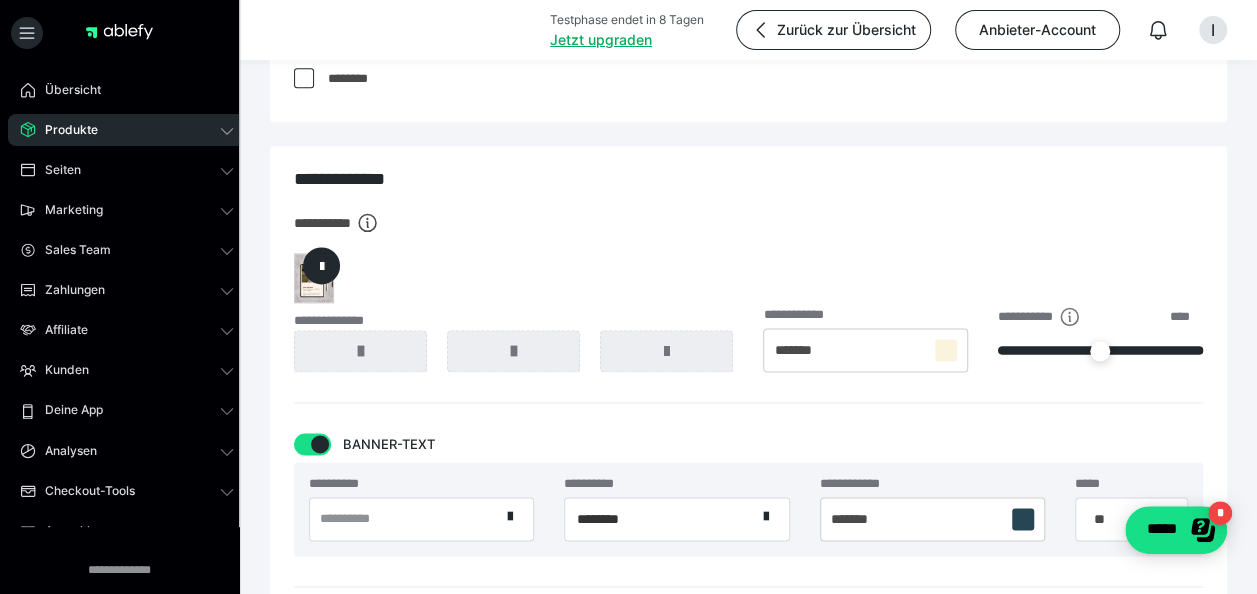 click at bounding box center (322, 265) 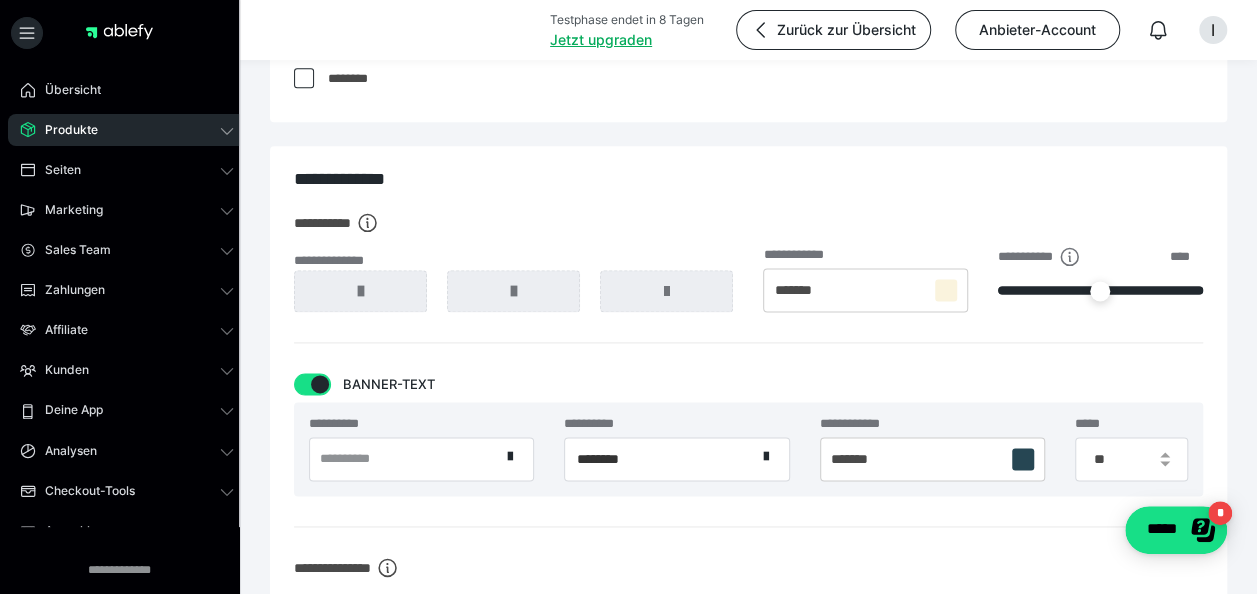 click at bounding box center [946, 290] 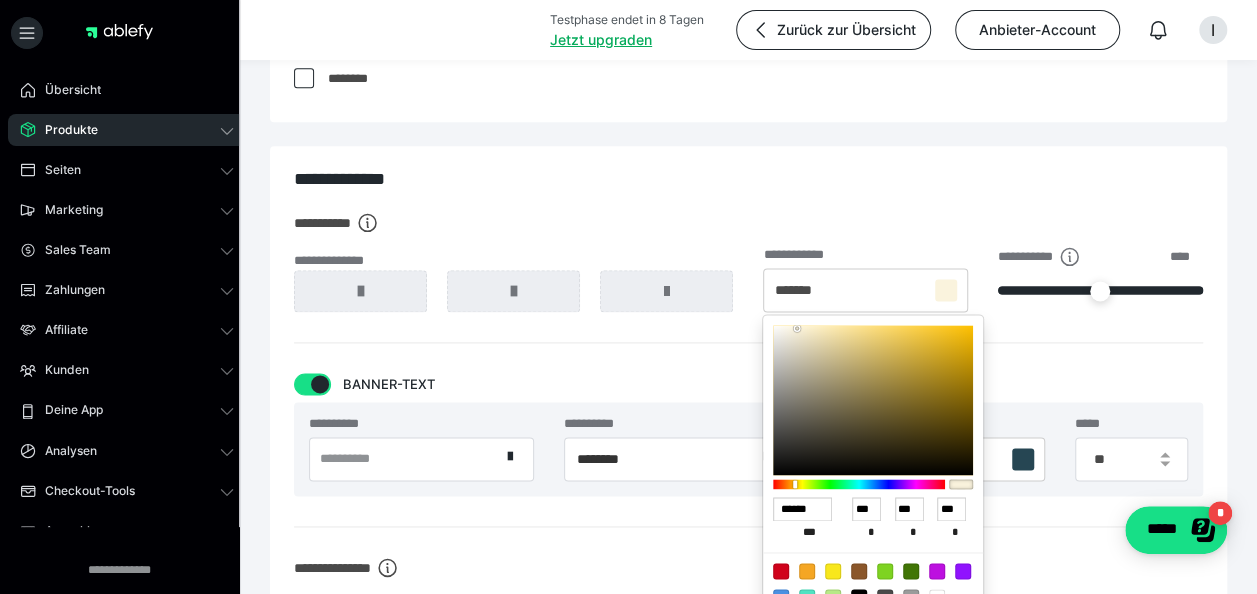 drag, startPoint x: 809, startPoint y: 438, endPoint x: 826, endPoint y: 399, distance: 42.544094 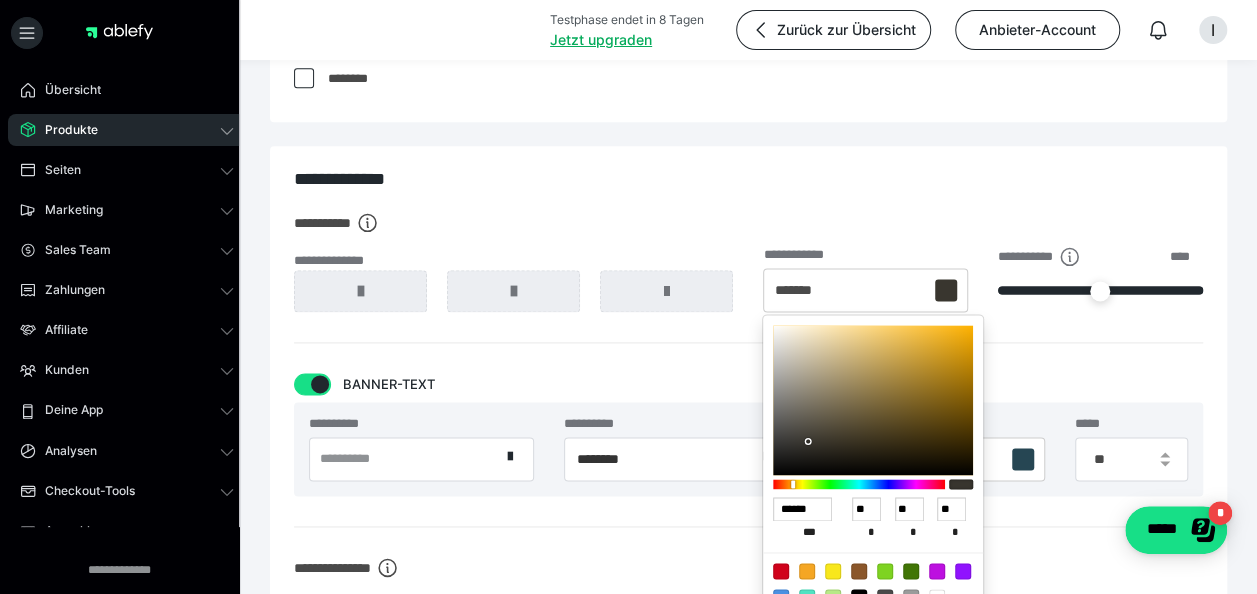 type on "******" 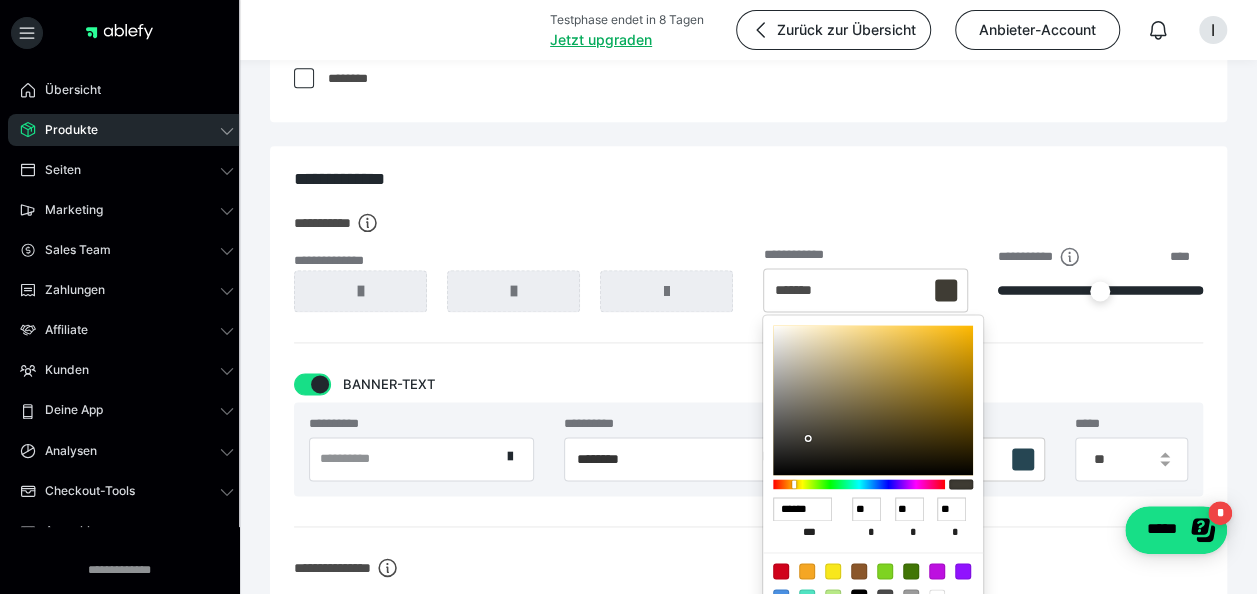 click at bounding box center (873, 400) 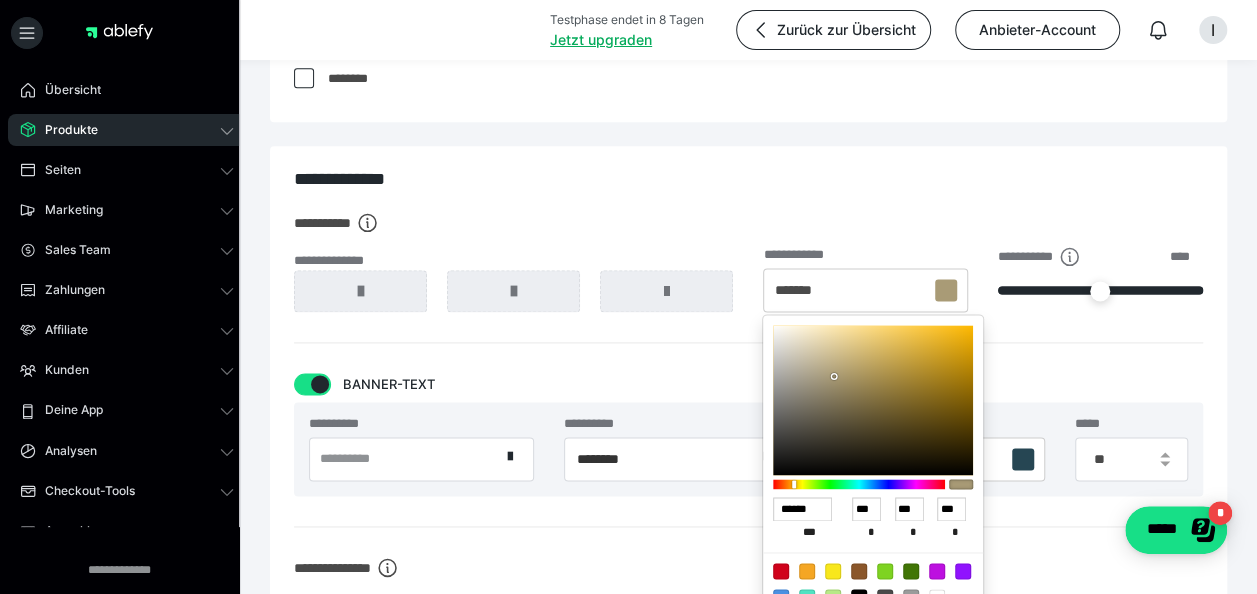 click on "**********" at bounding box center [748, 277] 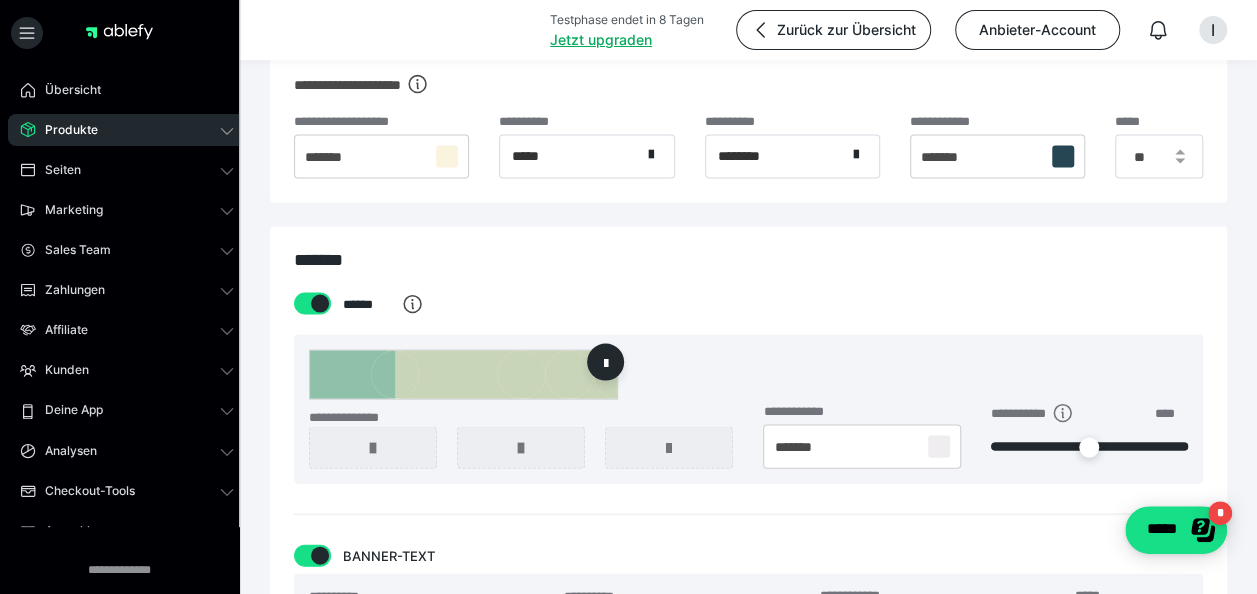 scroll, scrollTop: 2000, scrollLeft: 0, axis: vertical 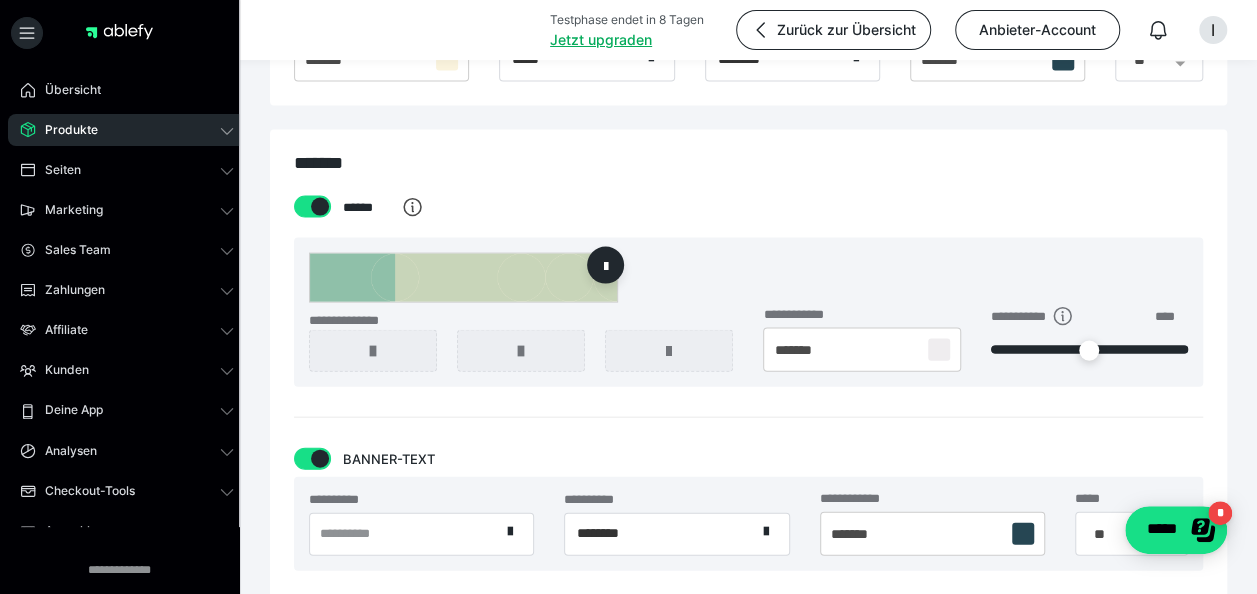 click at bounding box center [463, 278] 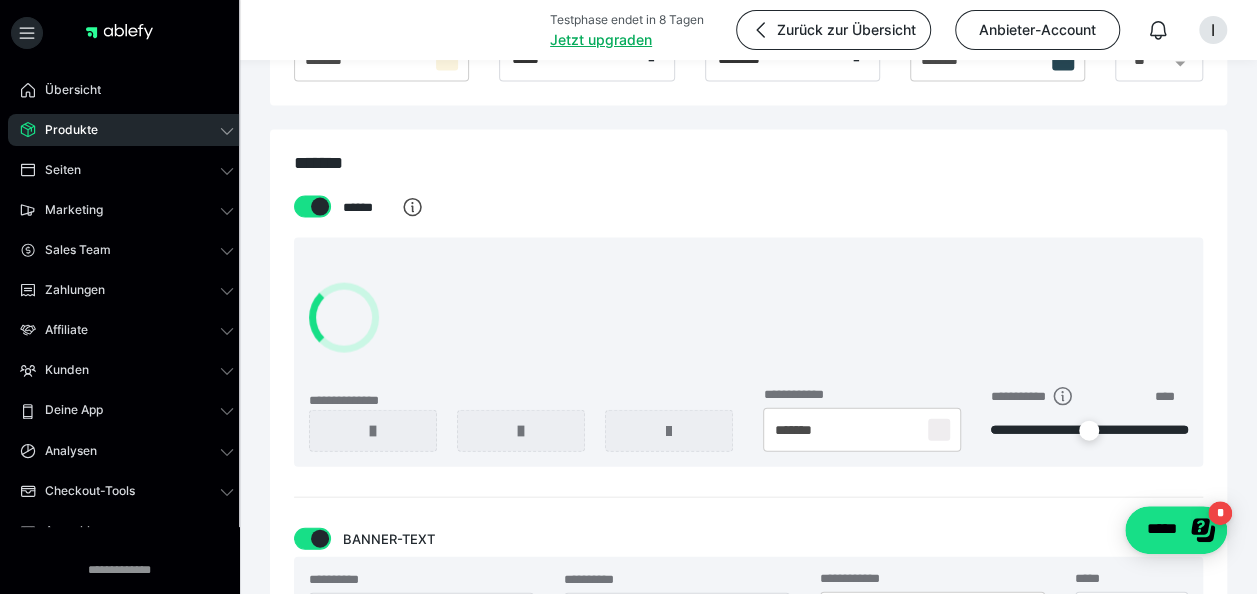 scroll, scrollTop: 0, scrollLeft: 0, axis: both 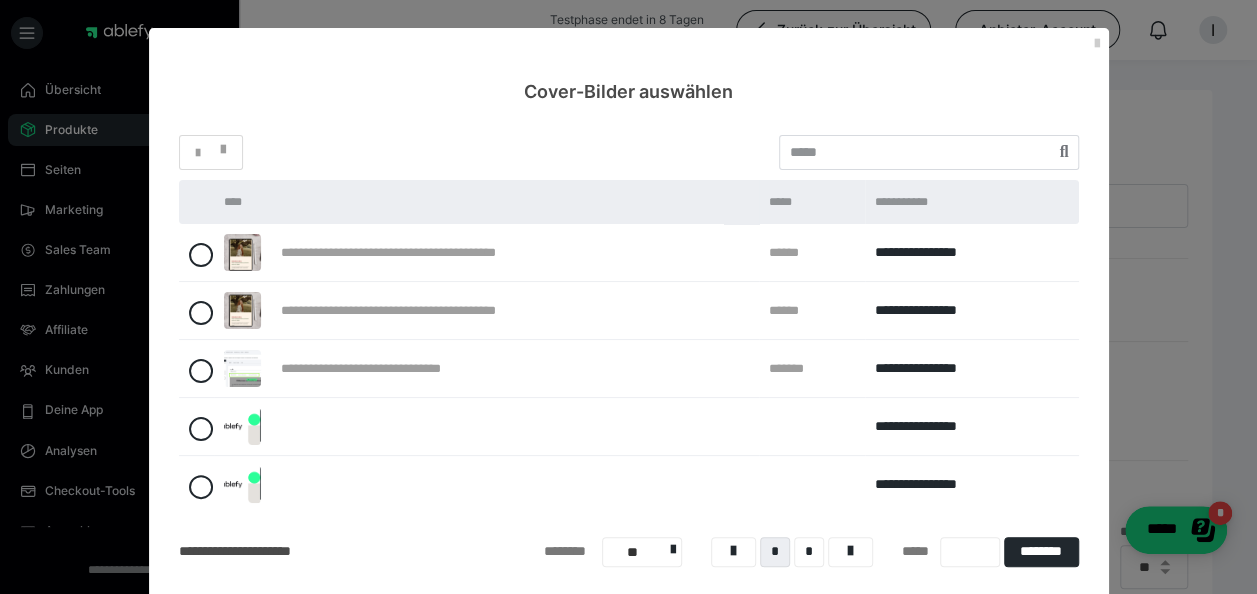 click on "**********" at bounding box center (416, 252) 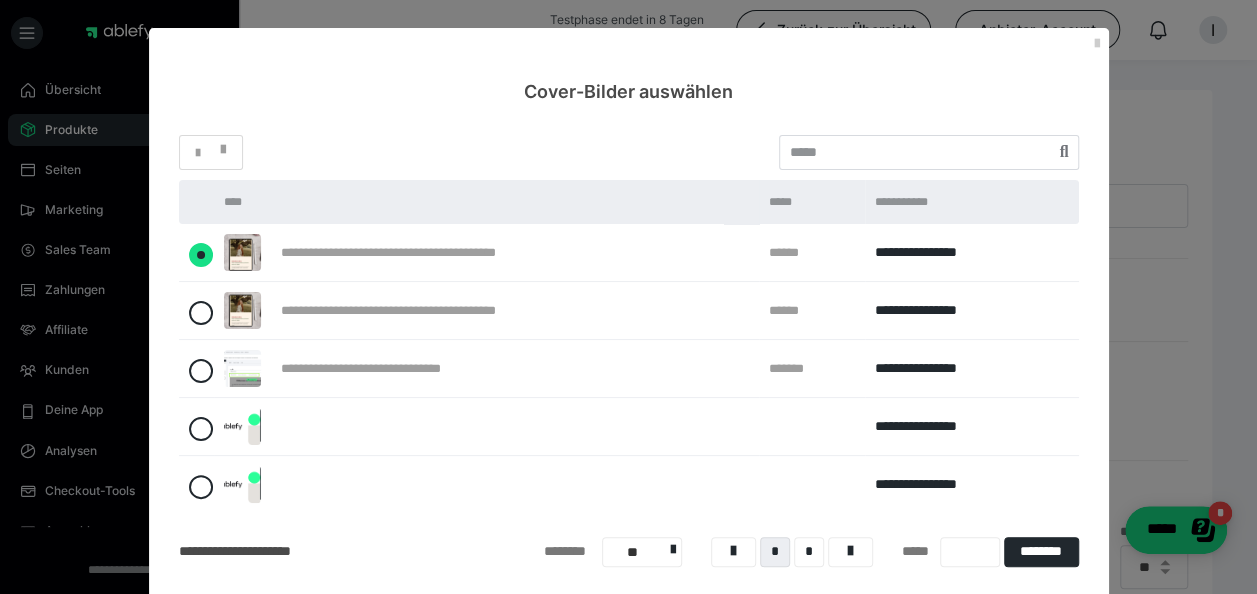 radio on "****" 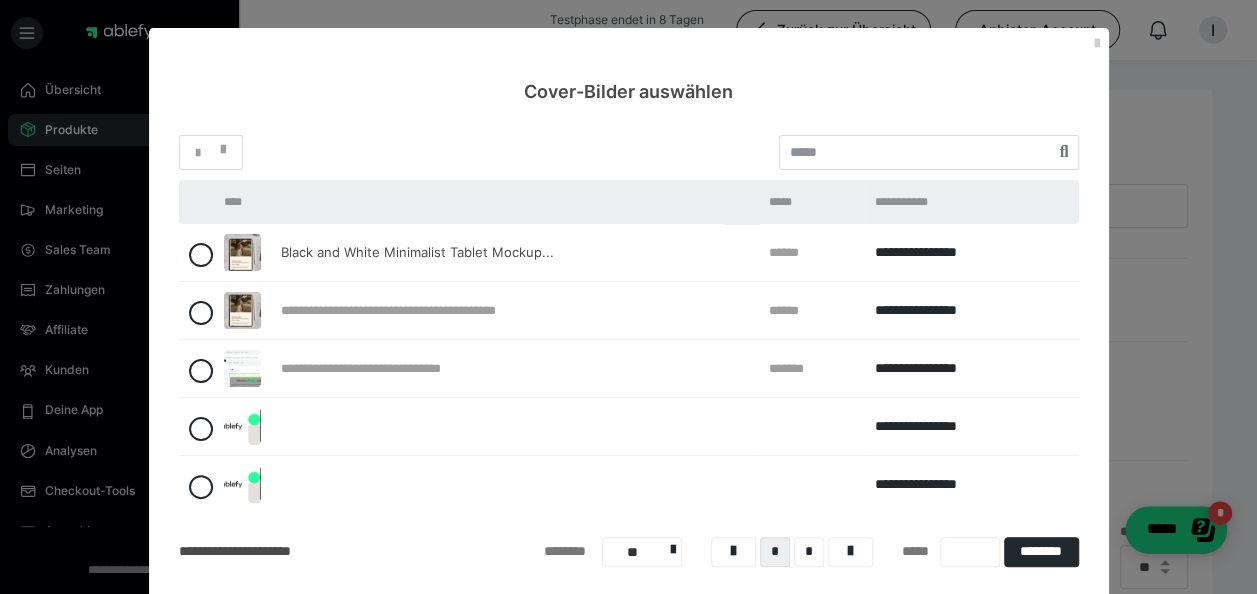 click on "********" at bounding box center [1041, 552] 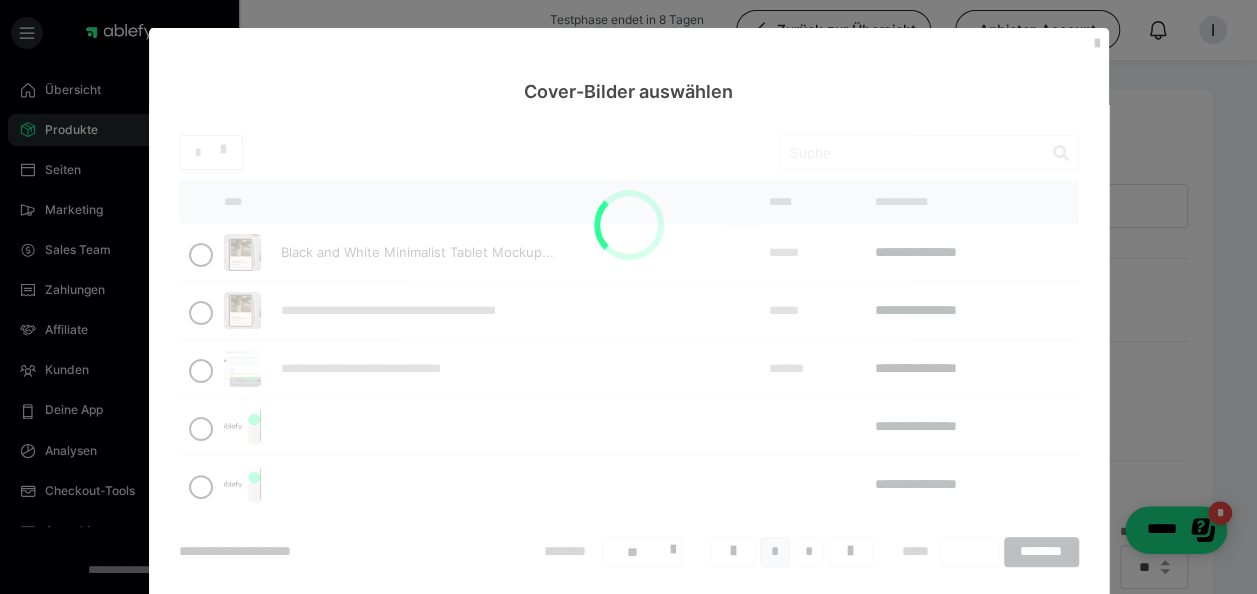 scroll, scrollTop: 96, scrollLeft: 0, axis: vertical 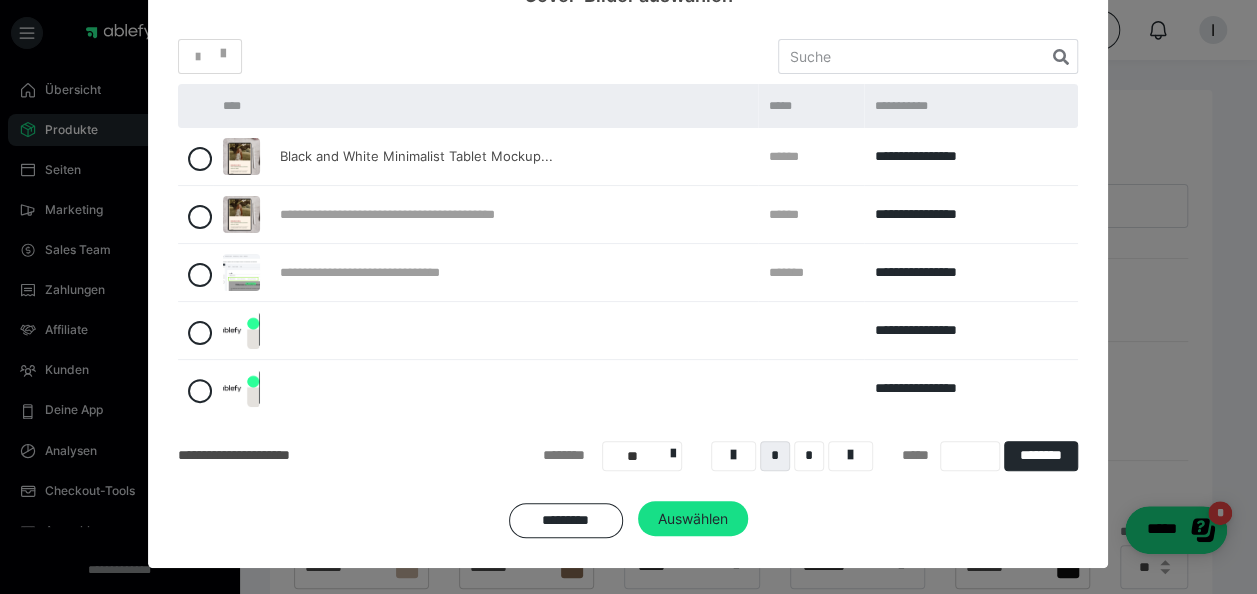 click on "Auswählen" at bounding box center (693, 519) 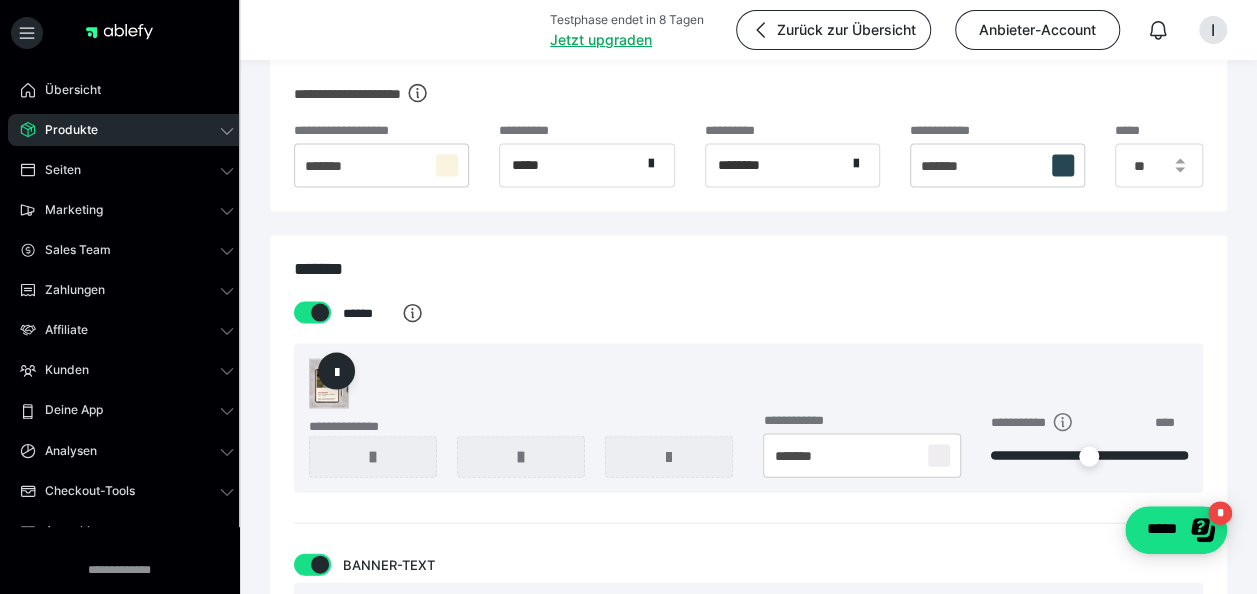 scroll, scrollTop: 2100, scrollLeft: 0, axis: vertical 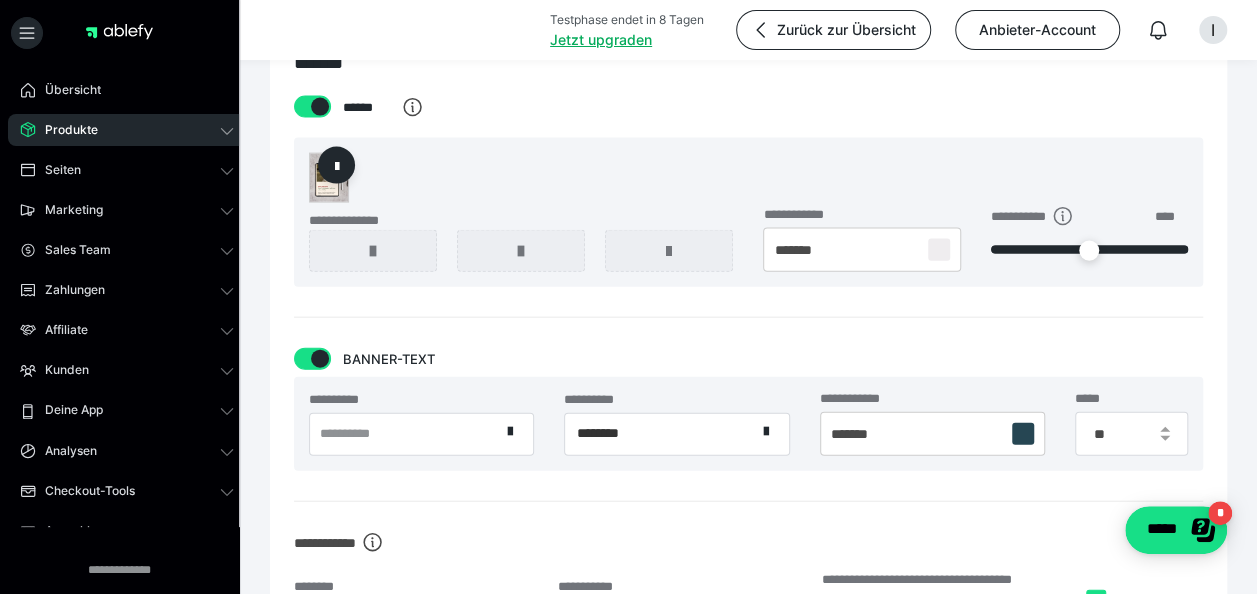 click at bounding box center [521, 178] 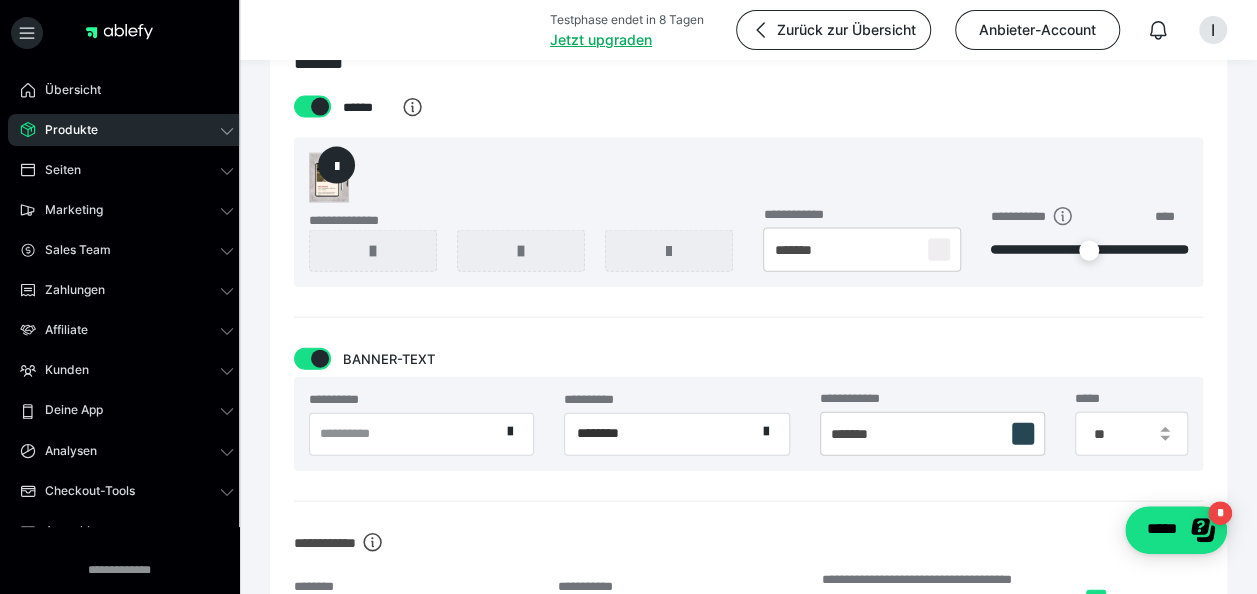 click at bounding box center (337, 165) 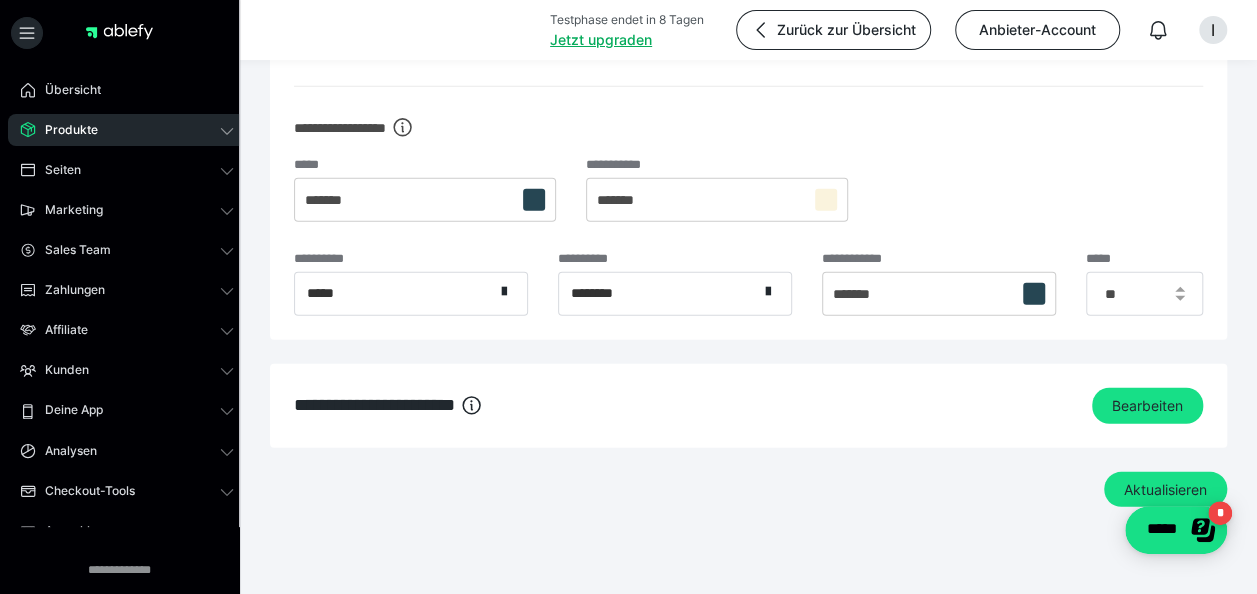 scroll, scrollTop: 2743, scrollLeft: 0, axis: vertical 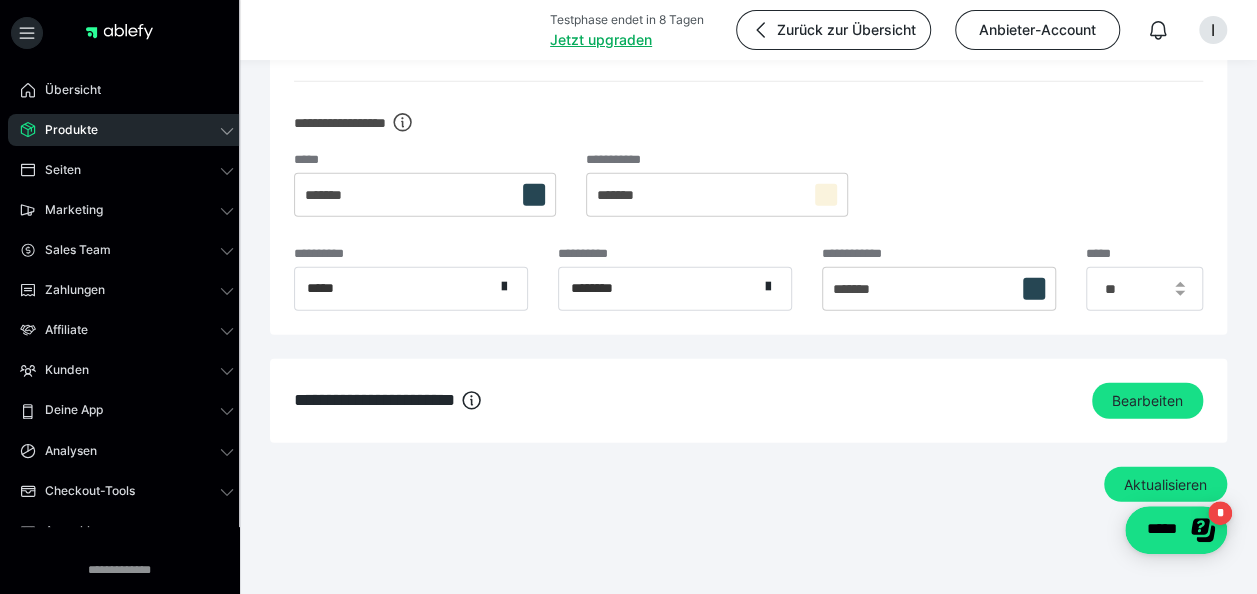 click on "Bearbeiten" at bounding box center [1147, 401] 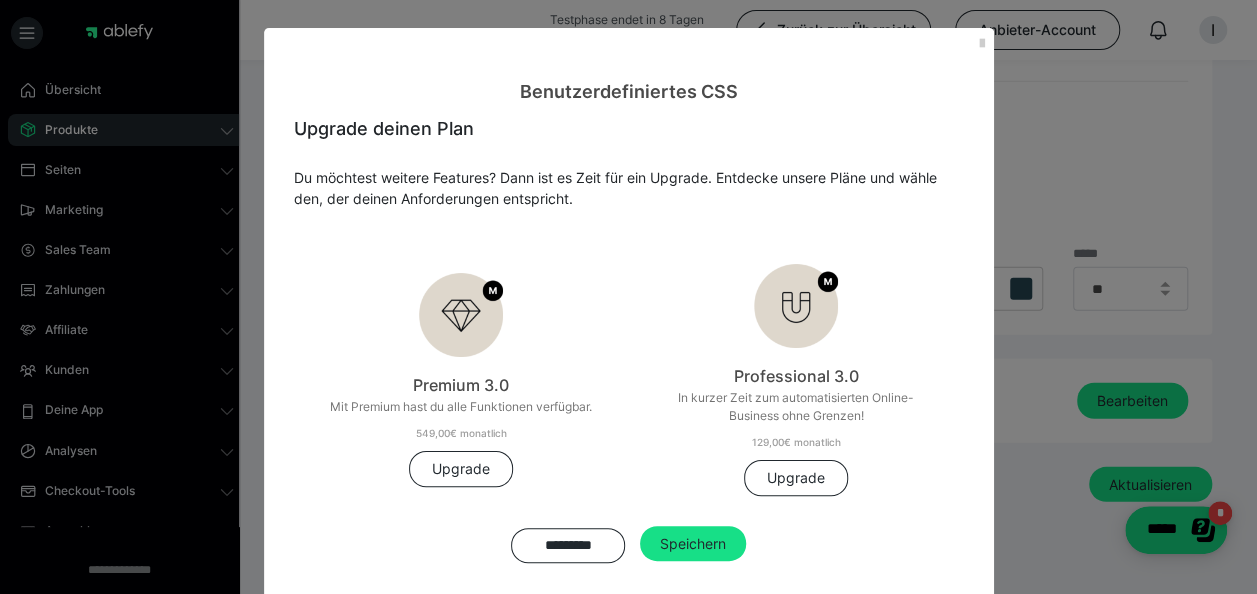 click at bounding box center (982, 44) 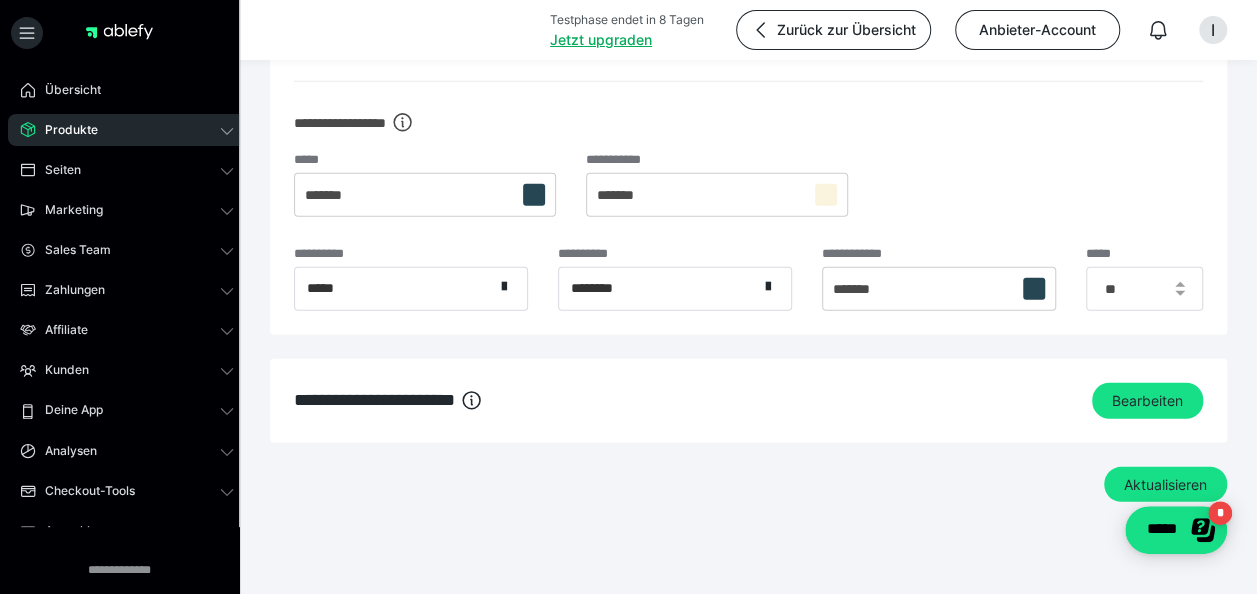 click on "Aktualisieren" at bounding box center (1165, 485) 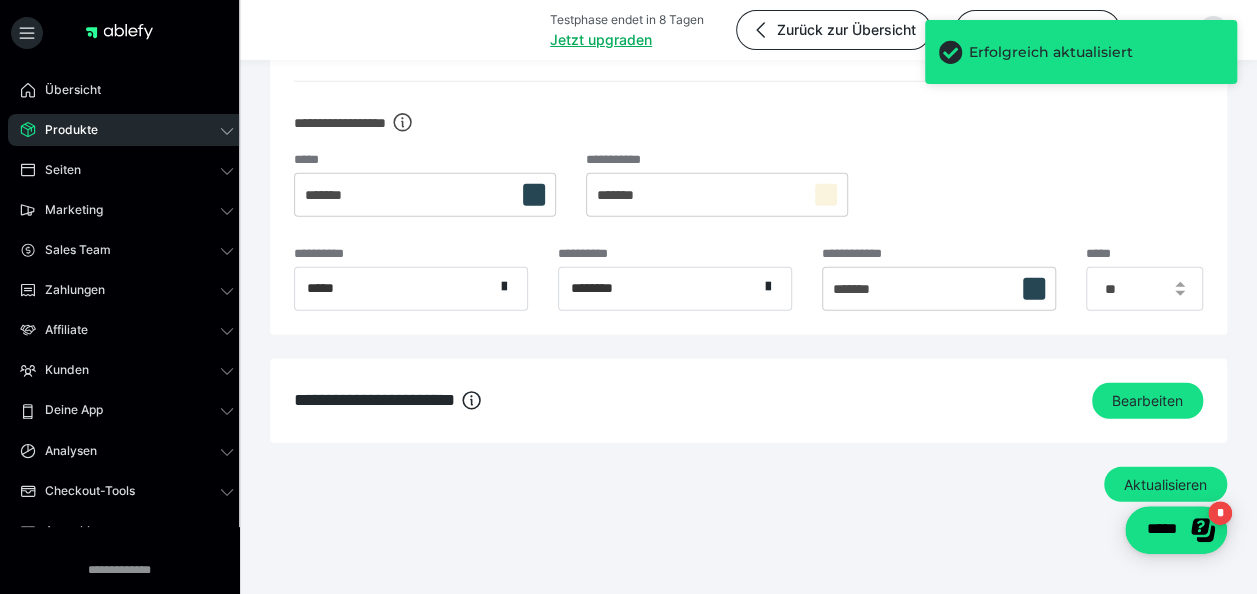drag, startPoint x: 662, startPoint y: 502, endPoint x: 773, endPoint y: 234, distance: 290.07758 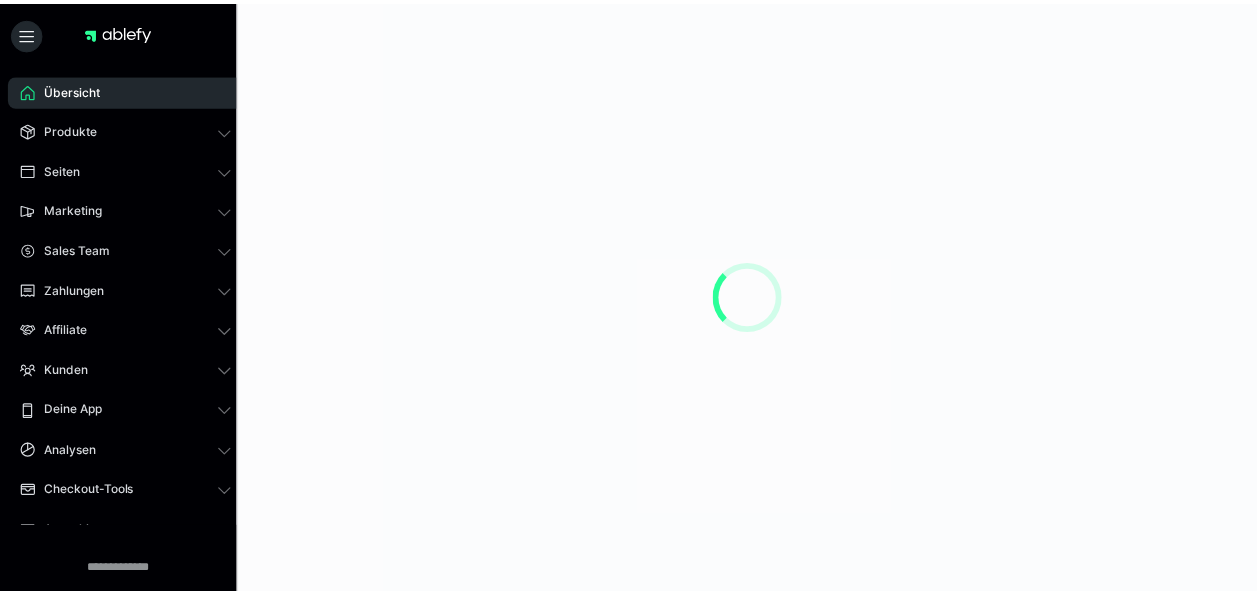scroll, scrollTop: 0, scrollLeft: 0, axis: both 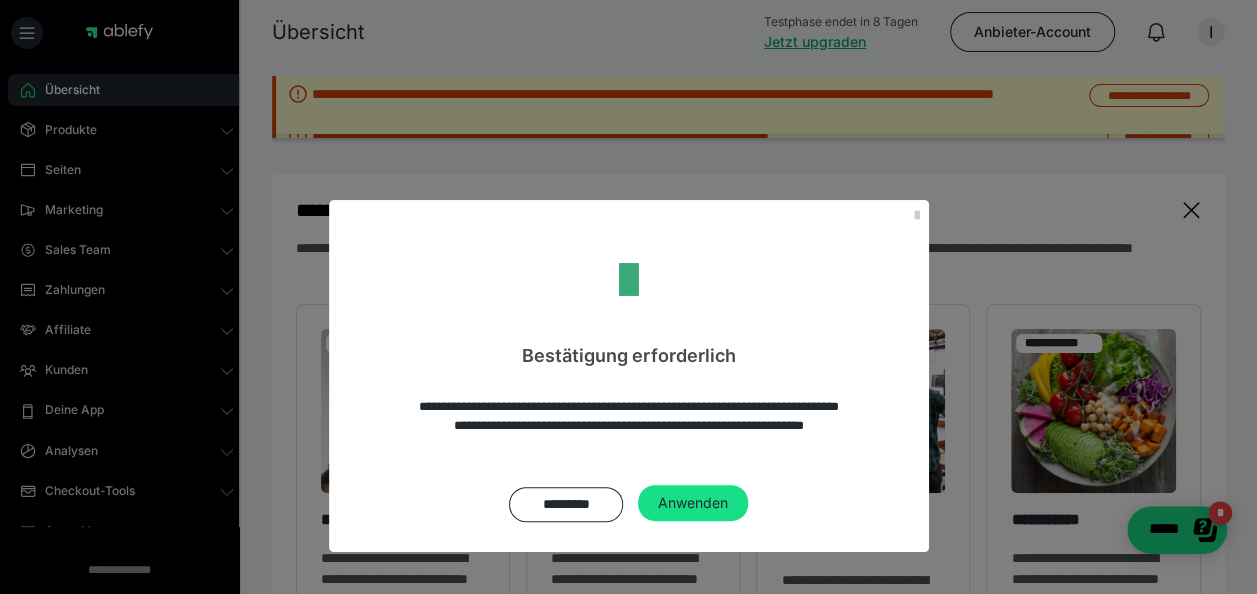 click on "Anwenden" at bounding box center [693, 503] 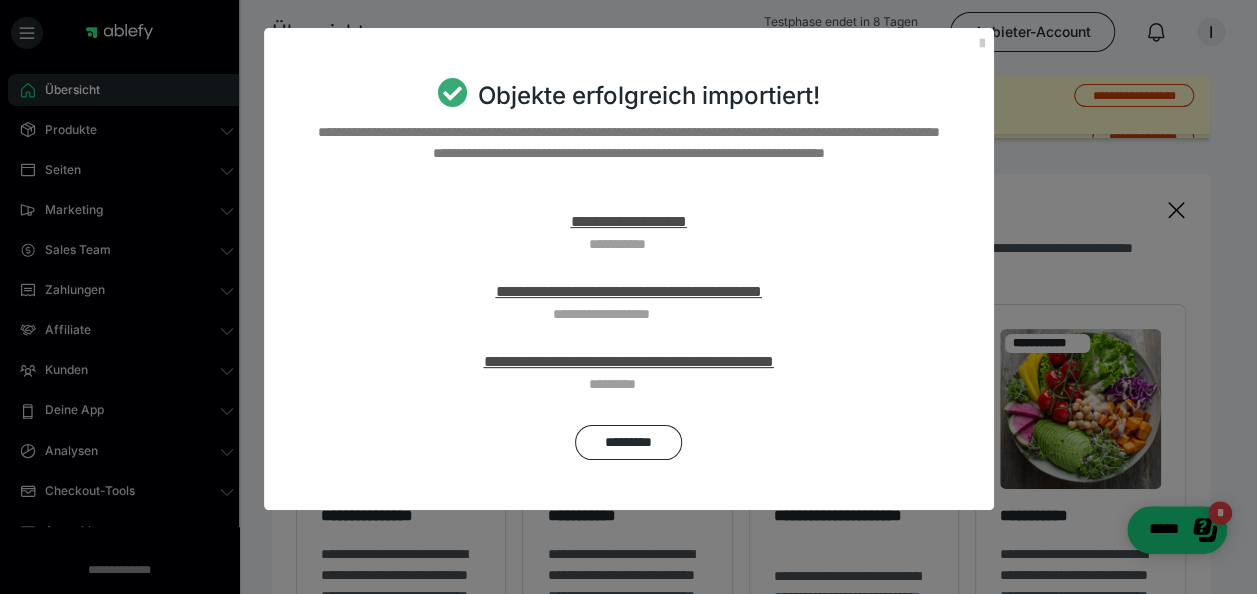 click on "*********" at bounding box center [628, 442] 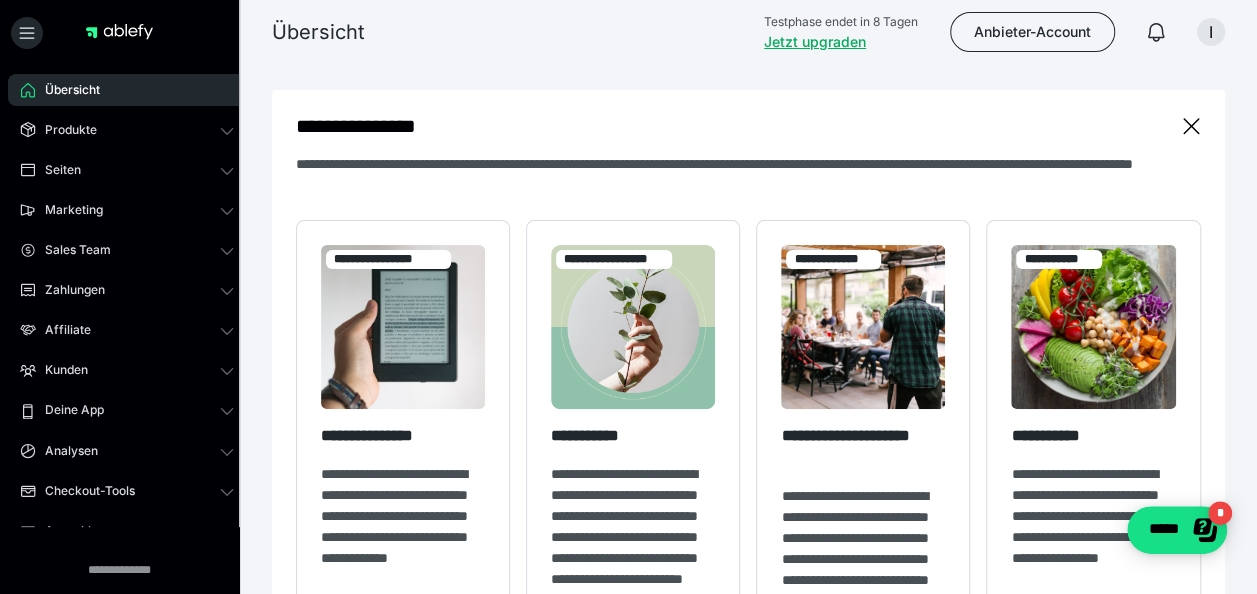scroll, scrollTop: 0, scrollLeft: 0, axis: both 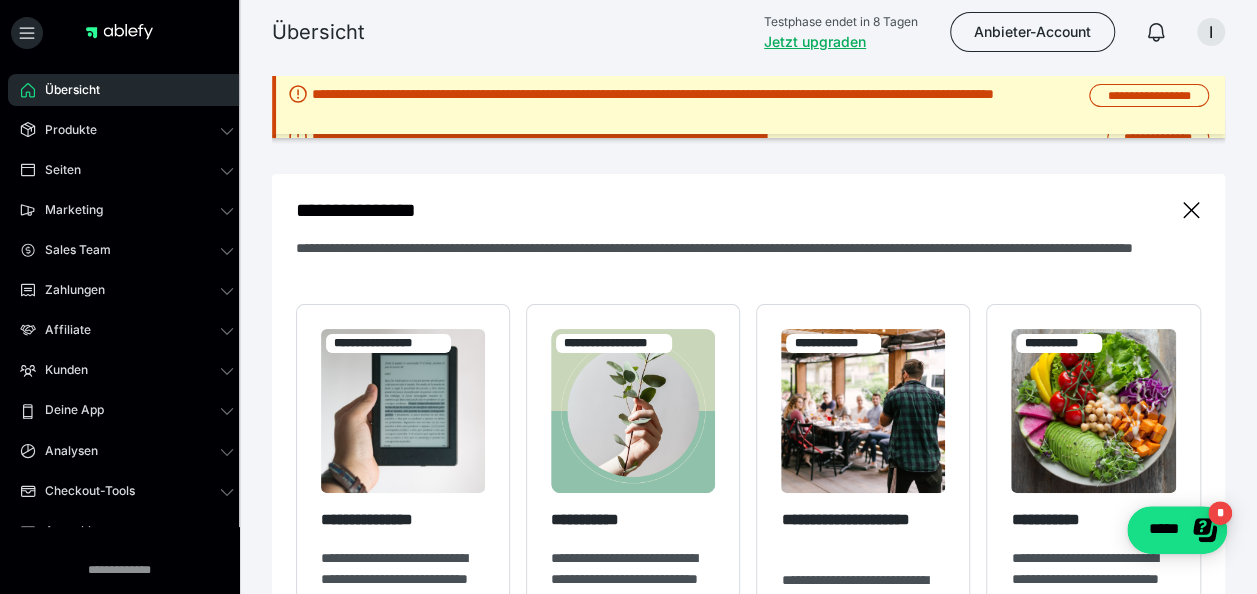 click on "Anbieter-Account" at bounding box center (1032, 32) 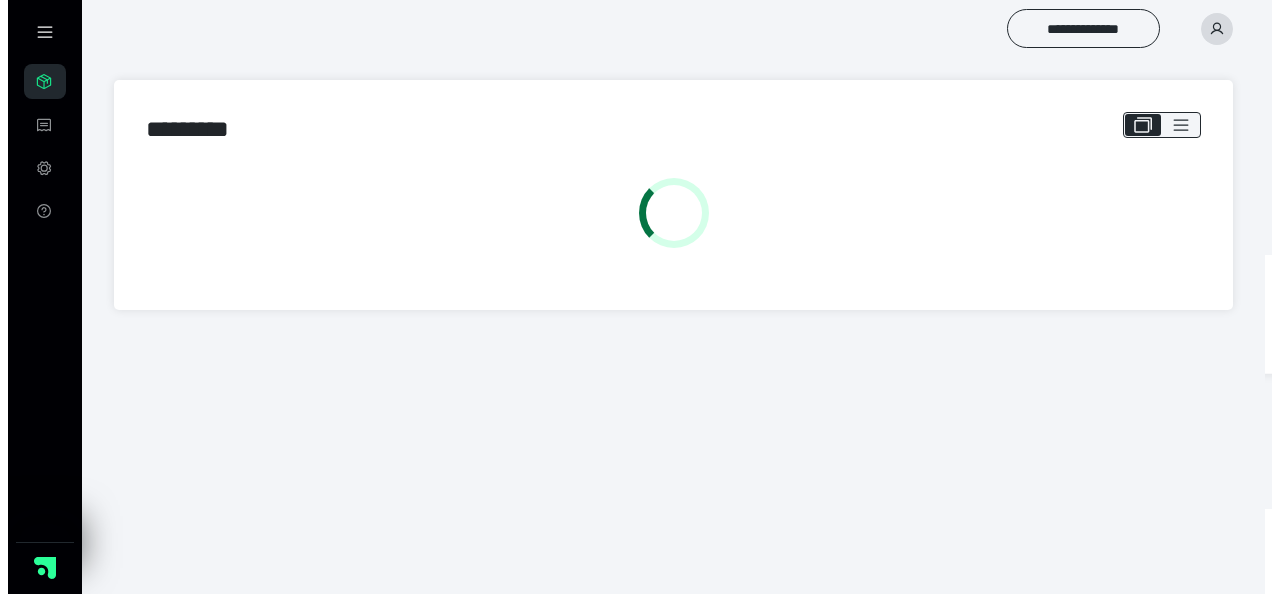 scroll, scrollTop: 0, scrollLeft: 0, axis: both 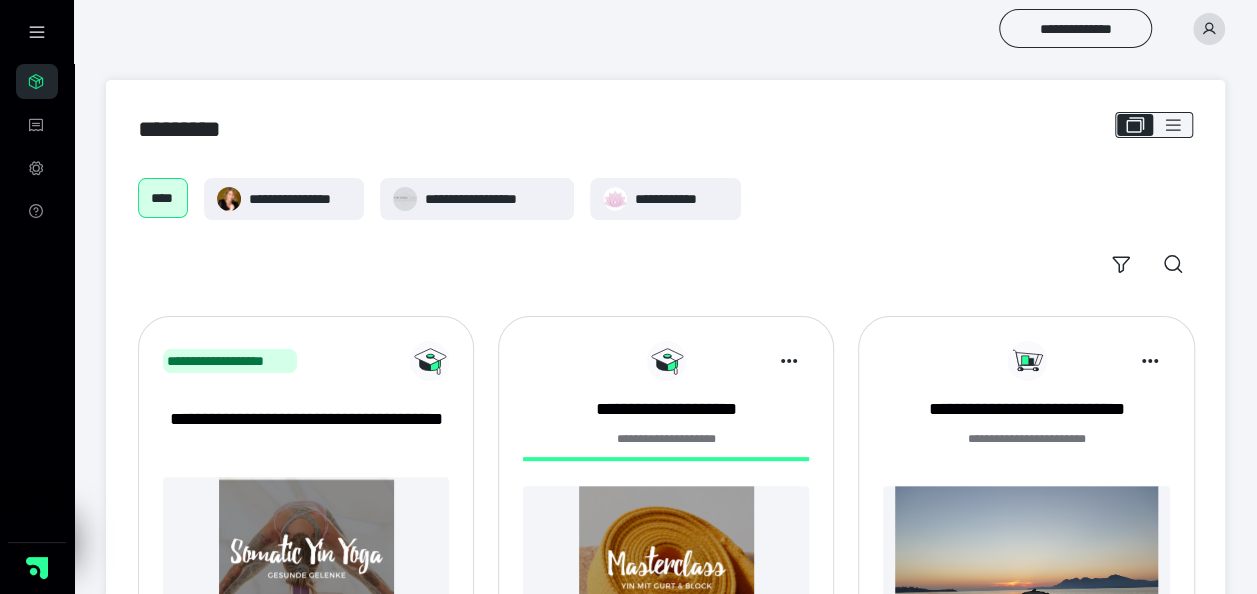 click on "**********" at bounding box center [1075, 28] 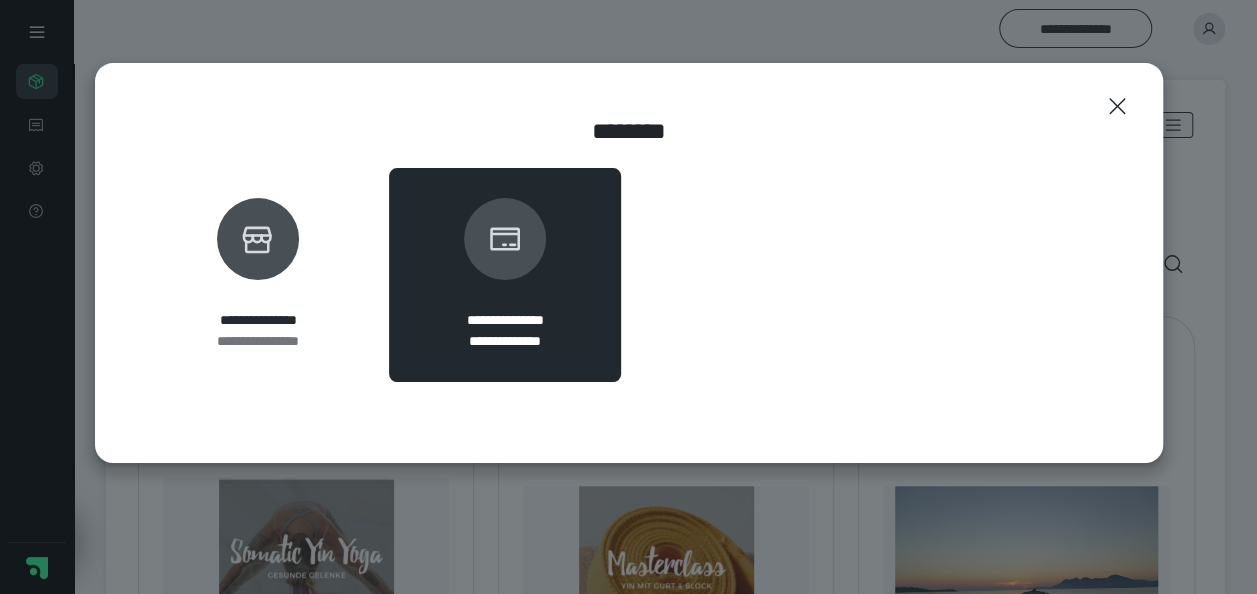 click on "**********" at bounding box center [259, 275] 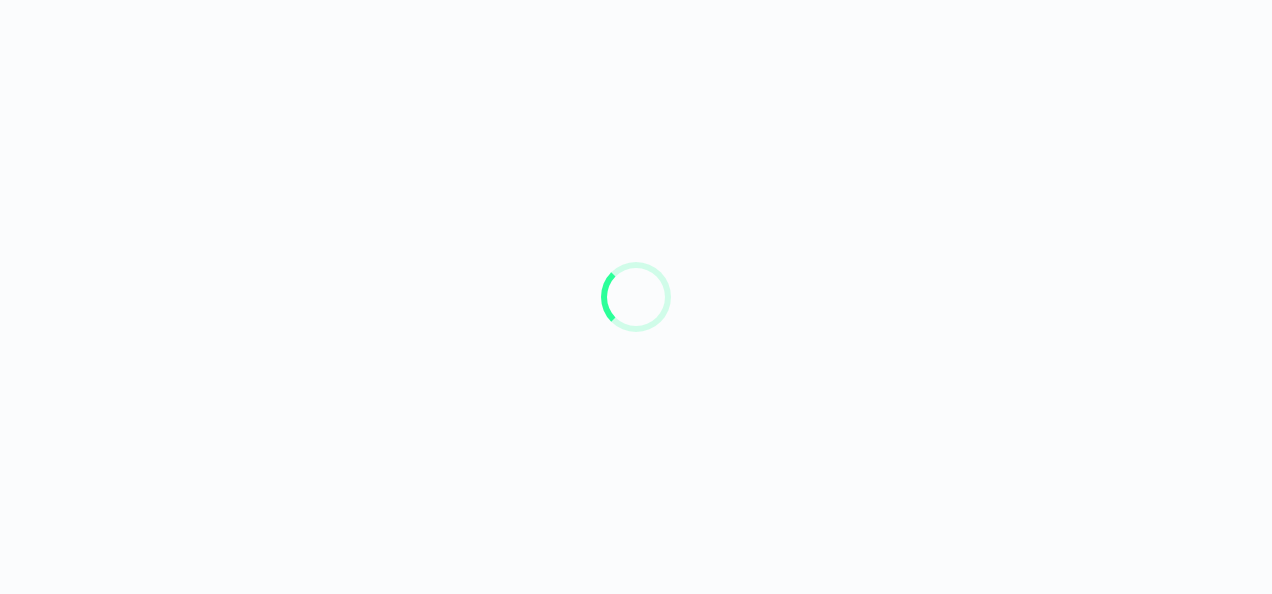 scroll, scrollTop: 0, scrollLeft: 0, axis: both 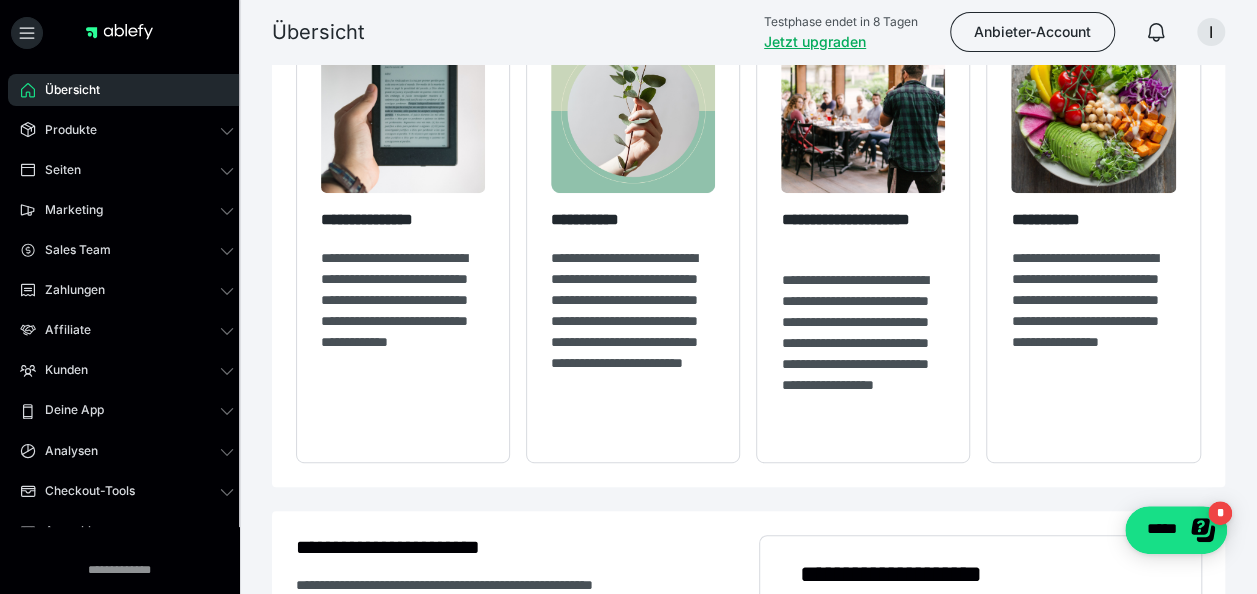 click on "**********" at bounding box center [1093, 321] 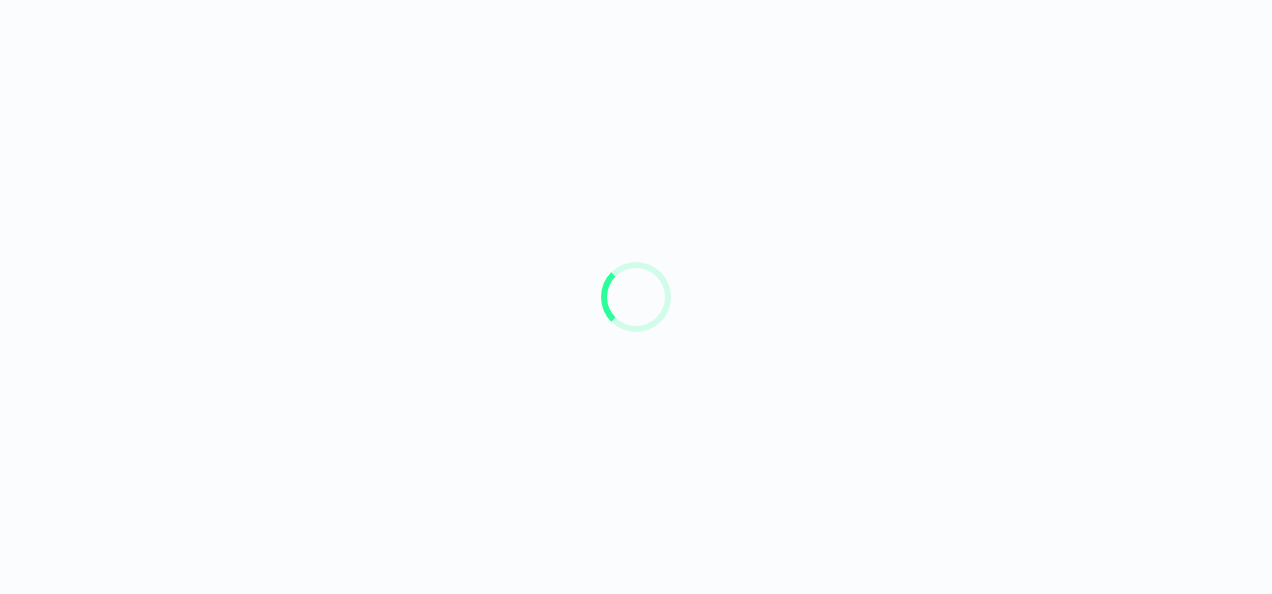 scroll, scrollTop: 0, scrollLeft: 0, axis: both 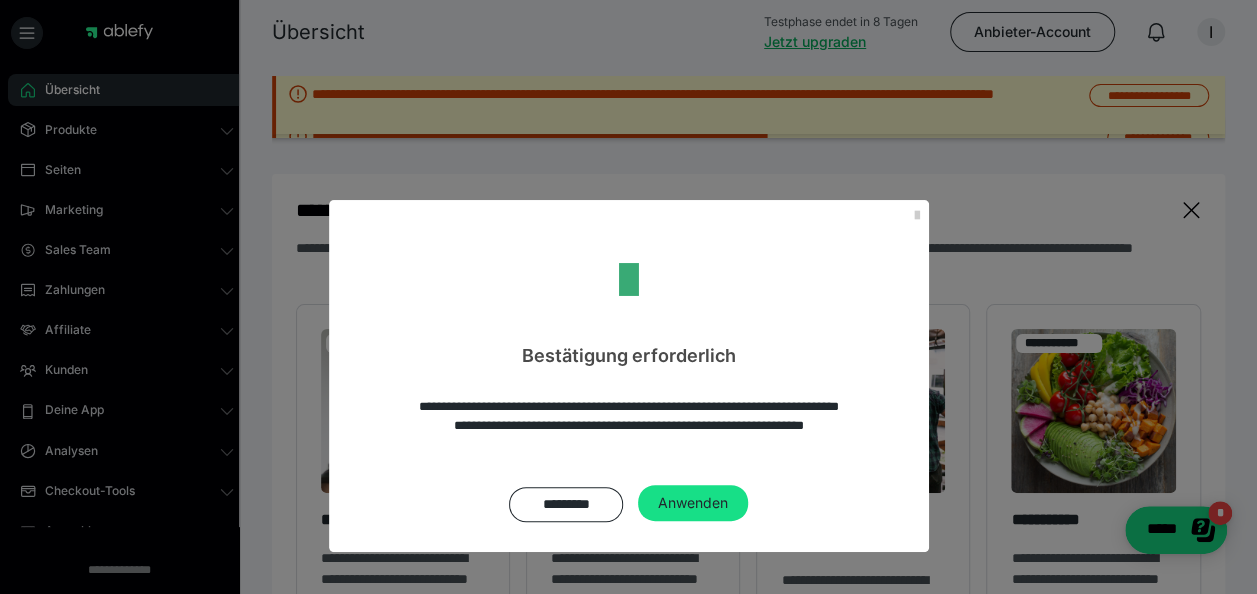 click on "Anwenden" at bounding box center (693, 503) 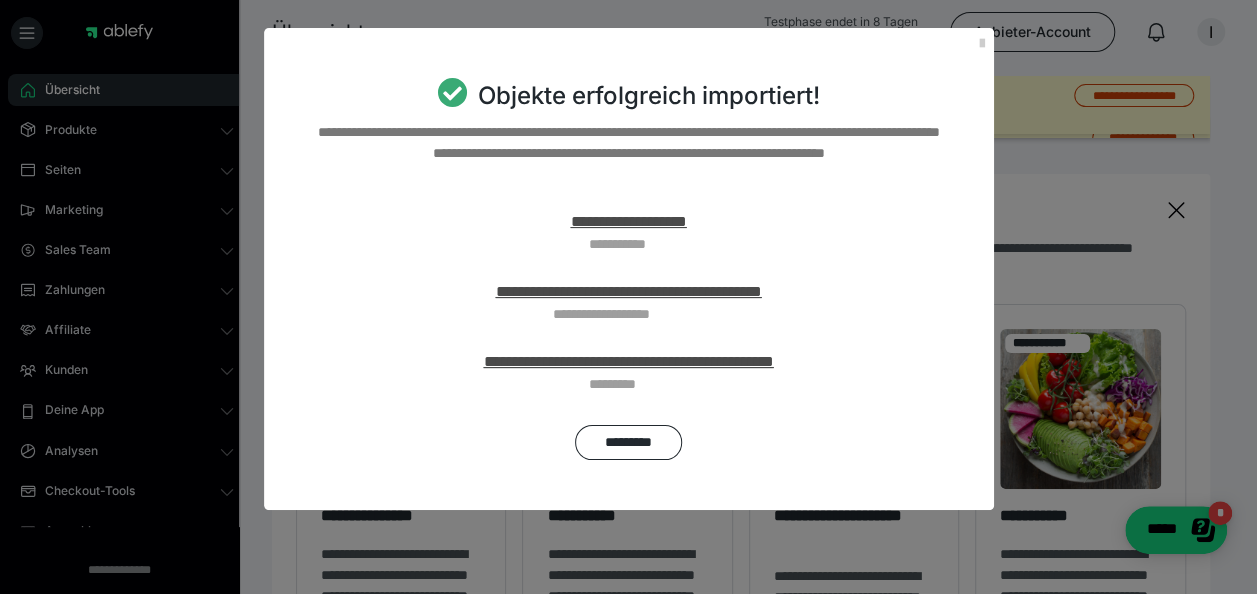 click on "**********" at bounding box center [629, 221] 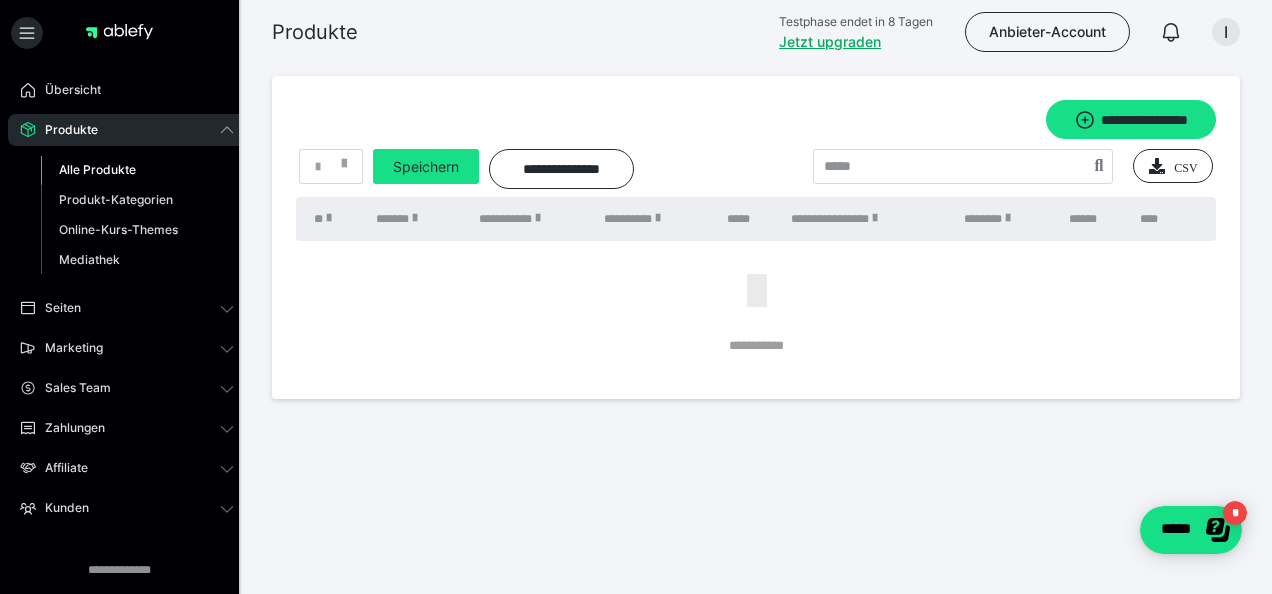 click on "**********" at bounding box center [1131, 119] 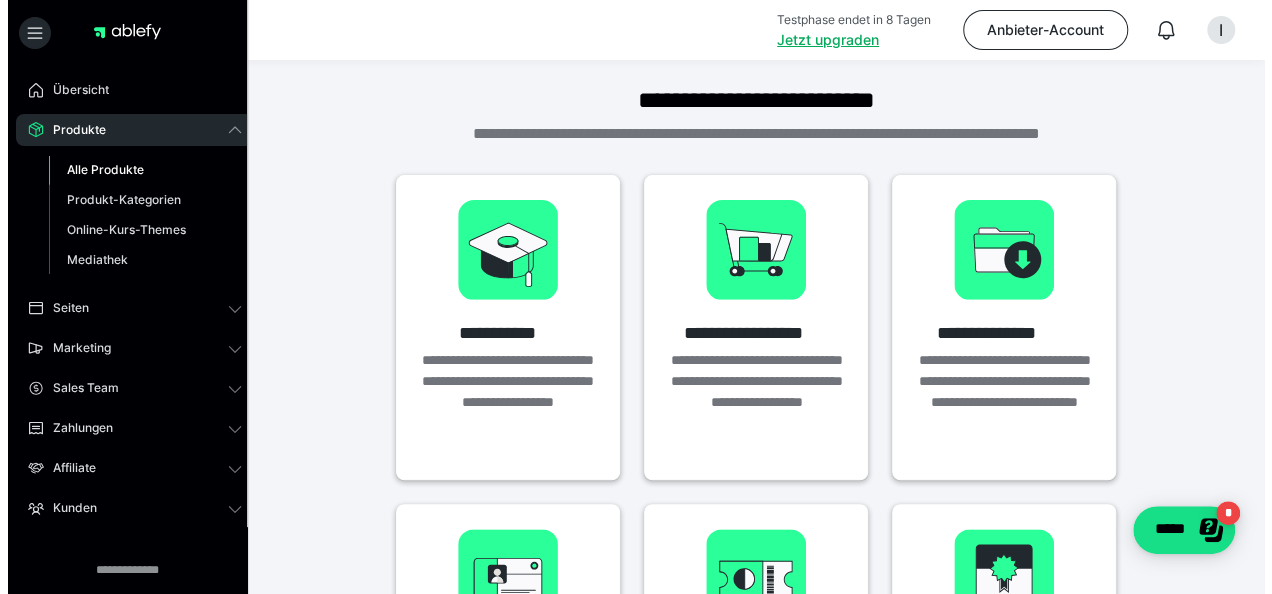 scroll, scrollTop: 0, scrollLeft: 0, axis: both 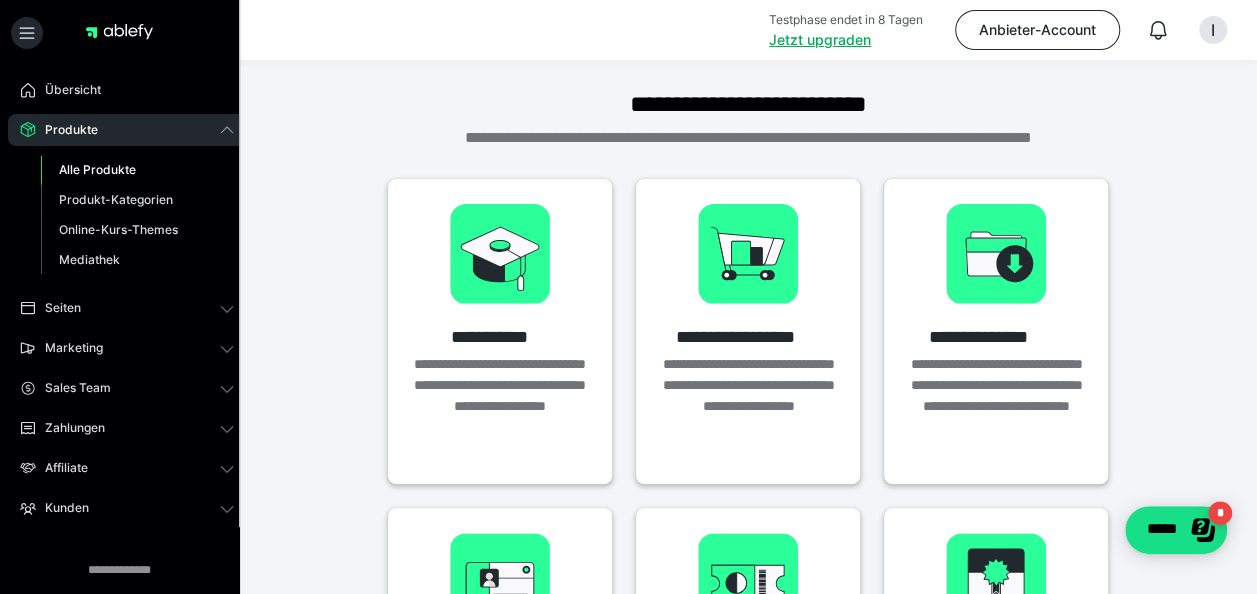 click on "**********" at bounding box center [500, 331] 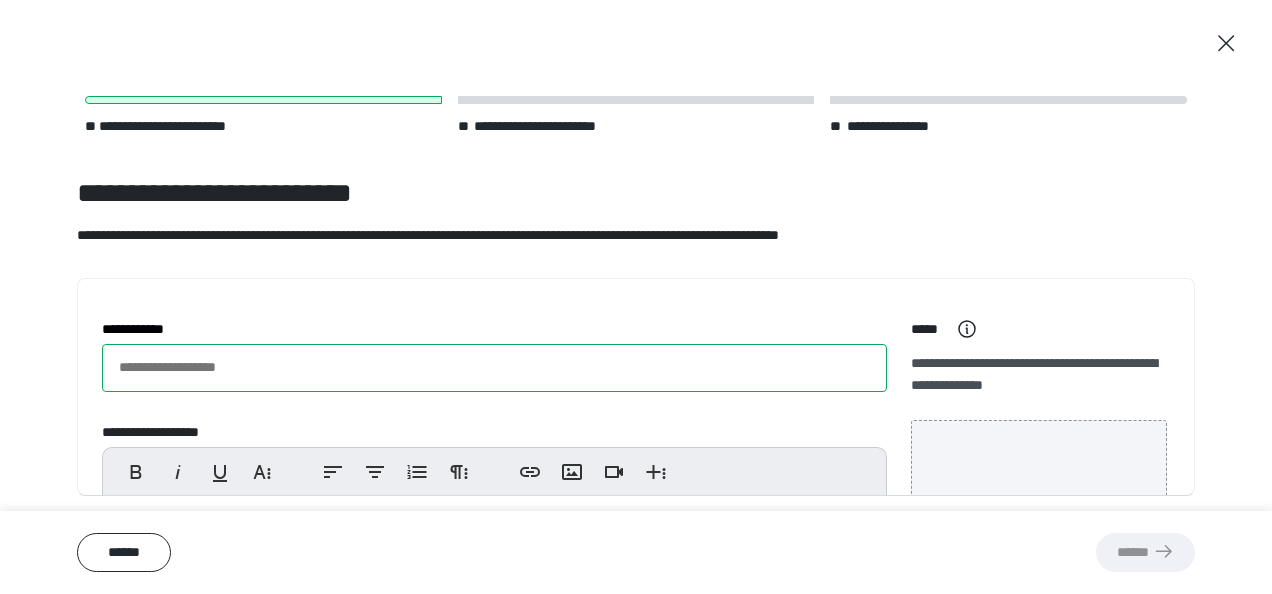 click on "**********" at bounding box center (494, 368) 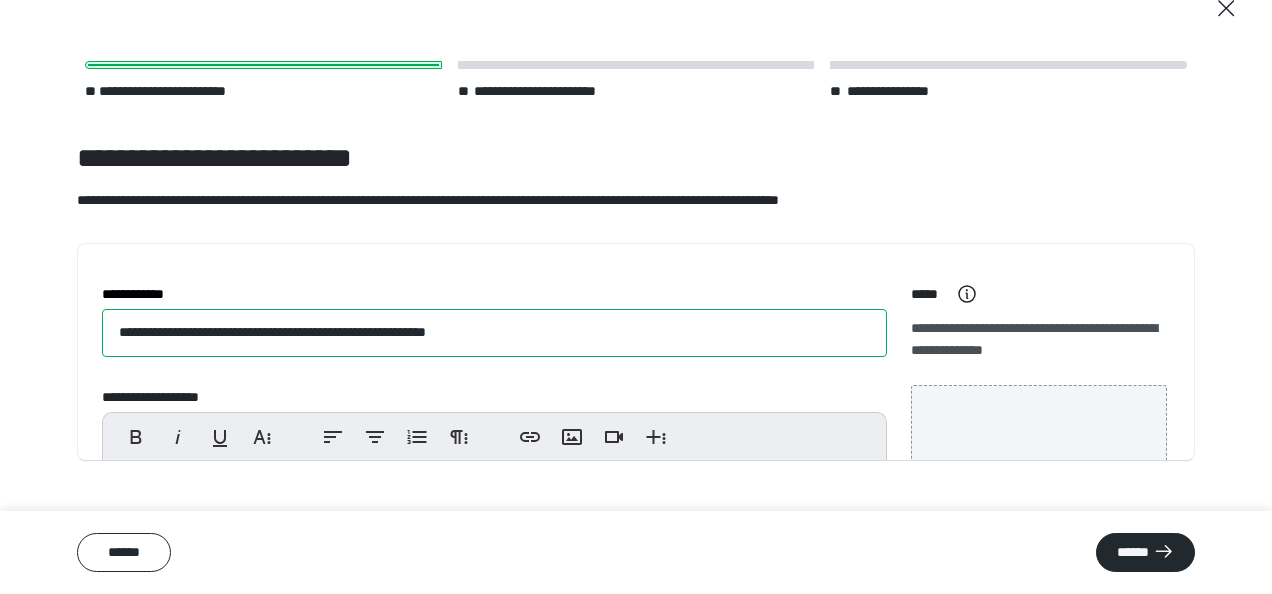 scroll, scrollTop: 65, scrollLeft: 0, axis: vertical 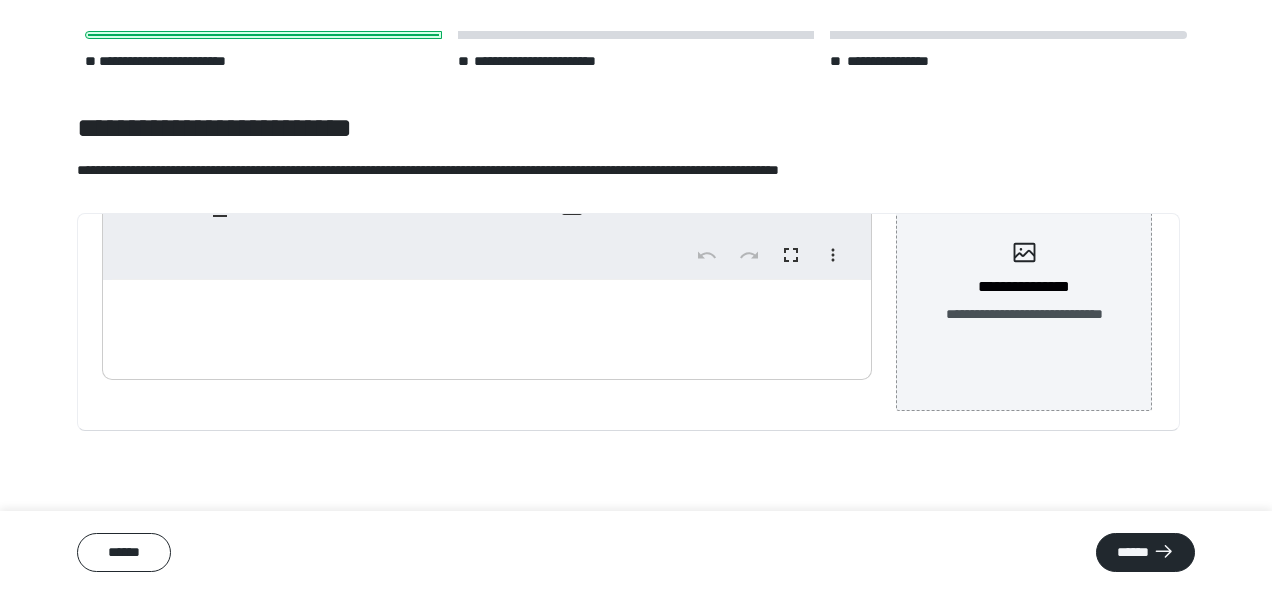 type on "**********" 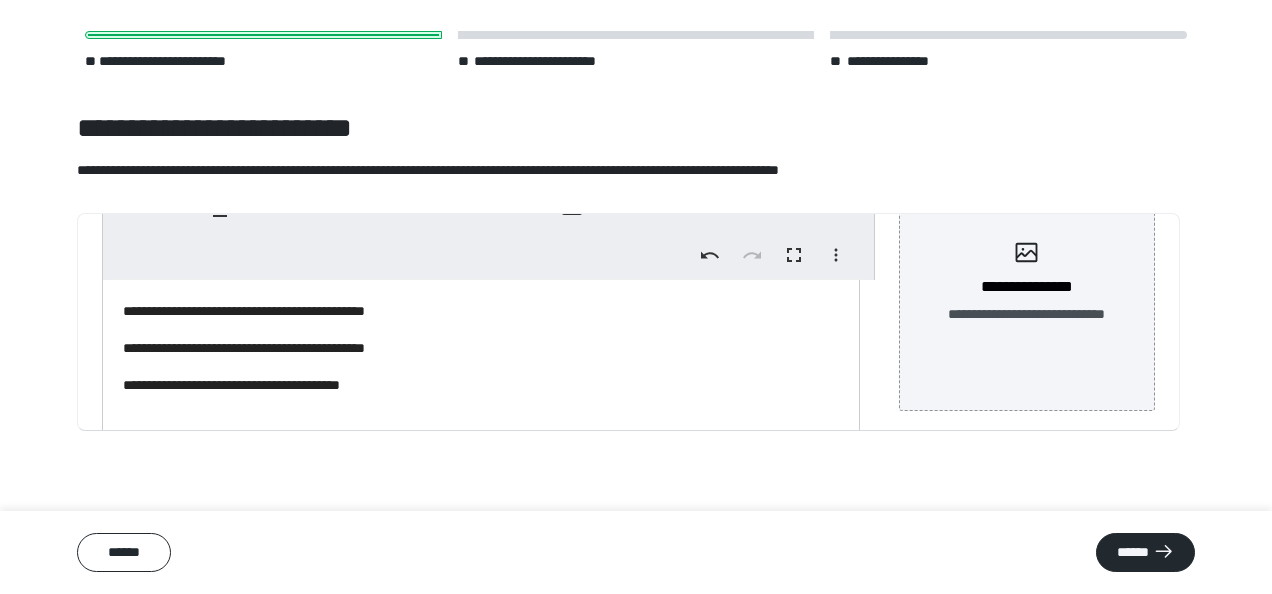 scroll, scrollTop: 1091, scrollLeft: 0, axis: vertical 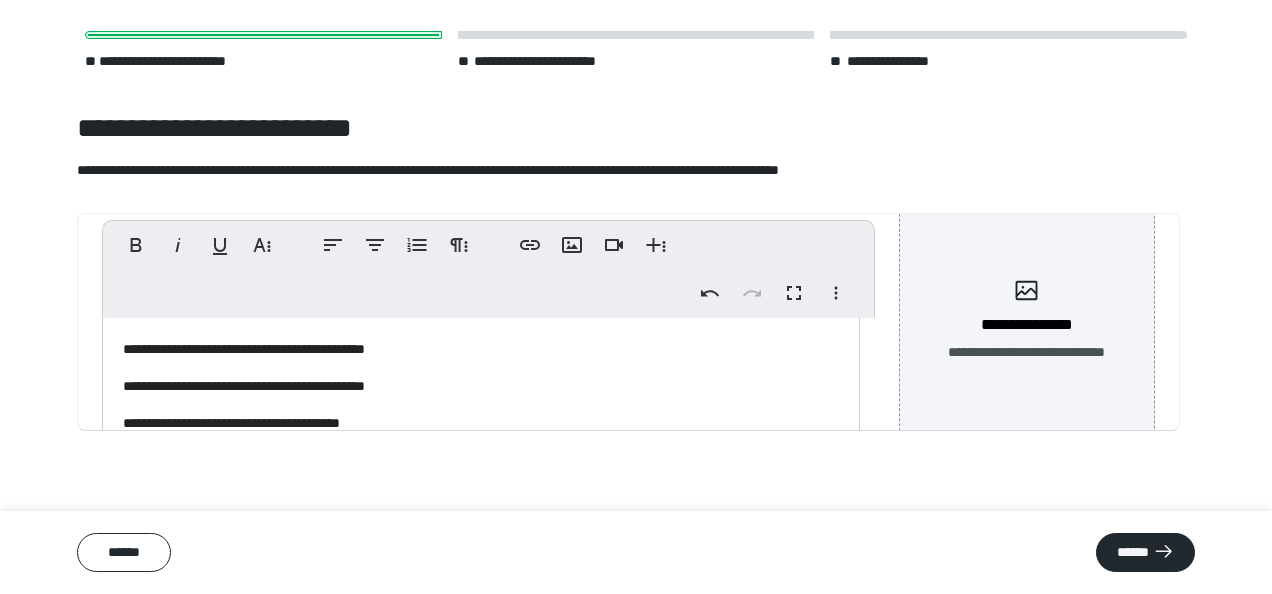 click on "**********" at bounding box center (1027, 321) 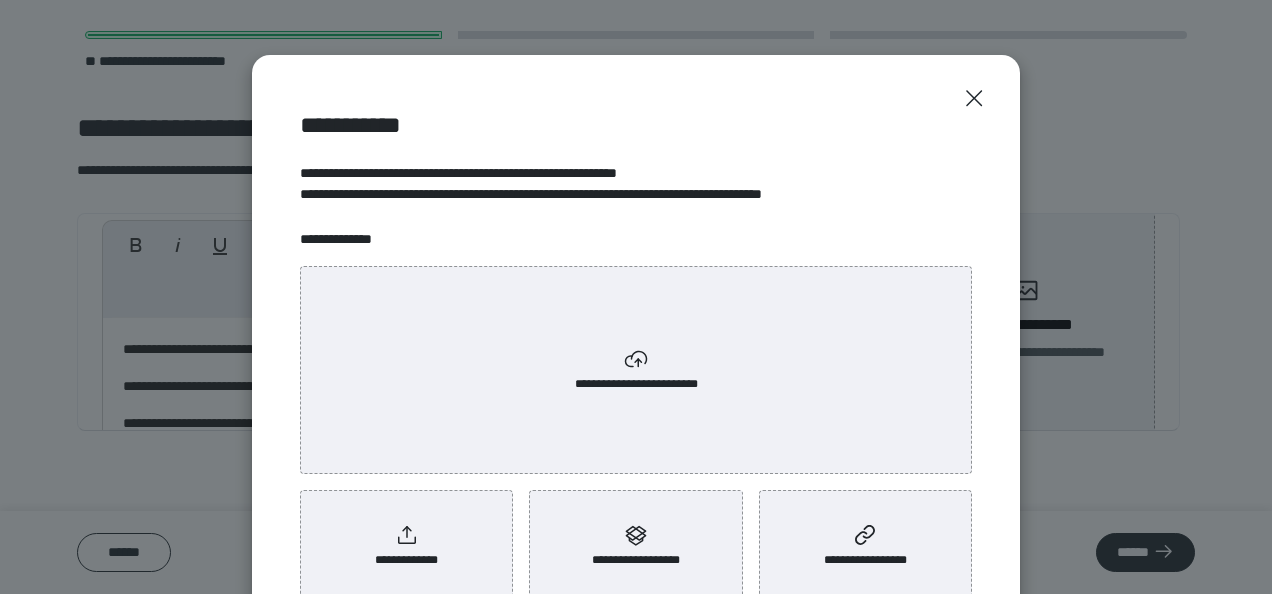 scroll, scrollTop: 0, scrollLeft: 0, axis: both 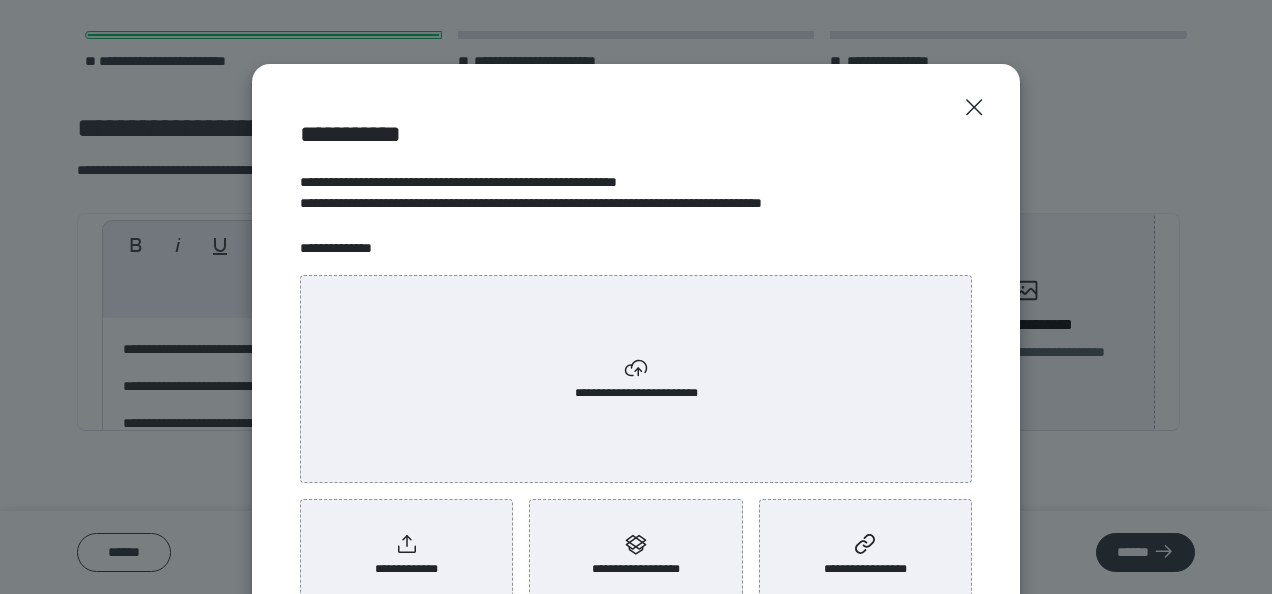 click 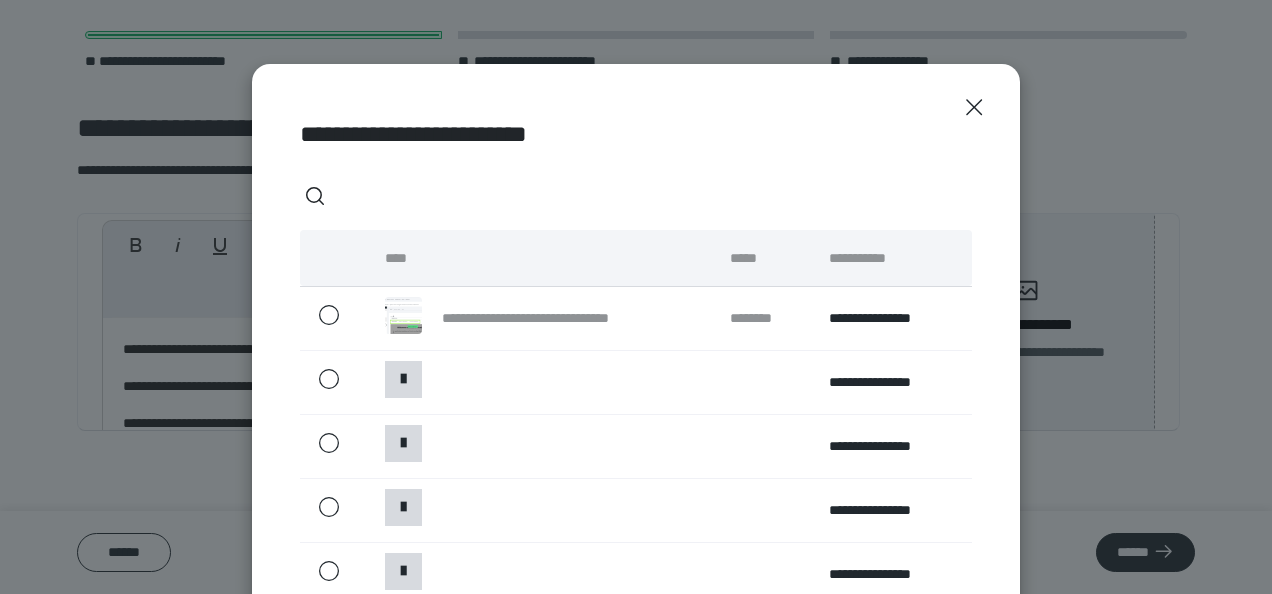 click at bounding box center [403, 379] 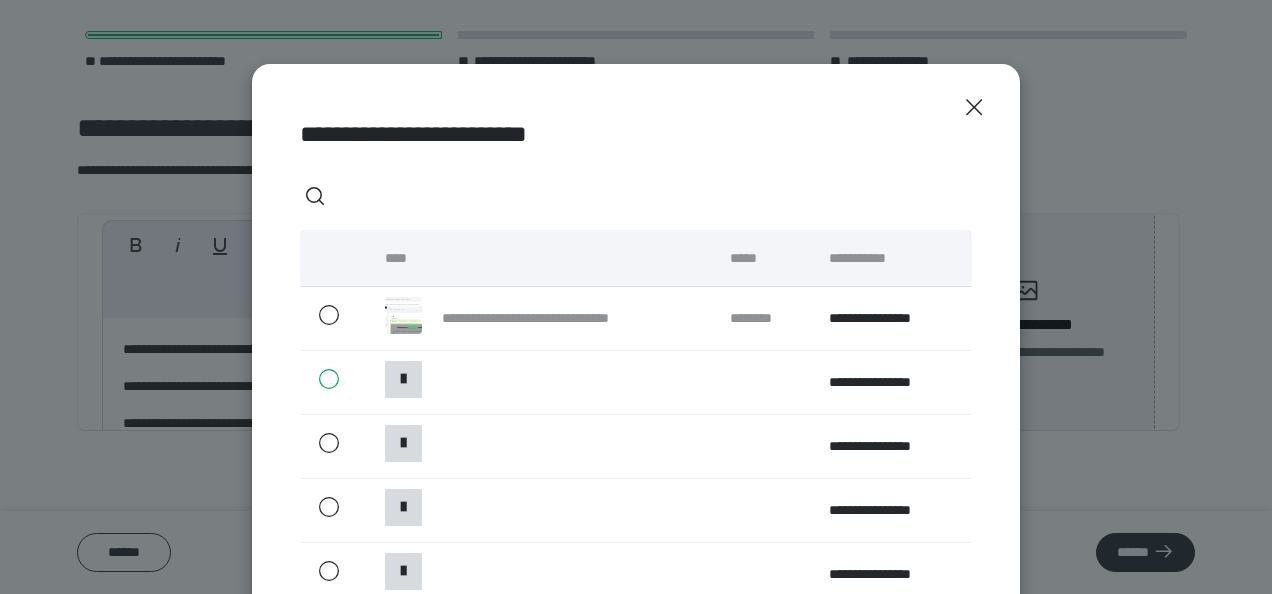click at bounding box center [318, 379] 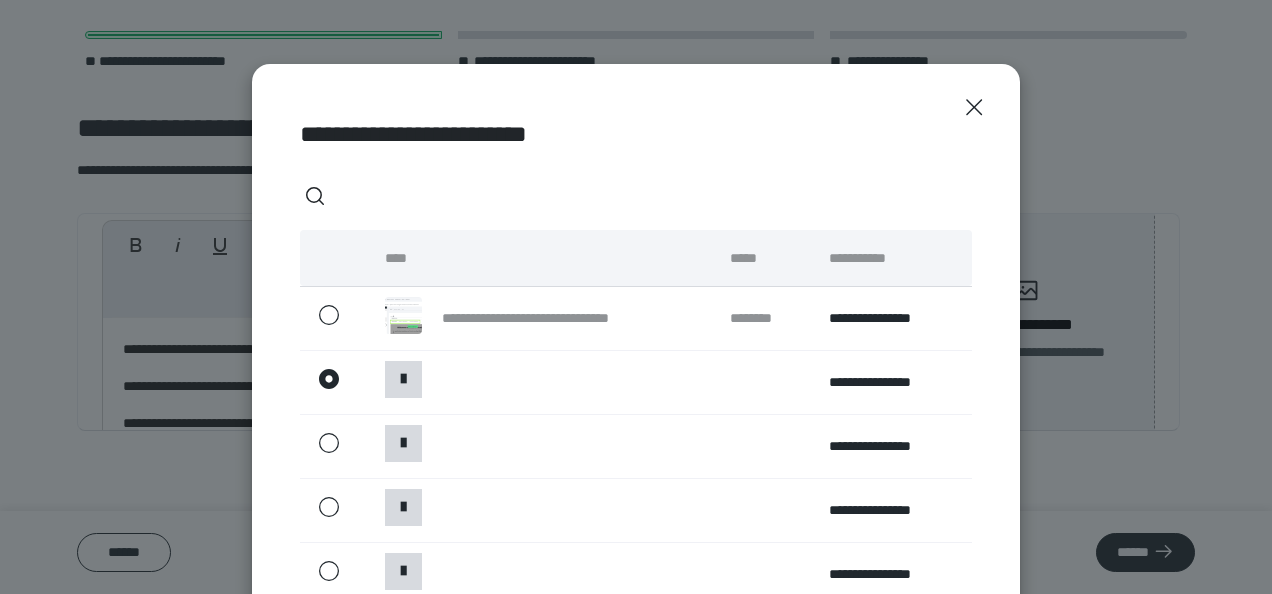 click at bounding box center (541, 383) 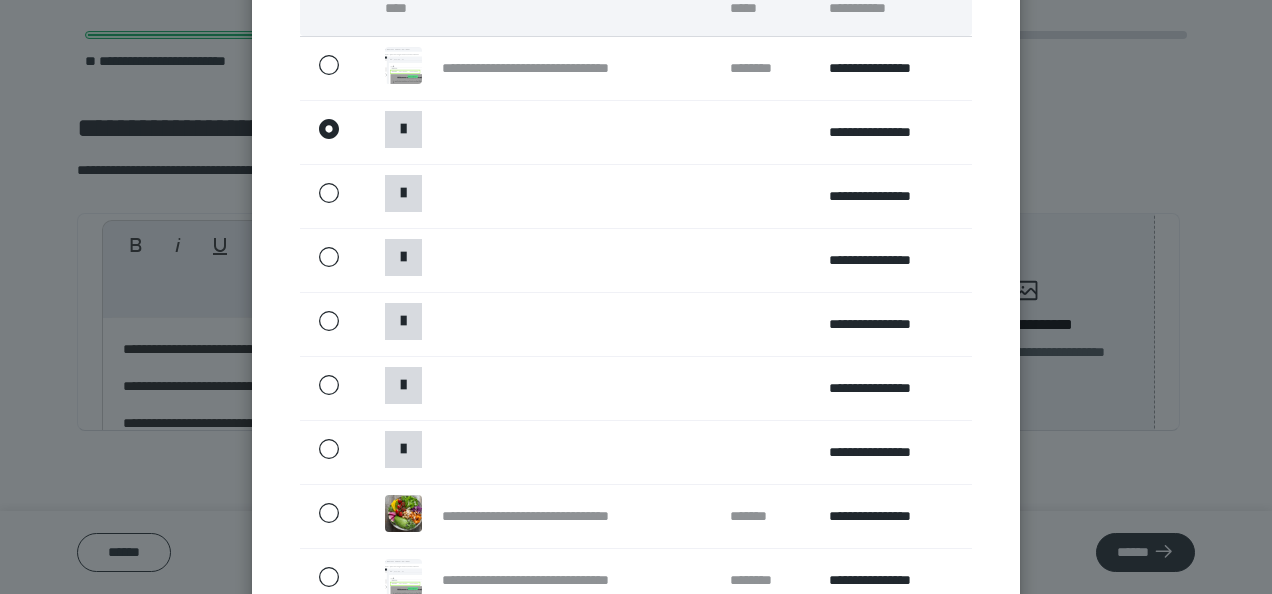 scroll, scrollTop: 0, scrollLeft: 0, axis: both 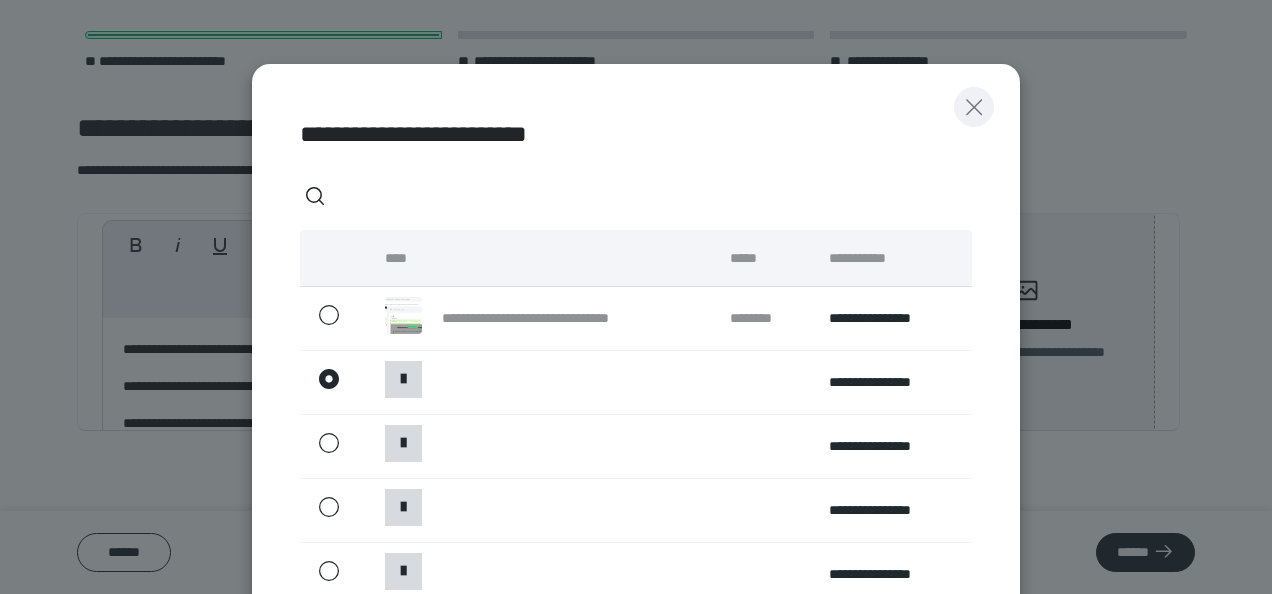 click at bounding box center [974, 107] 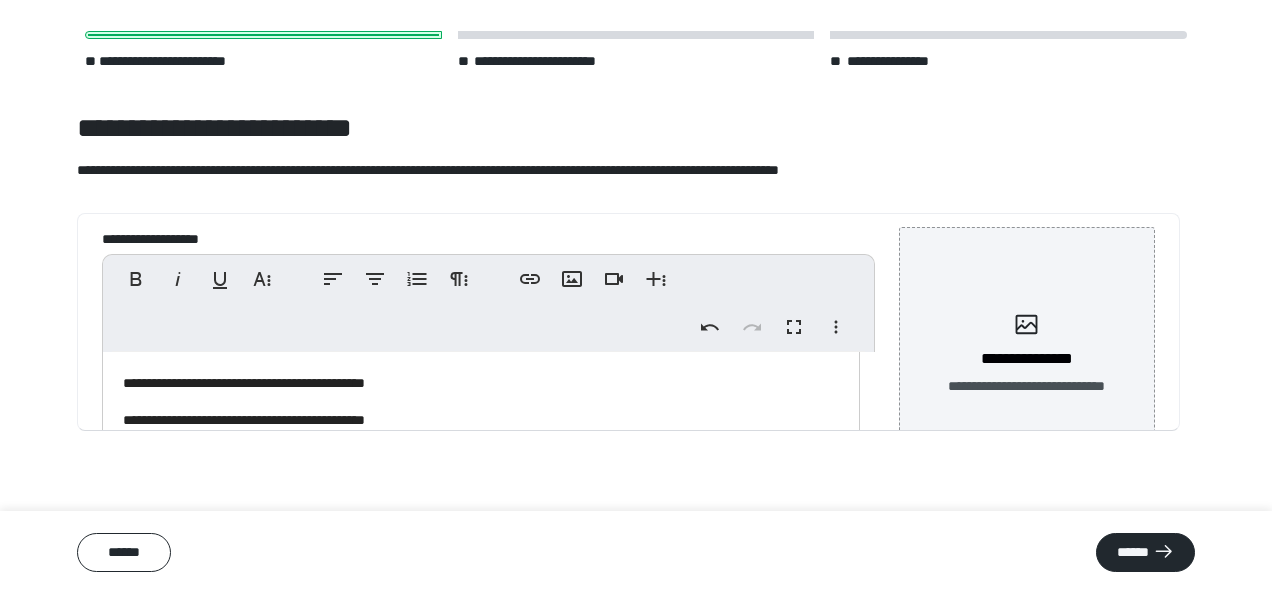 scroll, scrollTop: 148, scrollLeft: 0, axis: vertical 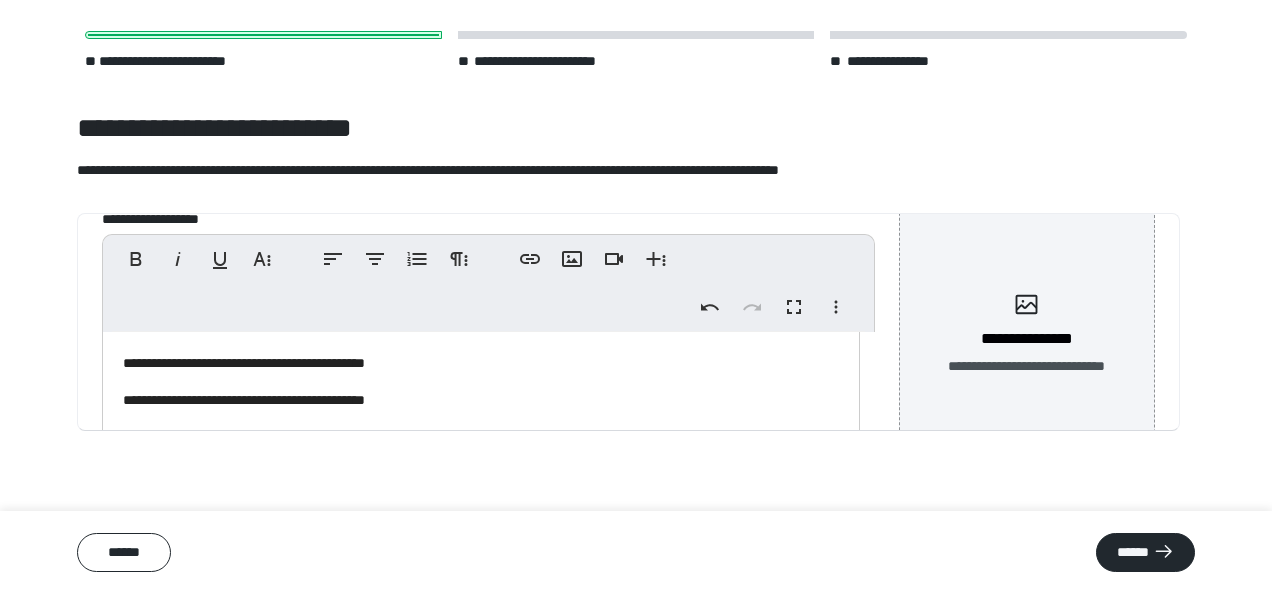 click 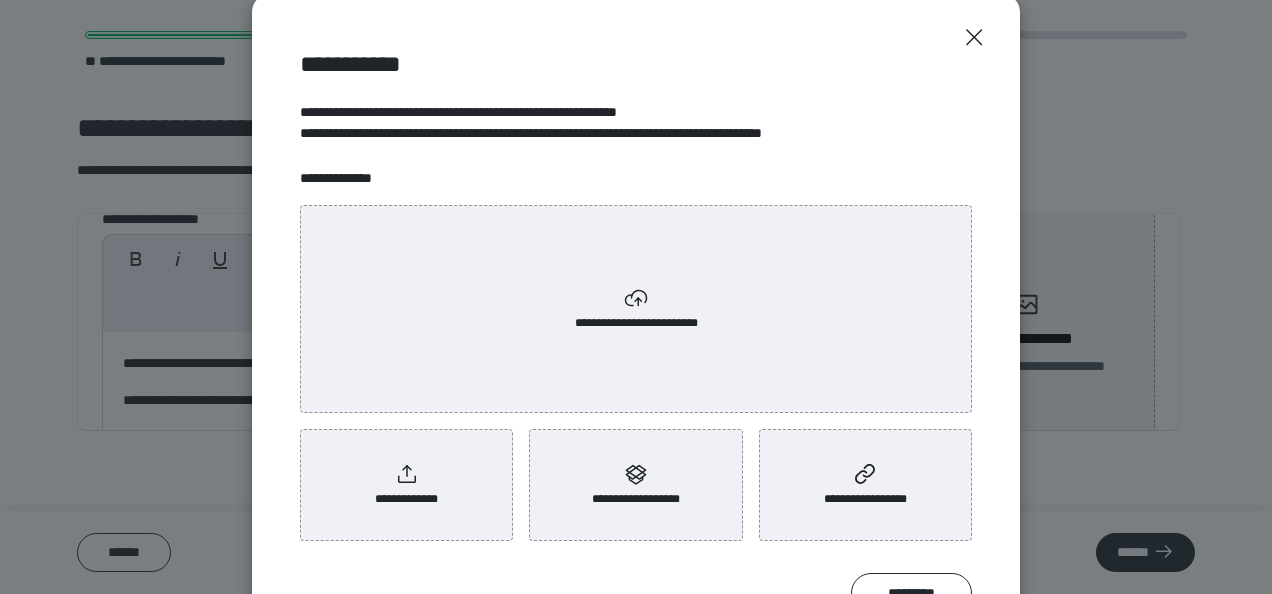 scroll, scrollTop: 100, scrollLeft: 0, axis: vertical 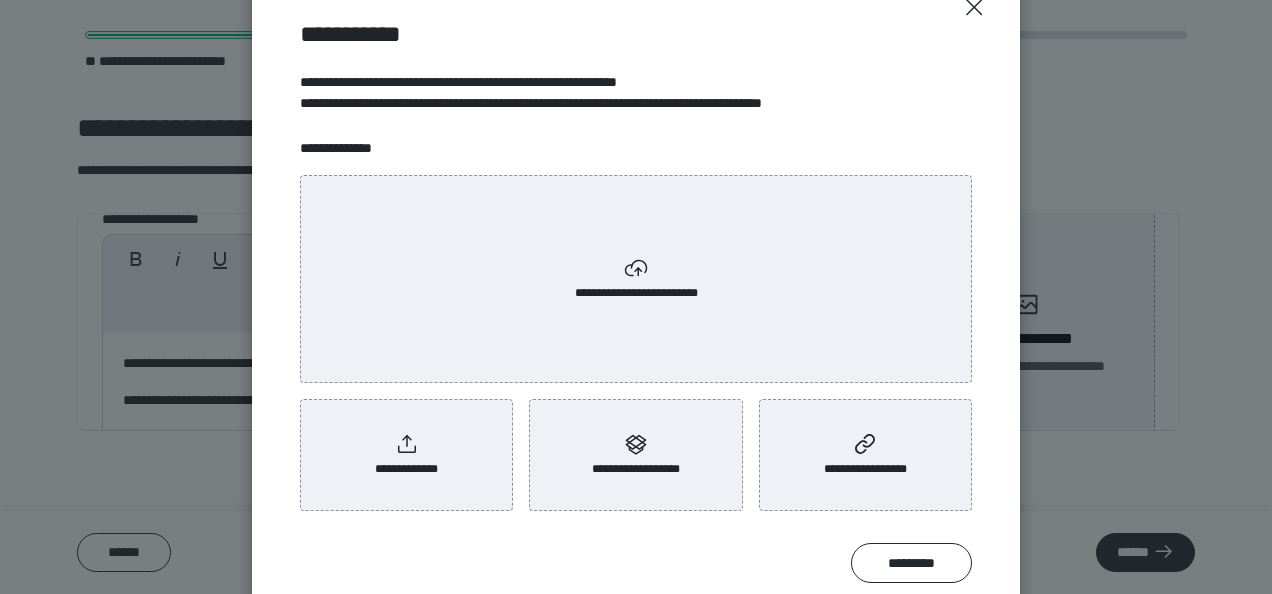 click on "**********" at bounding box center [407, 469] 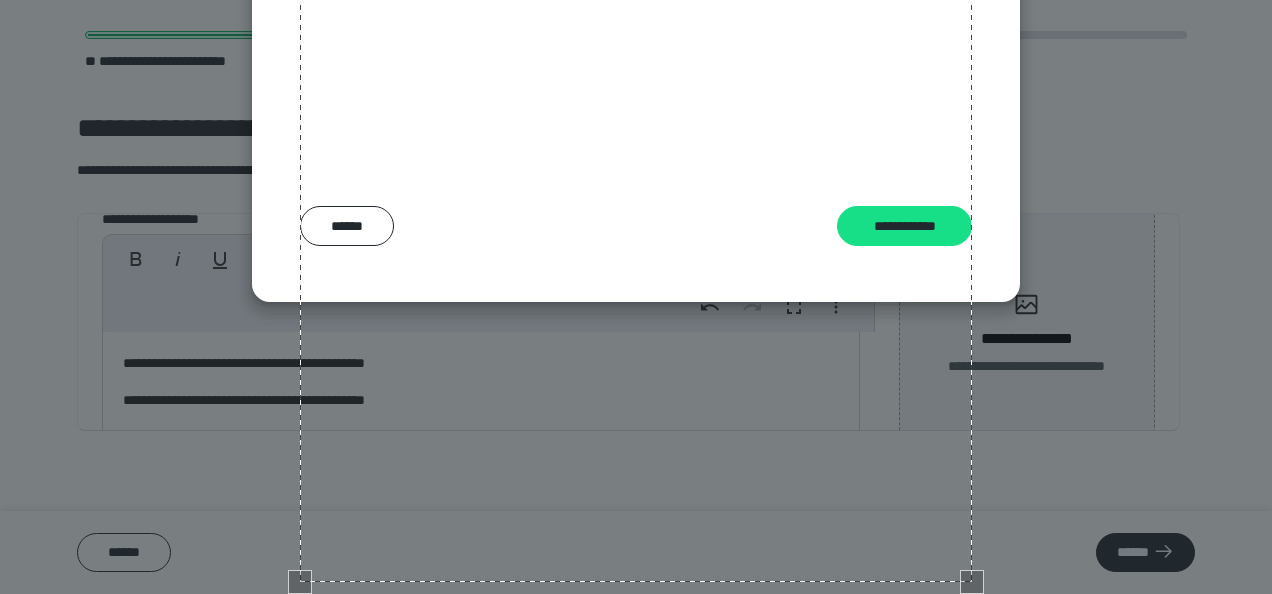 scroll, scrollTop: 588, scrollLeft: 0, axis: vertical 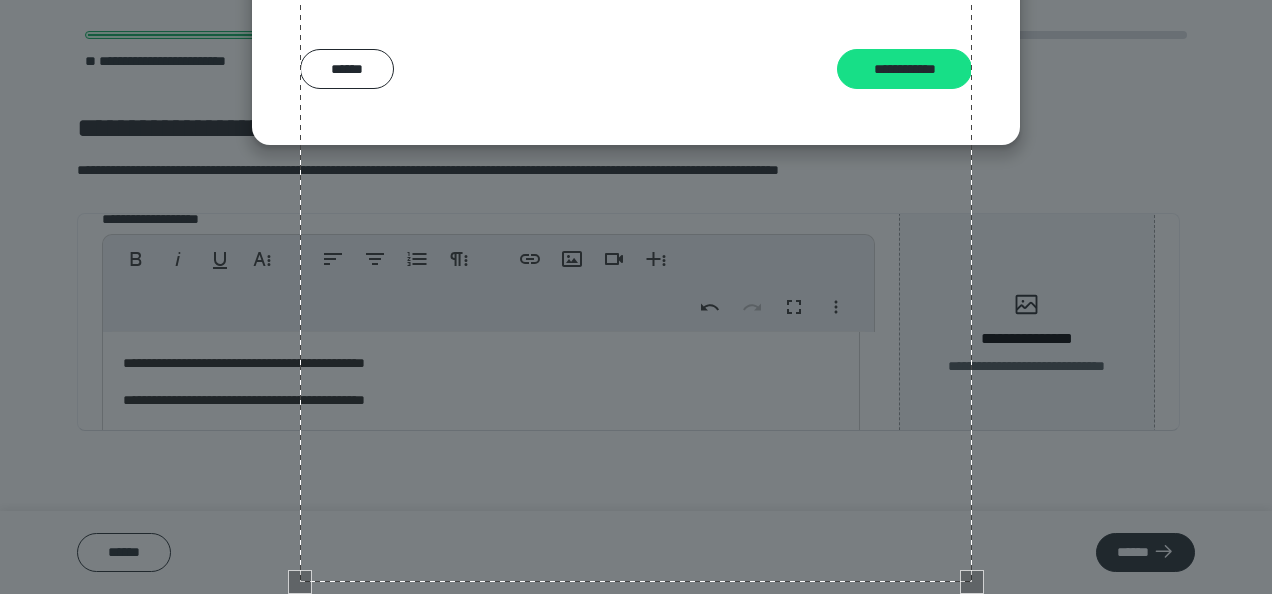 click at bounding box center (636, 246) 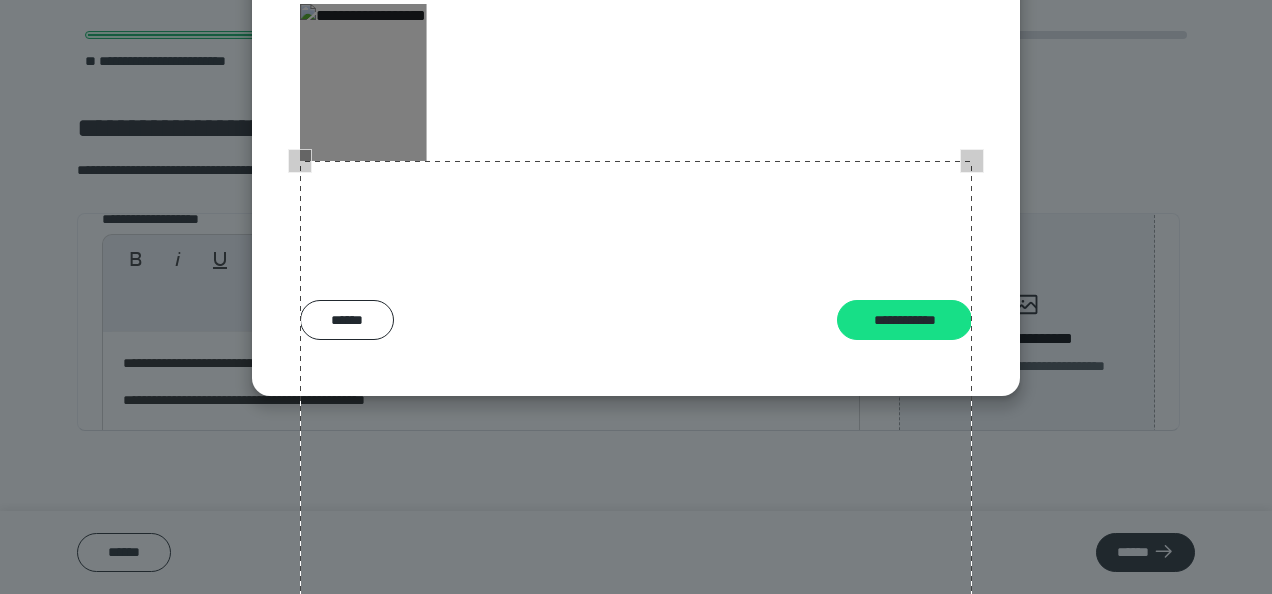 scroll, scrollTop: 88, scrollLeft: 0, axis: vertical 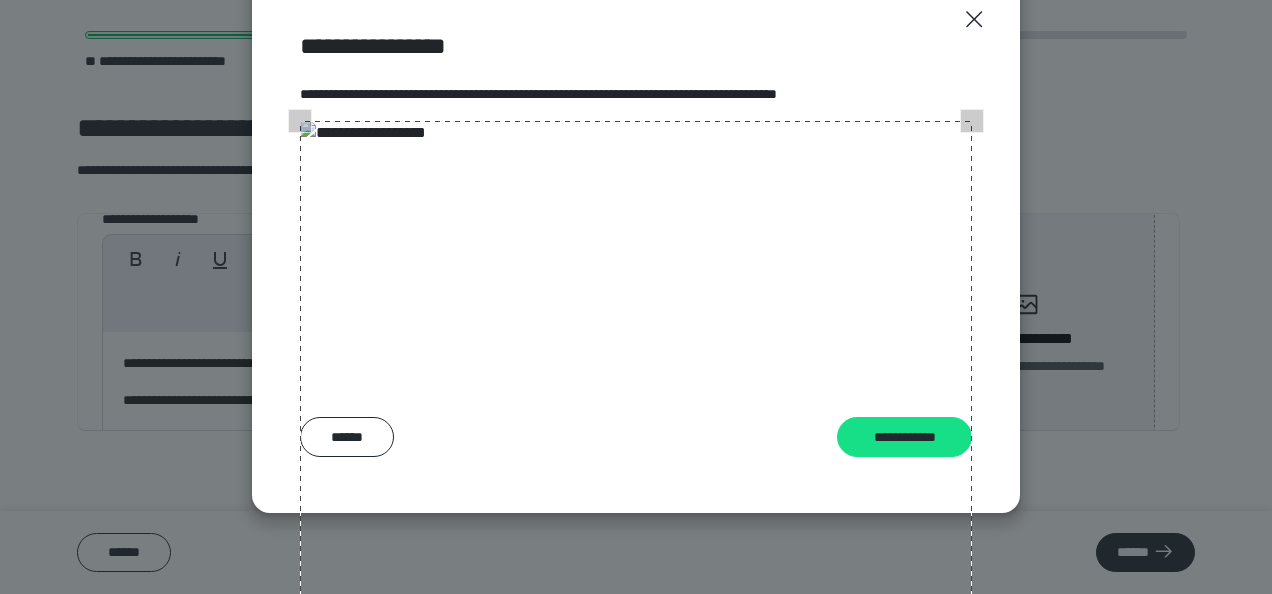 click on "**********" at bounding box center (636, 244) 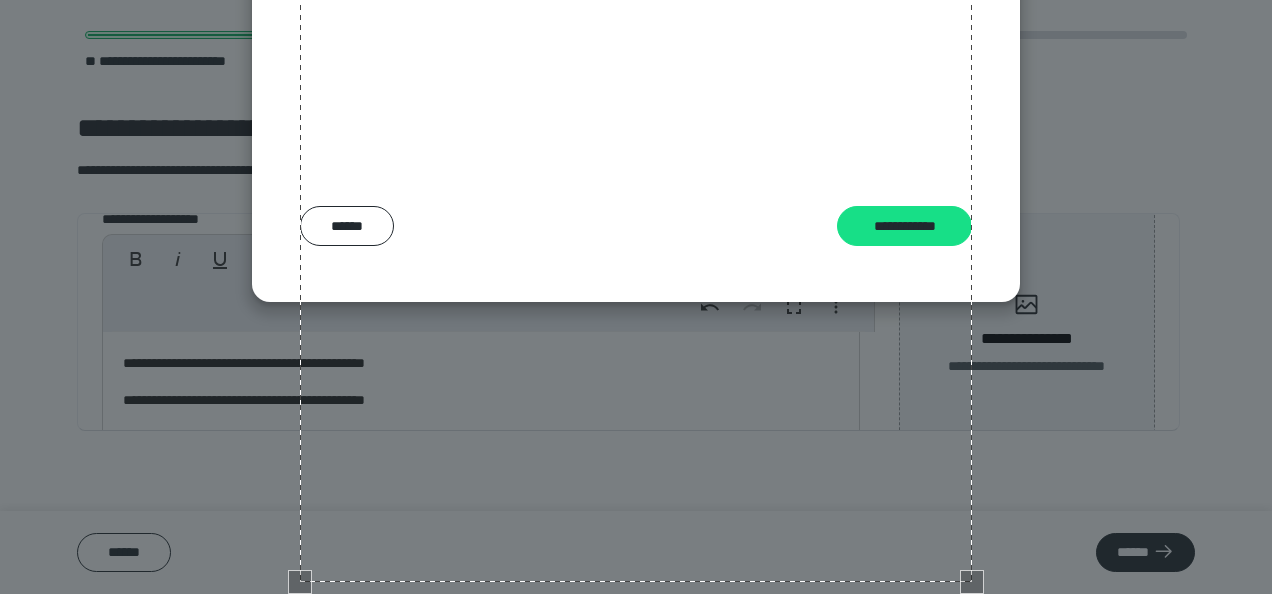 scroll, scrollTop: 588, scrollLeft: 0, axis: vertical 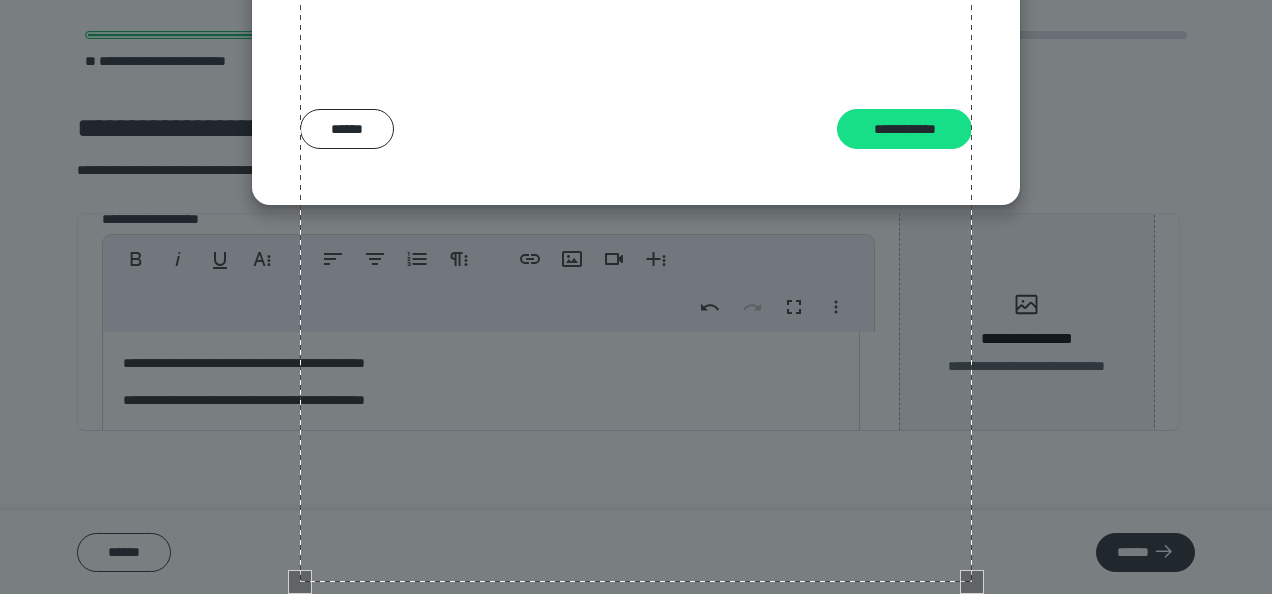 click at bounding box center (636, 246) 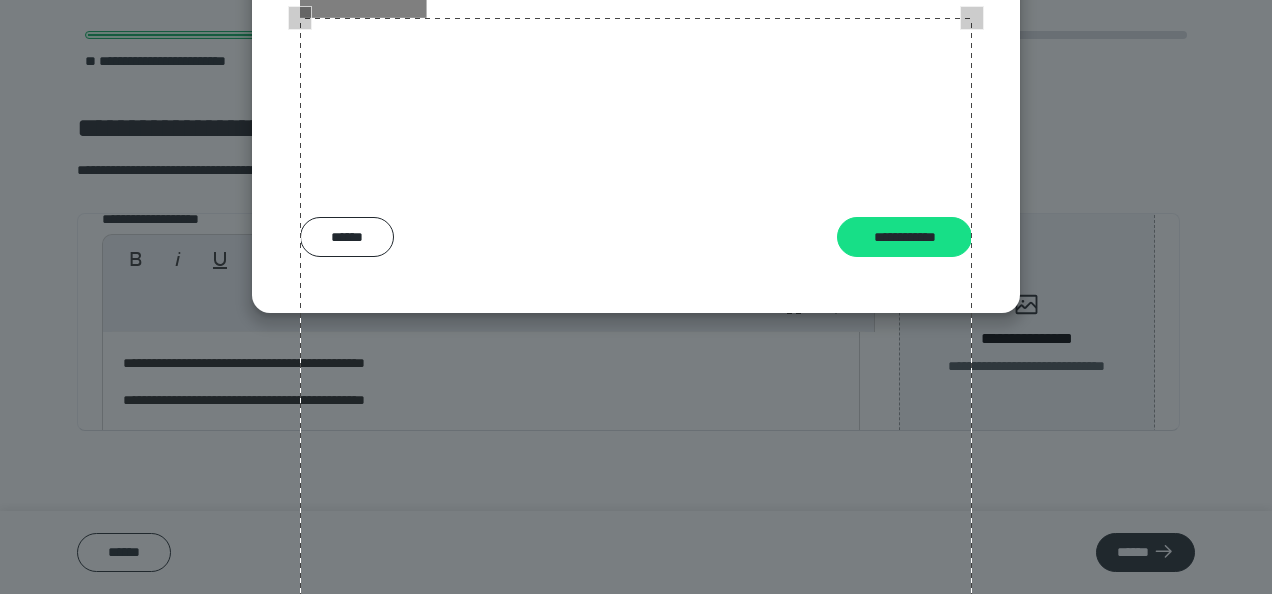 scroll, scrollTop: 88, scrollLeft: 0, axis: vertical 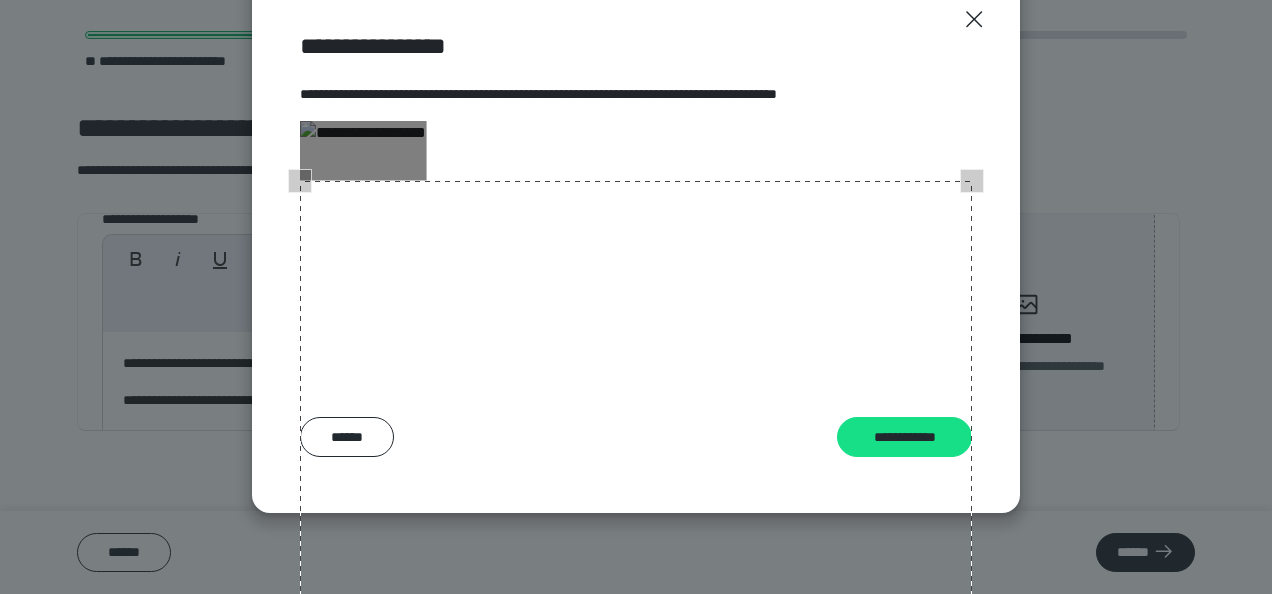 click at bounding box center (636, 517) 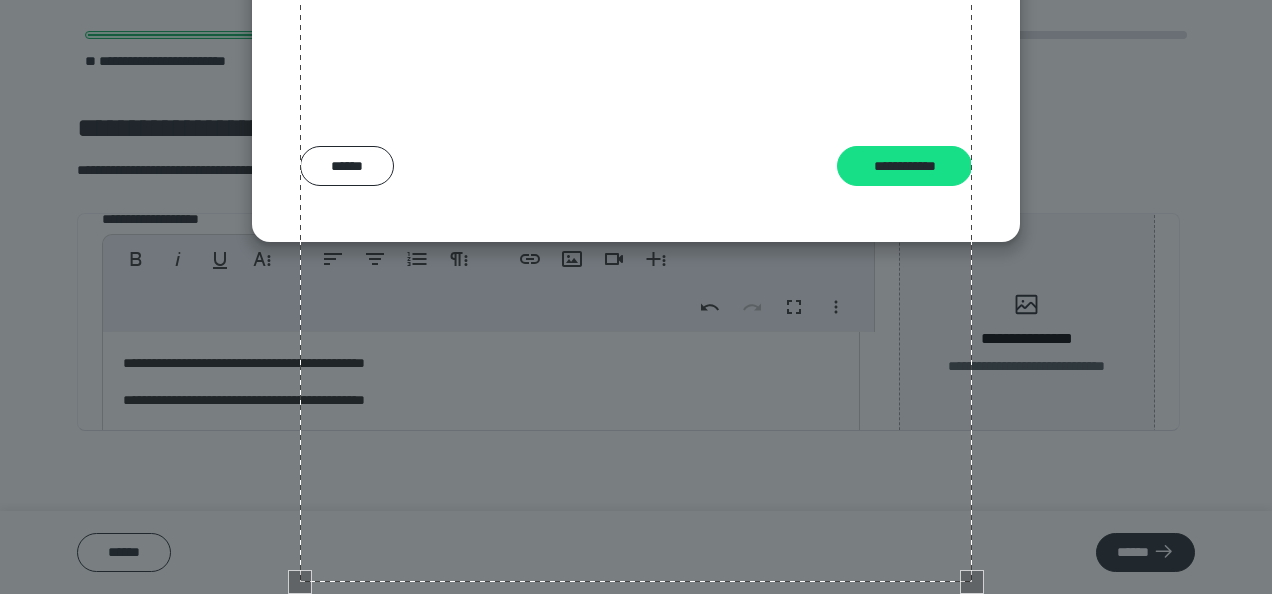 scroll, scrollTop: 588, scrollLeft: 0, axis: vertical 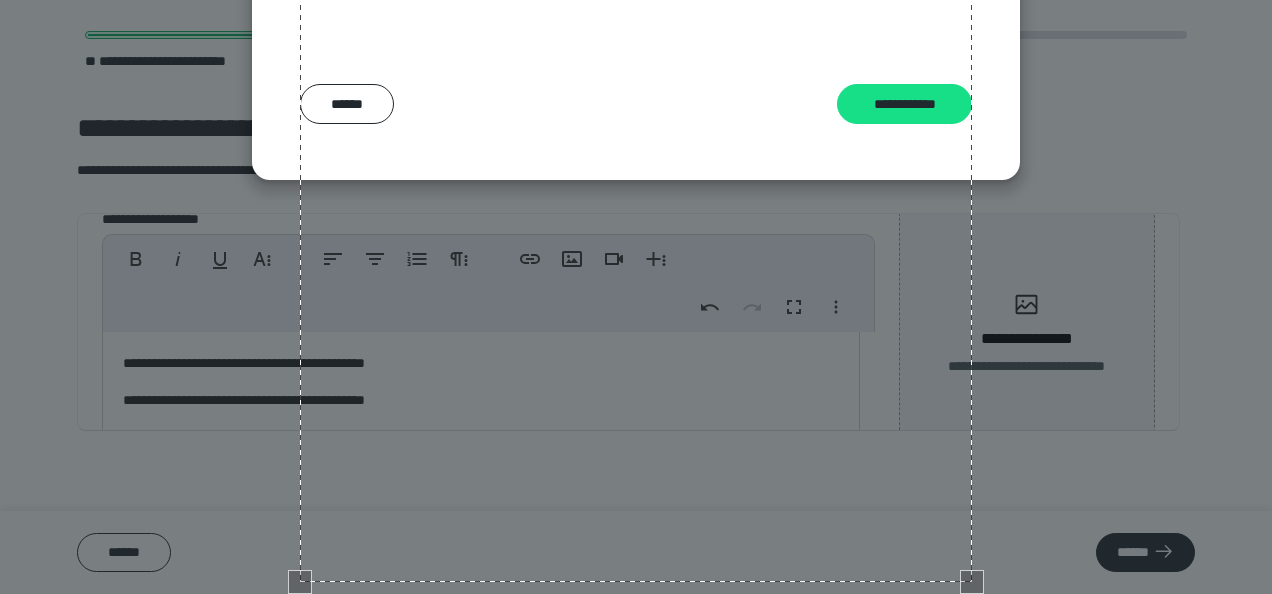 click at bounding box center [636, 246] 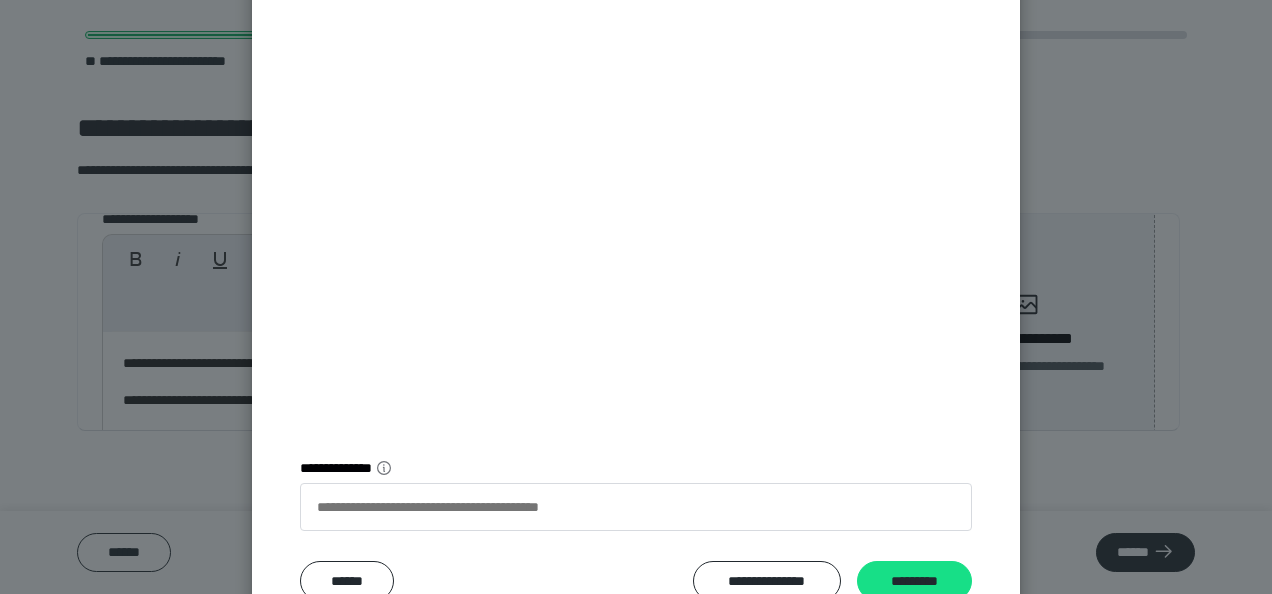 scroll, scrollTop: 514, scrollLeft: 0, axis: vertical 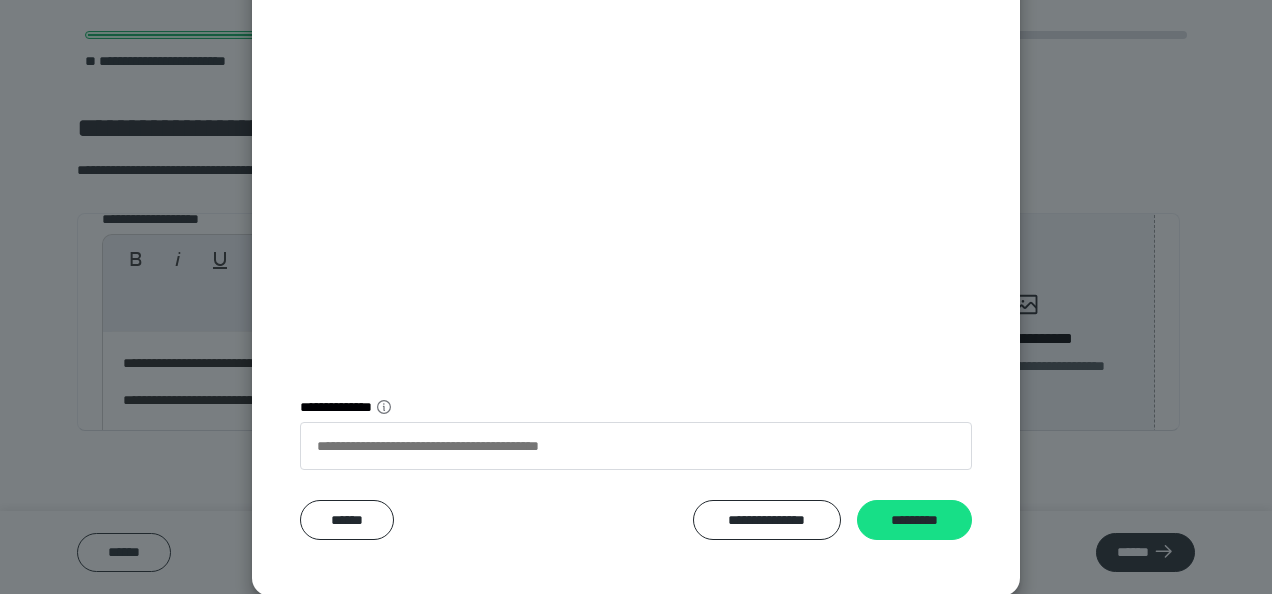click on "*********" at bounding box center (914, 519) 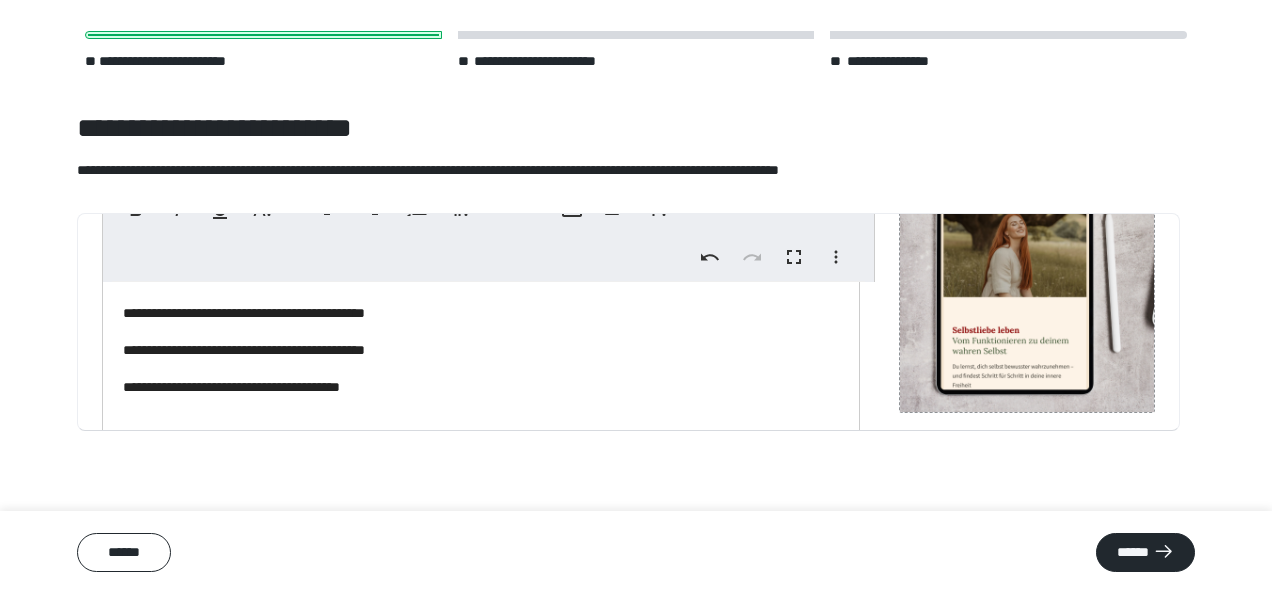 scroll, scrollTop: 0, scrollLeft: 0, axis: both 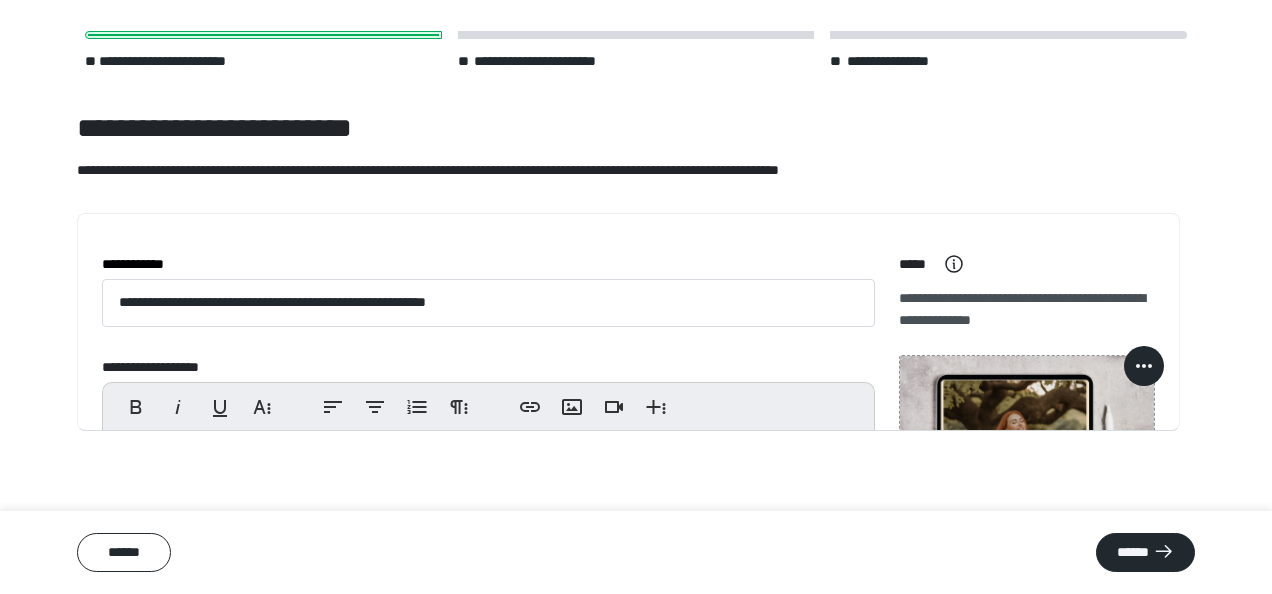 click 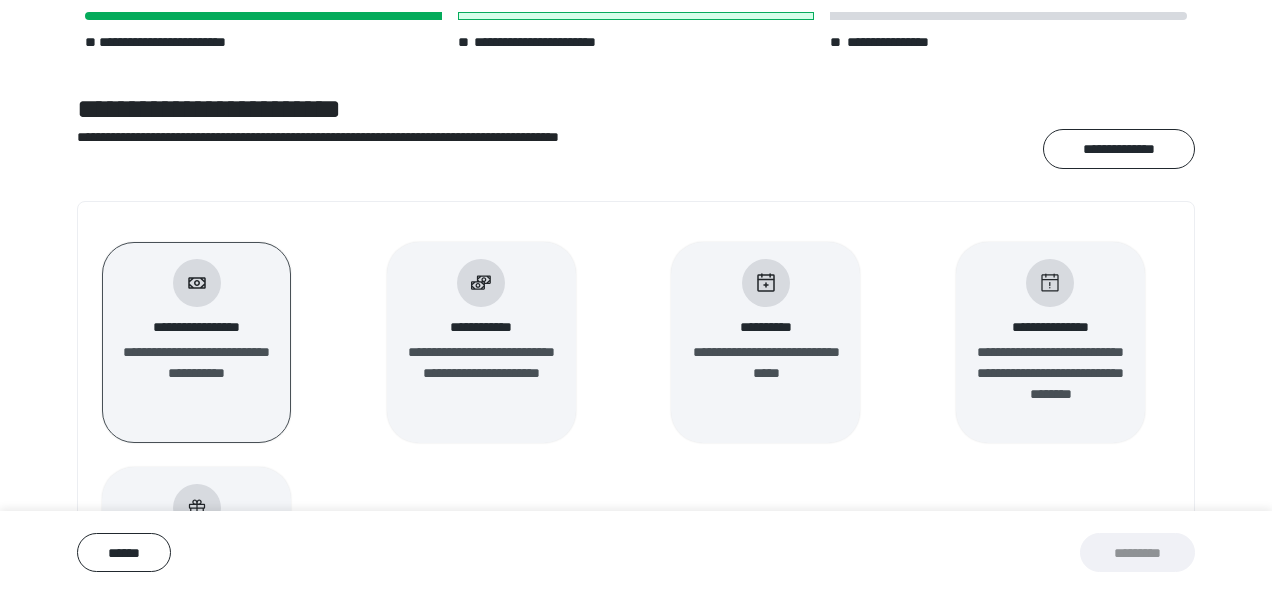 scroll, scrollTop: 110, scrollLeft: 0, axis: vertical 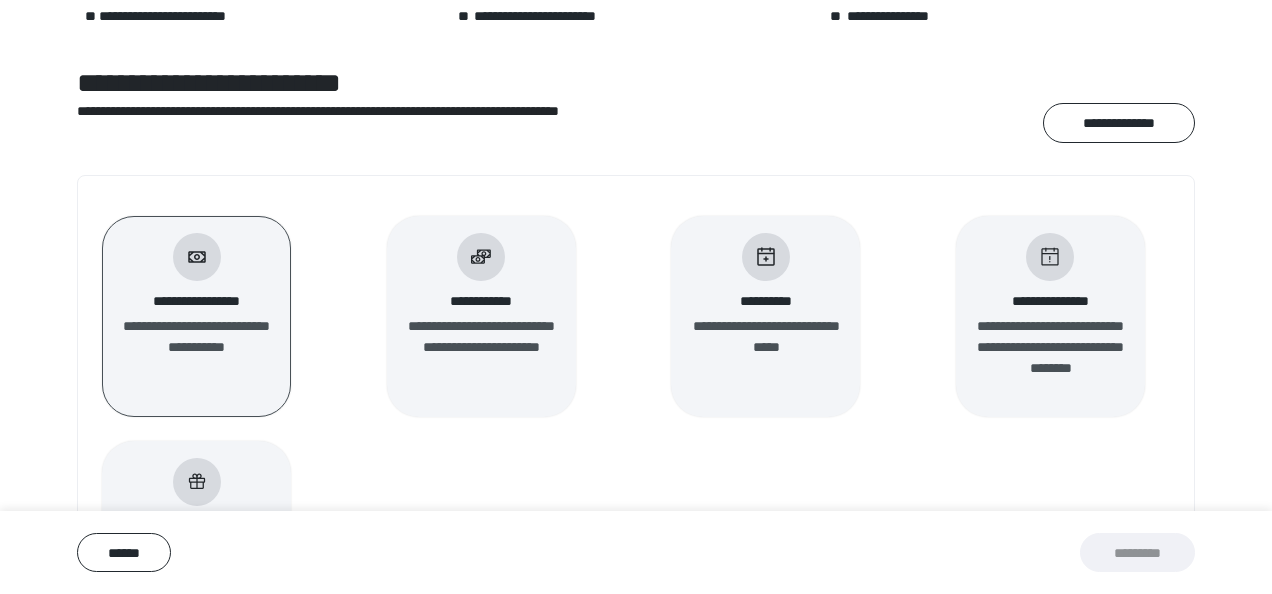 click on "**********" at bounding box center [197, 347] 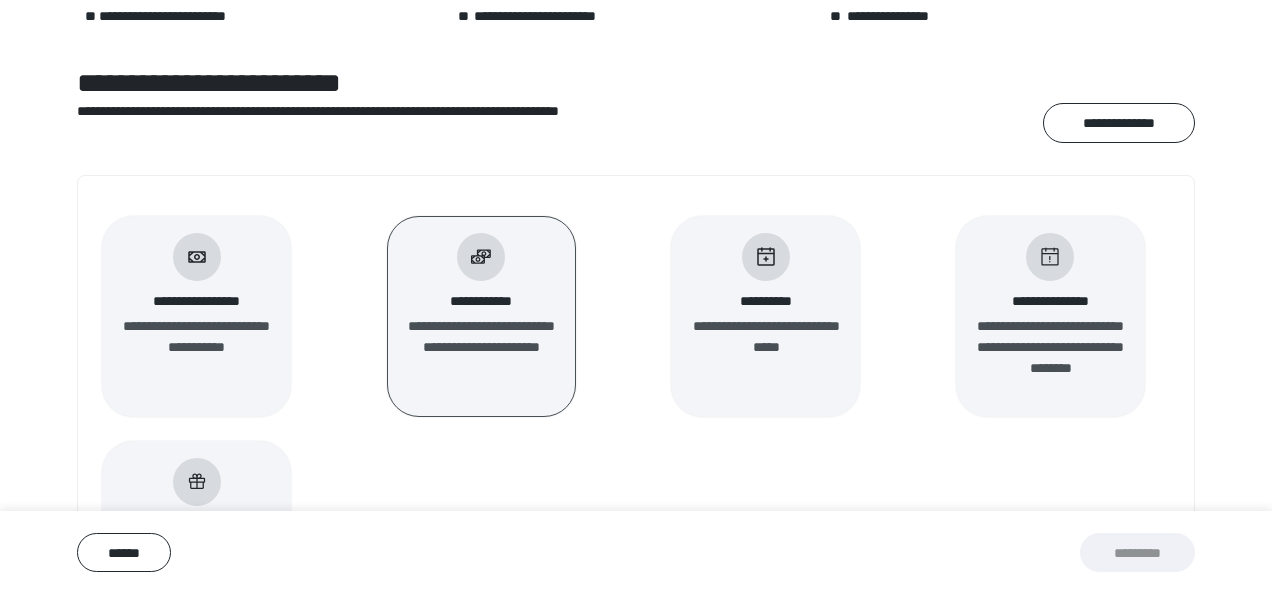 click on "**********" at bounding box center (1119, 122) 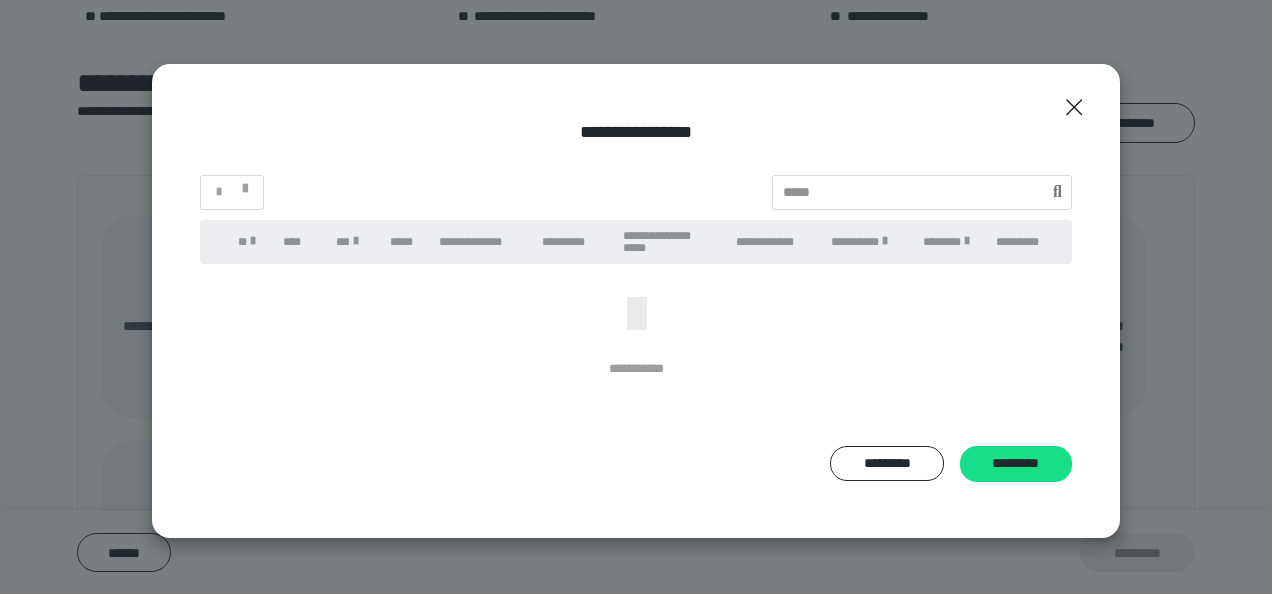 click at bounding box center [636, 314] 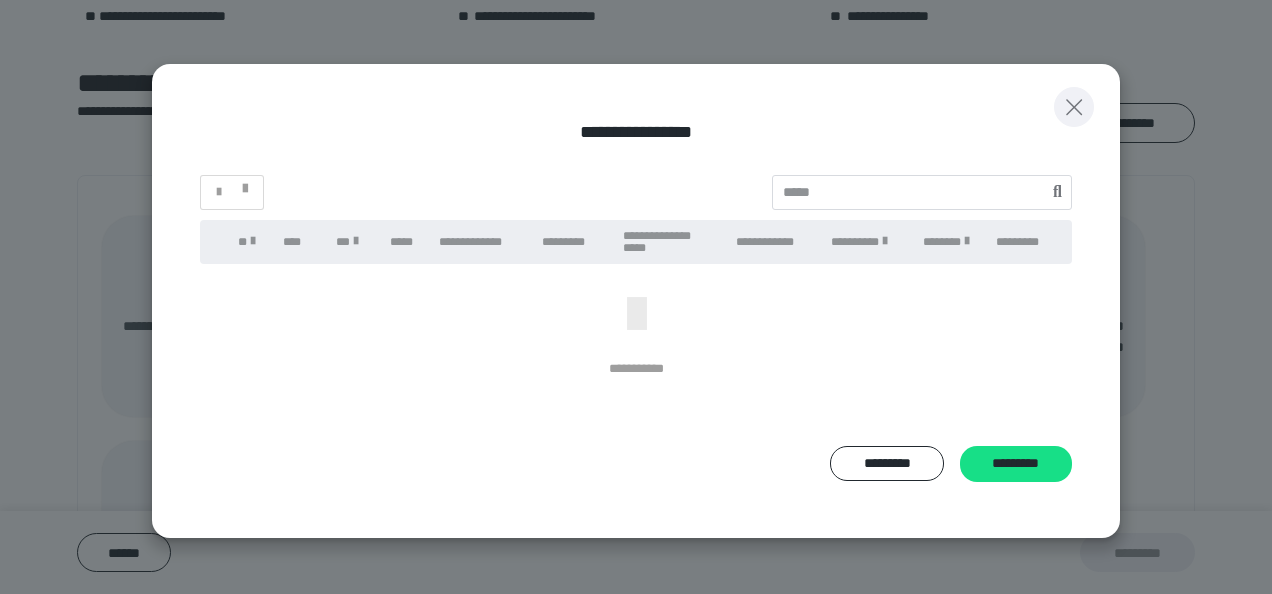 click at bounding box center [1074, 107] 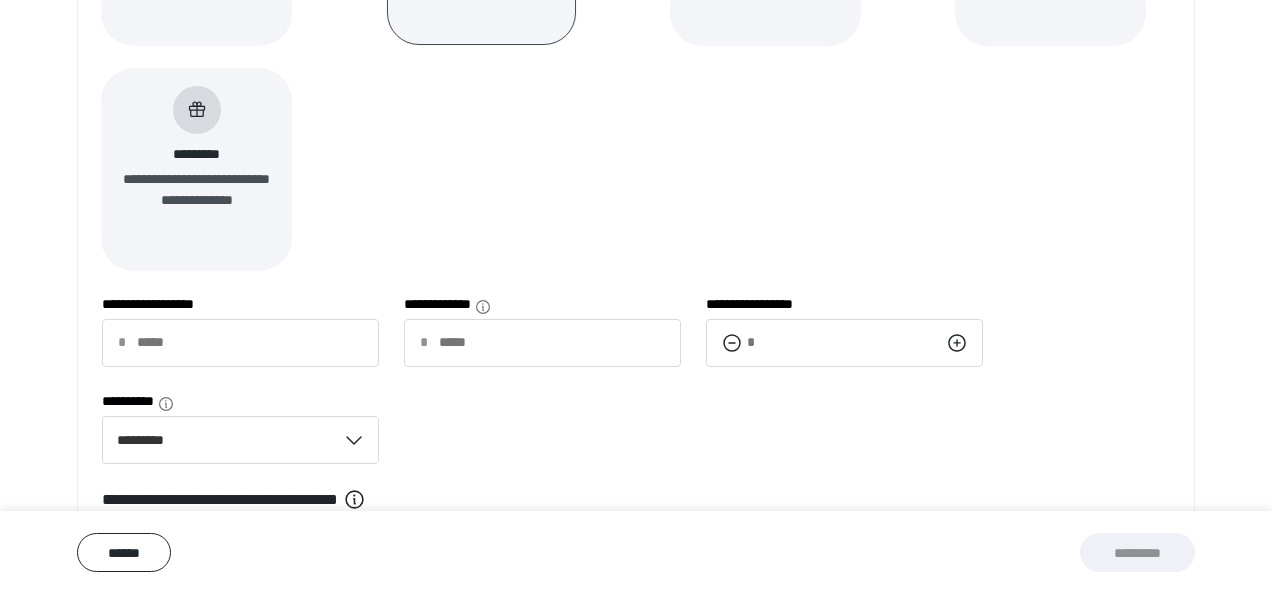 scroll, scrollTop: 510, scrollLeft: 0, axis: vertical 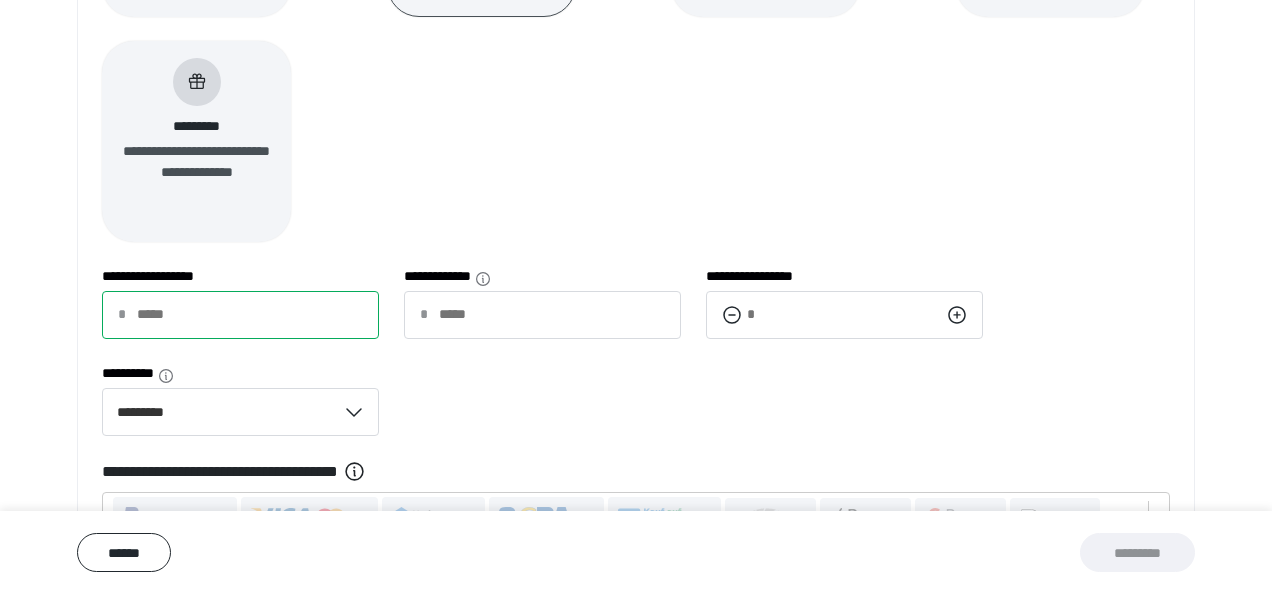 click on "**********" at bounding box center [240, 315] 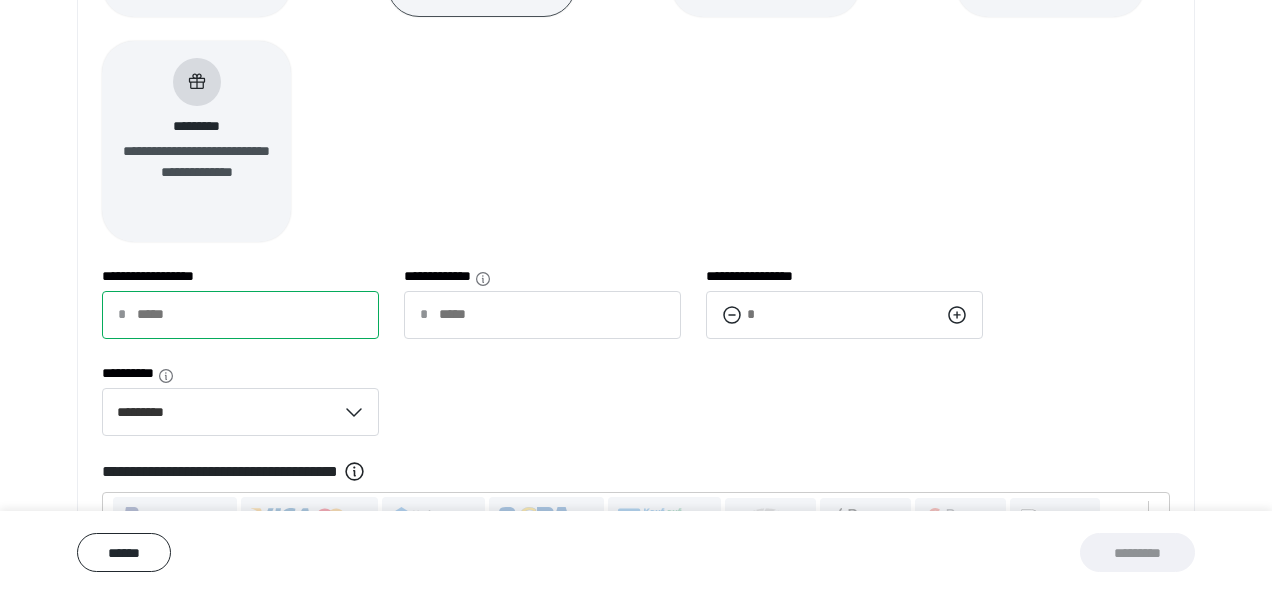 type on "*" 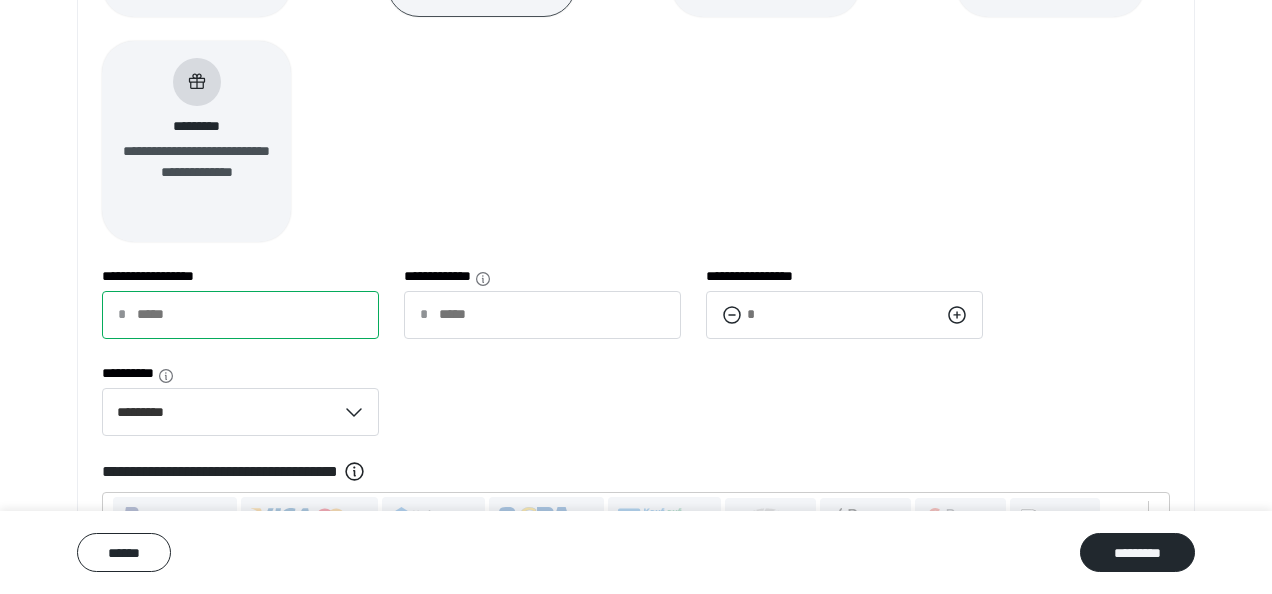 type on "**" 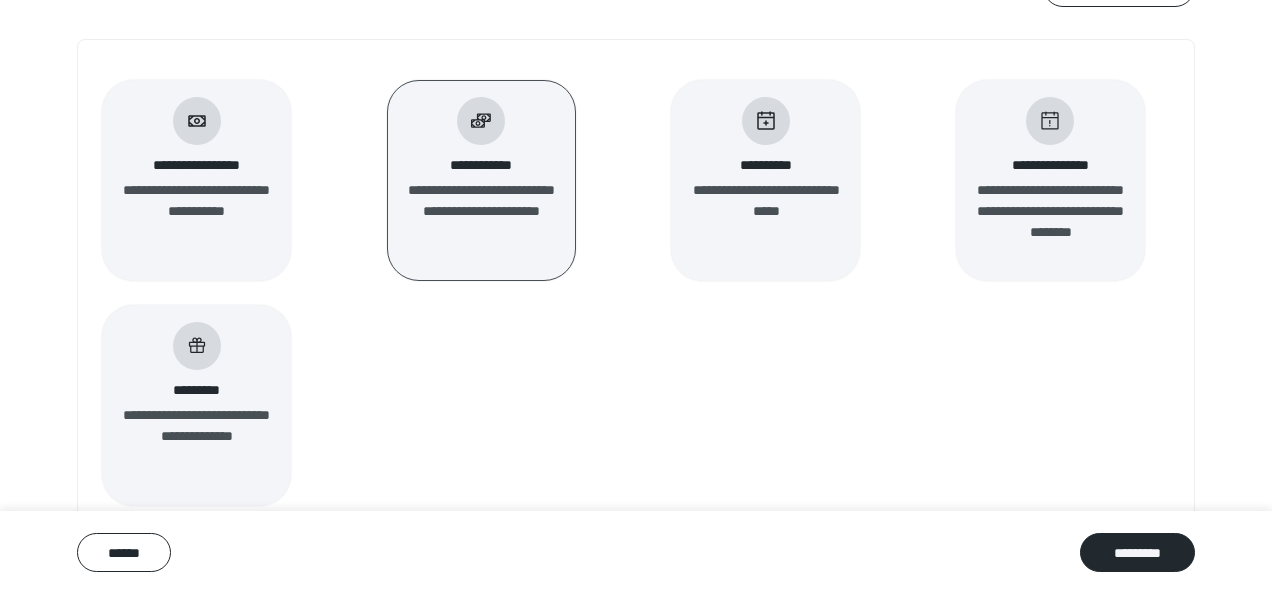 scroll, scrollTop: 140, scrollLeft: 0, axis: vertical 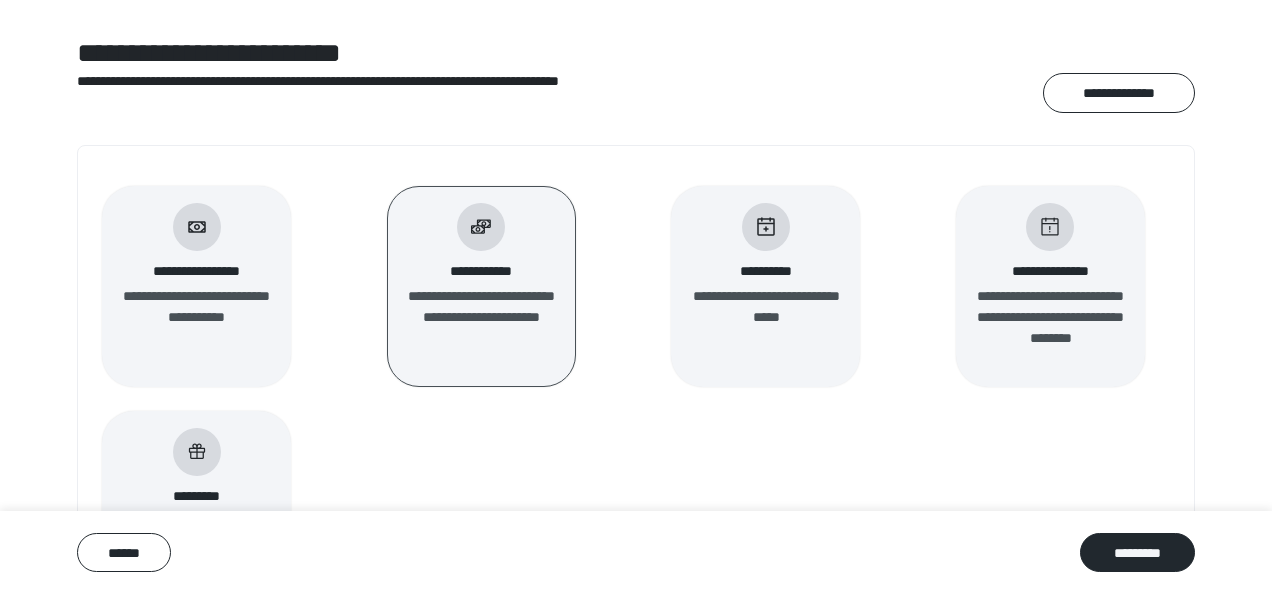 type on "*****" 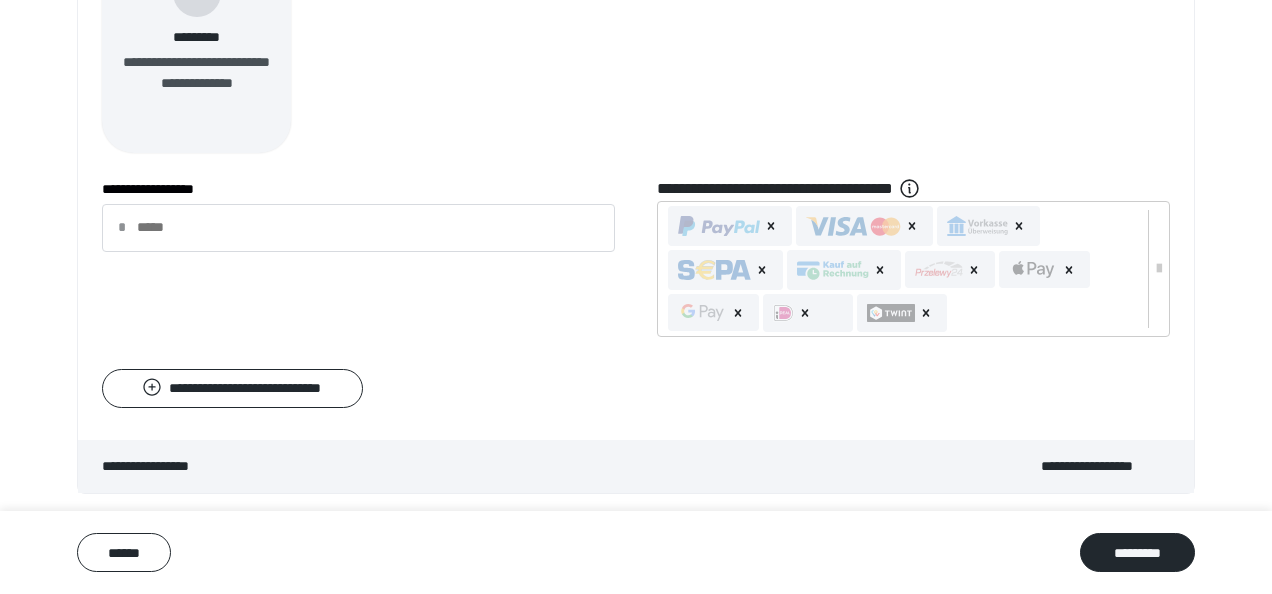 scroll, scrollTop: 610, scrollLeft: 0, axis: vertical 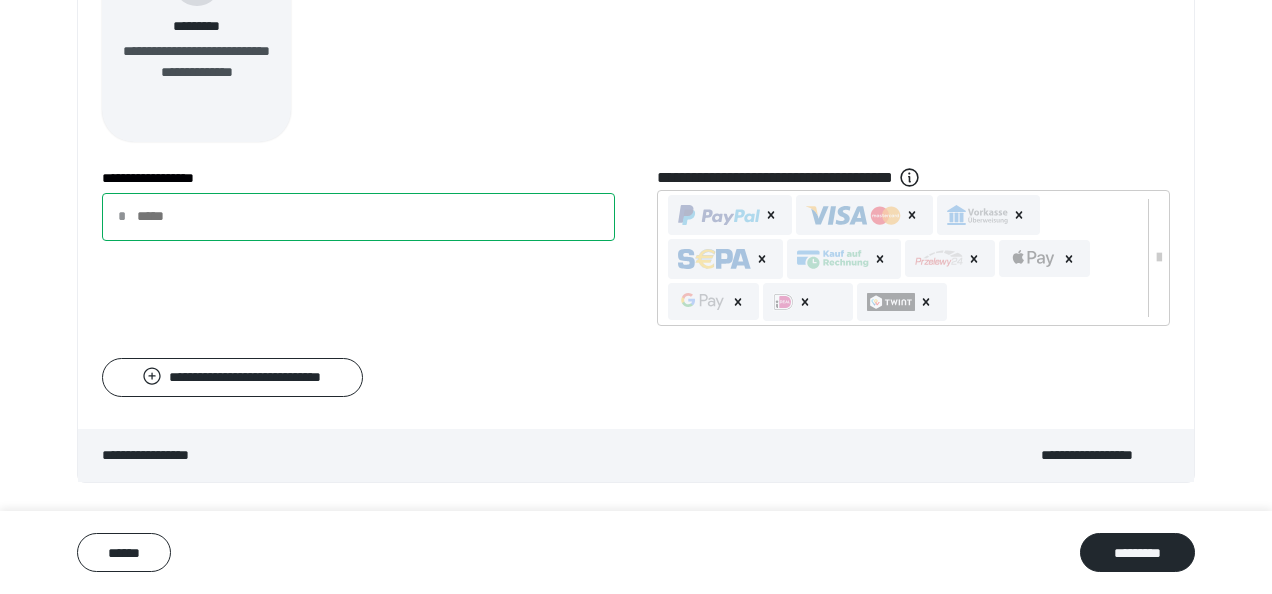 click on "**" at bounding box center (358, 217) 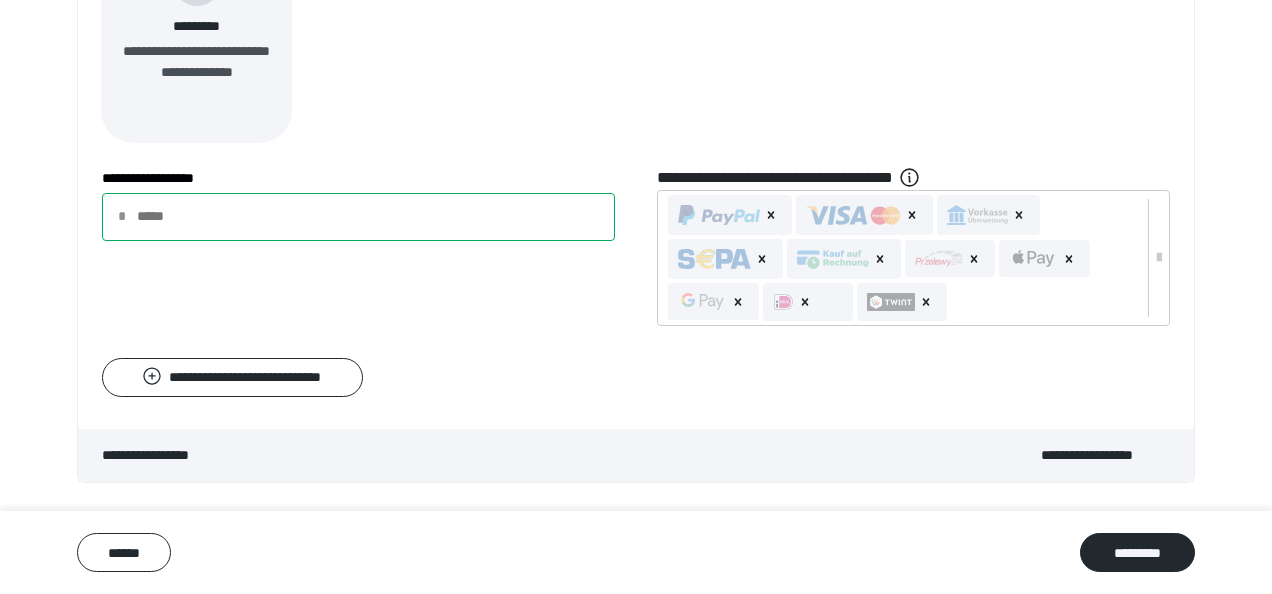 type on "*****" 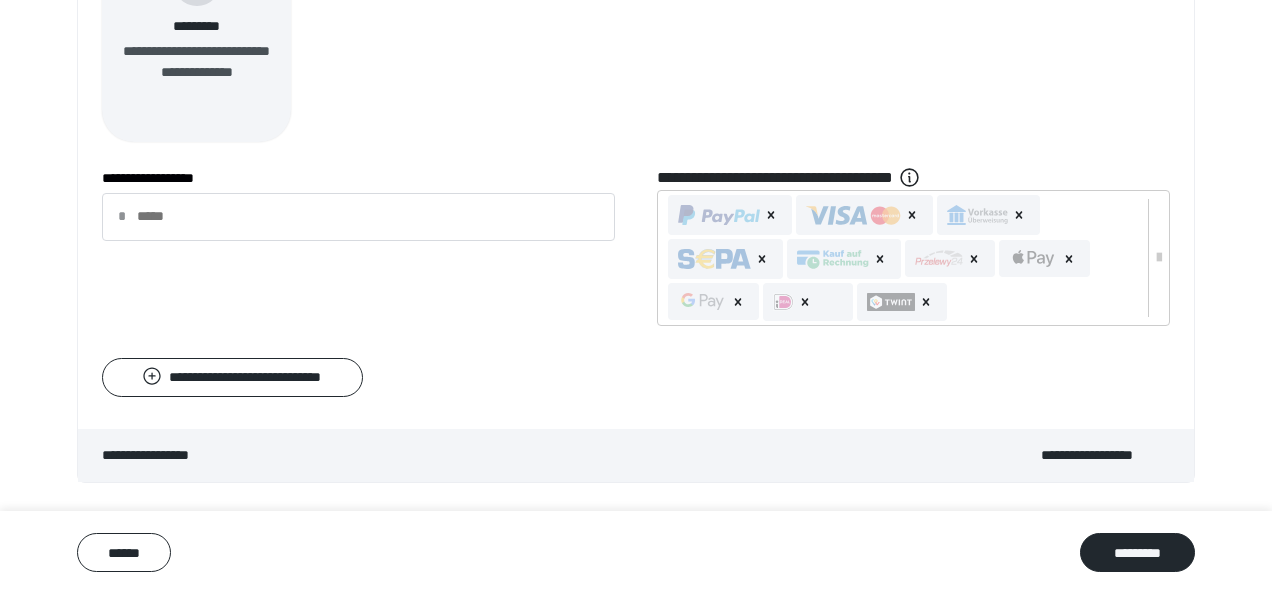 click on "**********" at bounding box center [636, 250] 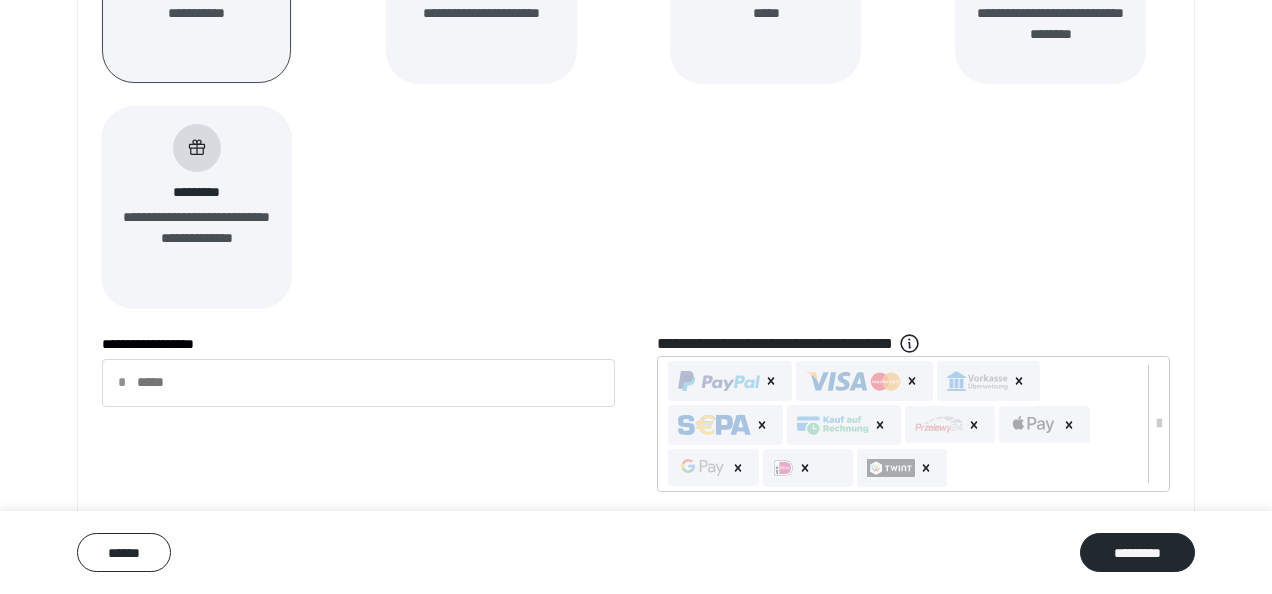 scroll, scrollTop: 310, scrollLeft: 0, axis: vertical 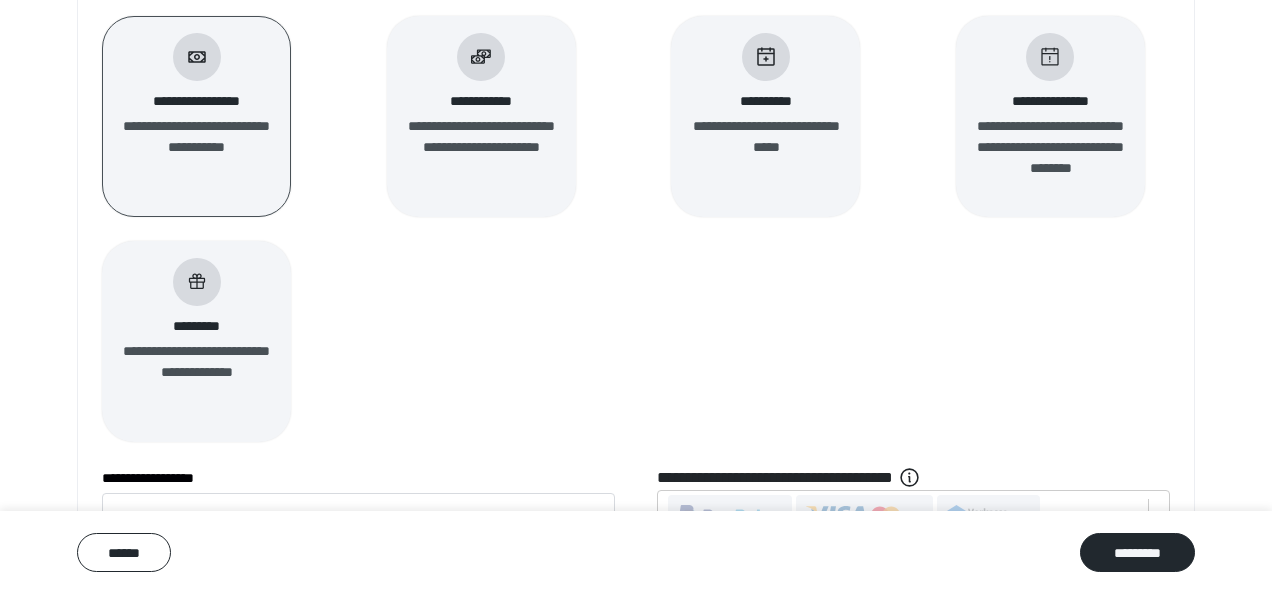 click on "**********" at bounding box center [482, 147] 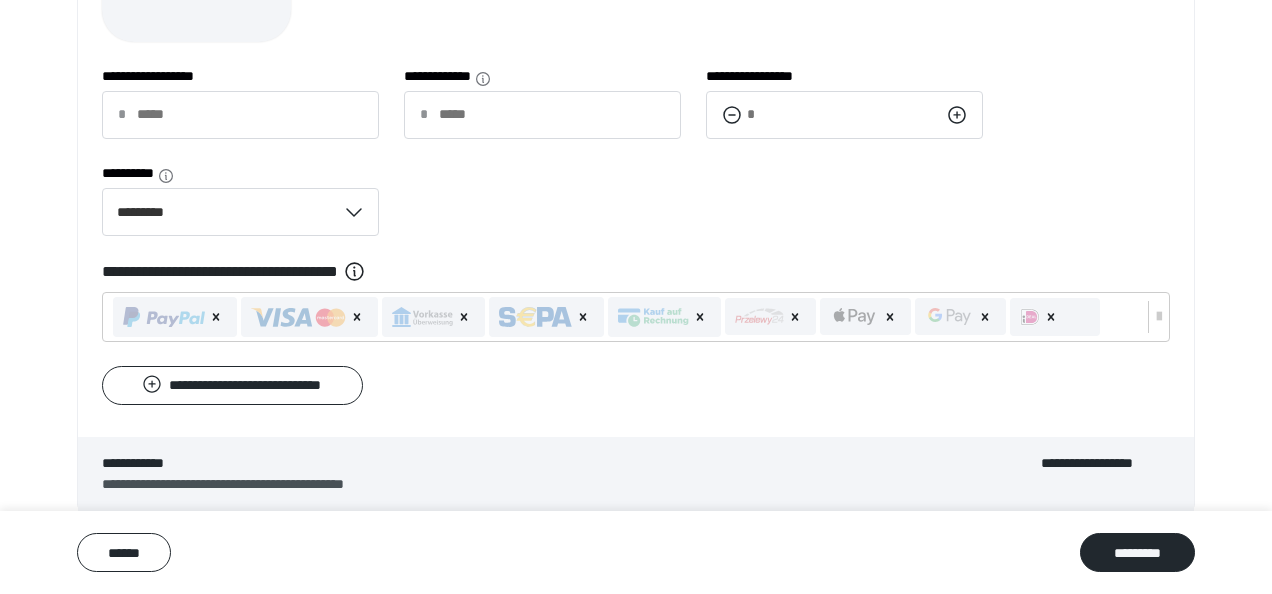 scroll, scrollTop: 410, scrollLeft: 0, axis: vertical 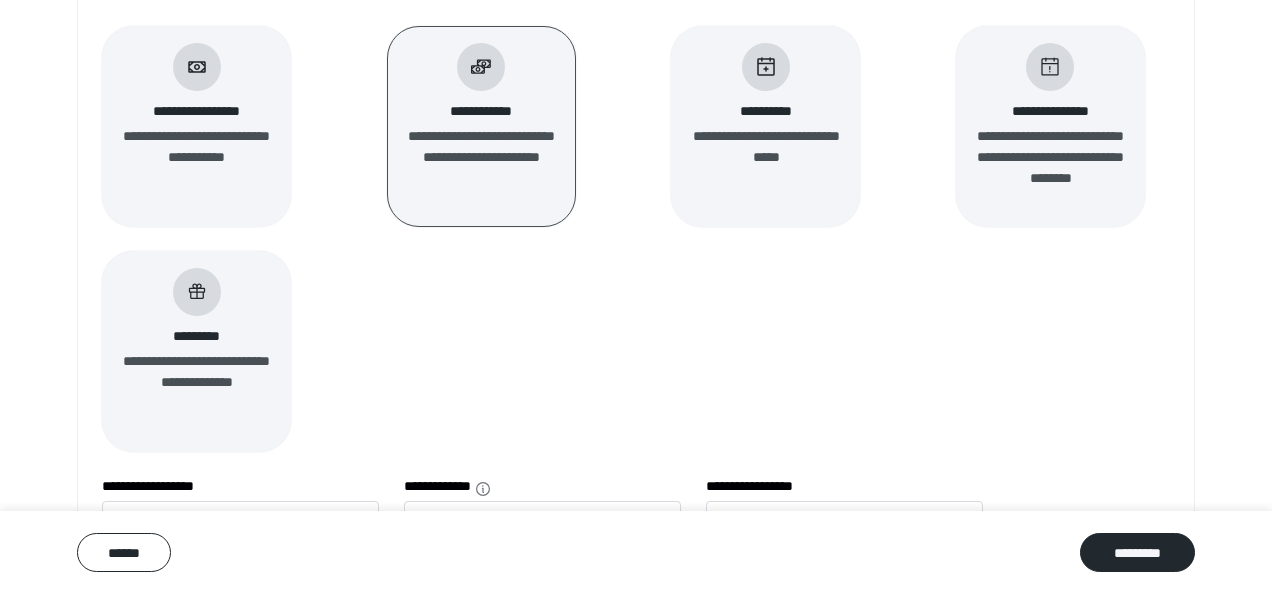 click on "**********" at bounding box center [197, 157] 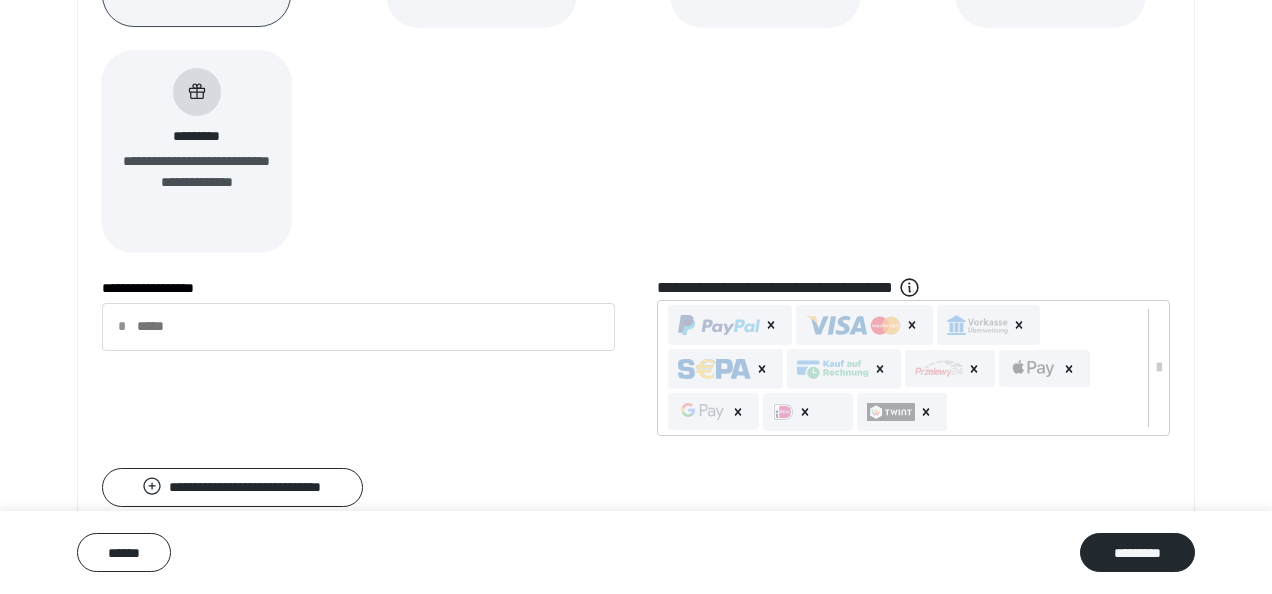 scroll, scrollTop: 200, scrollLeft: 0, axis: vertical 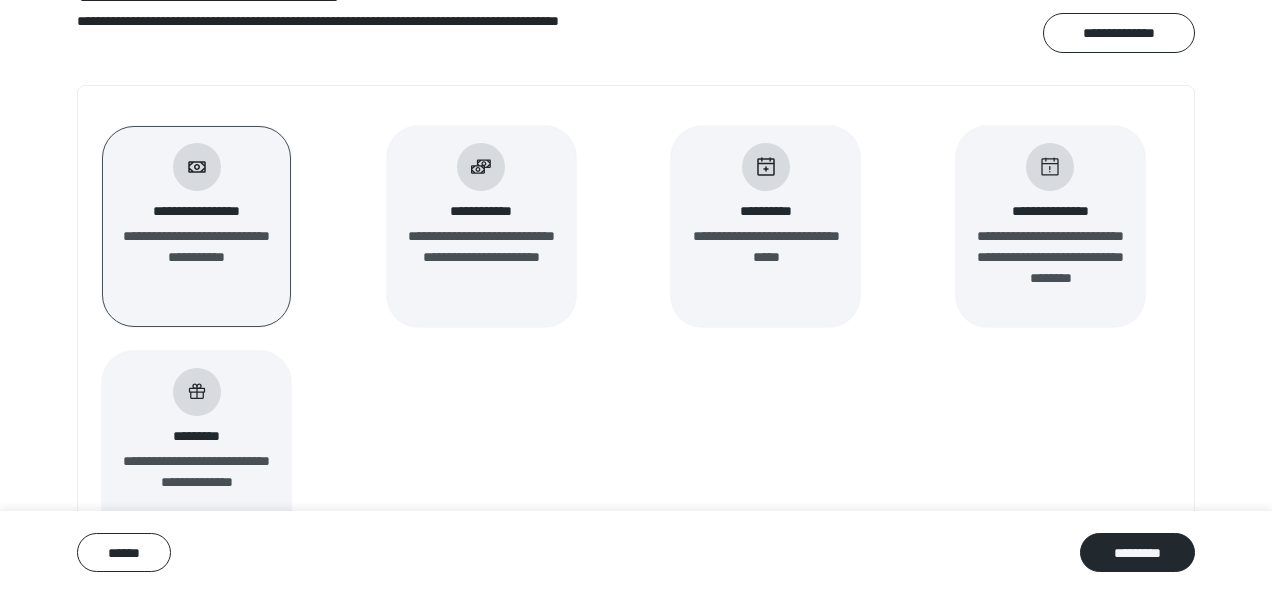 click on "**********" at bounding box center (482, 257) 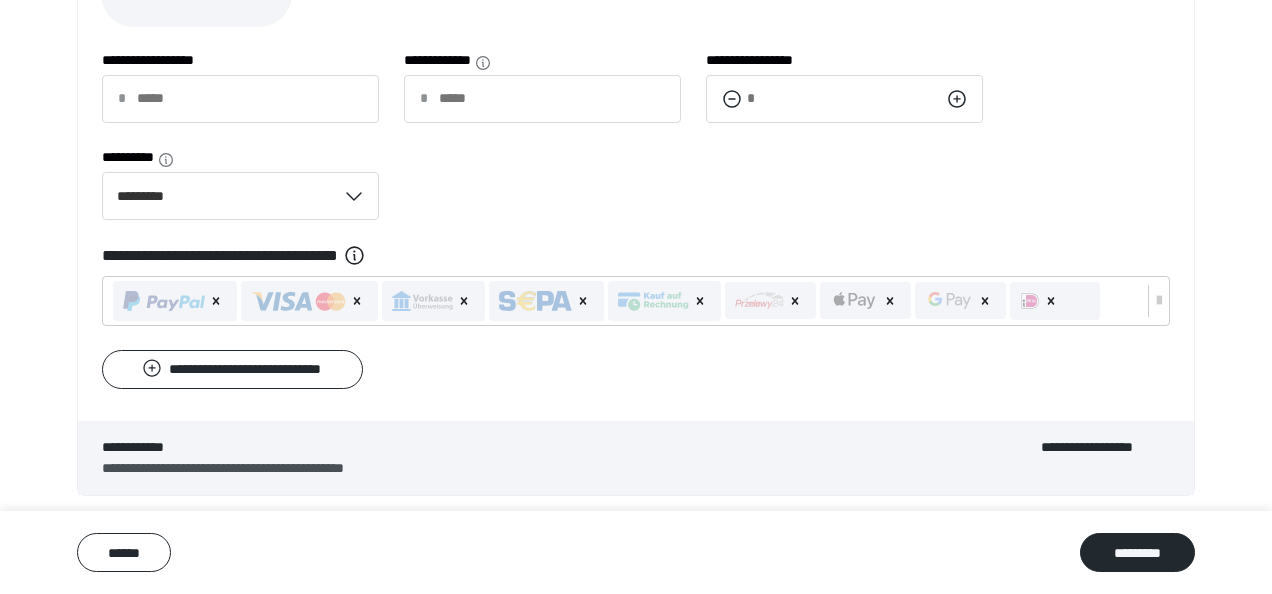 scroll, scrollTop: 740, scrollLeft: 0, axis: vertical 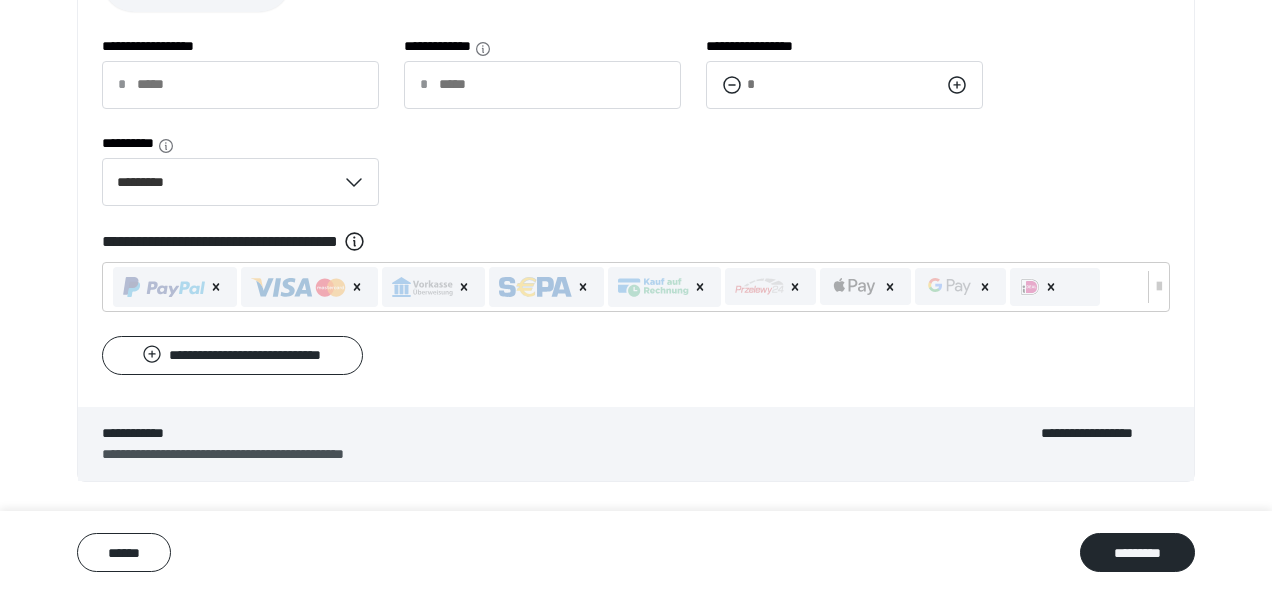 click on "*********" at bounding box center [1137, 552] 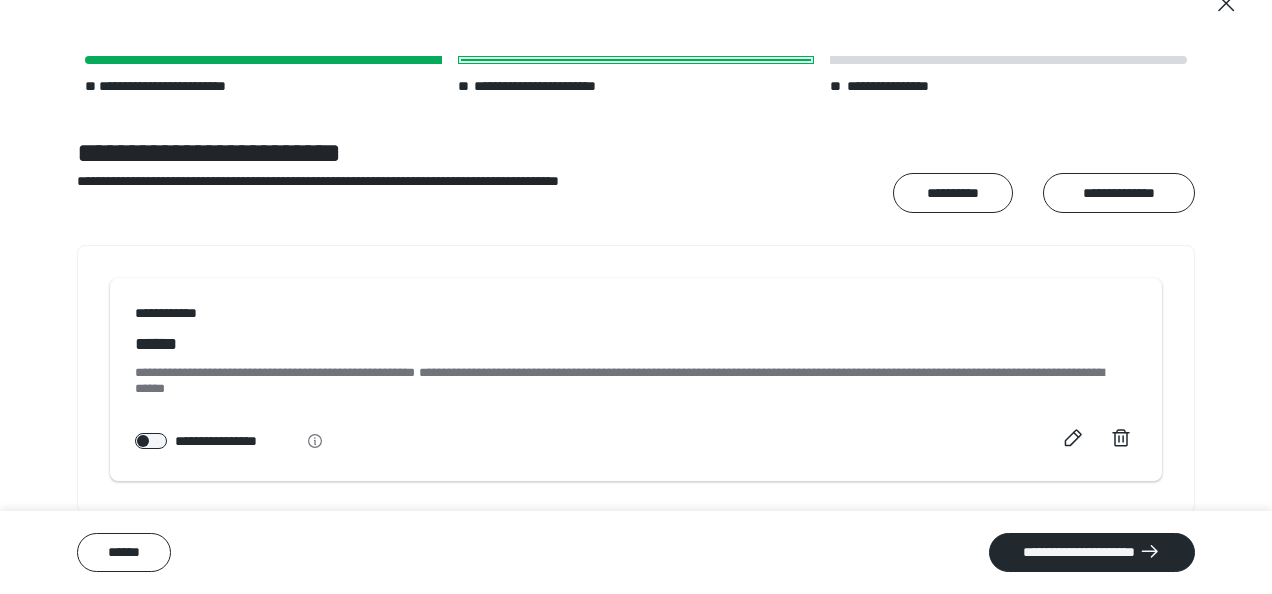 click on "**********" at bounding box center (1092, 552) 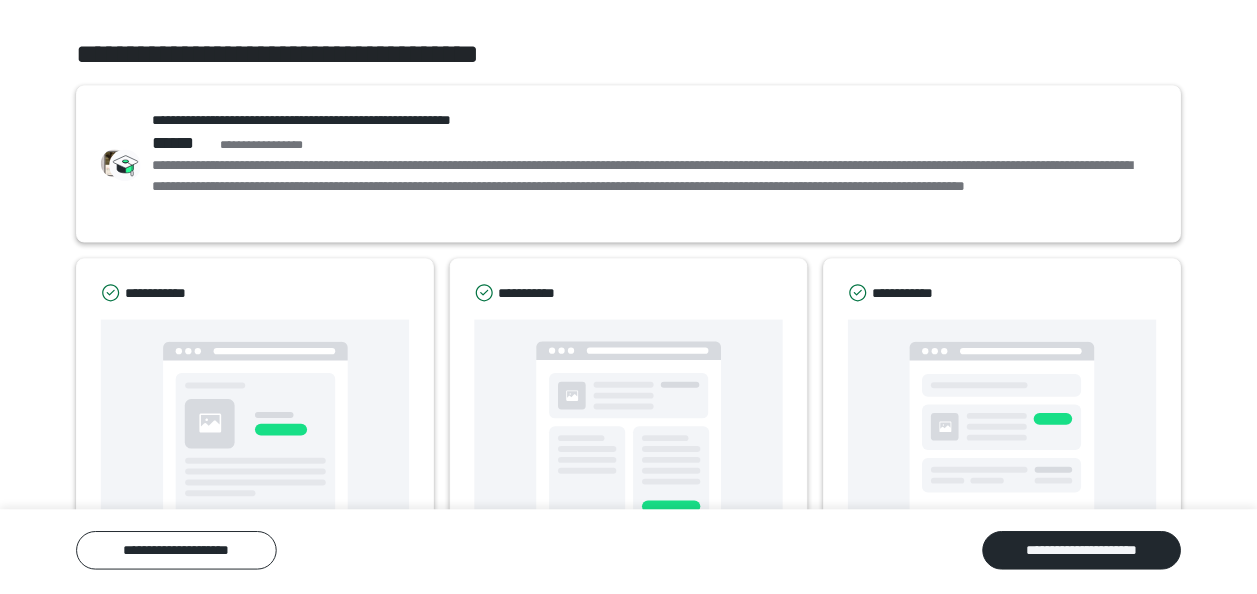 scroll, scrollTop: 238, scrollLeft: 0, axis: vertical 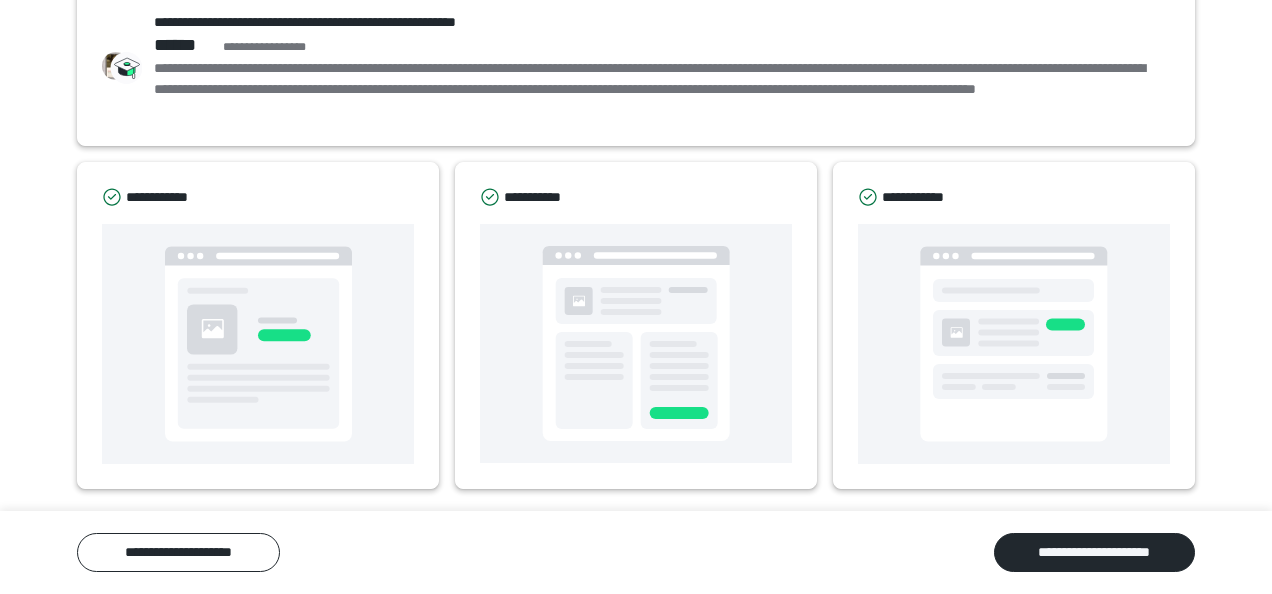 click at bounding box center [258, 344] 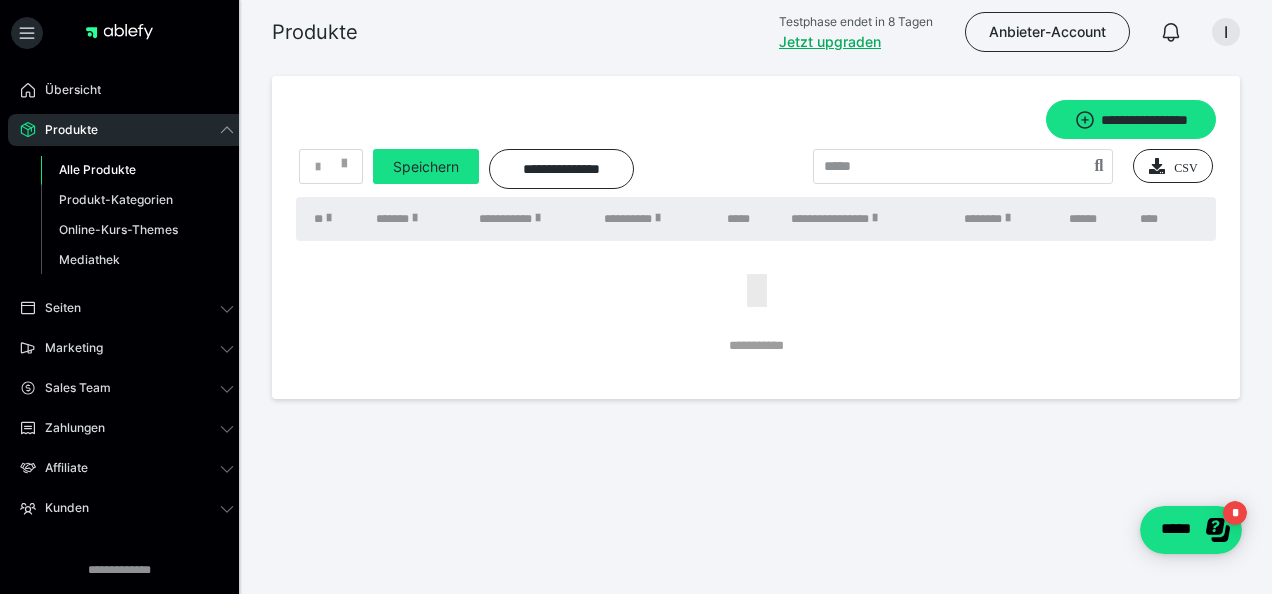 click on "Alle Produkte" at bounding box center (97, 169) 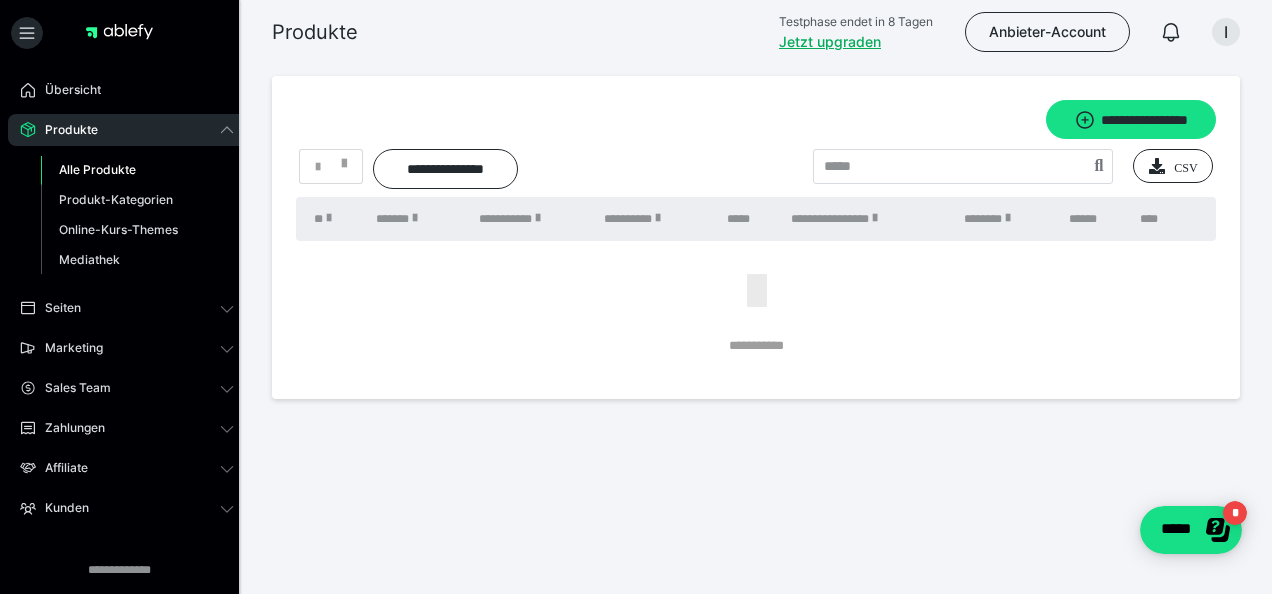 click on "Übersicht" at bounding box center (66, 90) 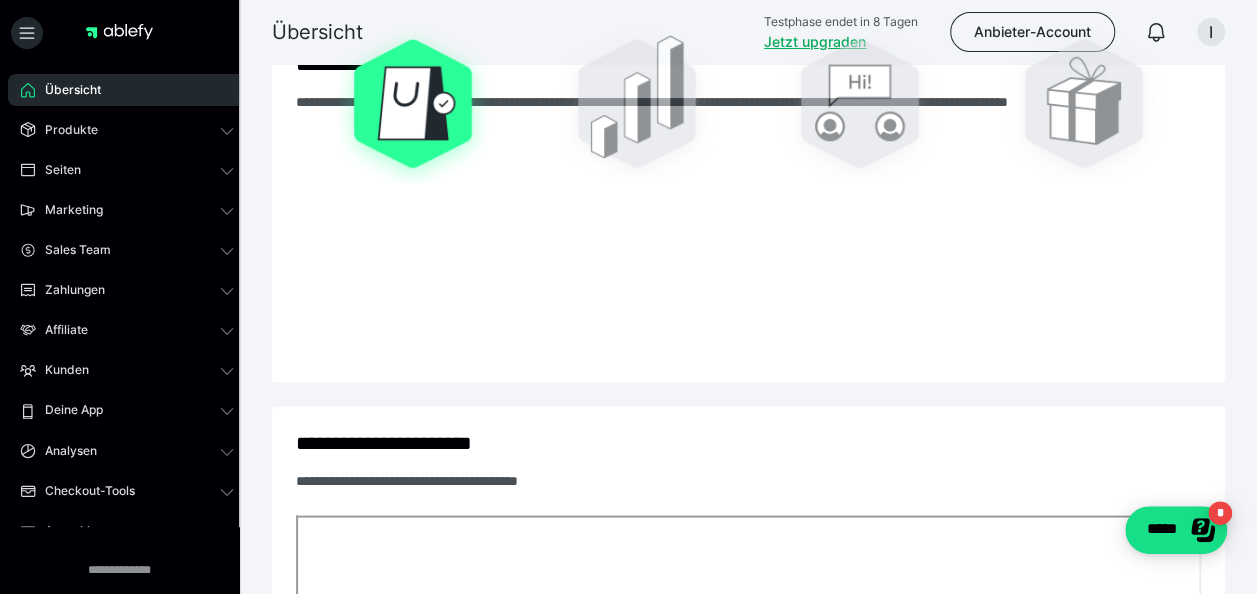 scroll, scrollTop: 1656, scrollLeft: 0, axis: vertical 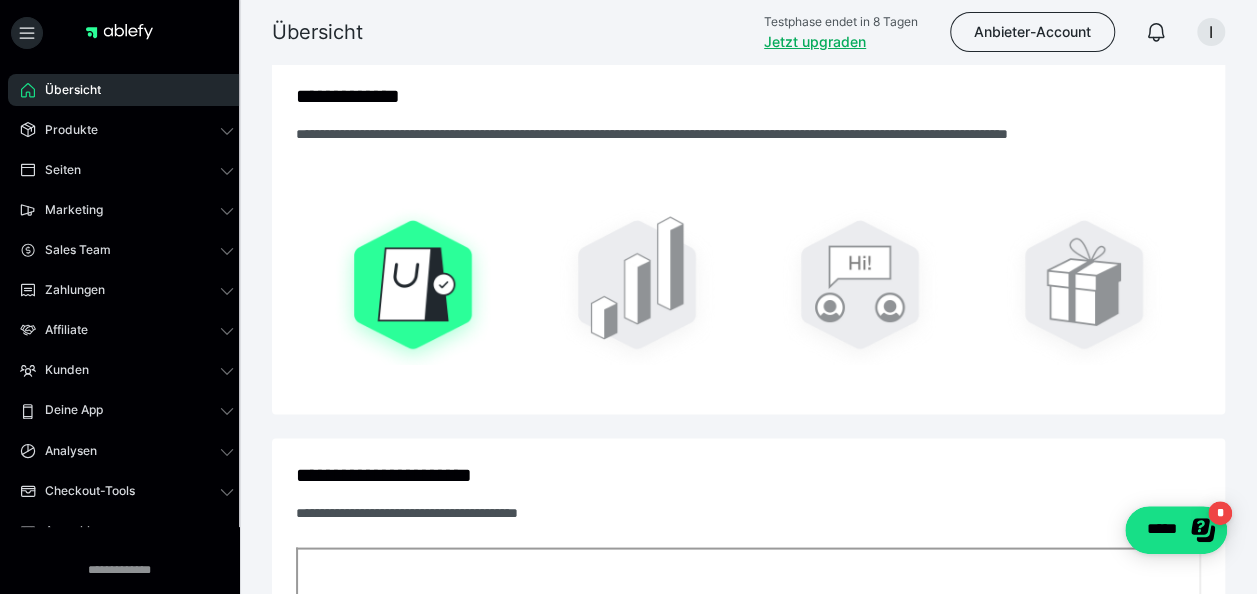 click on "Zahlungen" at bounding box center [68, 290] 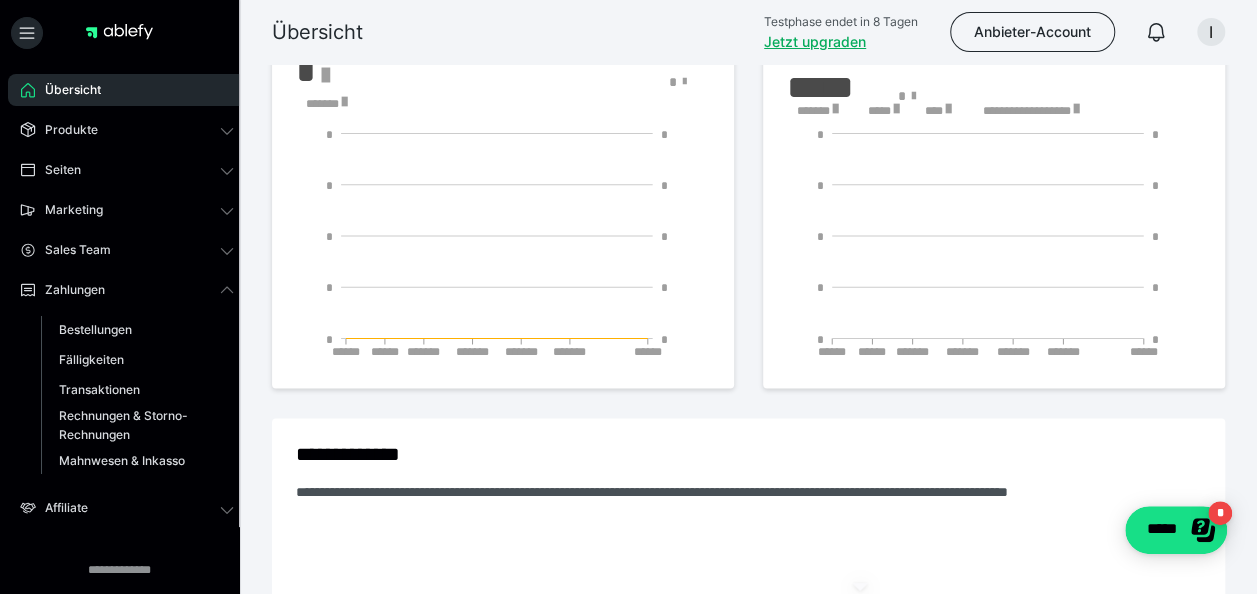 scroll, scrollTop: 1156, scrollLeft: 0, axis: vertical 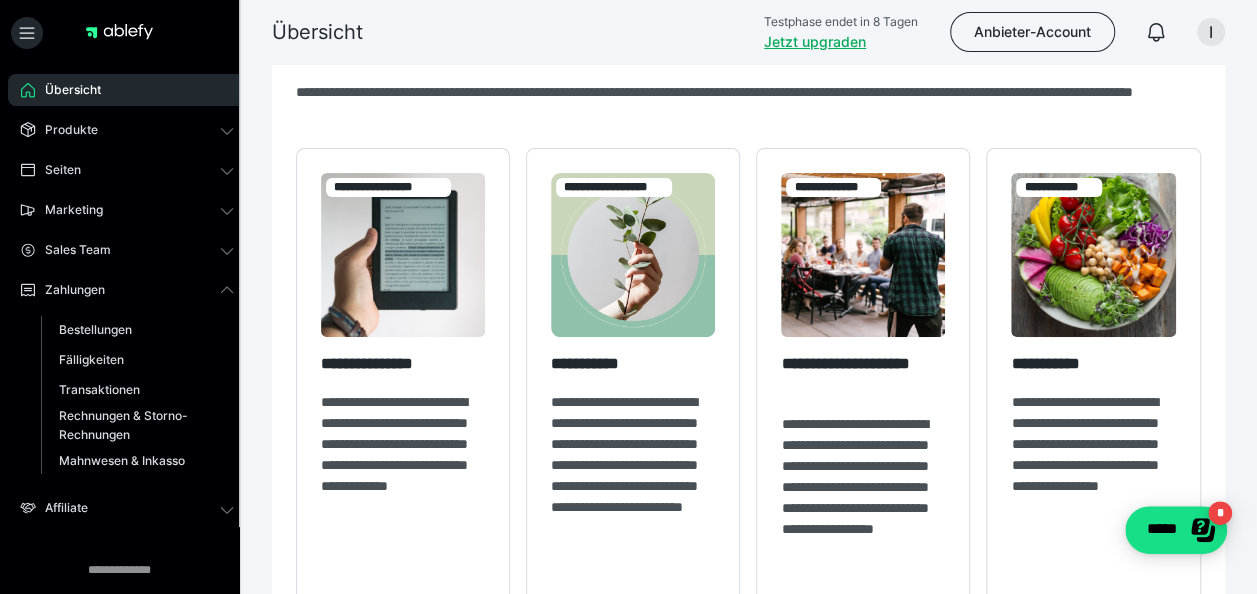 click on "Anbieter-Account" at bounding box center [1032, 32] 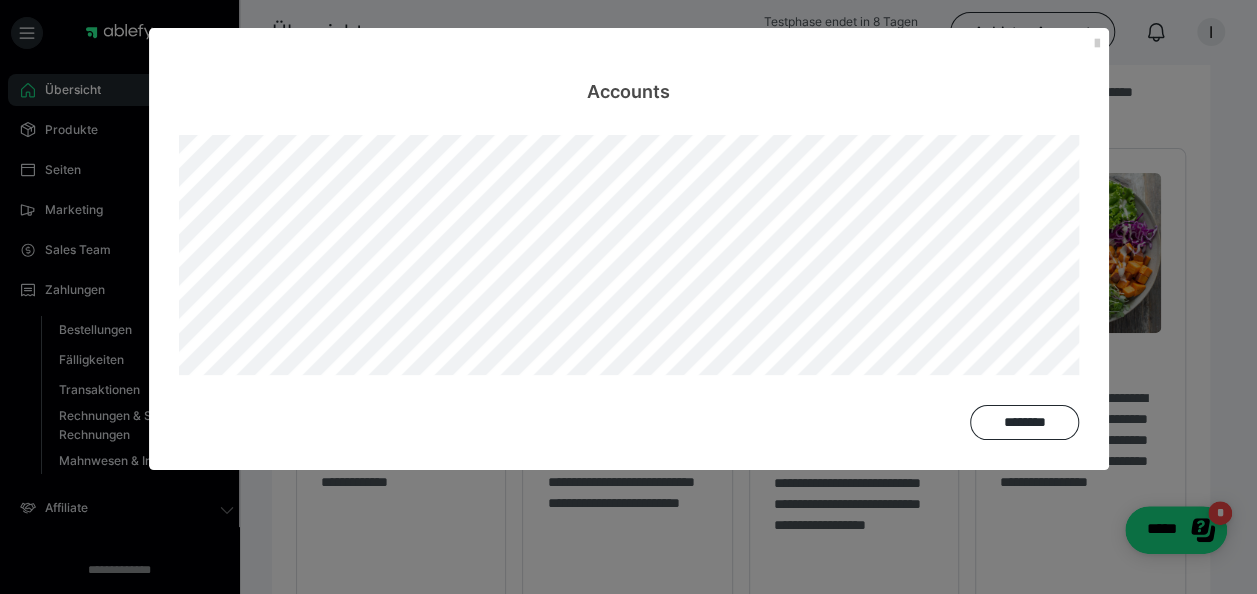 click at bounding box center [1097, 44] 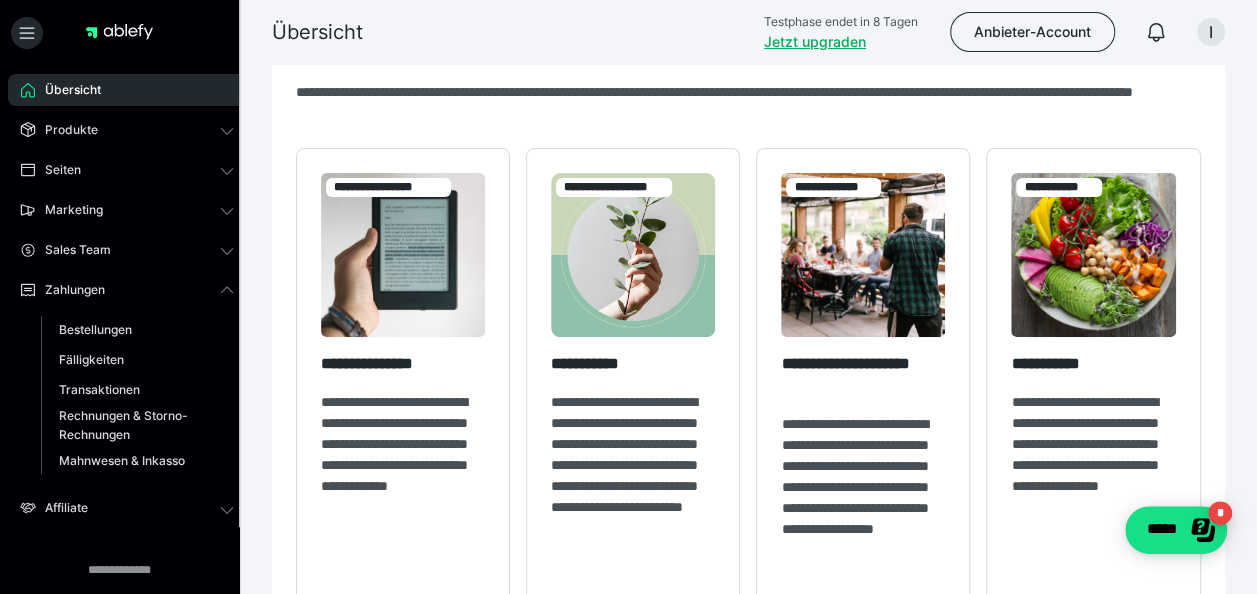 click on "I" at bounding box center (1211, 32) 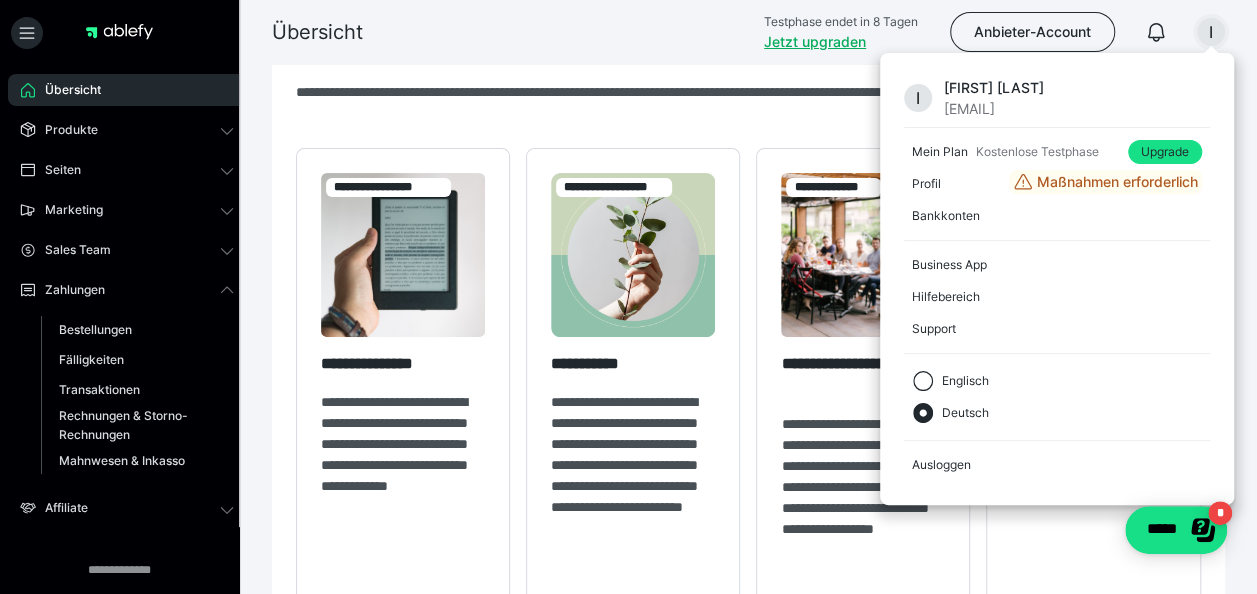 click on "Übersicht Testphase endet in 8 Tagen Jetzt upgraden Anbieter-Account I I Iris Niekodemus irisniko@yahoo.de Mein Plan Kostenlose Testphase Upgrade Profil Maßnahmen erforderlich Bankkonten Business App Hilfebereich Support Englisch Deutsch Ausloggen" at bounding box center (628, 32) 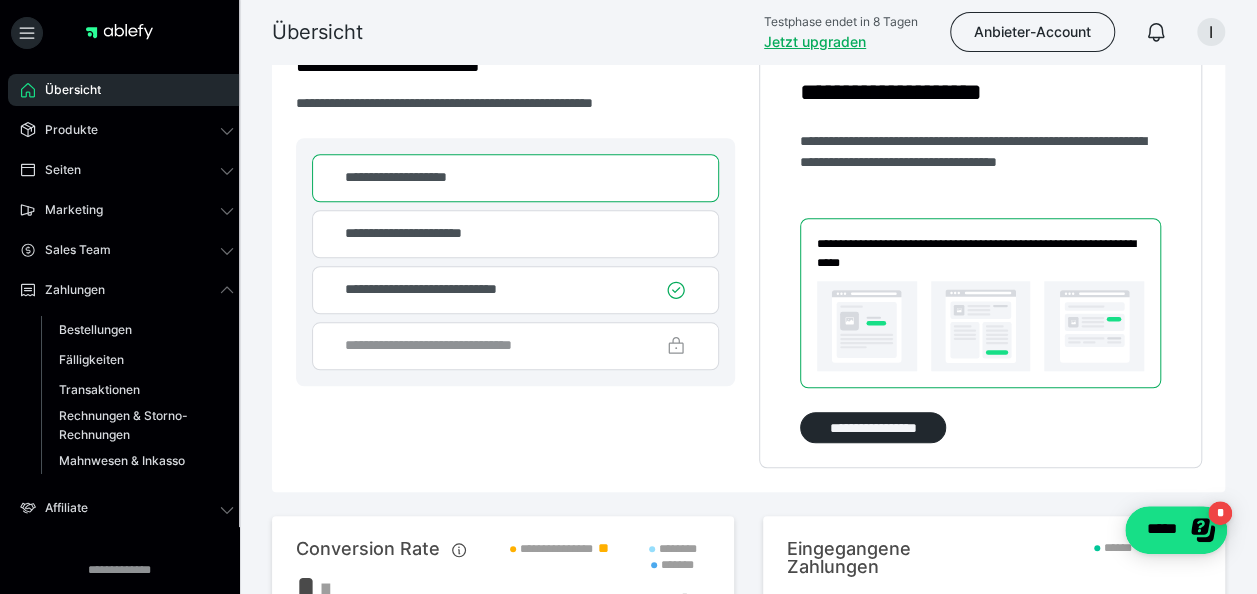 scroll, scrollTop: 621, scrollLeft: 0, axis: vertical 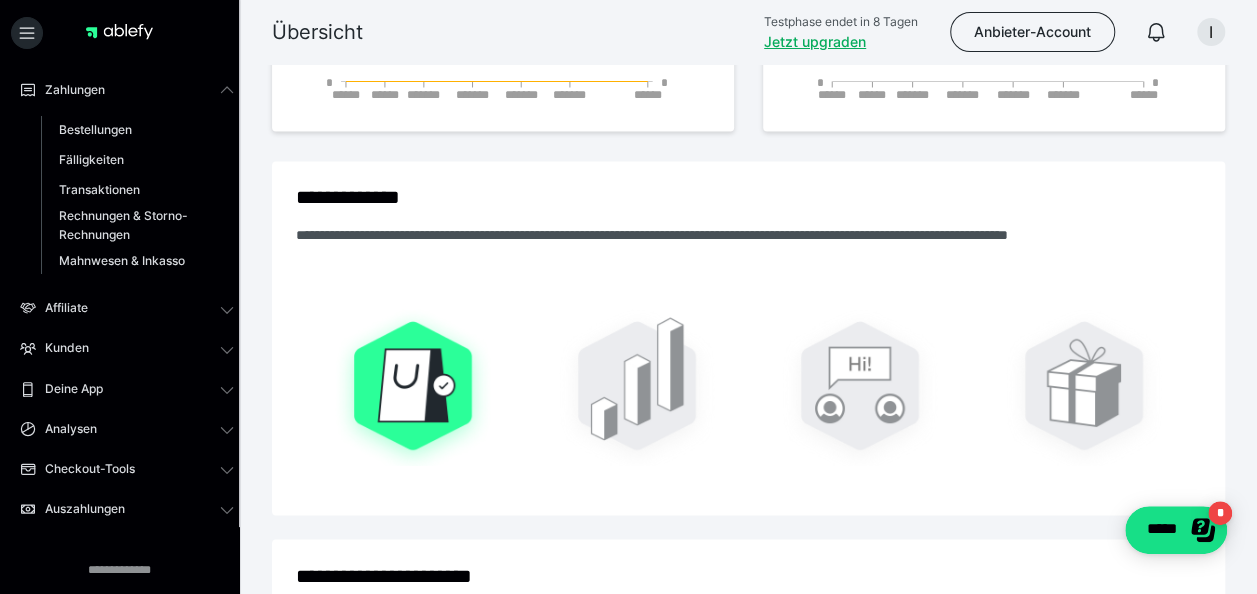 click on "Deine App" at bounding box center [127, 388] 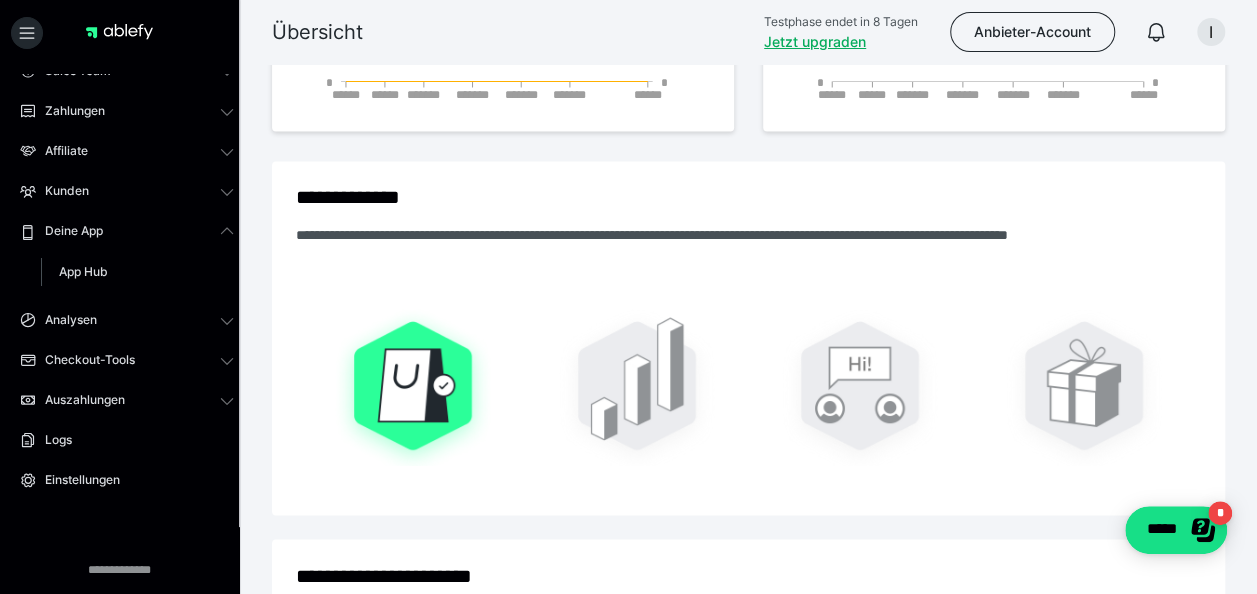 click on "App Hub" at bounding box center (137, 272) 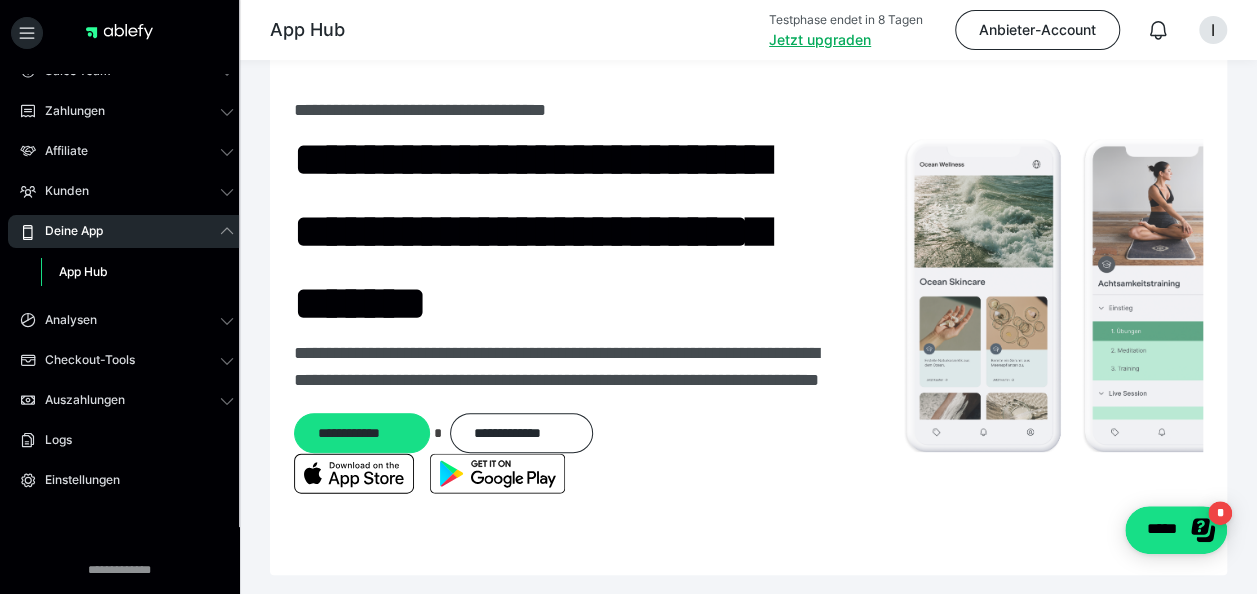 scroll, scrollTop: 0, scrollLeft: 0, axis: both 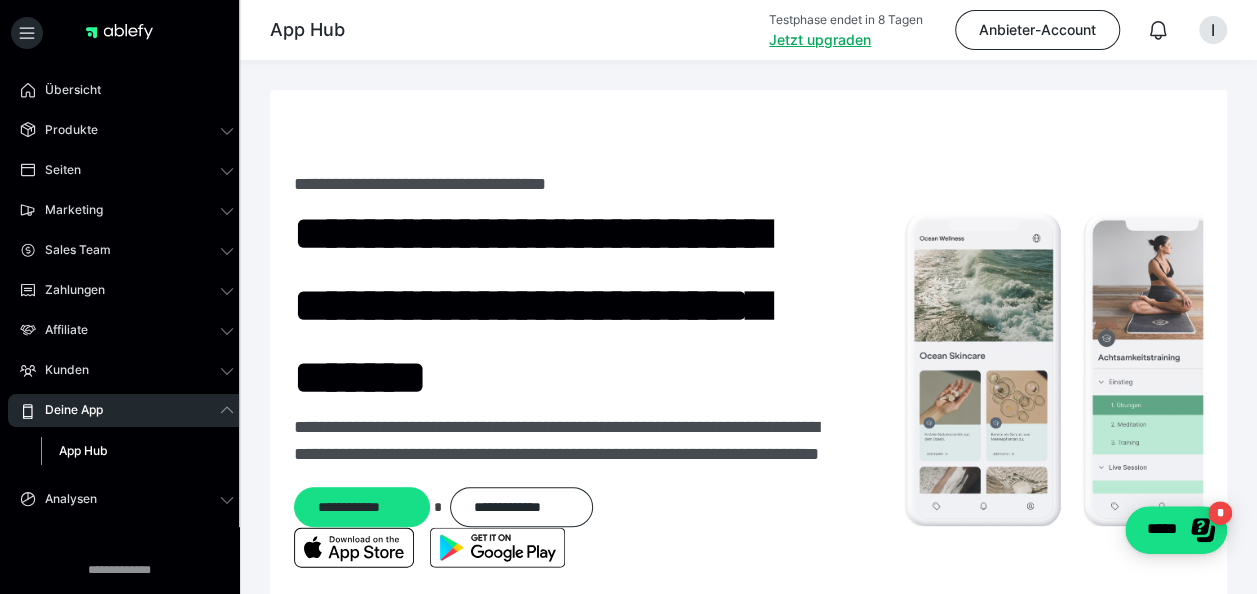 click on "Produkte" at bounding box center [127, 130] 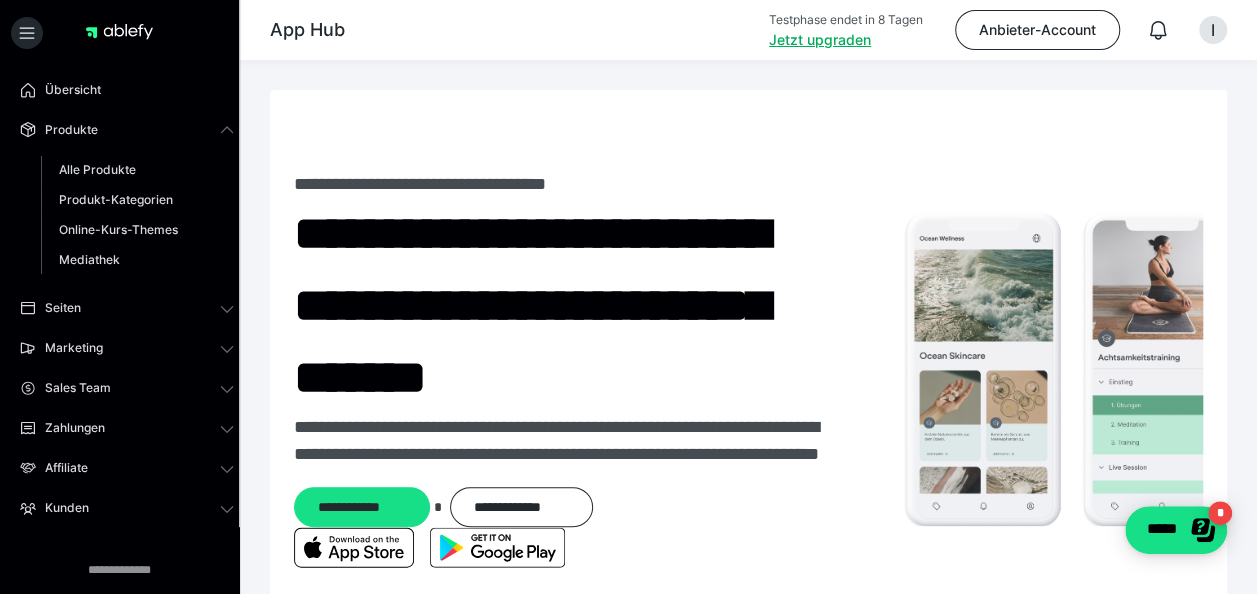 click on "Alle Produkte" at bounding box center [97, 169] 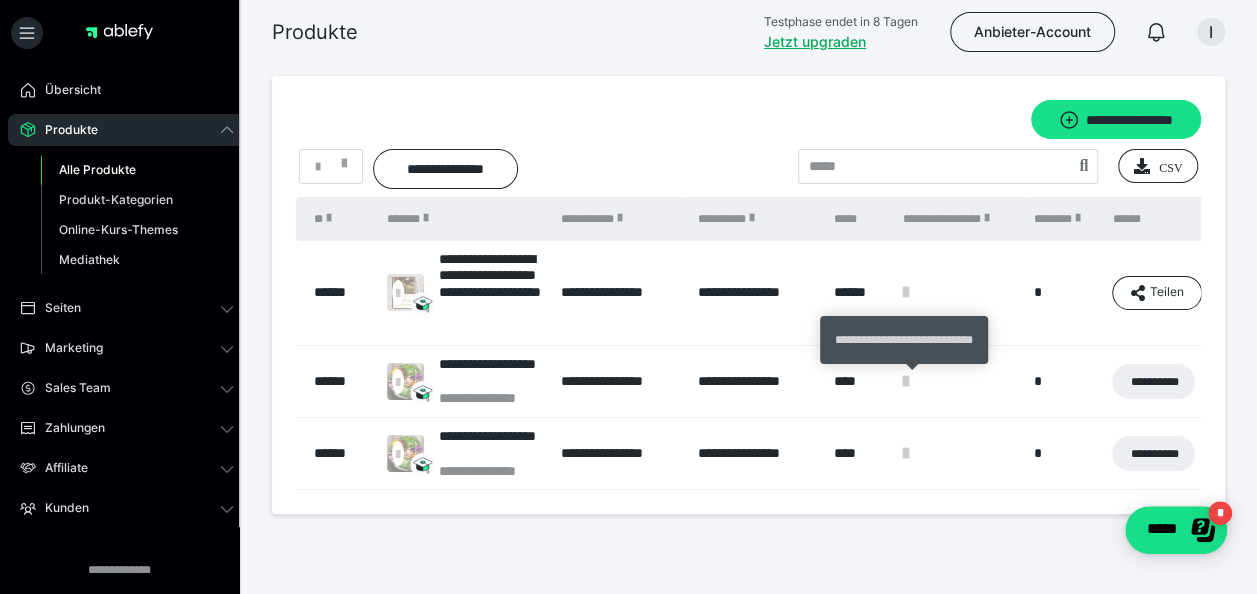 click at bounding box center (905, 381) 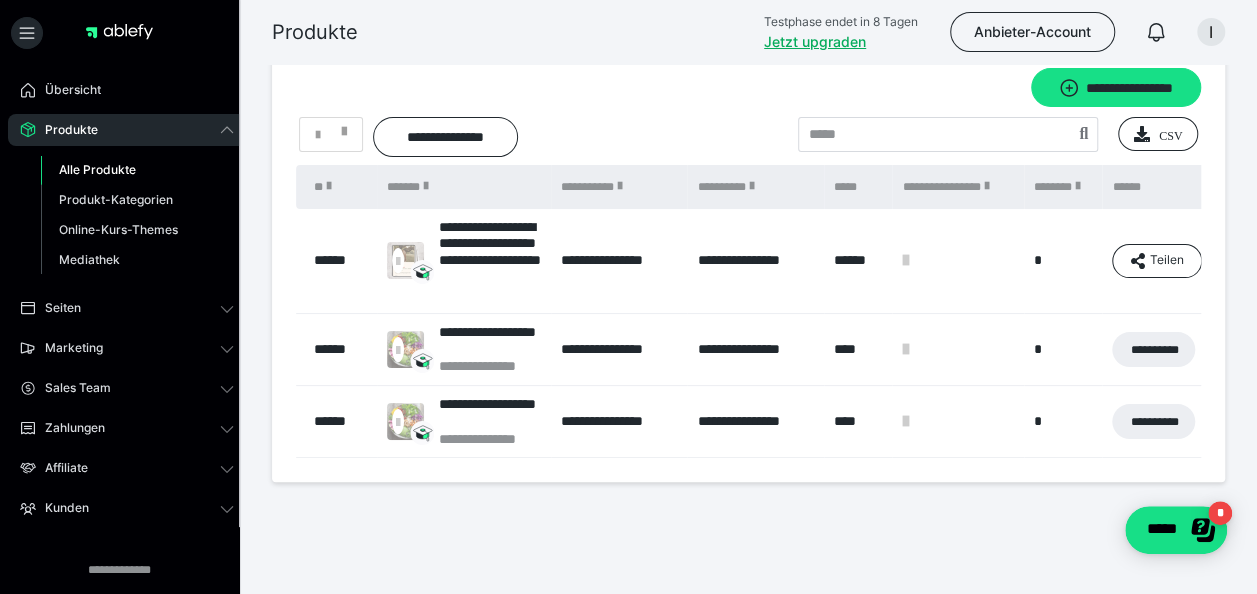 scroll, scrollTop: 50, scrollLeft: 0, axis: vertical 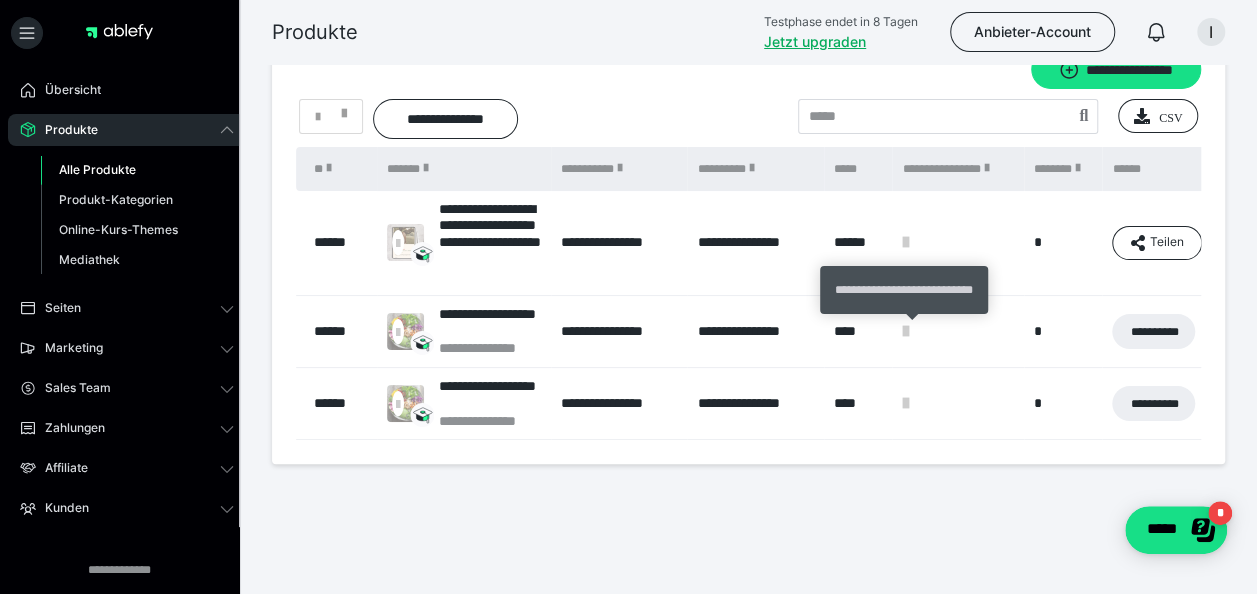 click at bounding box center [905, 331] 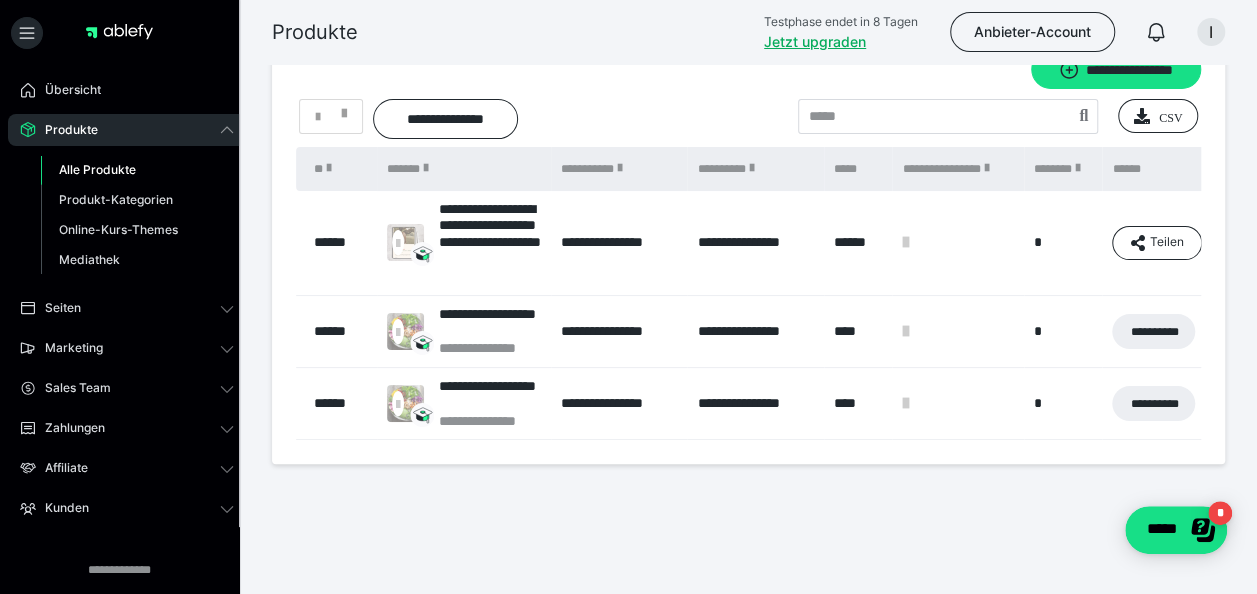 click on "**********" at bounding box center (490, 243) 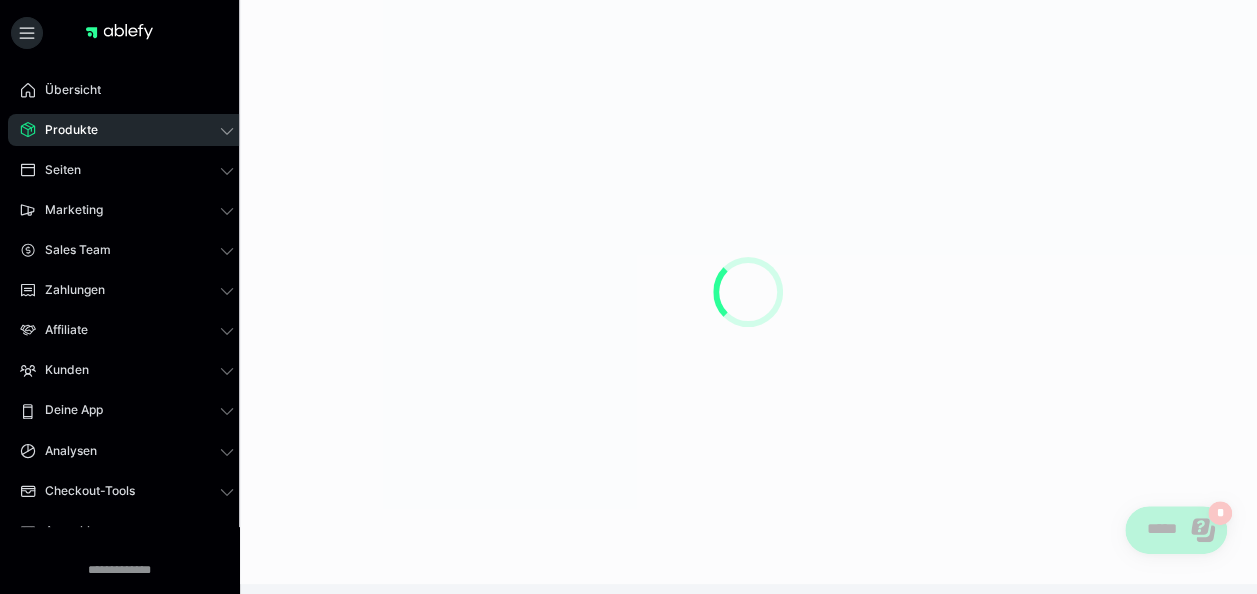 scroll, scrollTop: 0, scrollLeft: 0, axis: both 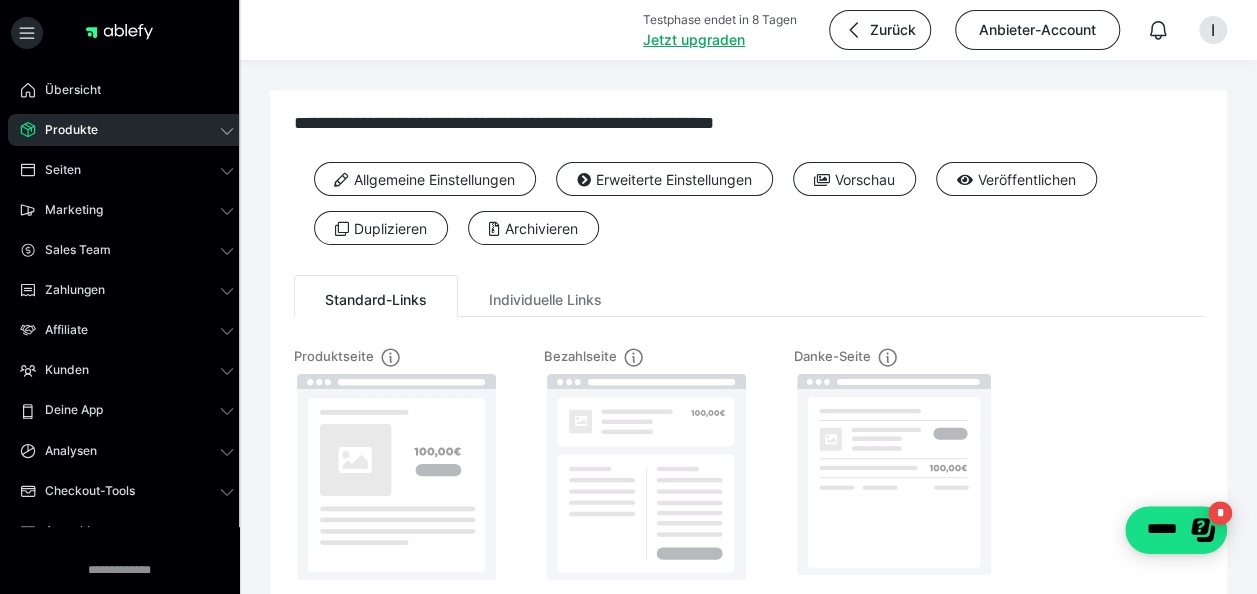 drag, startPoint x: 789, startPoint y: 244, endPoint x: 763, endPoint y: 247, distance: 26.172504 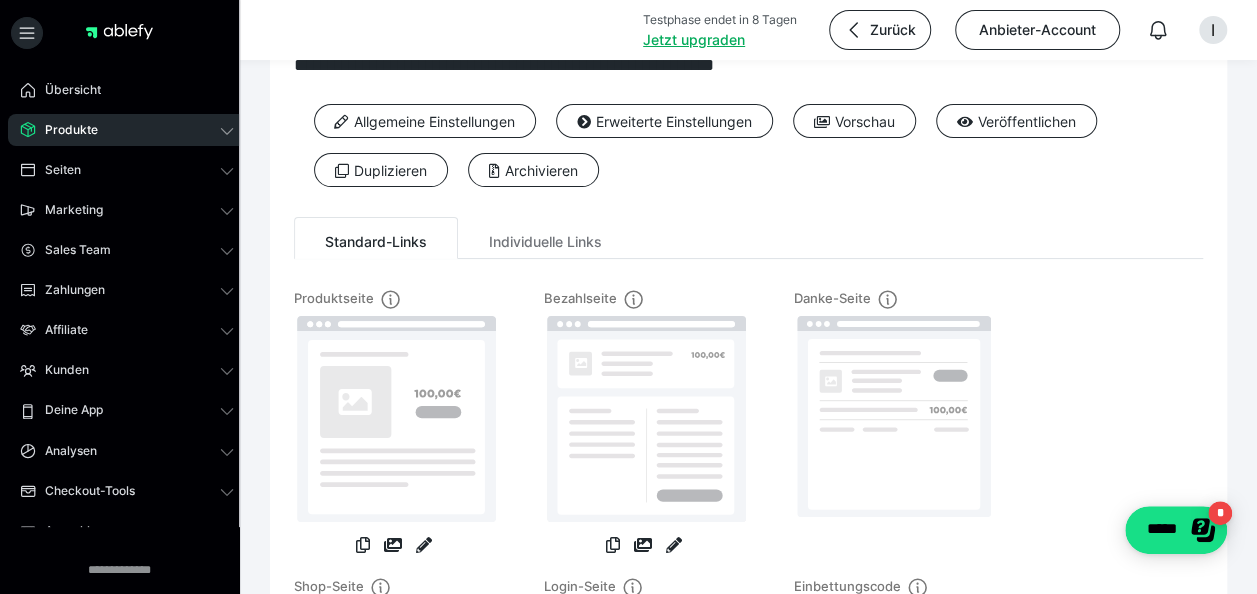 scroll, scrollTop: 54, scrollLeft: 0, axis: vertical 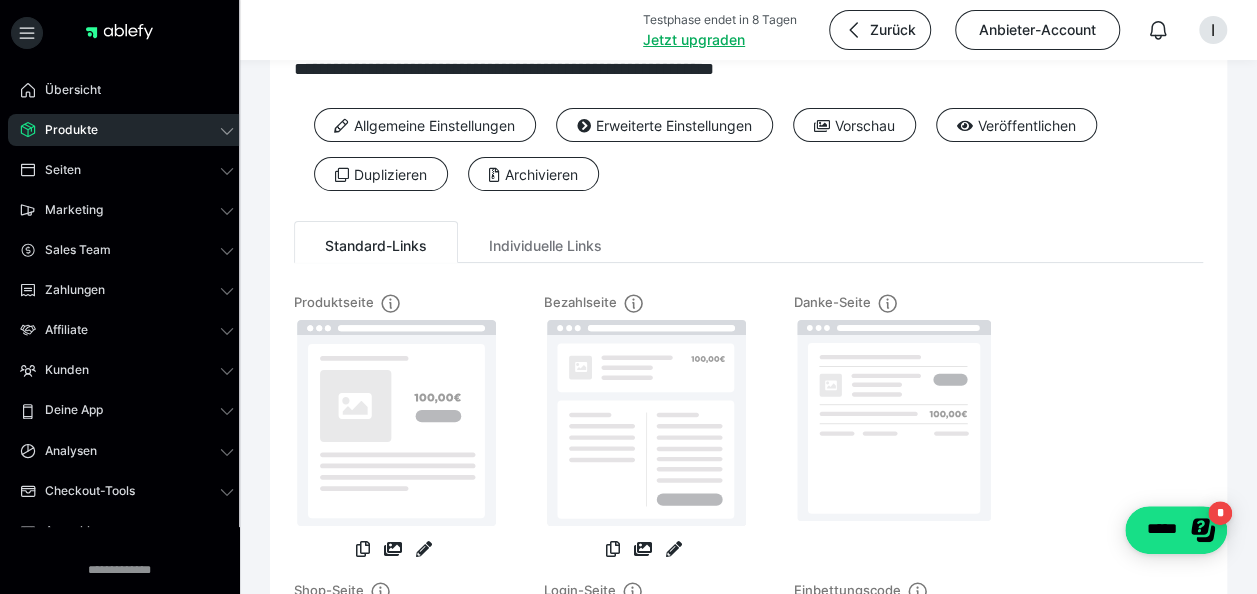 click at bounding box center (646, 423) 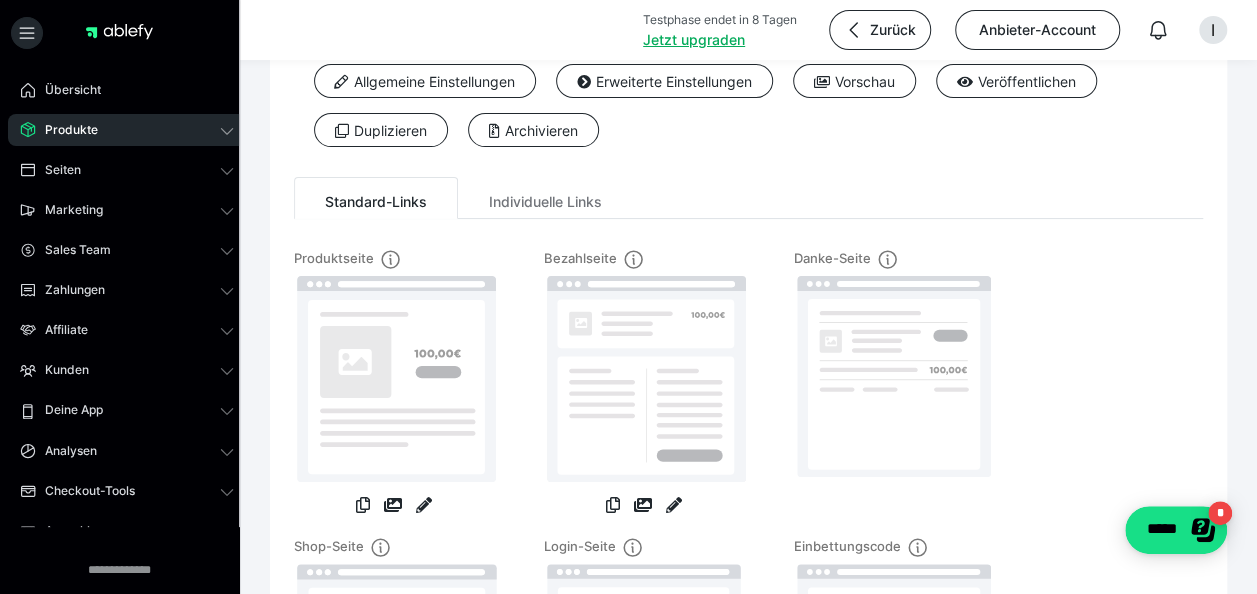 scroll, scrollTop: 154, scrollLeft: 0, axis: vertical 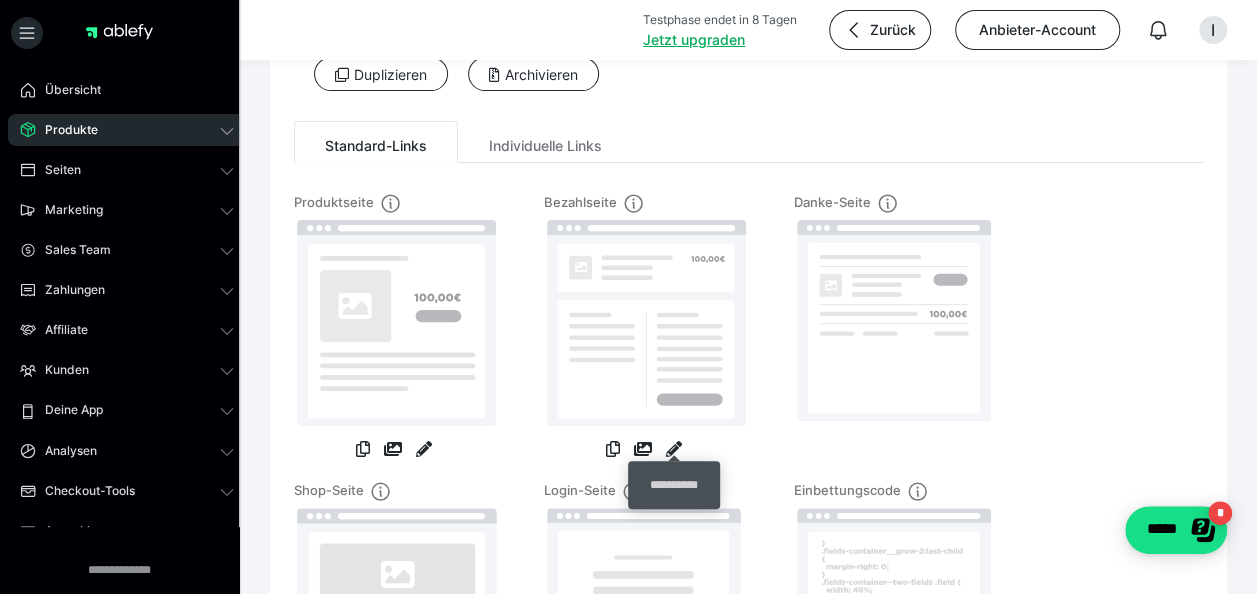 click at bounding box center [674, 449] 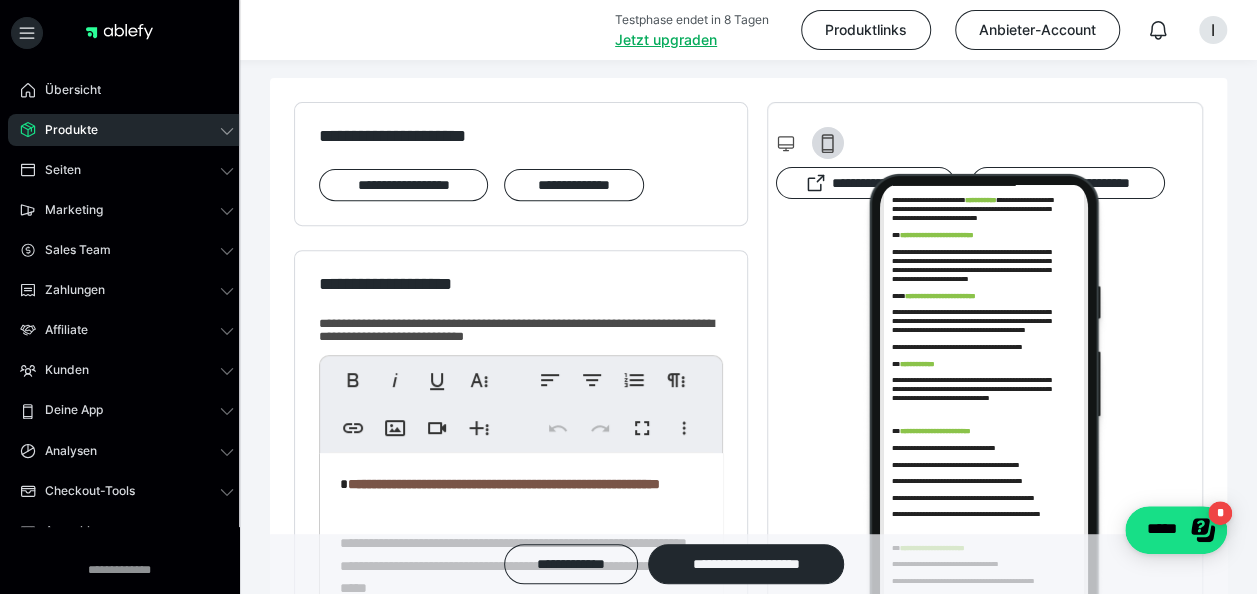scroll, scrollTop: 300, scrollLeft: 0, axis: vertical 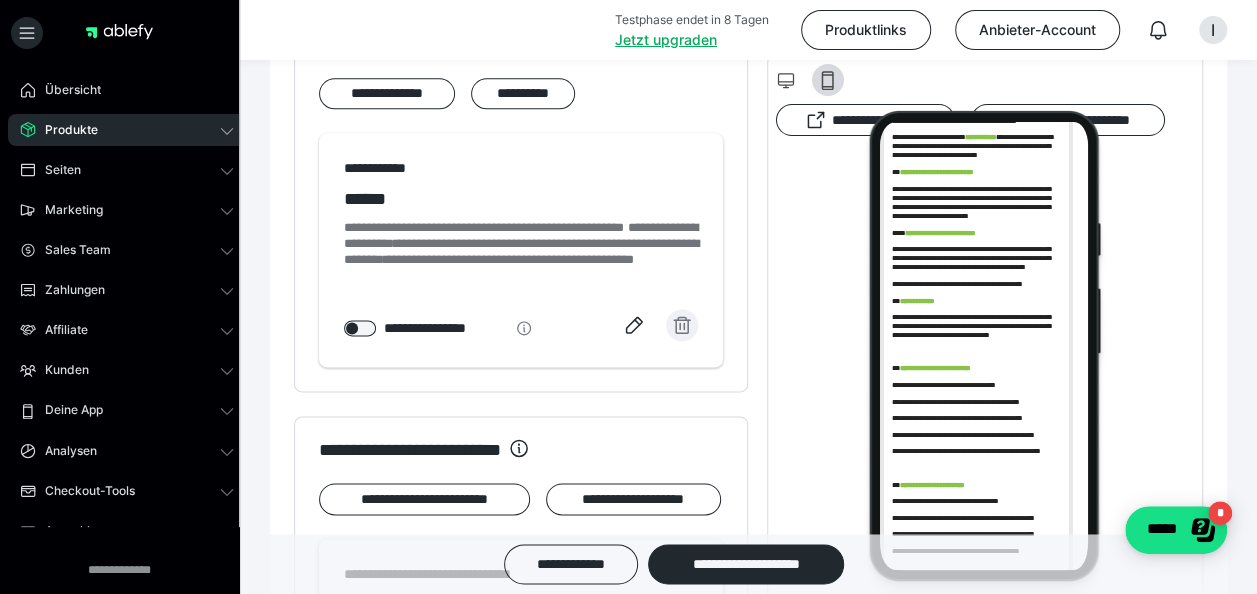 click 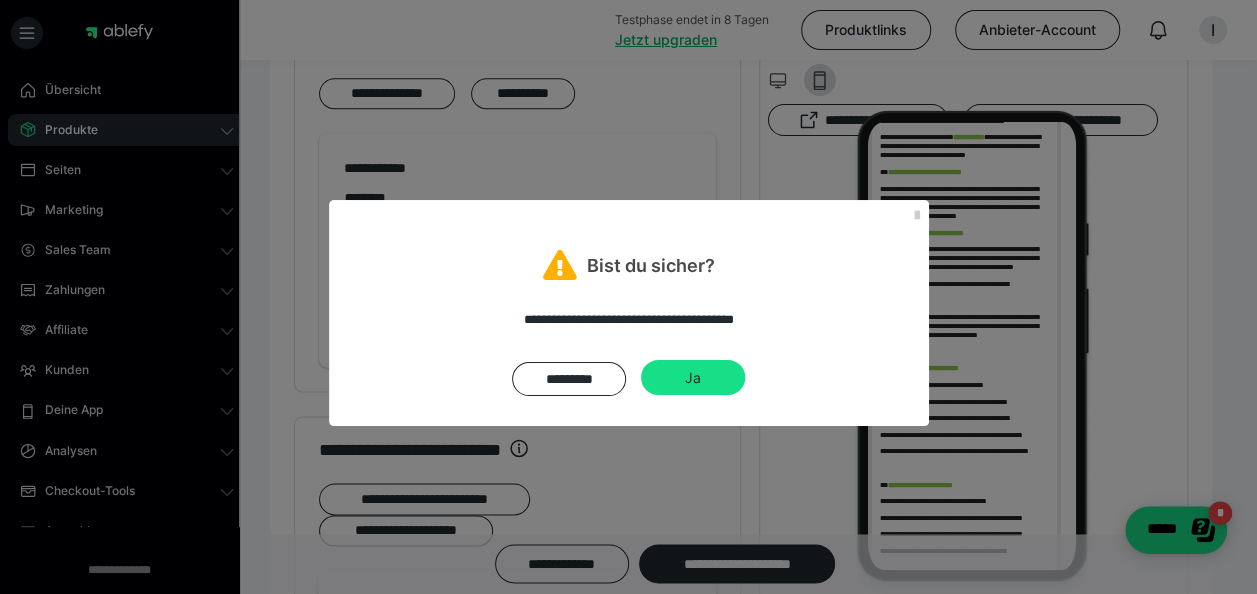 click on "Ja" at bounding box center (693, 378) 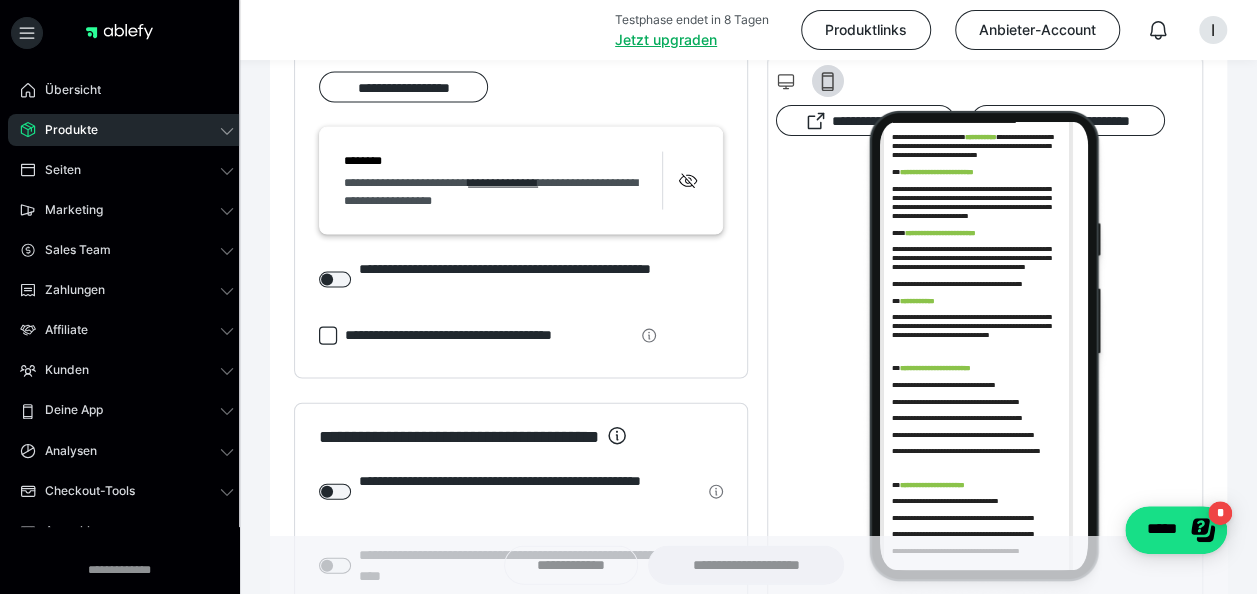 scroll, scrollTop: 1975, scrollLeft: 0, axis: vertical 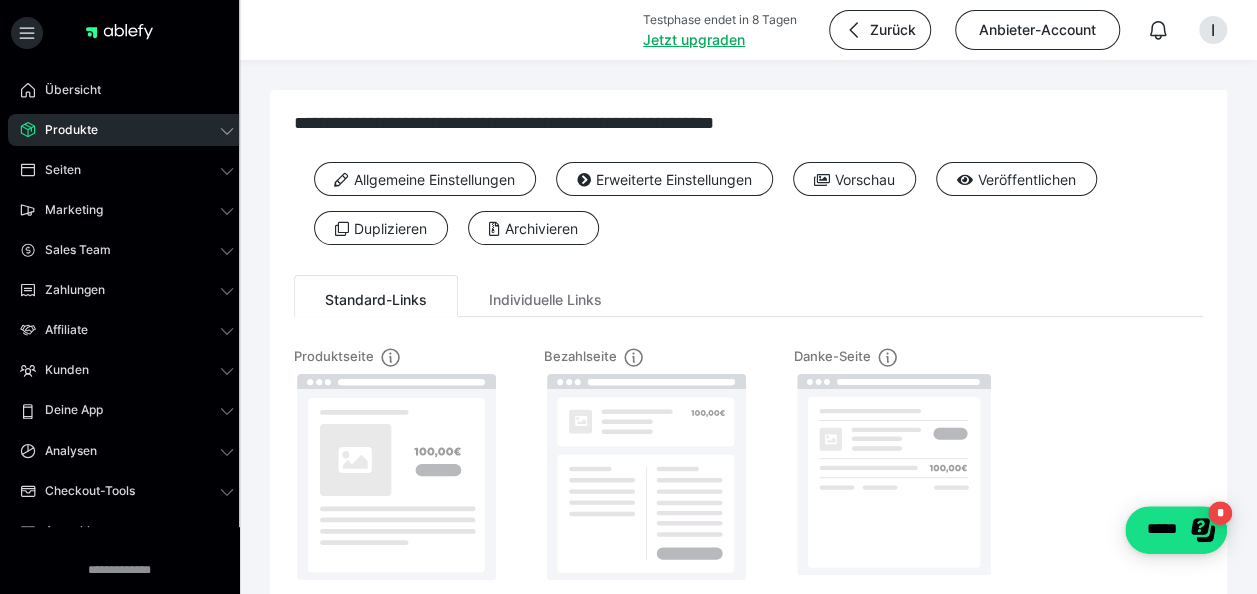click on "Allgemeine Einstellungen" at bounding box center [425, 179] 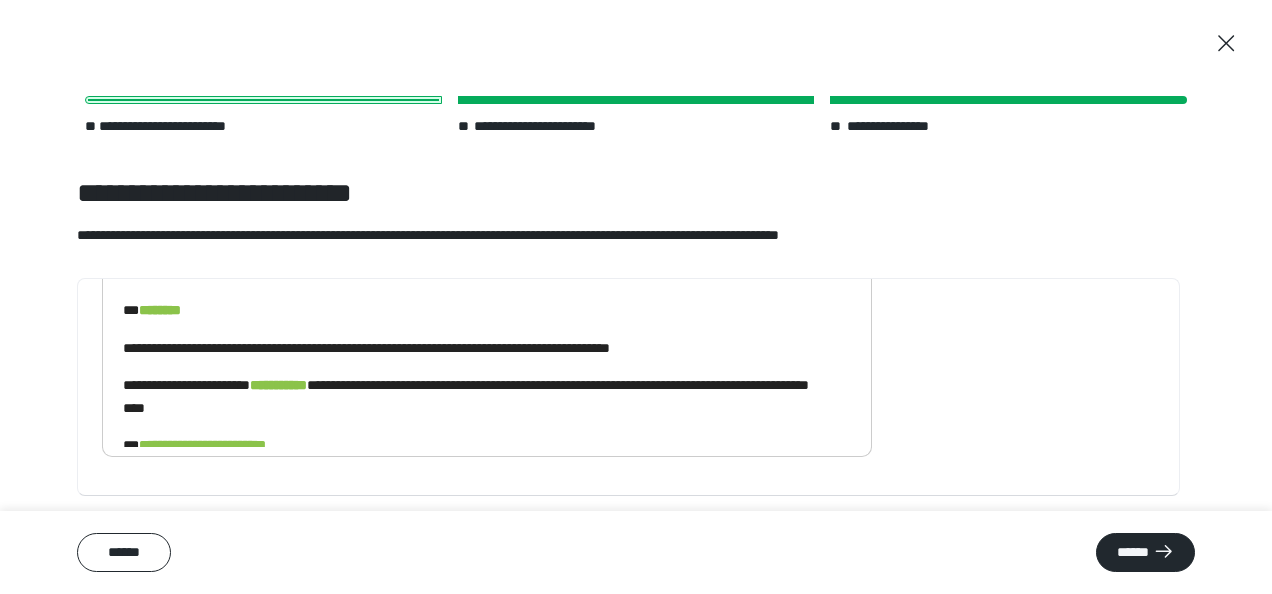 scroll, scrollTop: 0, scrollLeft: 0, axis: both 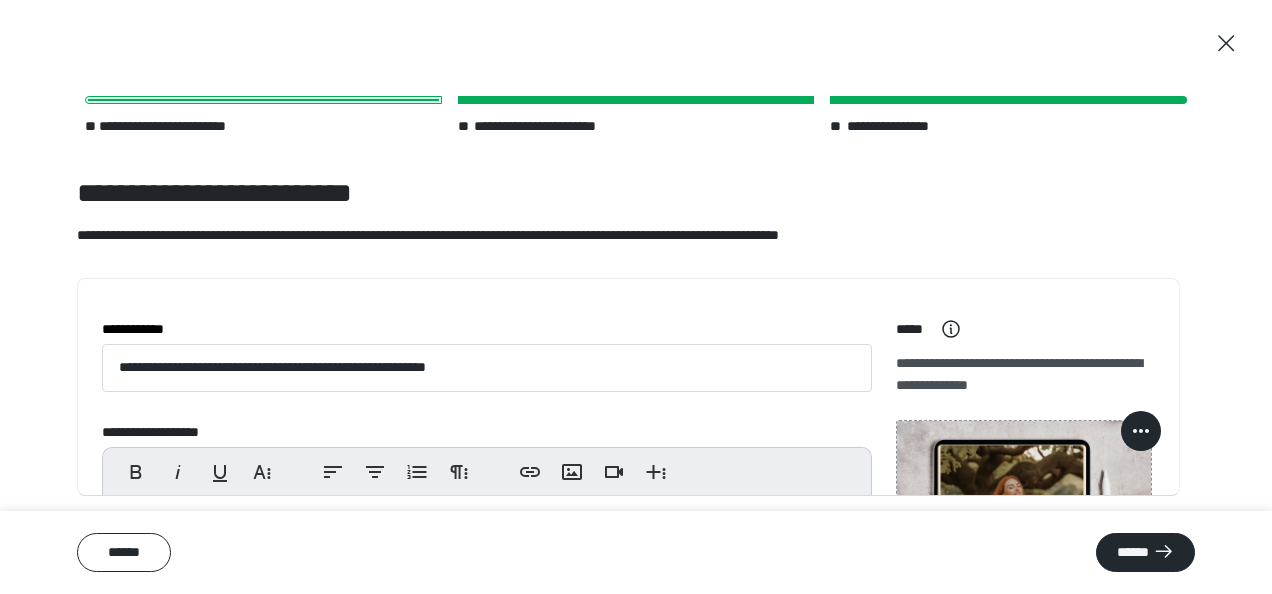 click 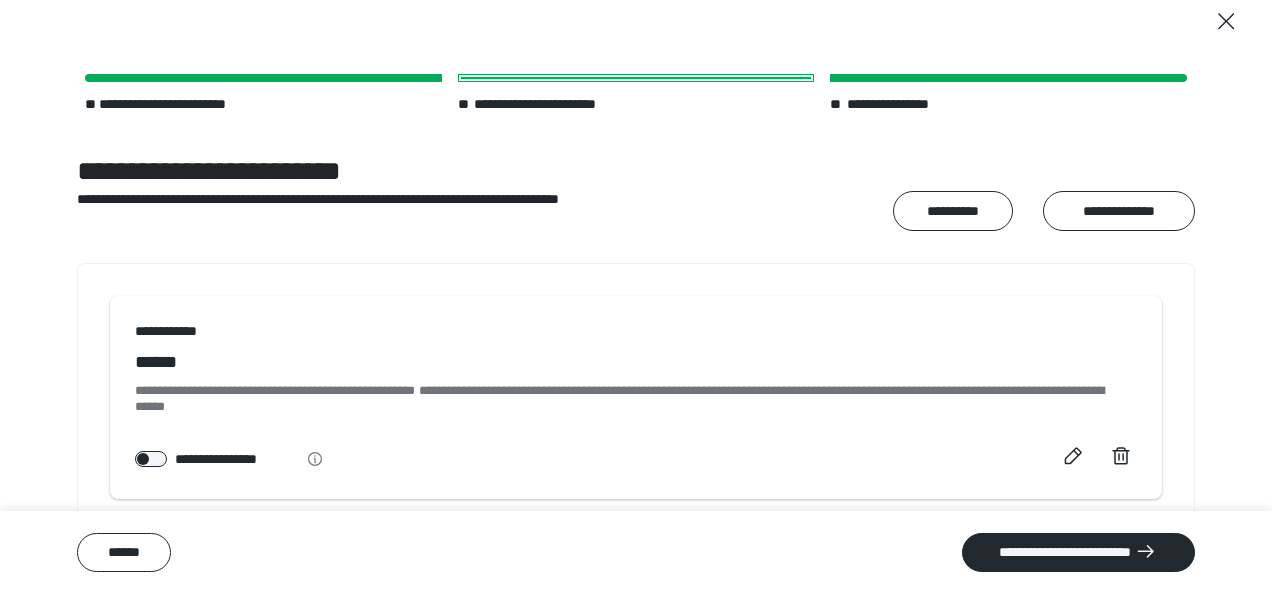 scroll, scrollTop: 40, scrollLeft: 0, axis: vertical 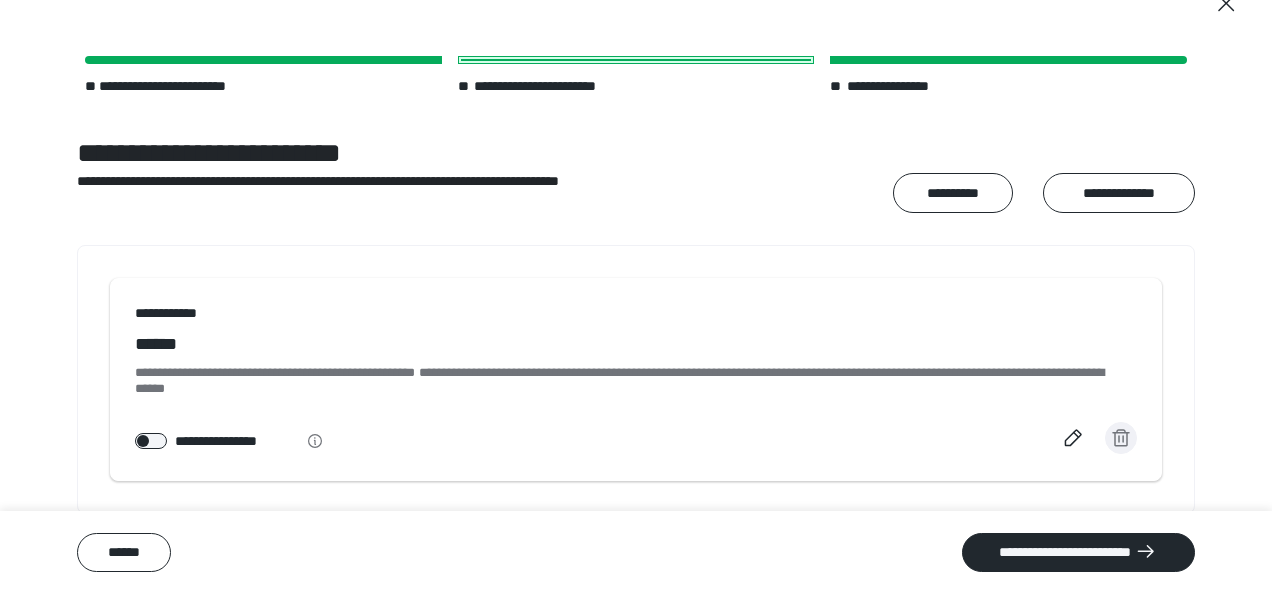 click 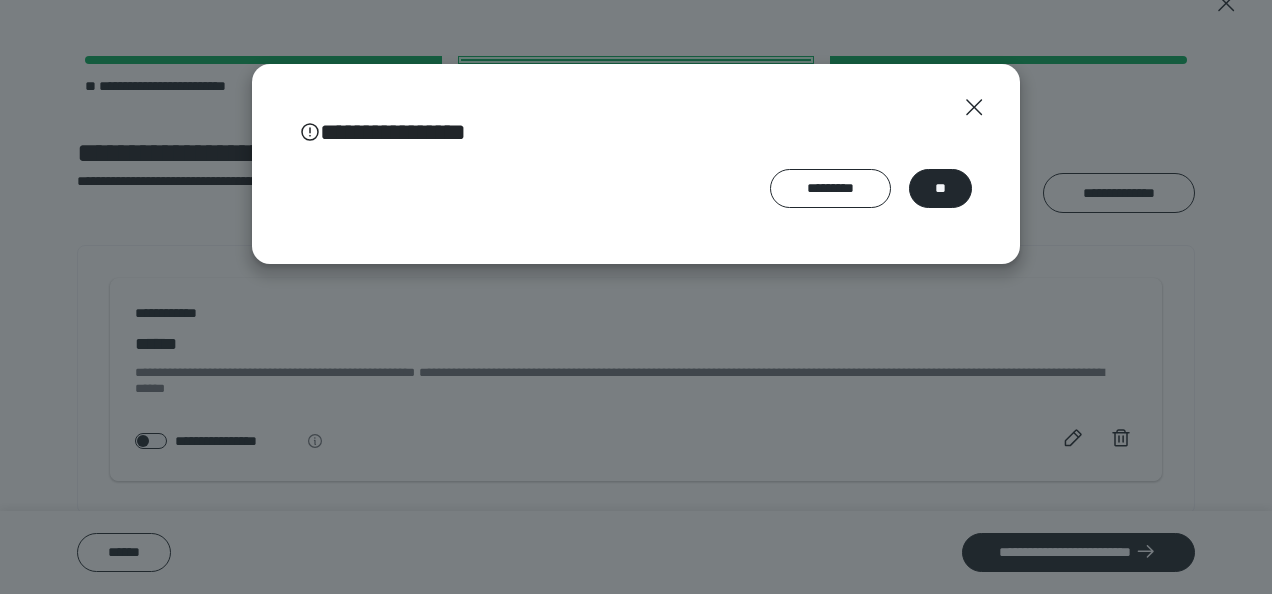 click on "**" at bounding box center (940, 188) 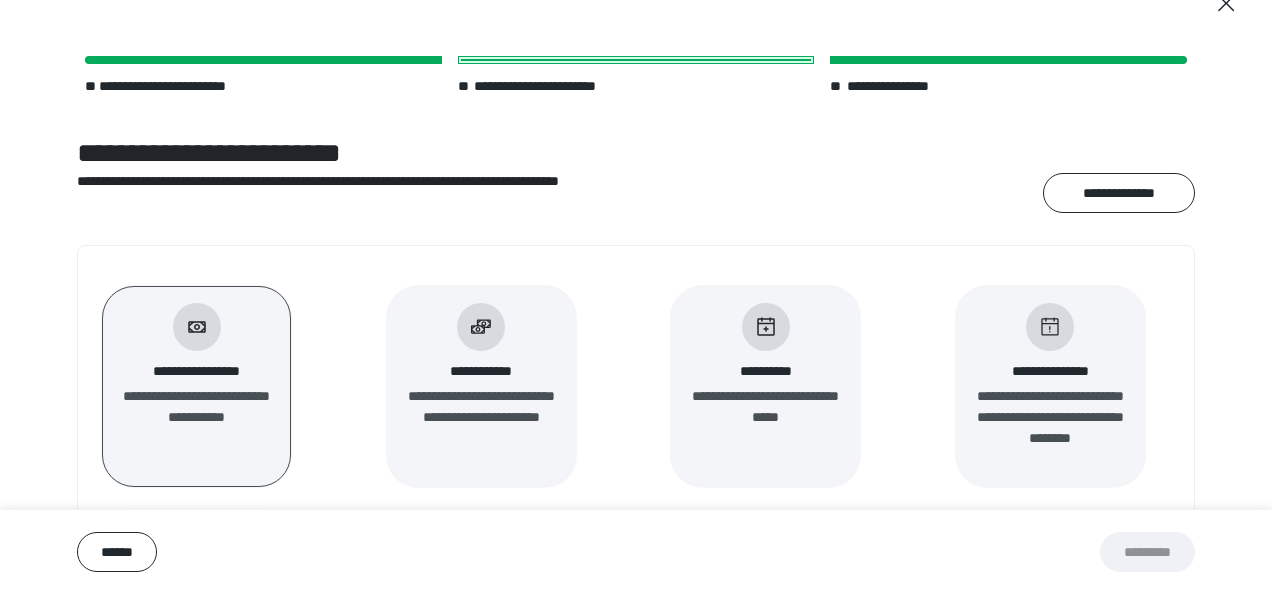 scroll, scrollTop: 0, scrollLeft: 0, axis: both 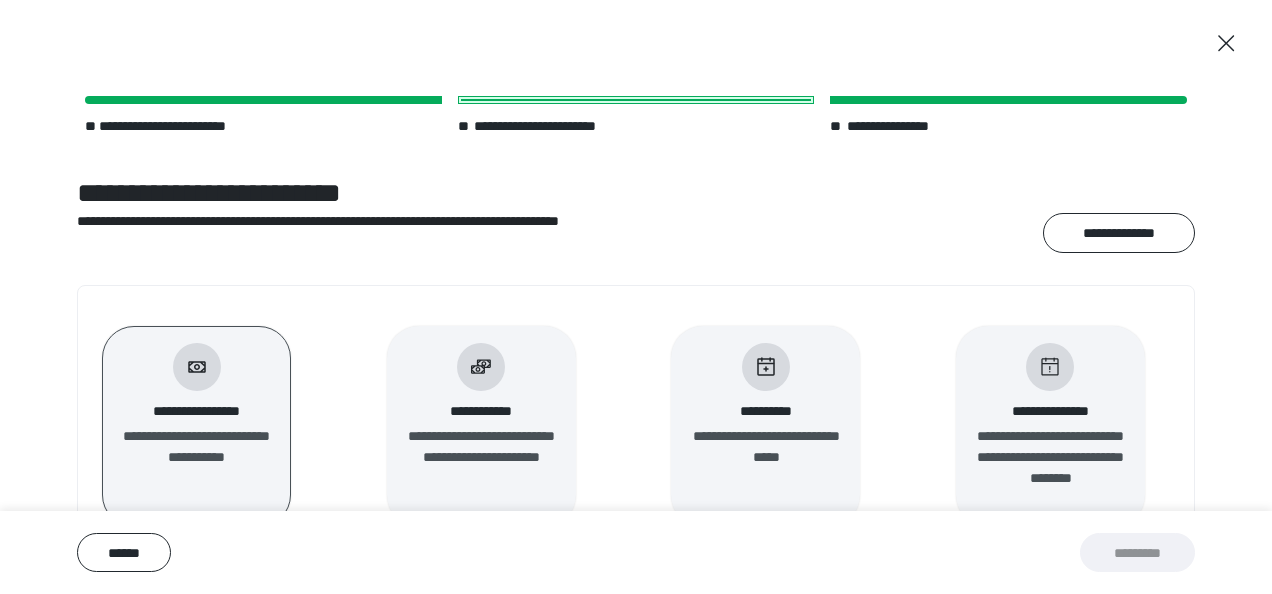 click on "**********" at bounding box center [197, 411] 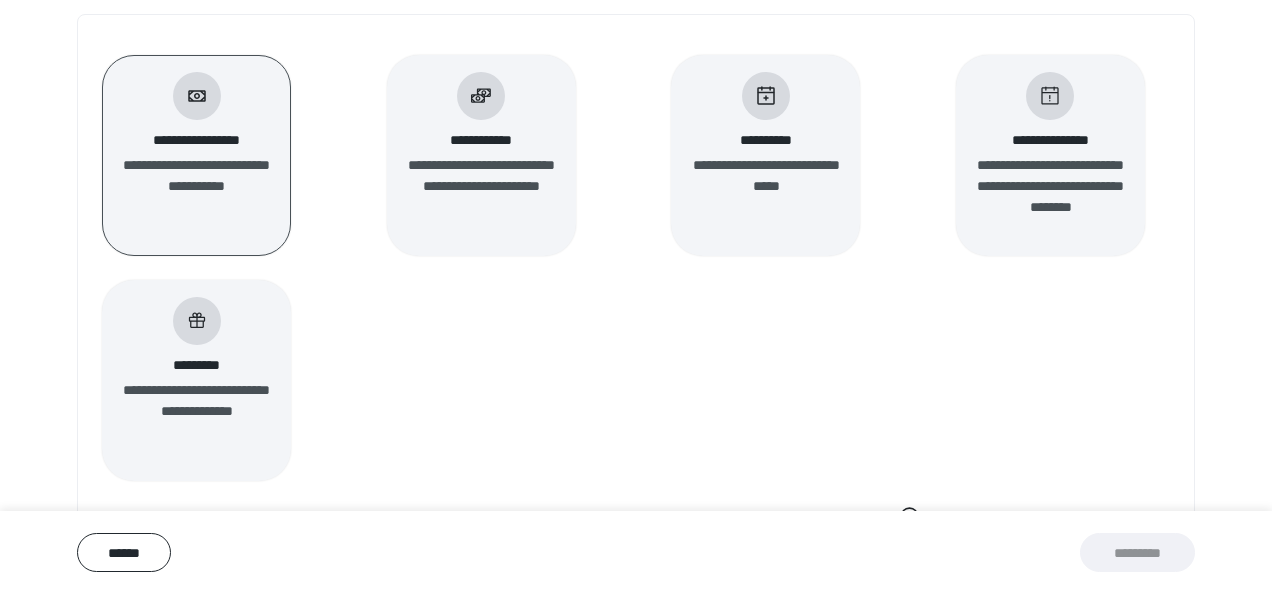 scroll, scrollTop: 300, scrollLeft: 0, axis: vertical 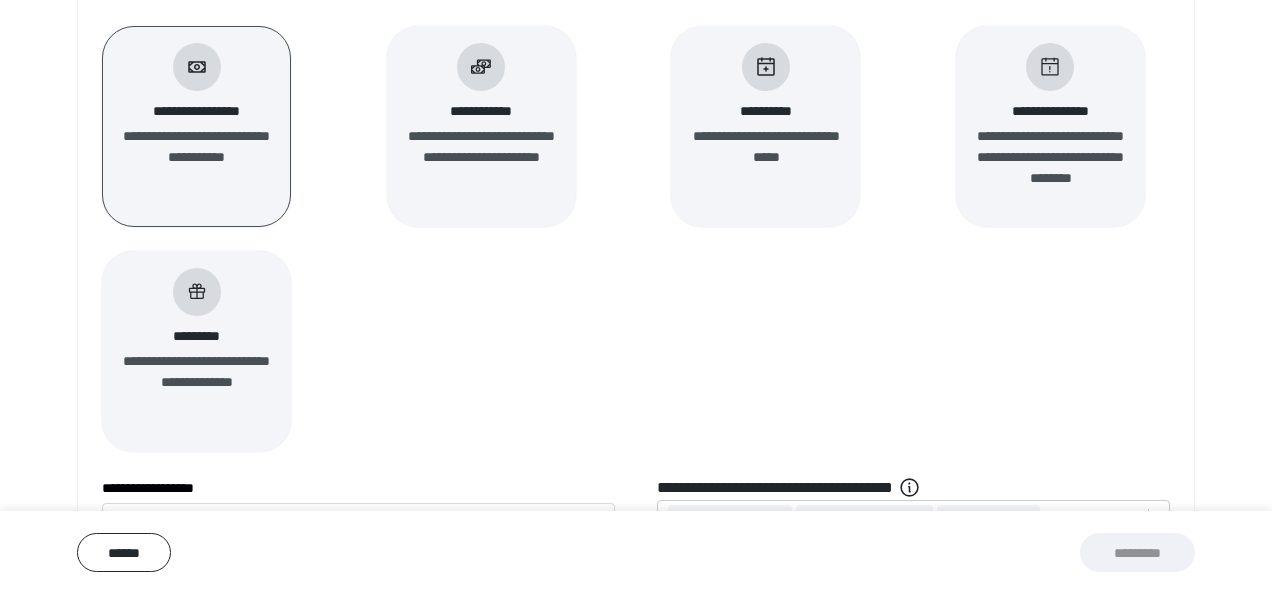 click on "**********" at bounding box center [636, 251] 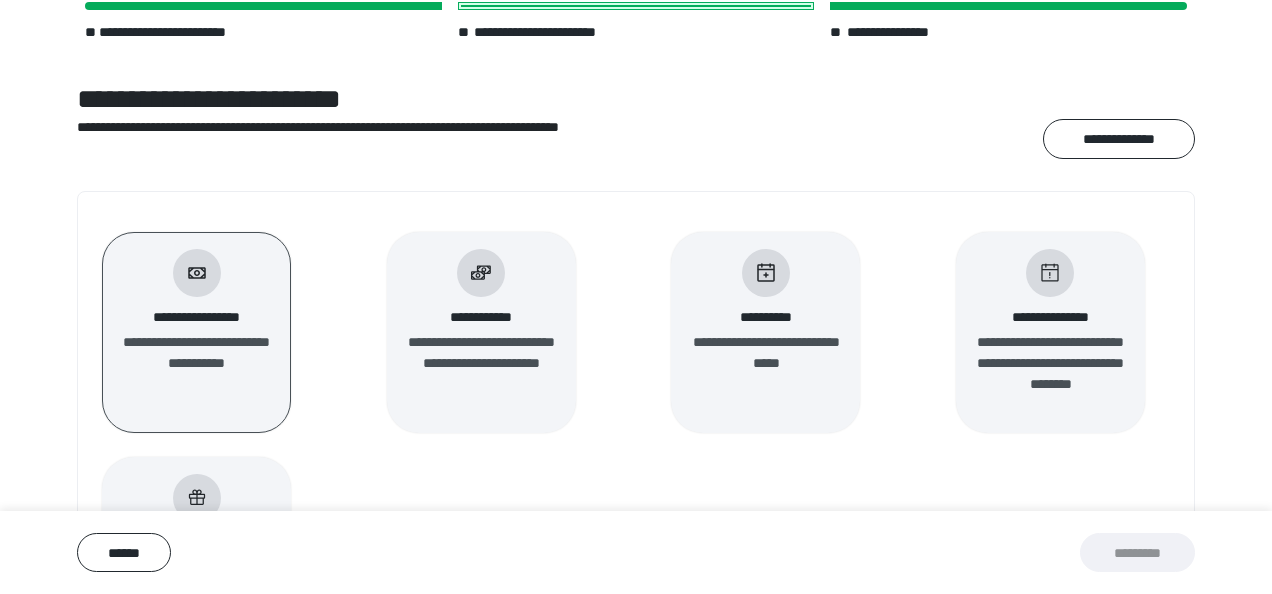 scroll, scrollTop: 0, scrollLeft: 0, axis: both 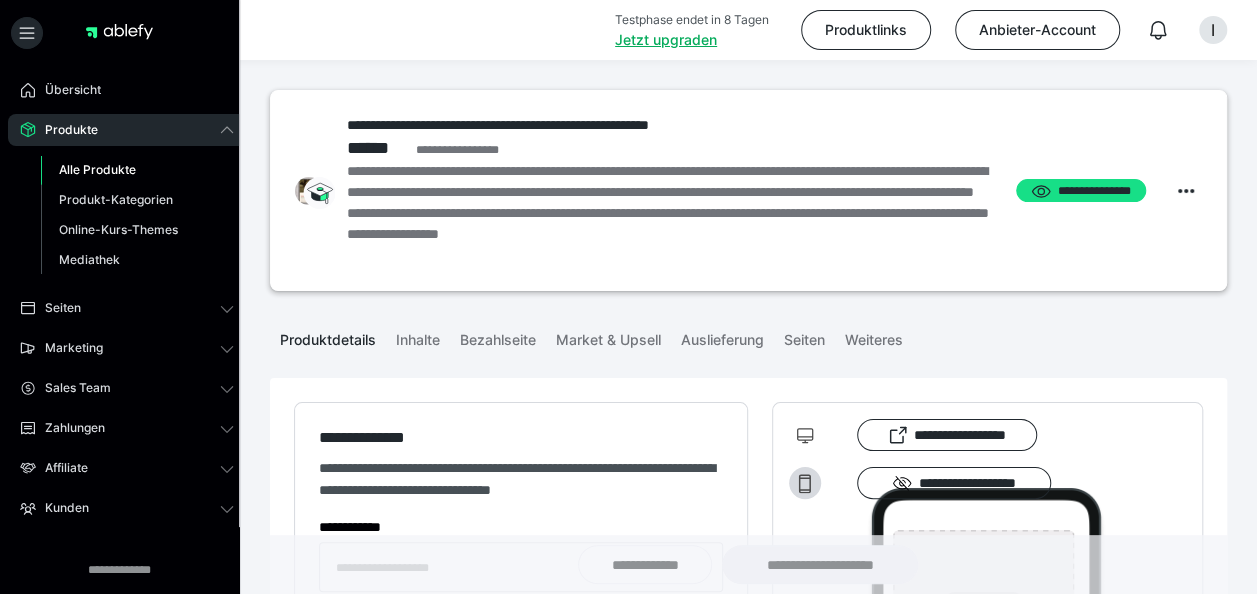 type on "**********" 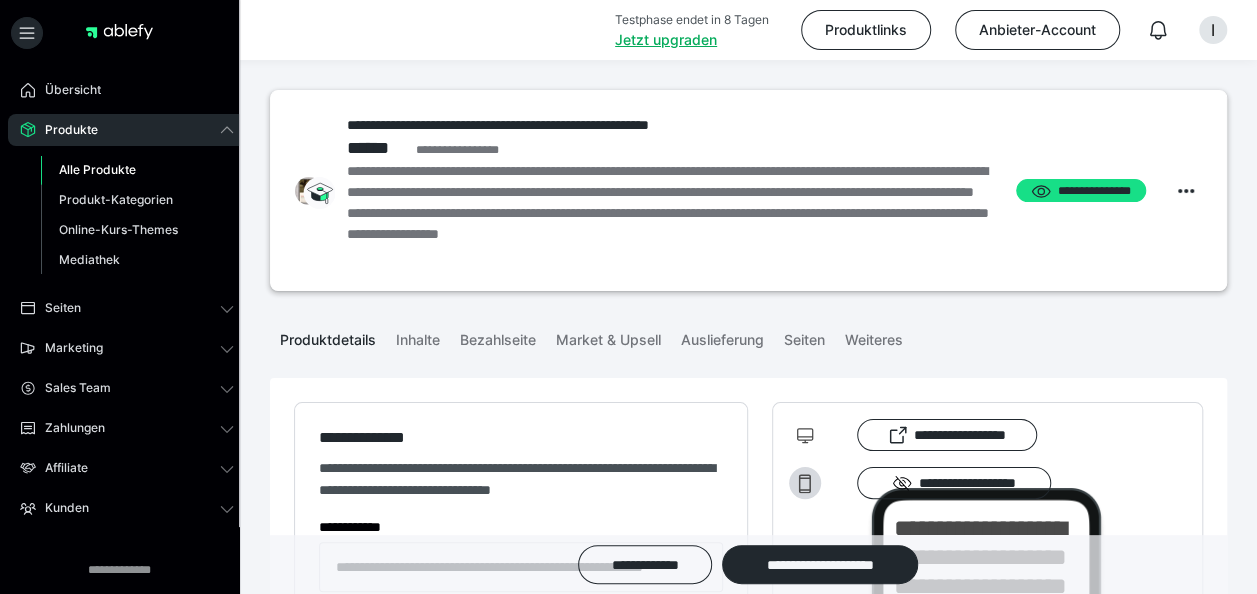 type on "**********" 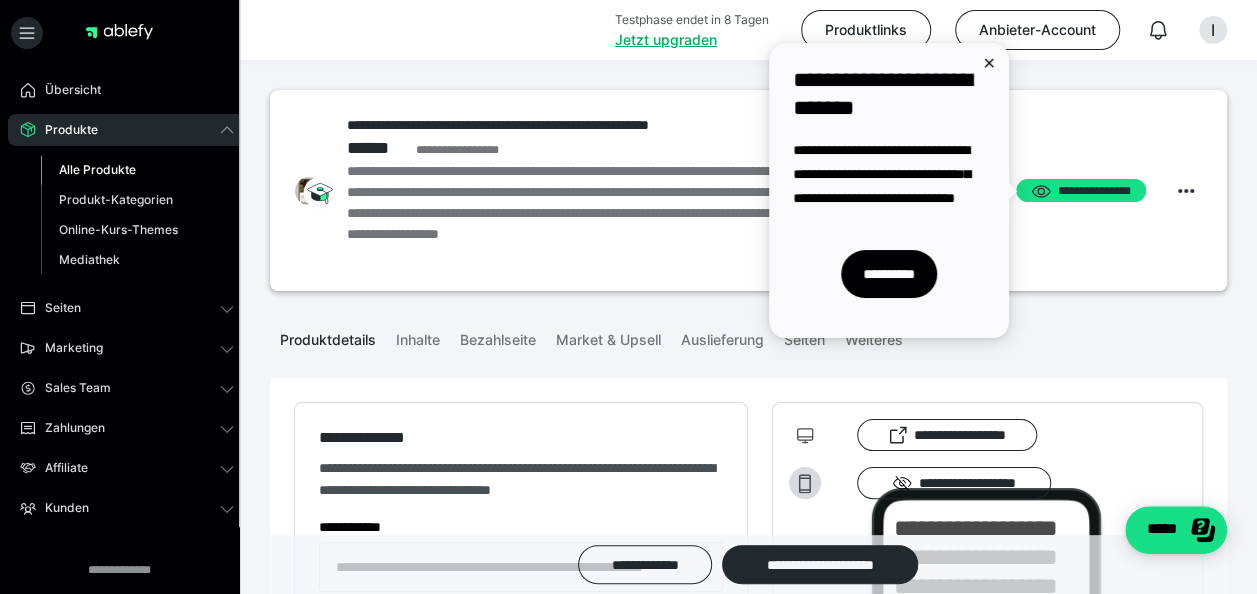 scroll, scrollTop: 0, scrollLeft: 0, axis: both 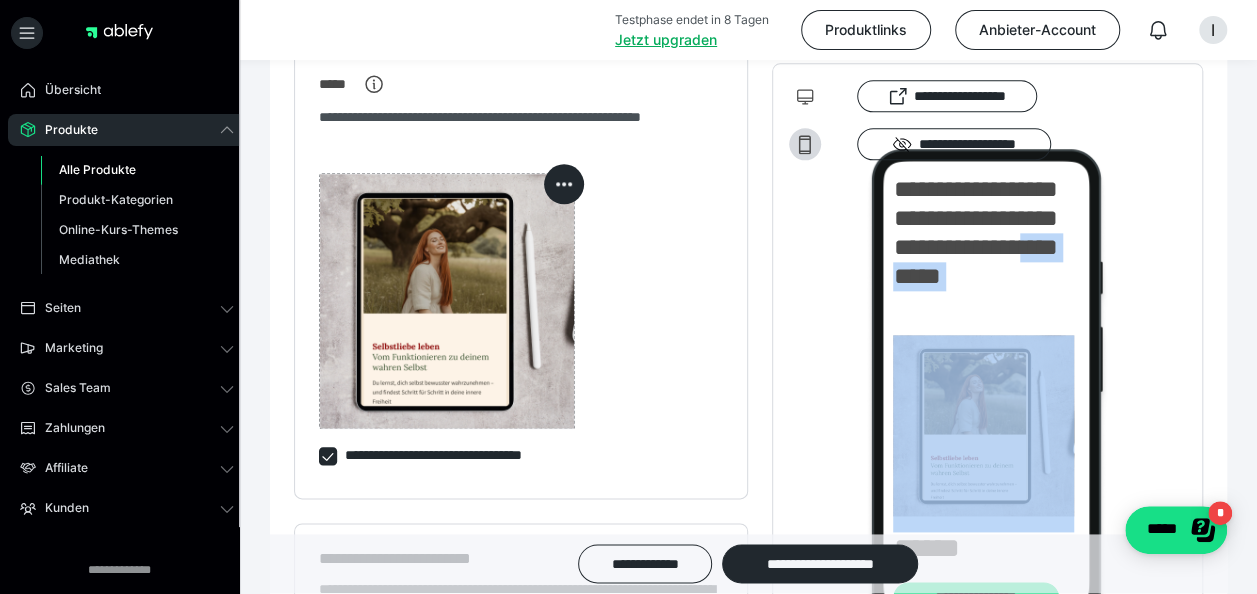 drag, startPoint x: 1032, startPoint y: 279, endPoint x: 1032, endPoint y: 345, distance: 66 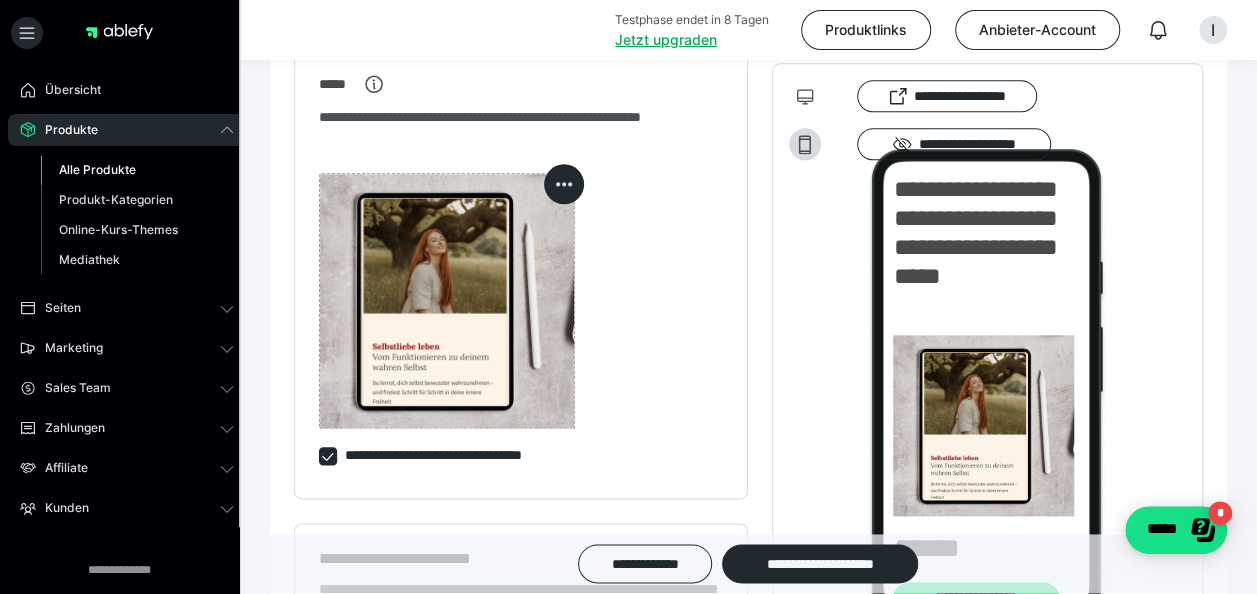 click on "**********" at bounding box center (987, 360) 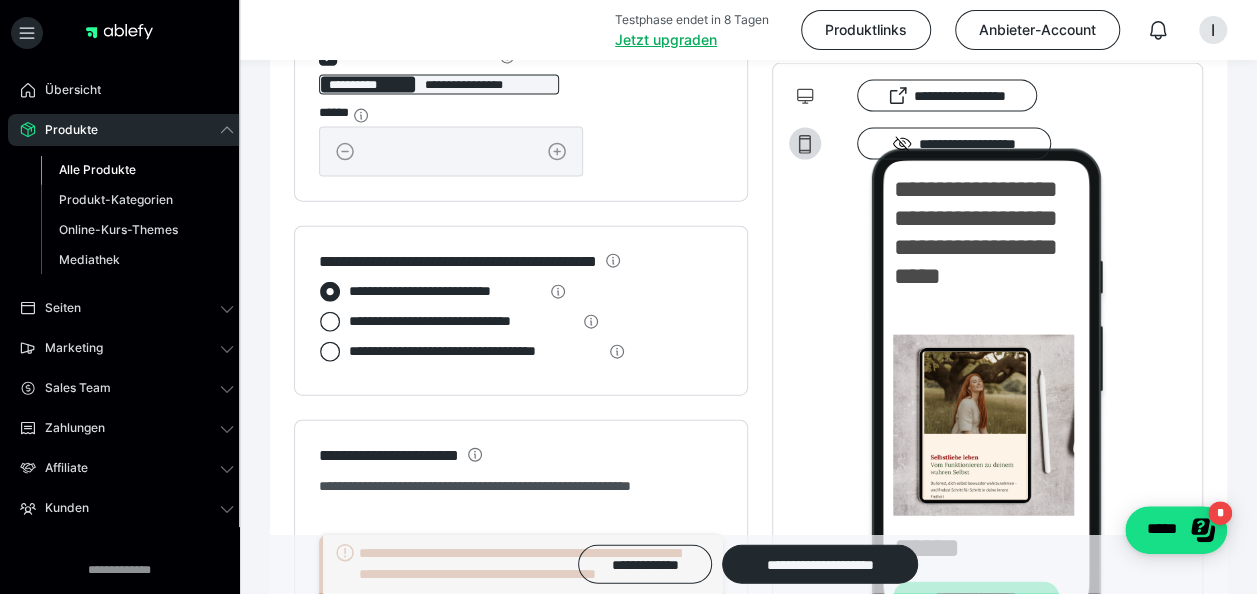 scroll, scrollTop: 2185, scrollLeft: 0, axis: vertical 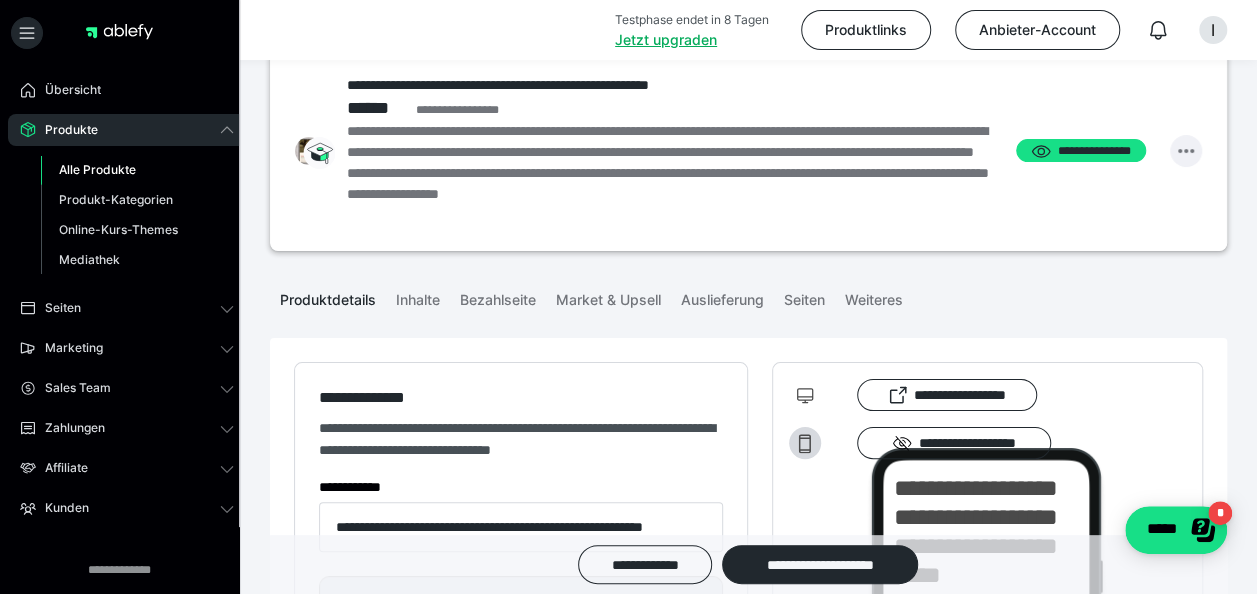 click 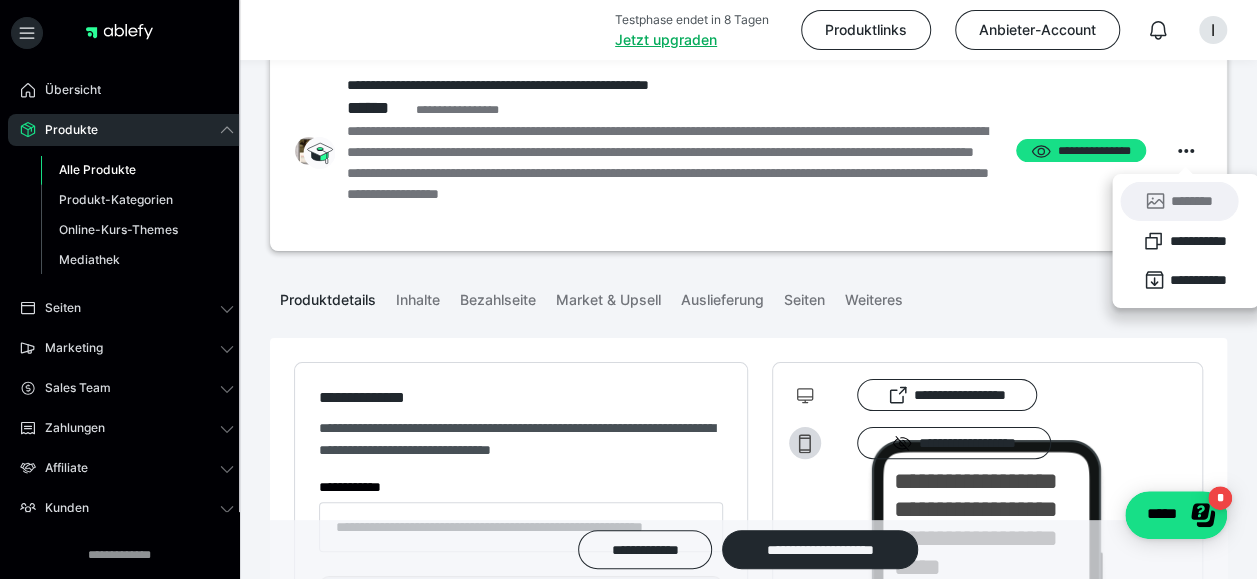 click on "********" at bounding box center [1179, 201] 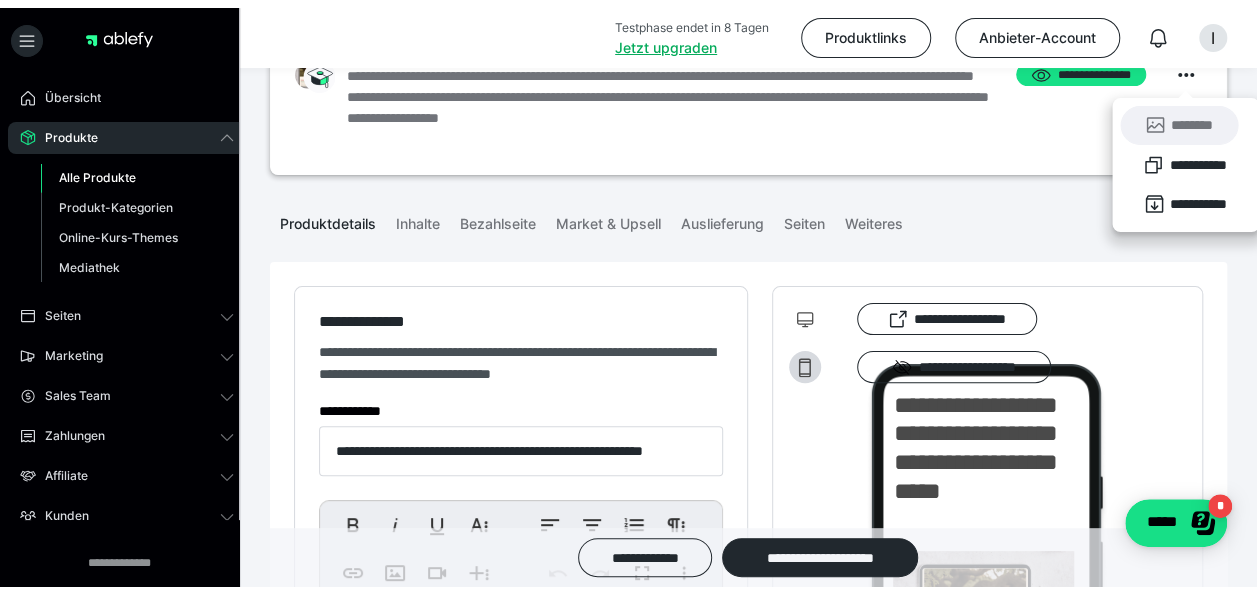 scroll, scrollTop: 240, scrollLeft: 0, axis: vertical 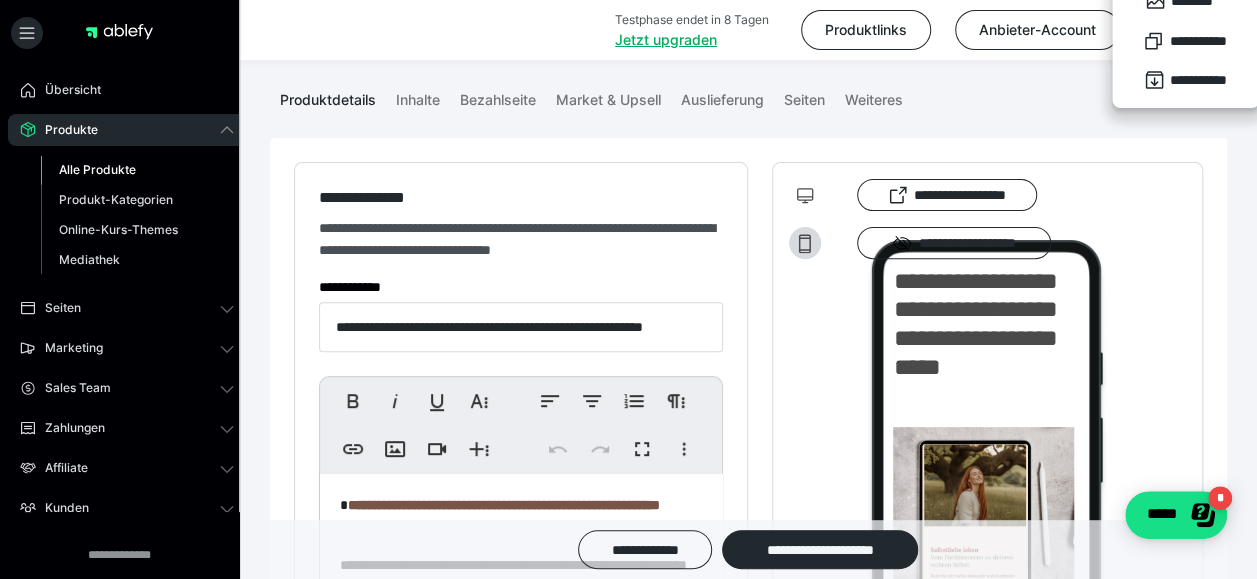 click on "Bezahlseite" at bounding box center [498, 96] 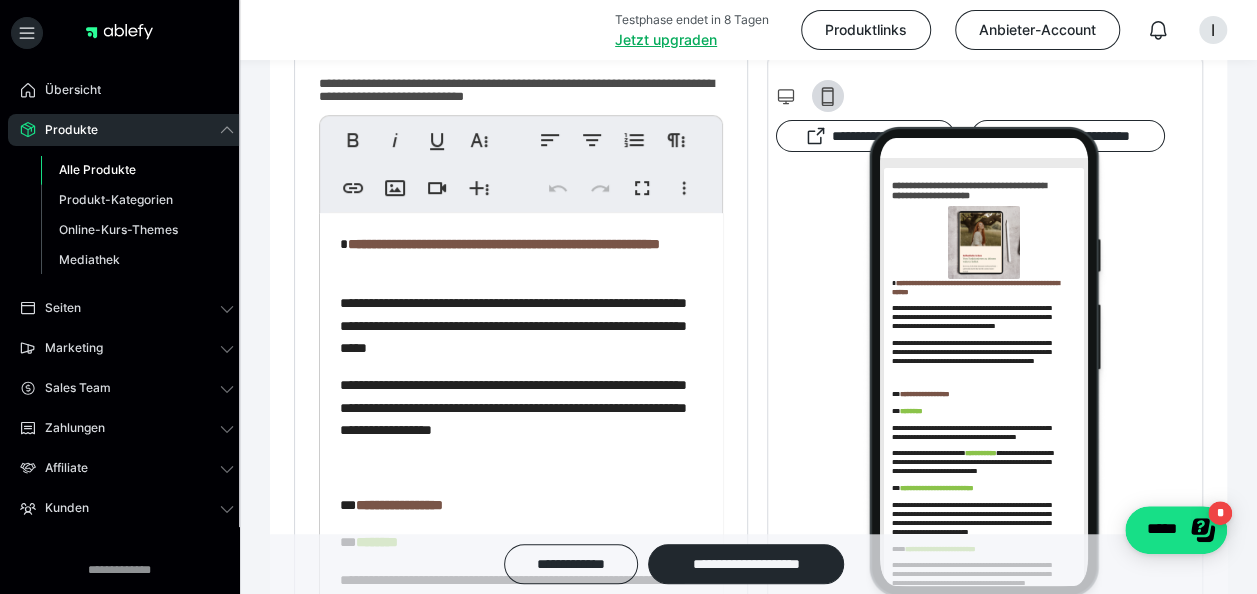 scroll, scrollTop: 0, scrollLeft: 0, axis: both 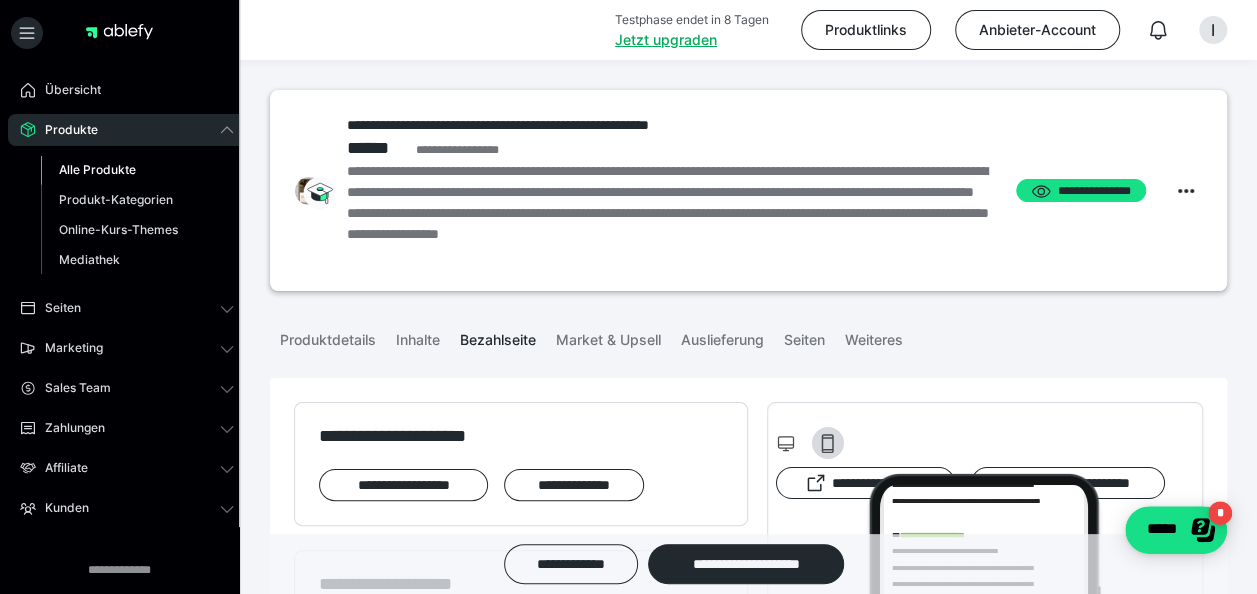 click on "Produktdetails" at bounding box center [328, 336] 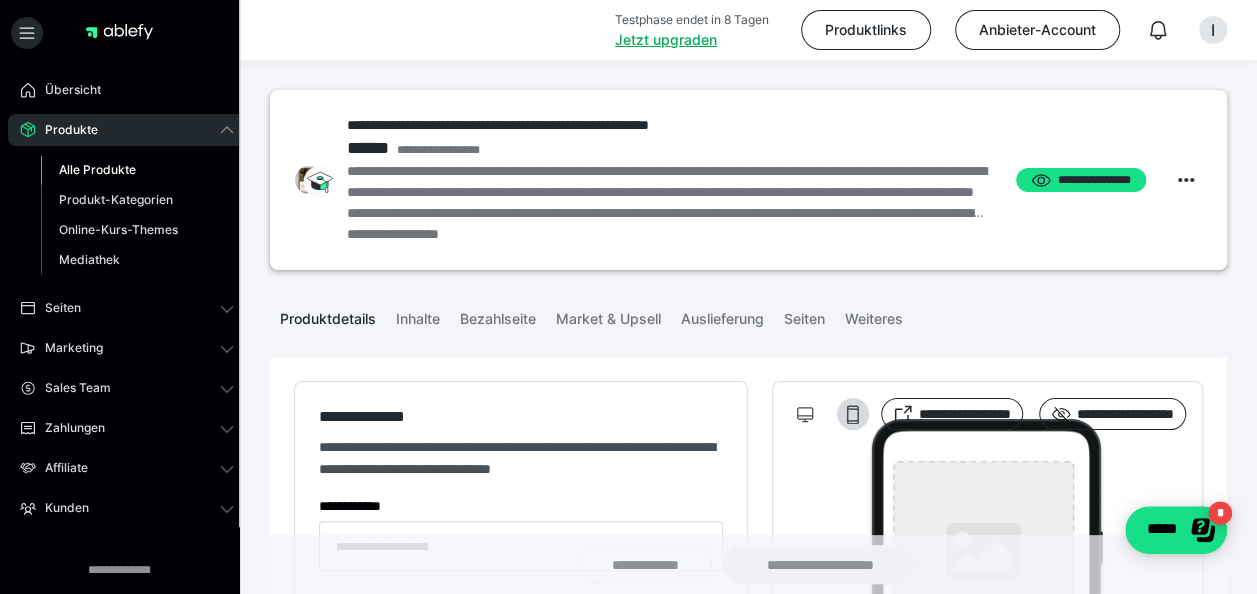 type on "**********" 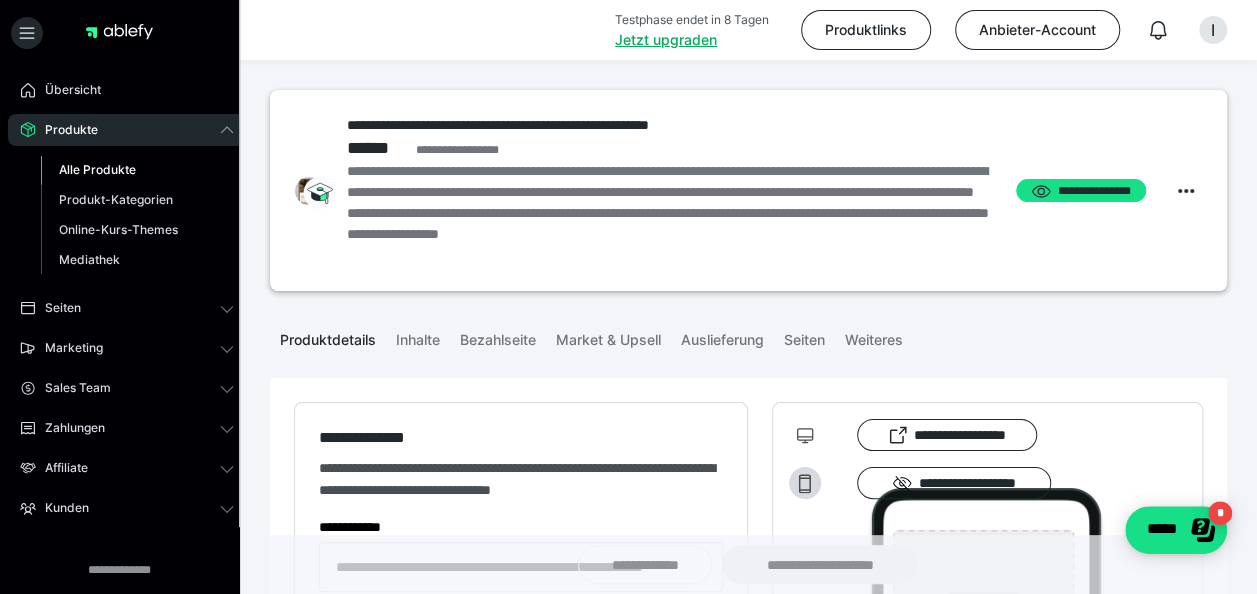 type on "**********" 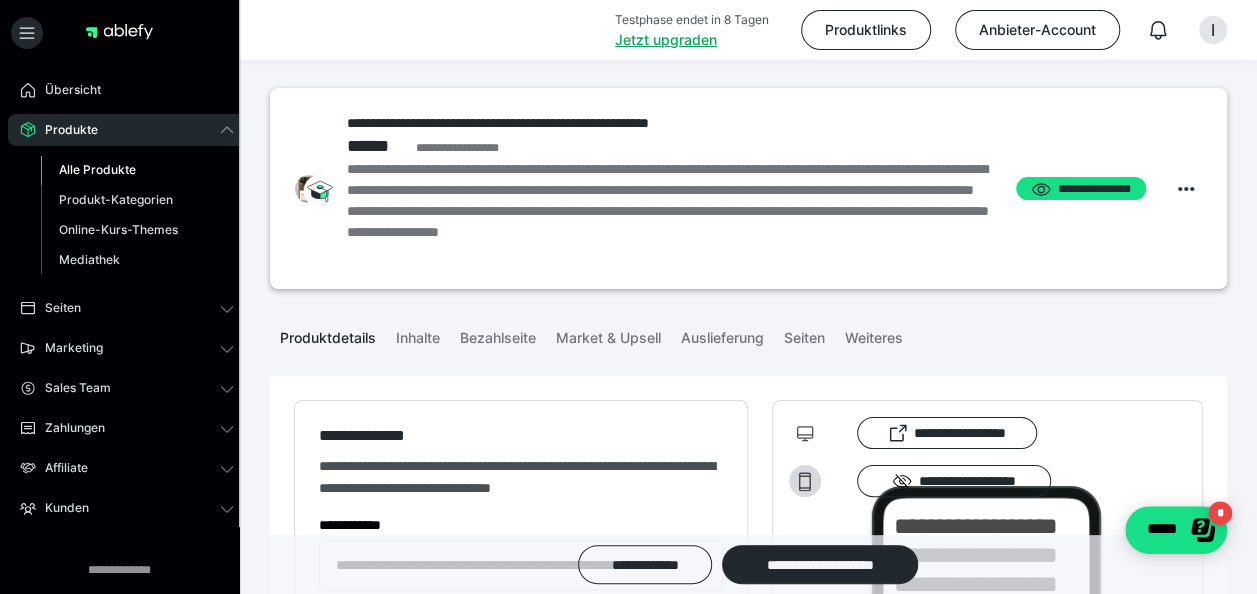 scroll, scrollTop: 0, scrollLeft: 0, axis: both 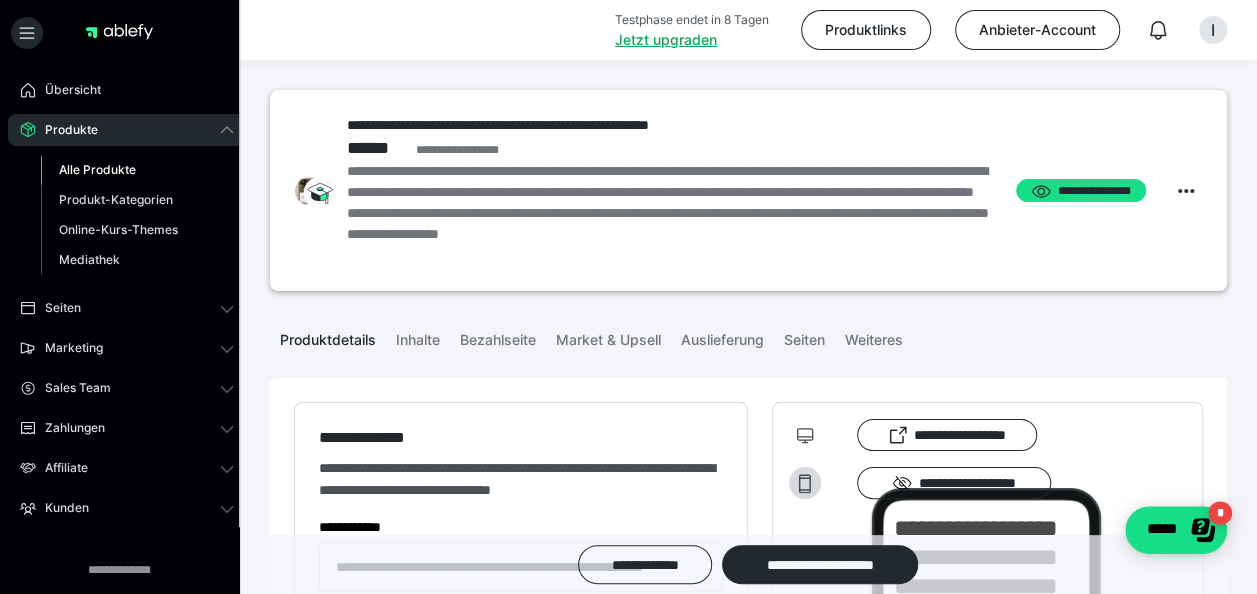 click on "Inhalte" at bounding box center [418, 336] 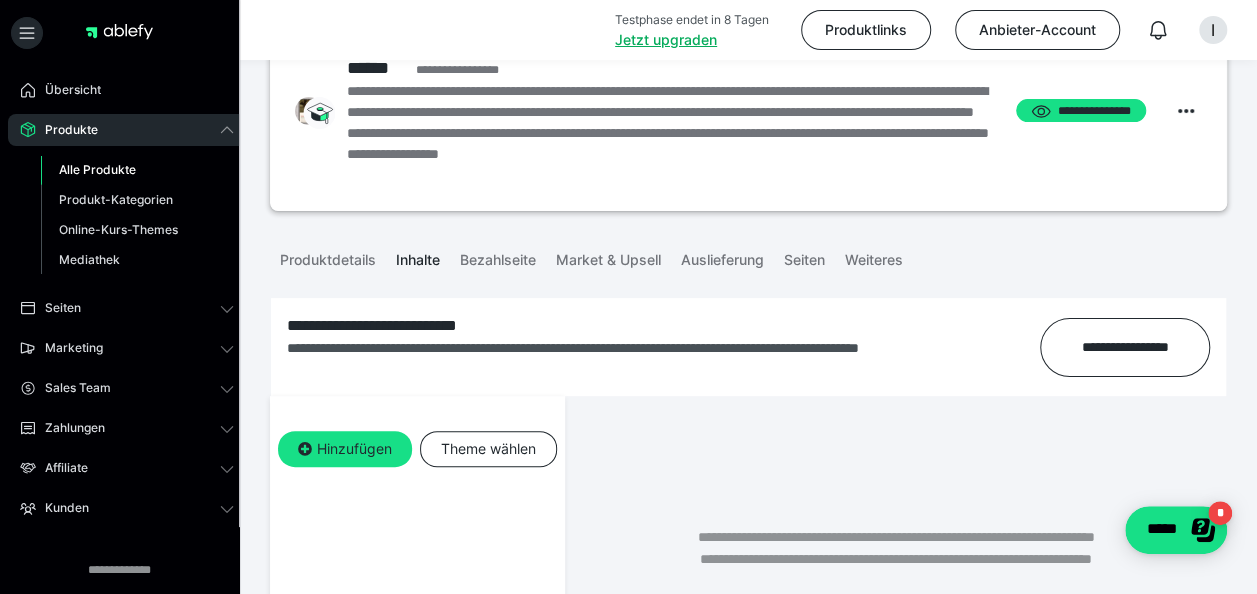 scroll, scrollTop: 0, scrollLeft: 0, axis: both 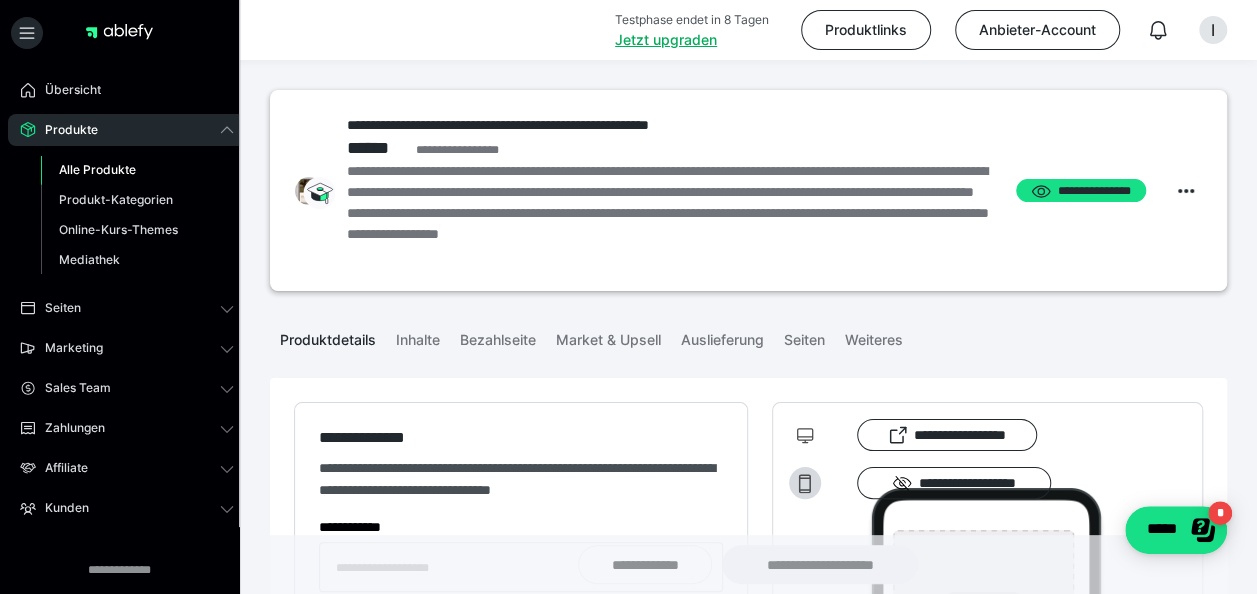type on "**********" 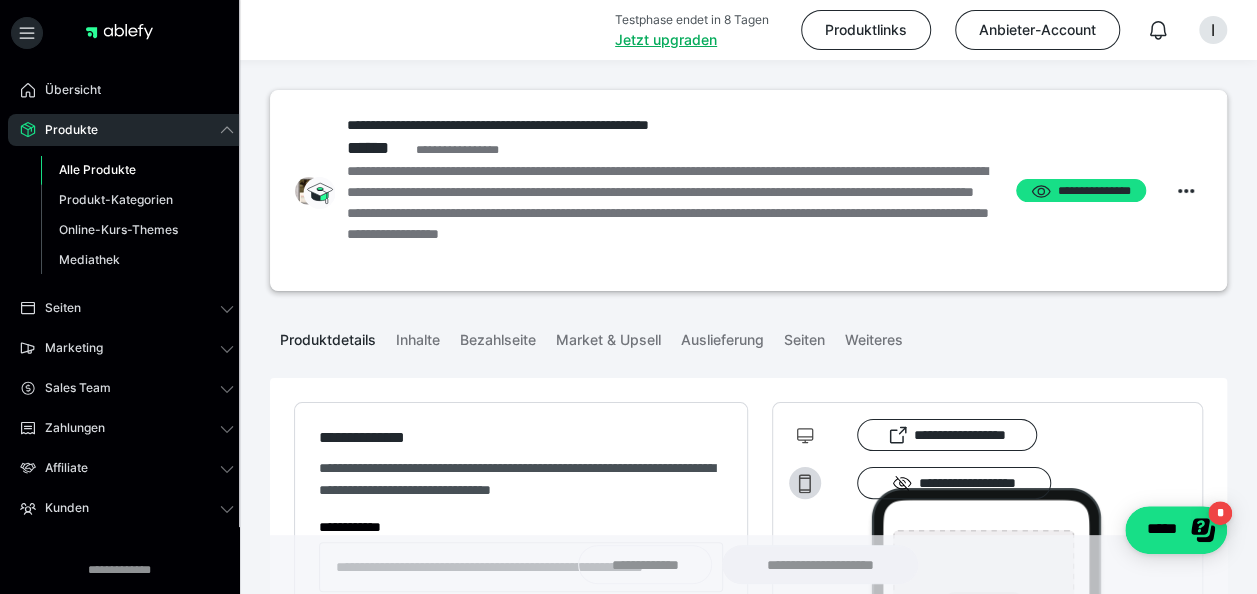 scroll, scrollTop: 240, scrollLeft: 0, axis: vertical 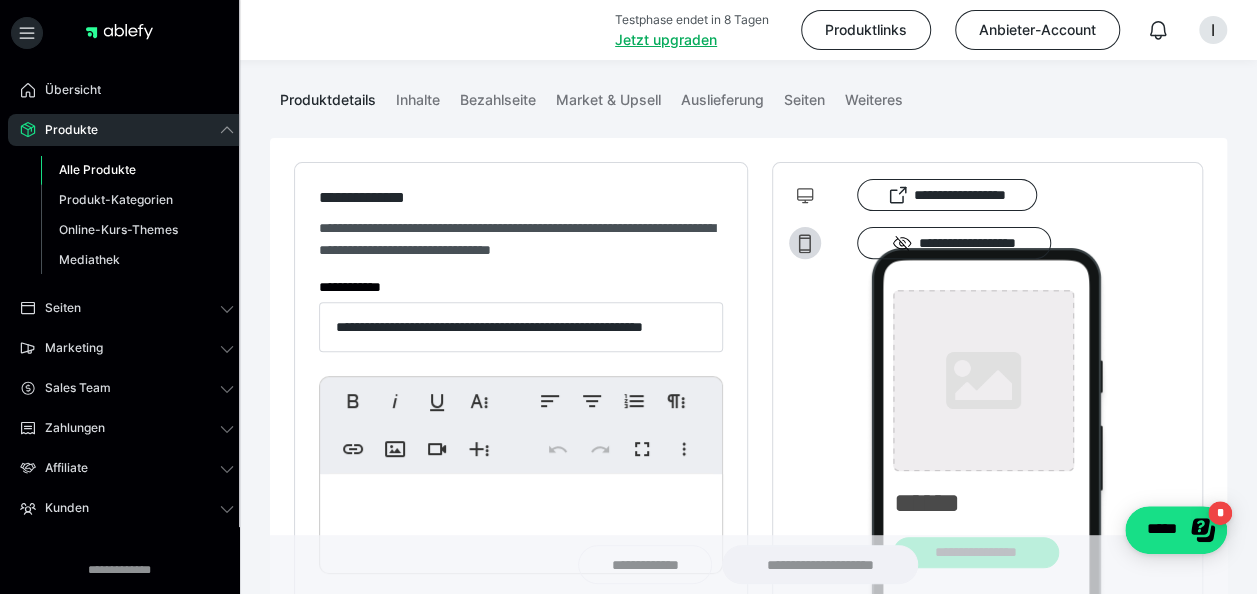 type on "**********" 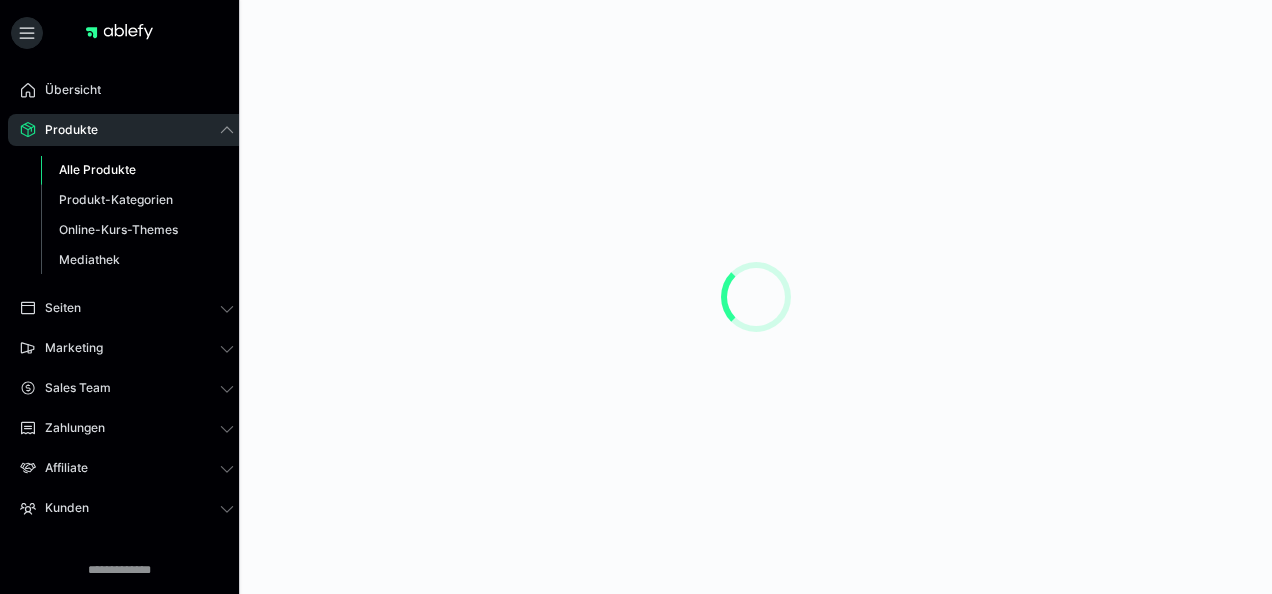 scroll, scrollTop: 0, scrollLeft: 0, axis: both 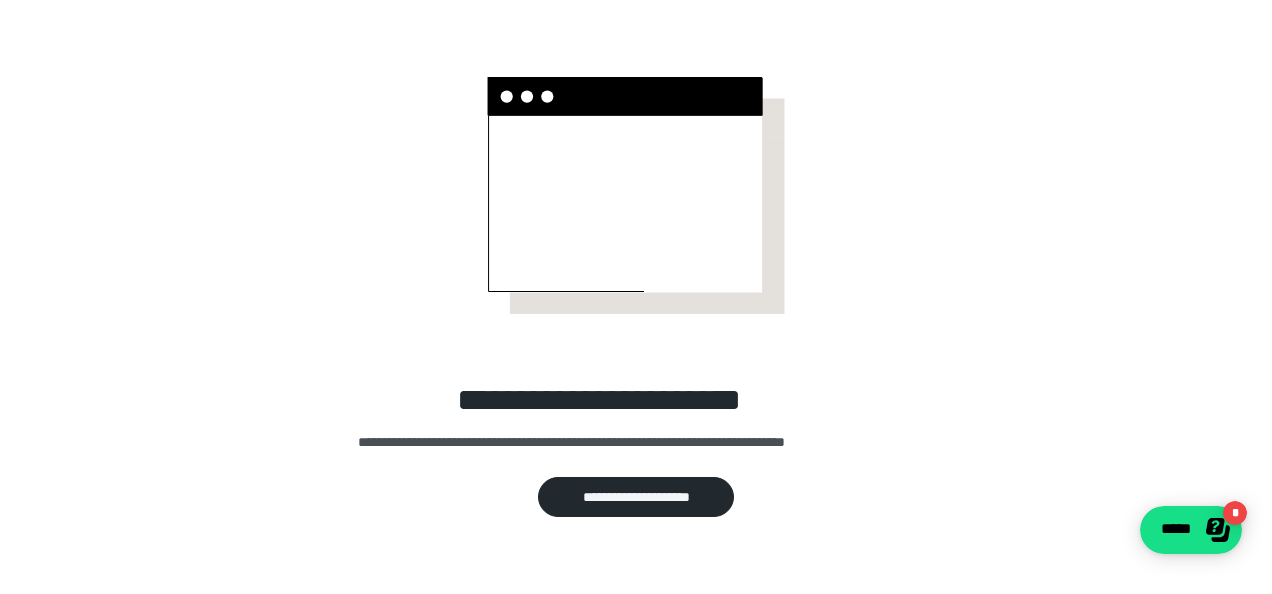 click on "**********" at bounding box center [636, 496] 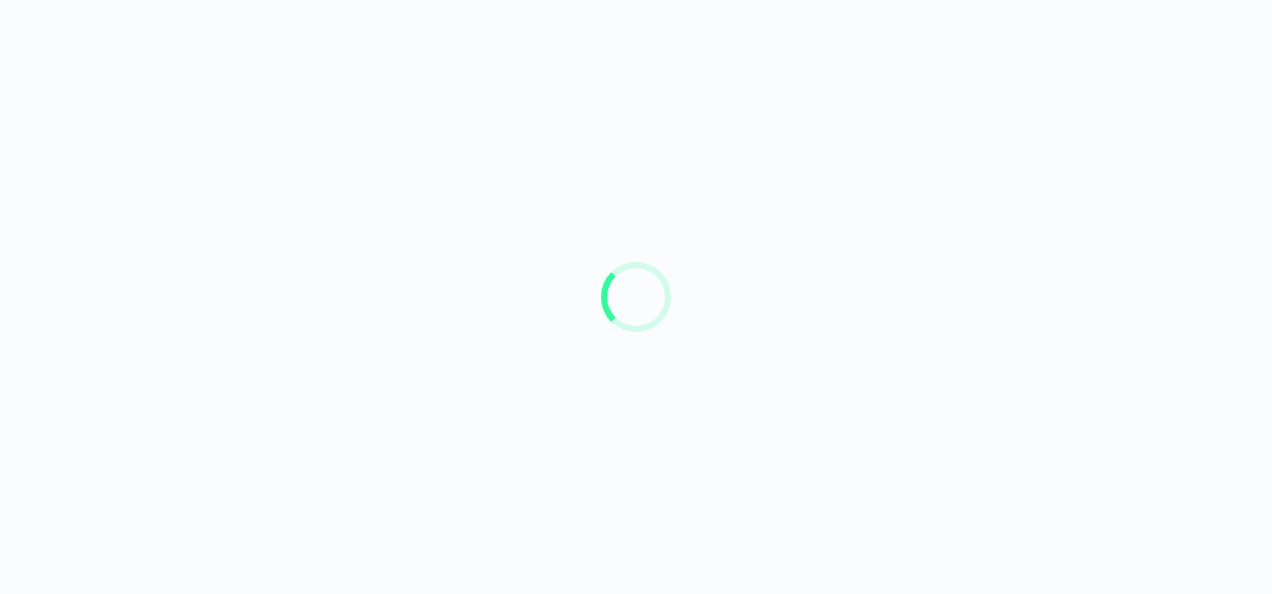 scroll, scrollTop: 0, scrollLeft: 0, axis: both 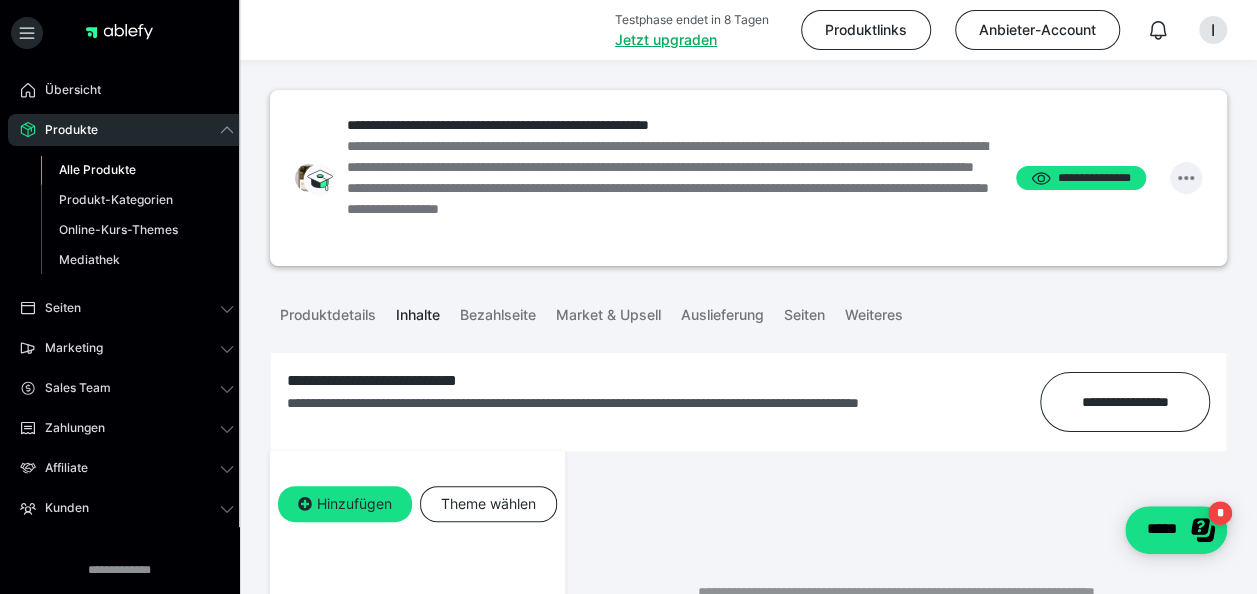 click at bounding box center [1186, 178] 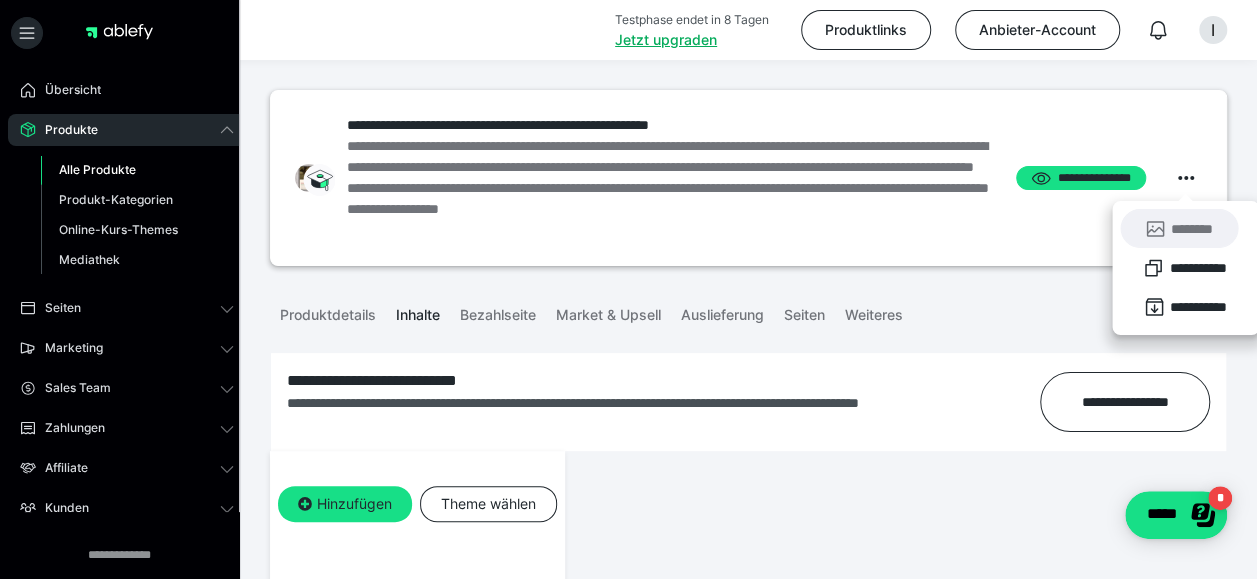 click on "********" at bounding box center [1179, 228] 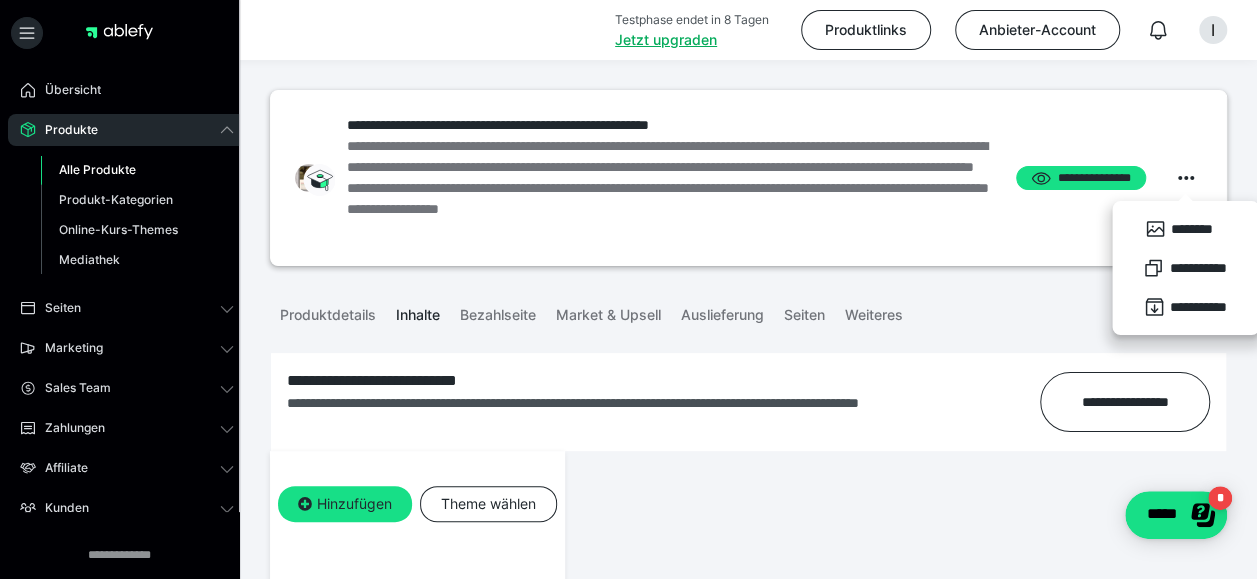 click on "**********" at bounding box center (668, 188) 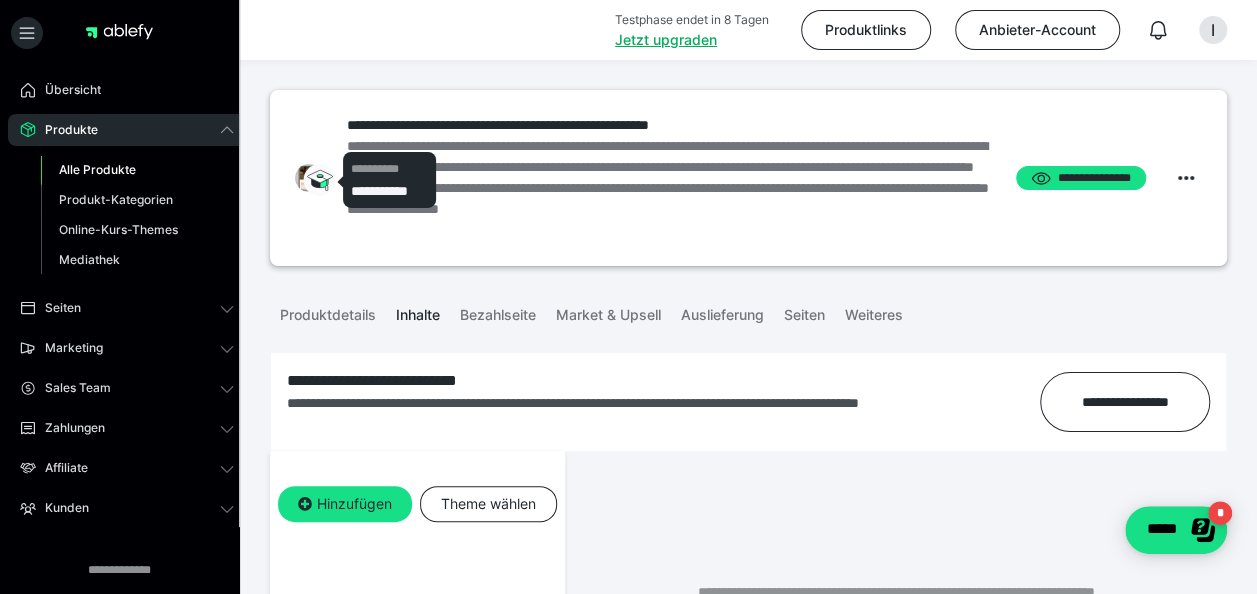 click on "**********" at bounding box center (390, 191) 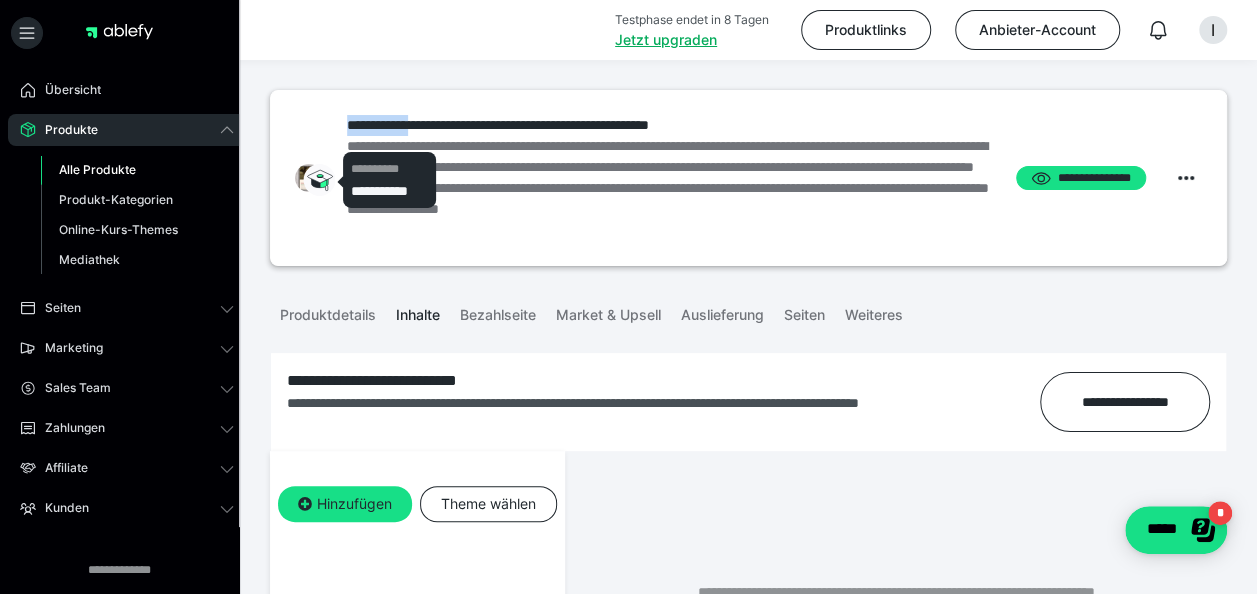 click 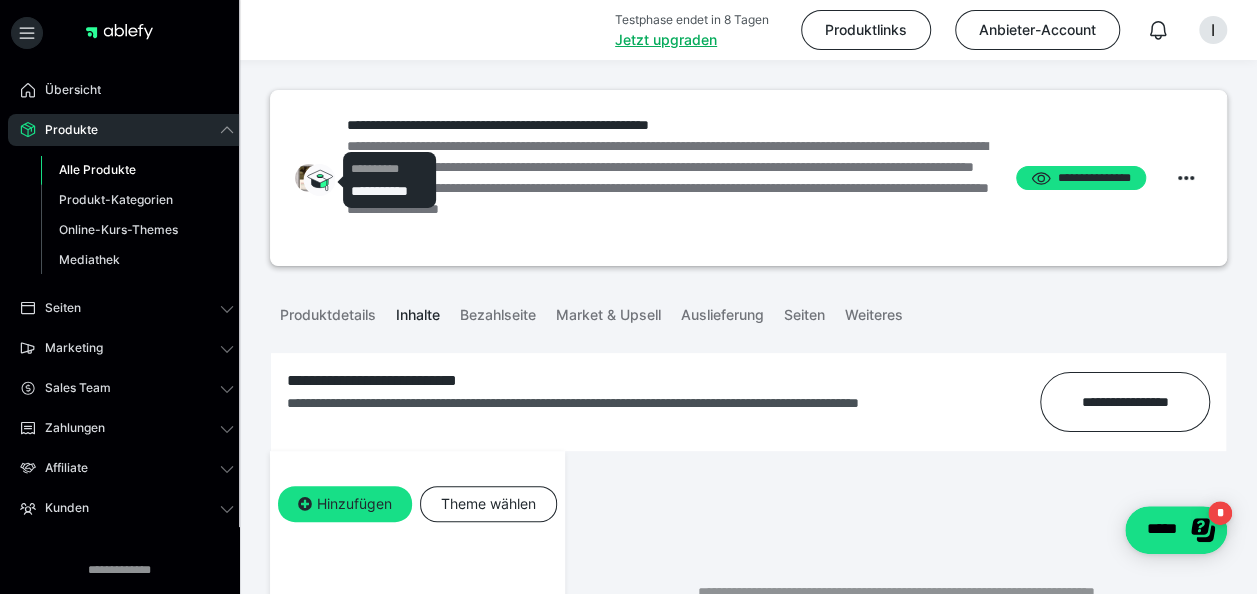 drag, startPoint x: 325, startPoint y: 179, endPoint x: 383, endPoint y: 178, distance: 58.00862 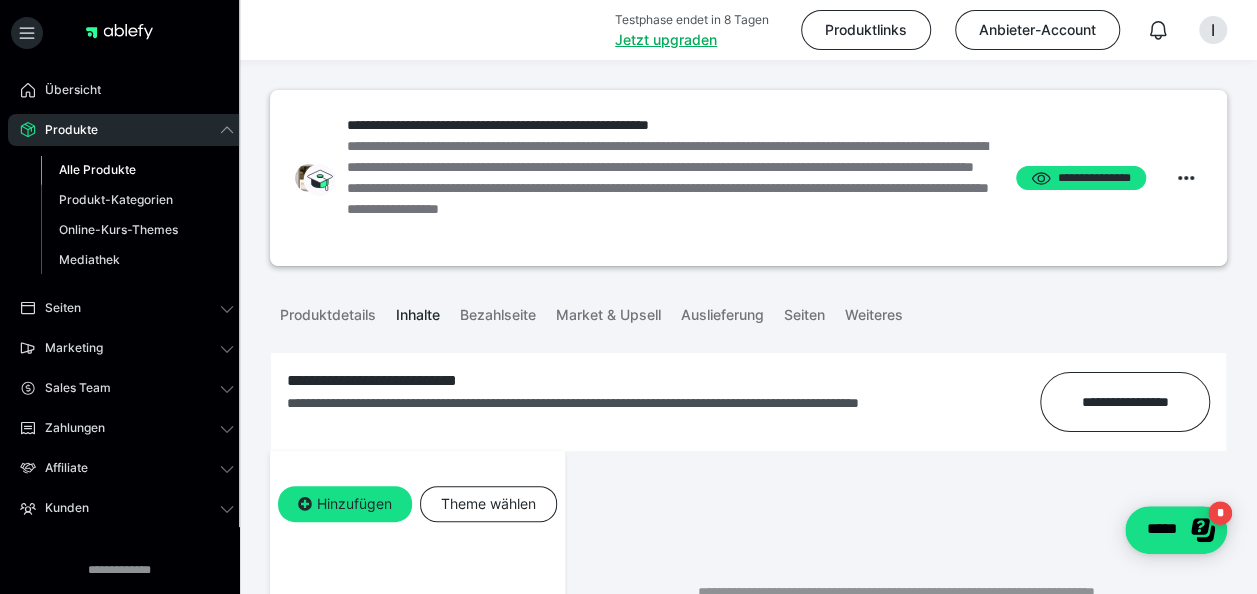 click on "**********" at bounding box center (668, 188) 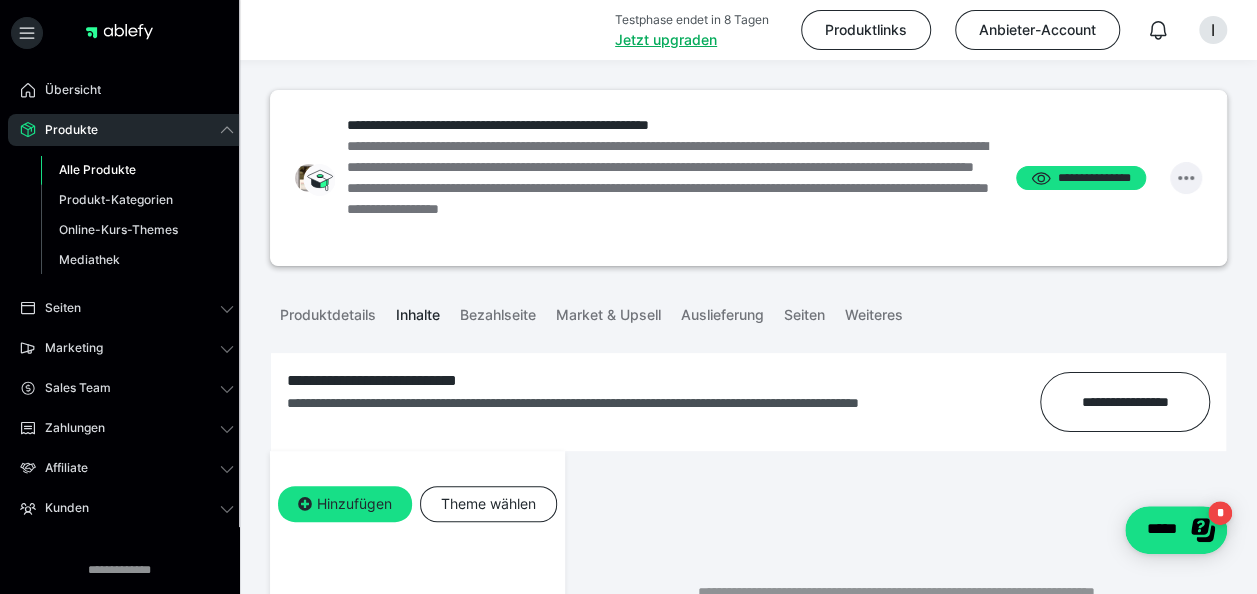 click 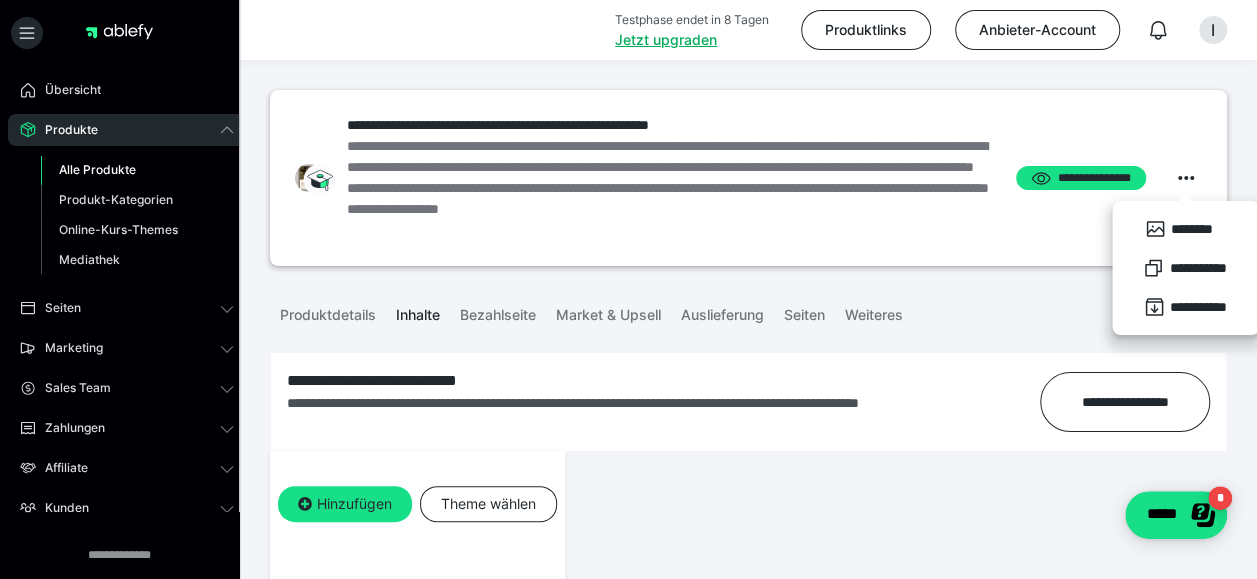 click on "Produktdetails Inhalte Bezahlseite Market & Upsell Auslieferung Seiten Weiteres" at bounding box center (748, 313) 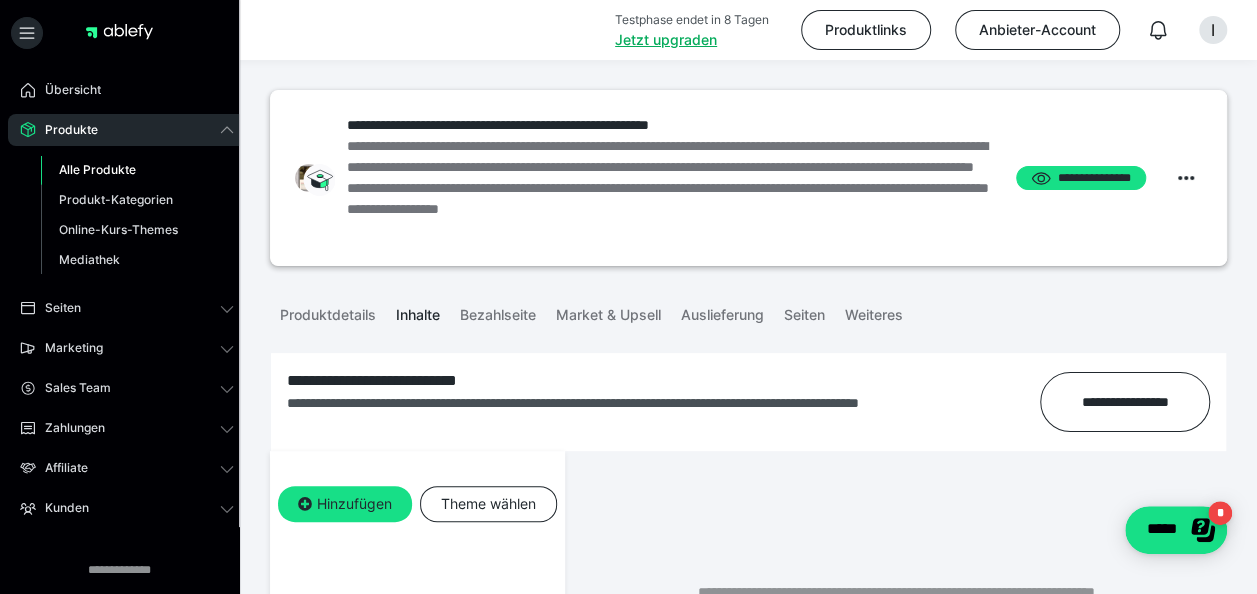 click on "**********" at bounding box center (668, 188) 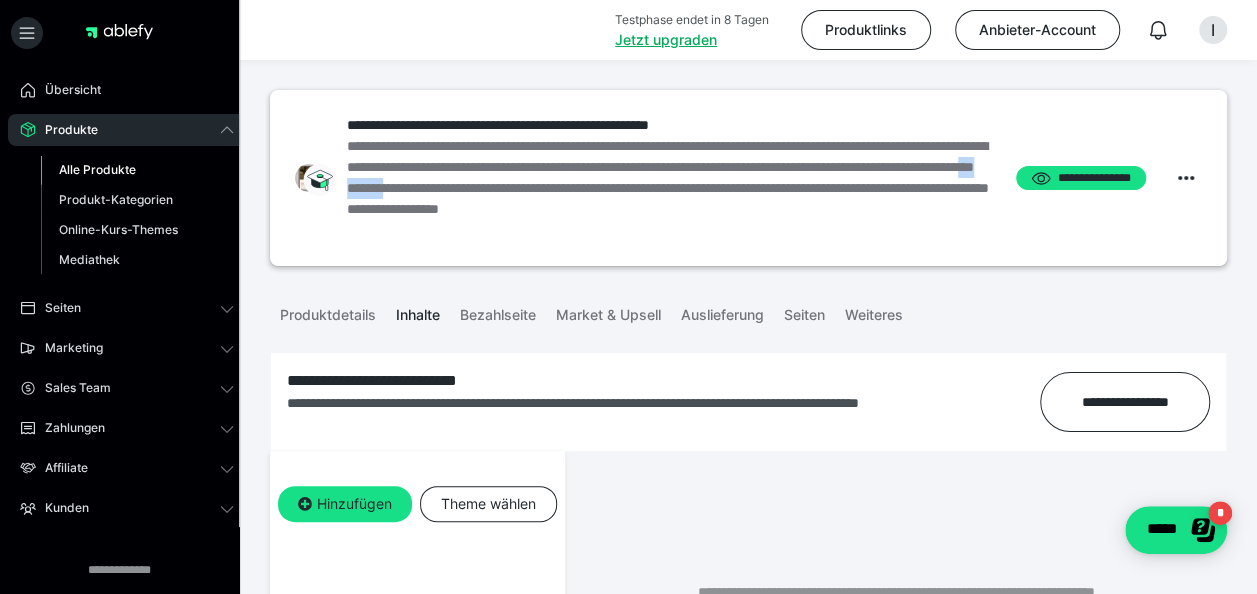click on "**********" at bounding box center (668, 188) 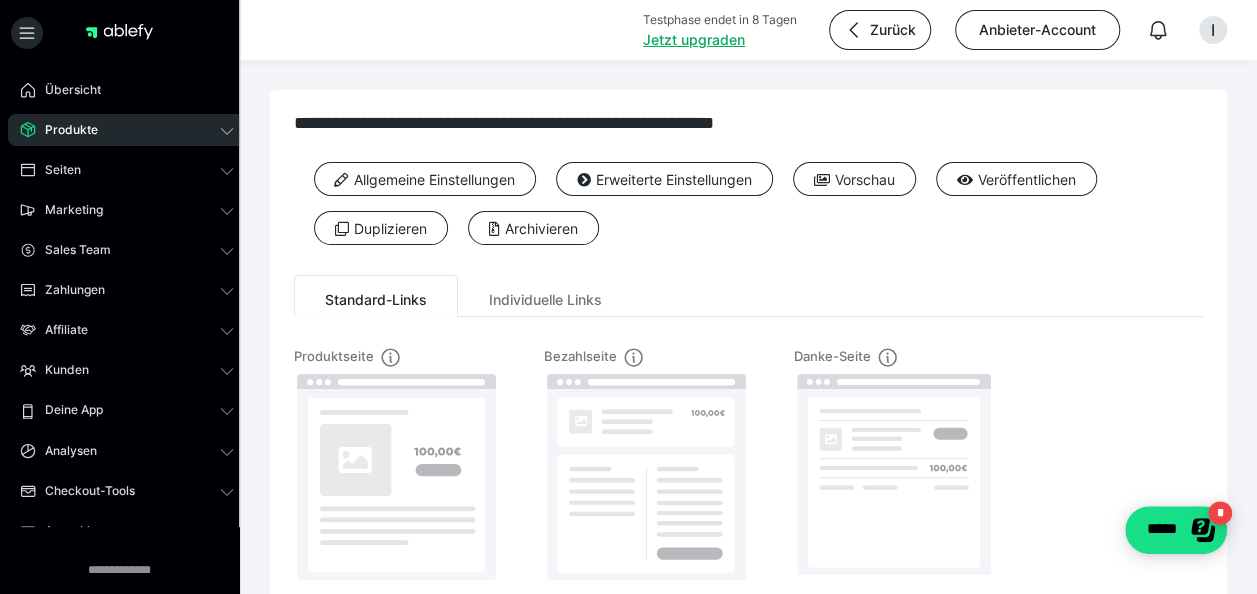 click at bounding box center (584, 180) 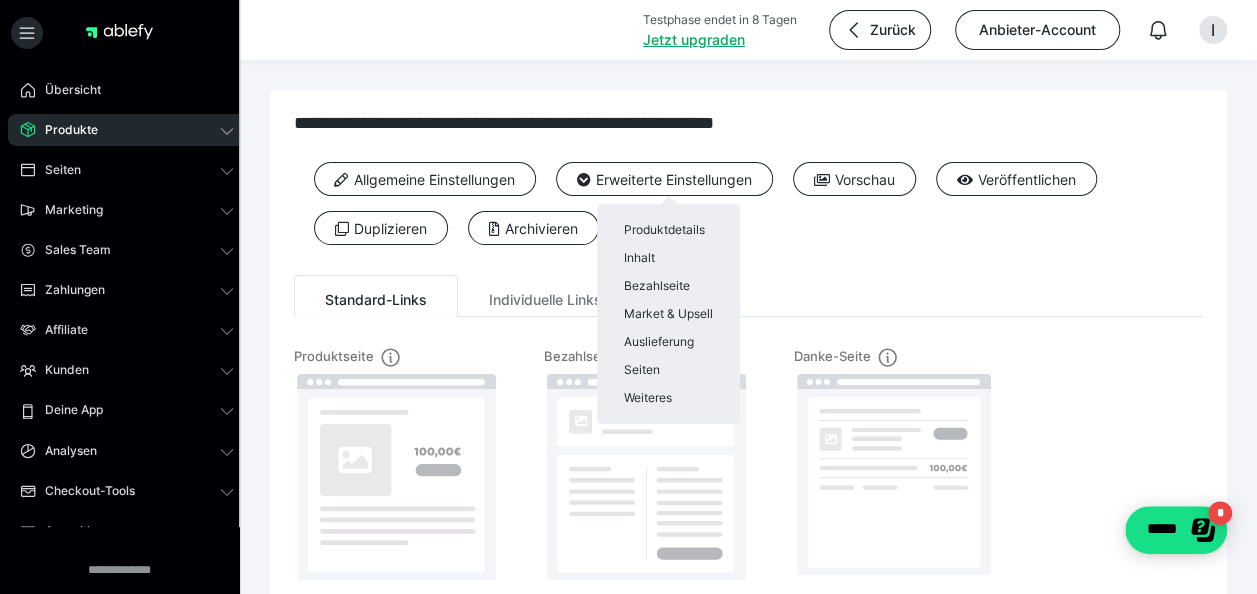click at bounding box center (628, 297) 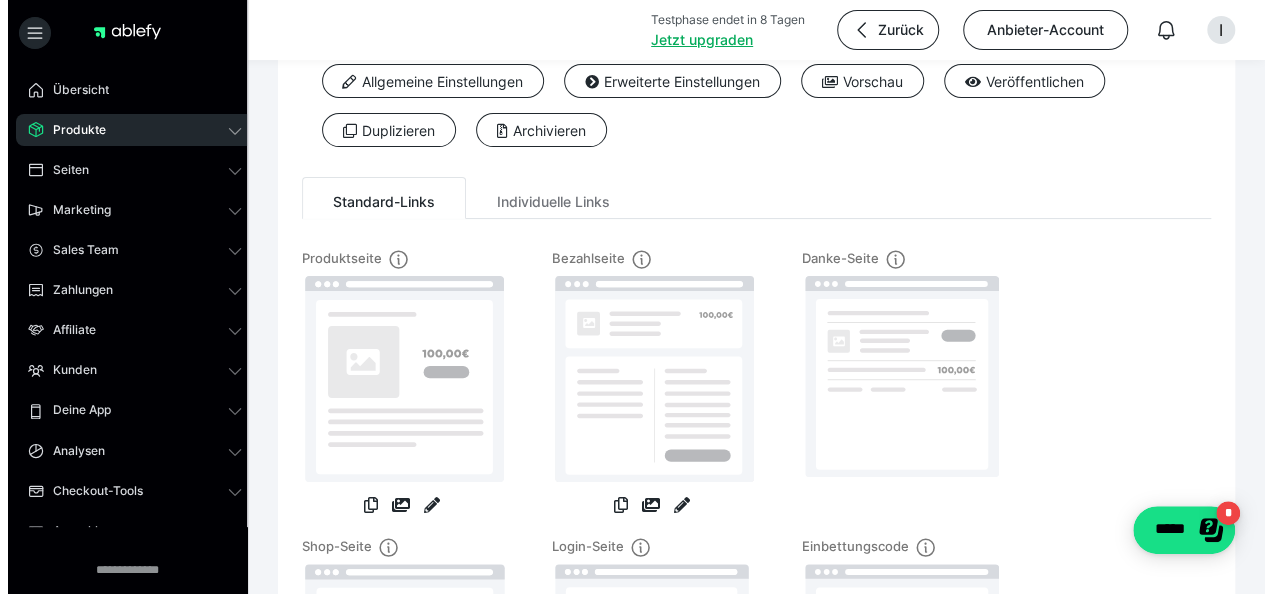 scroll, scrollTop: 100, scrollLeft: 0, axis: vertical 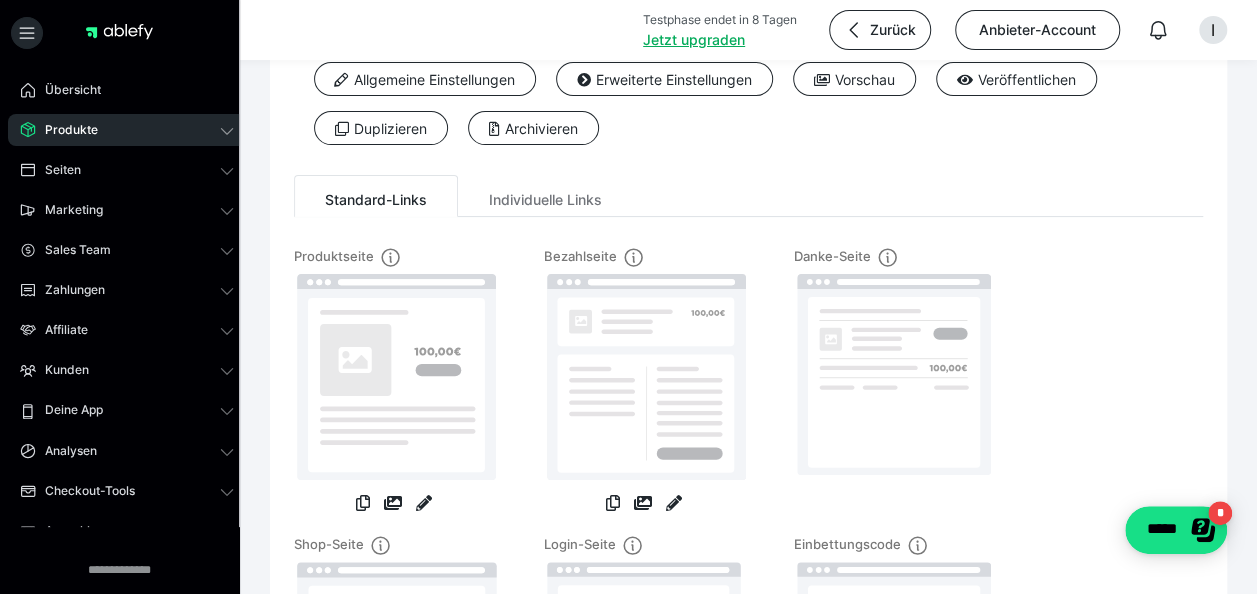 click at bounding box center [396, 377] 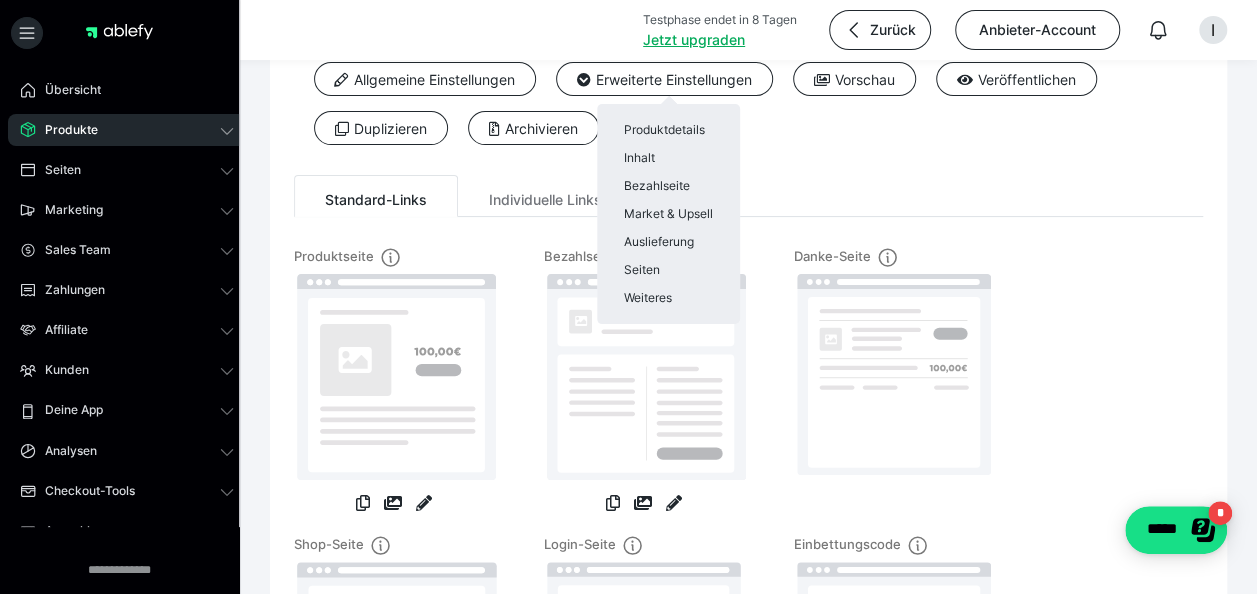 click at bounding box center [628, 297] 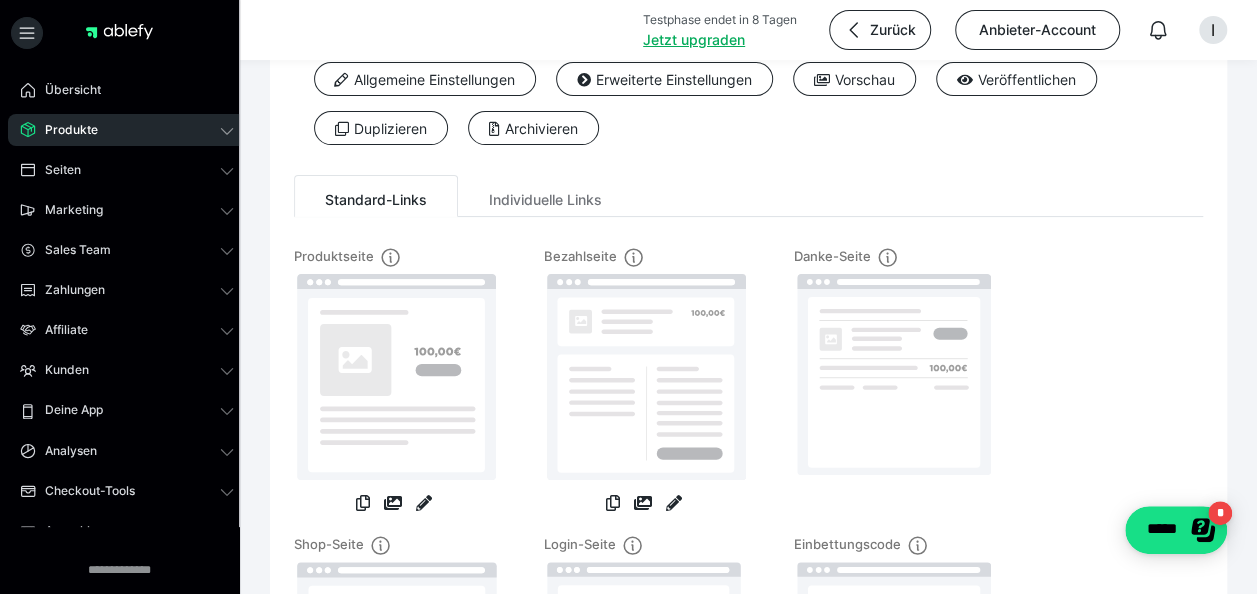 click on "Allgemeine Einstellungen" at bounding box center (425, 79) 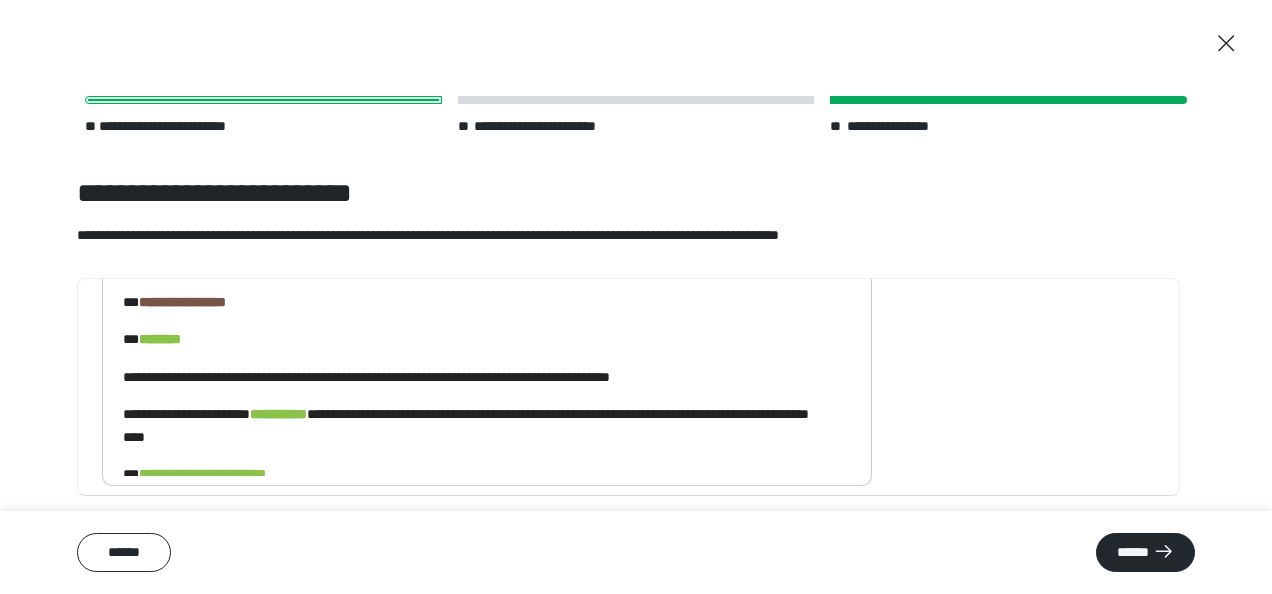 scroll, scrollTop: 497, scrollLeft: 0, axis: vertical 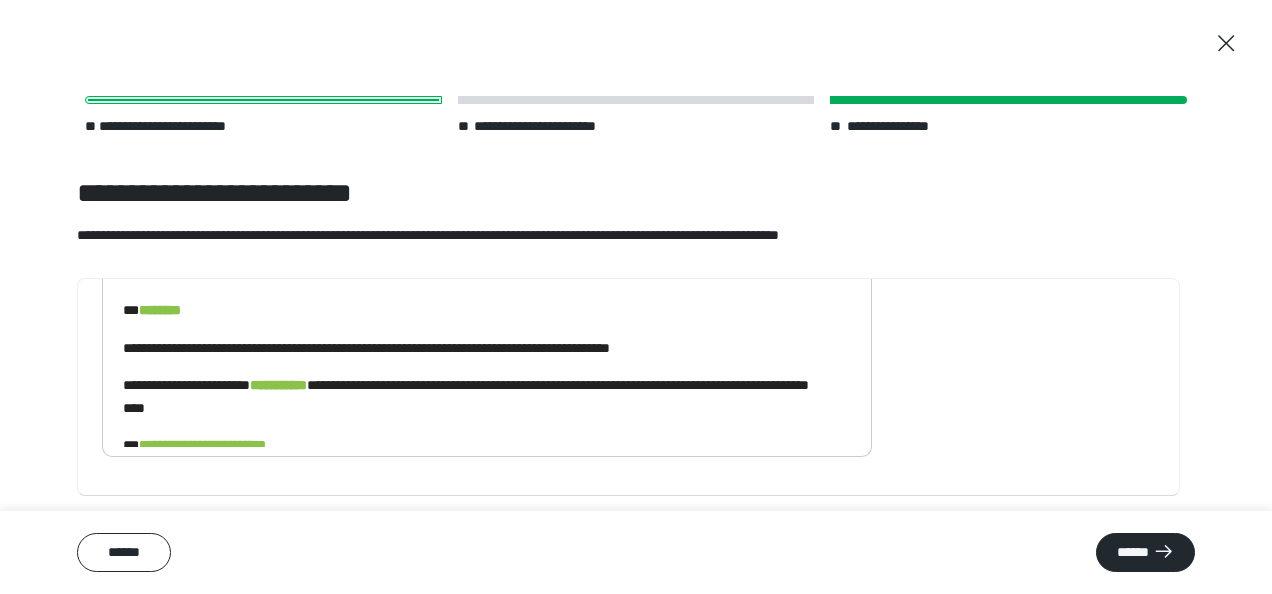 click on "******" at bounding box center (1145, 552) 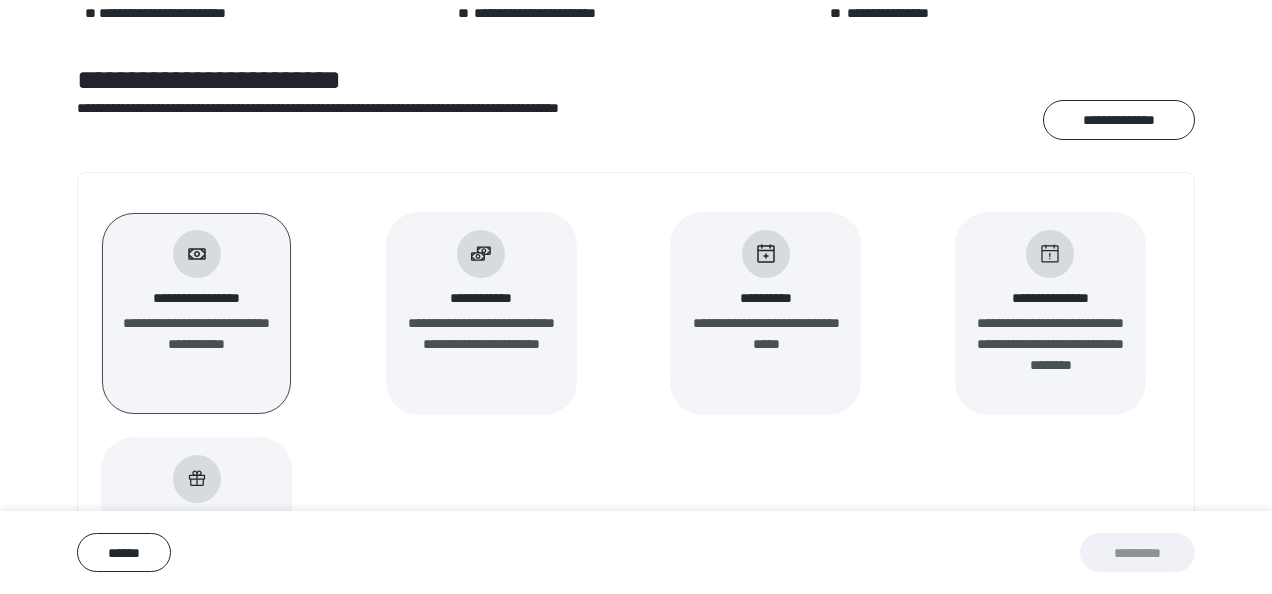 scroll, scrollTop: 300, scrollLeft: 0, axis: vertical 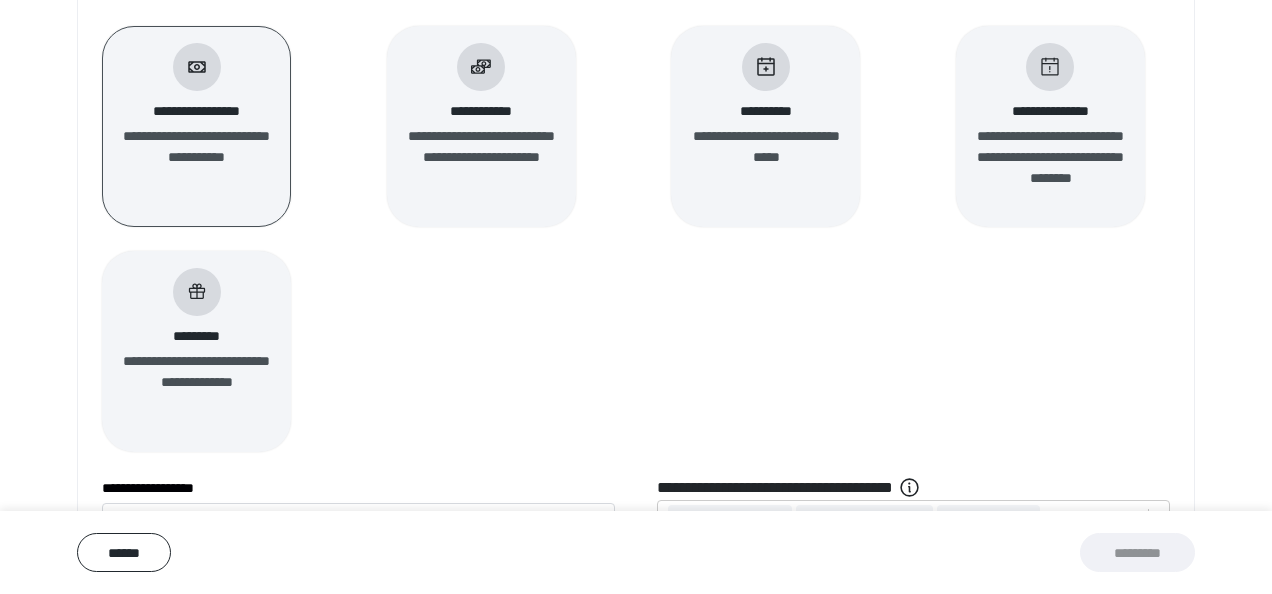 click on "**********" at bounding box center [197, 157] 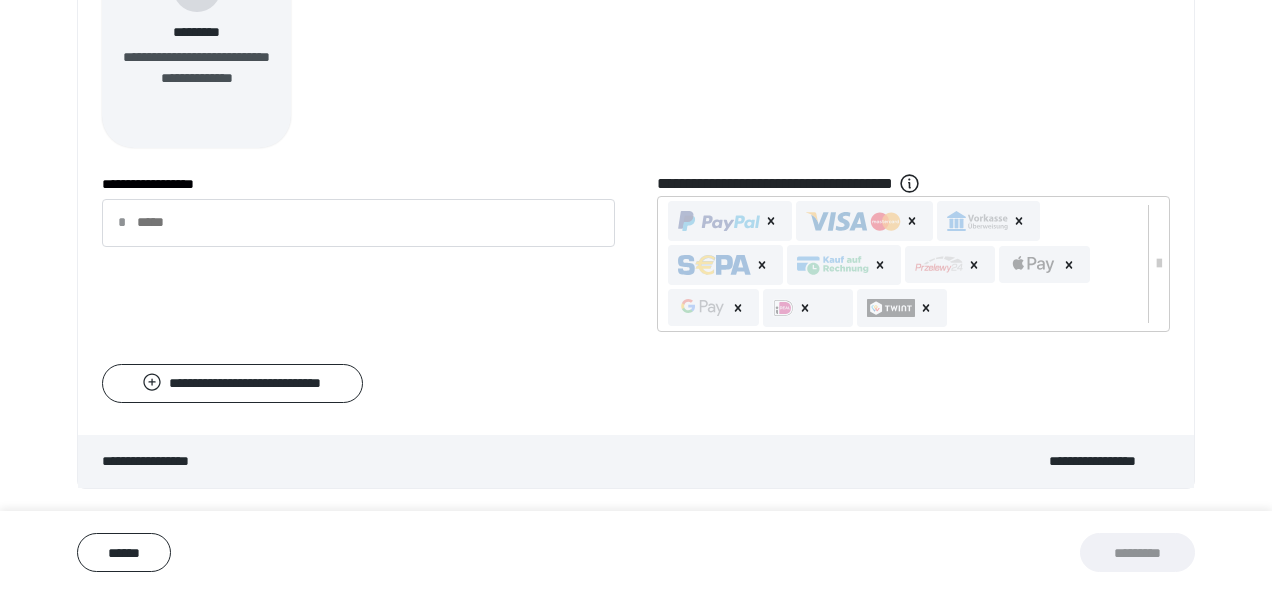 scroll, scrollTop: 610, scrollLeft: 0, axis: vertical 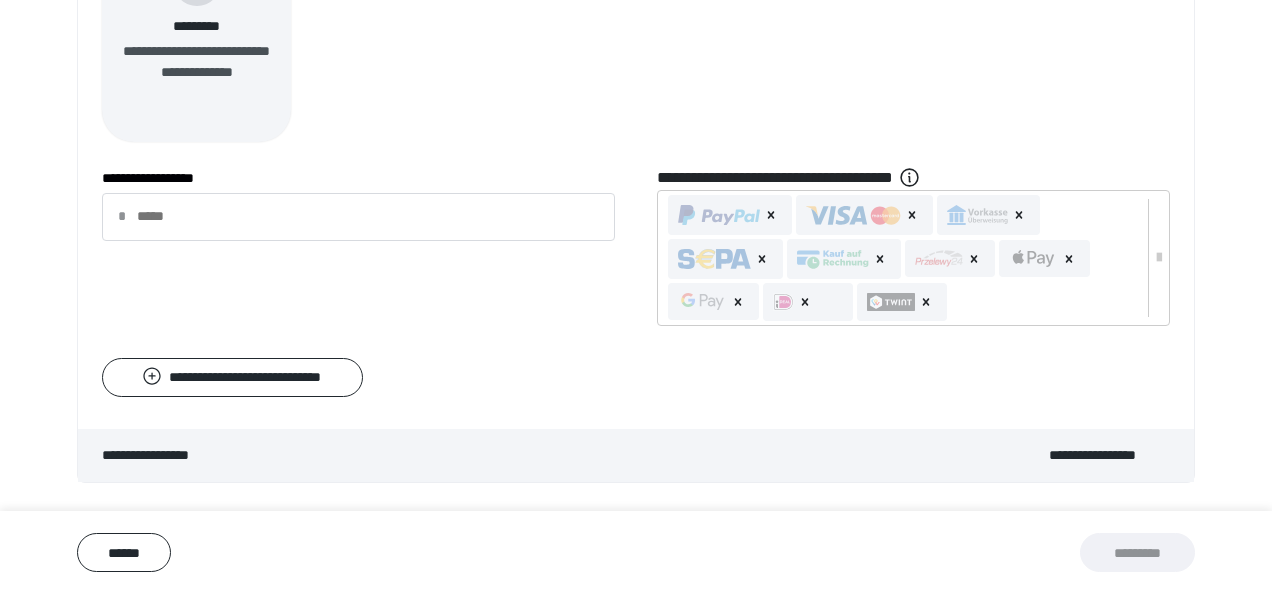 click 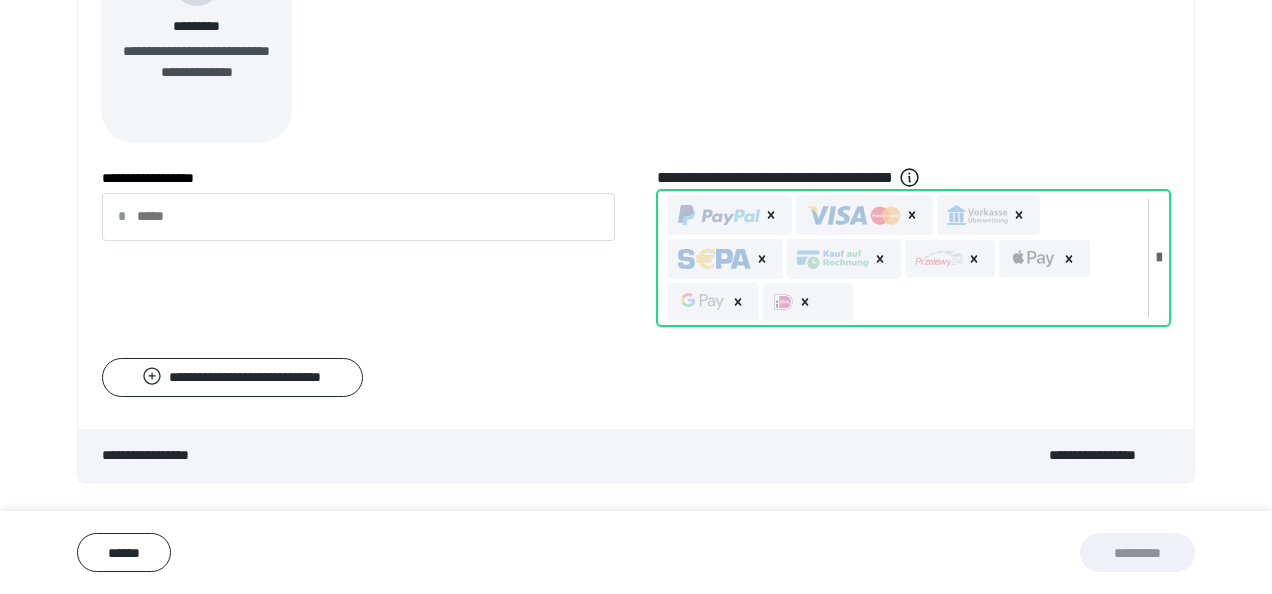 click 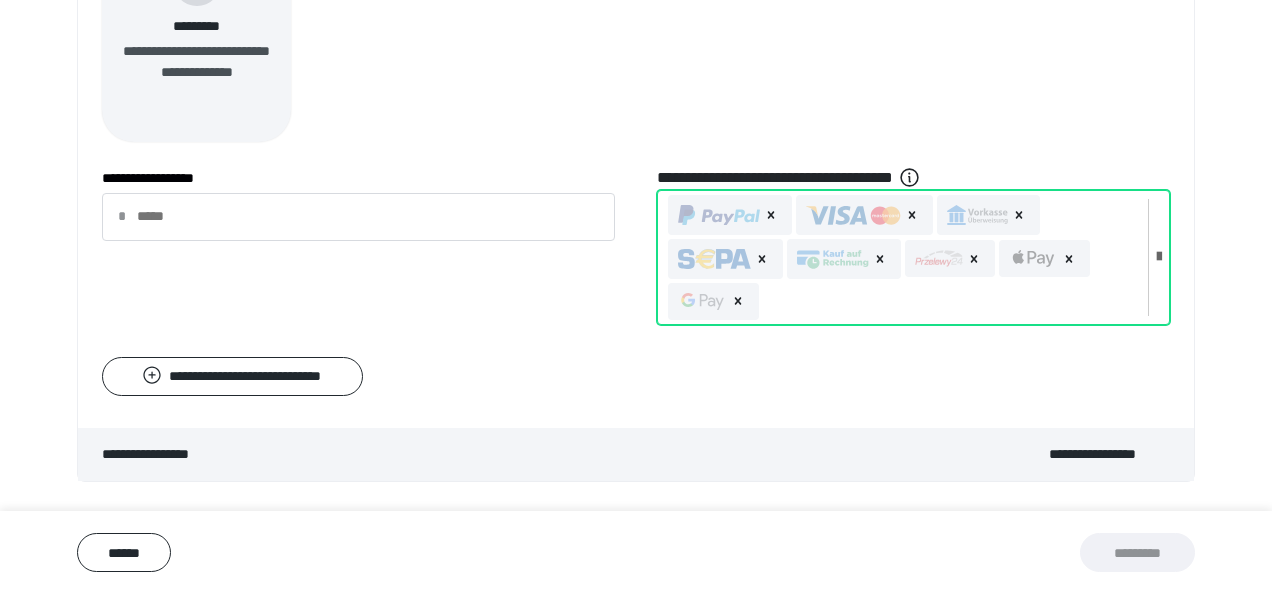 scroll, scrollTop: 610, scrollLeft: 0, axis: vertical 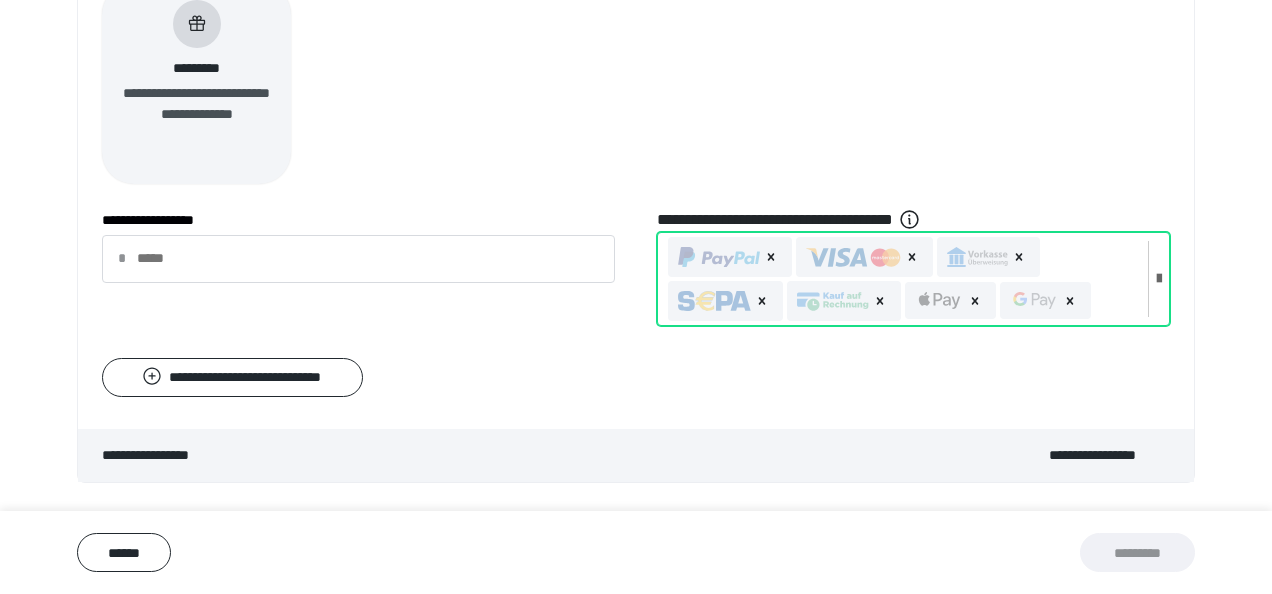 click 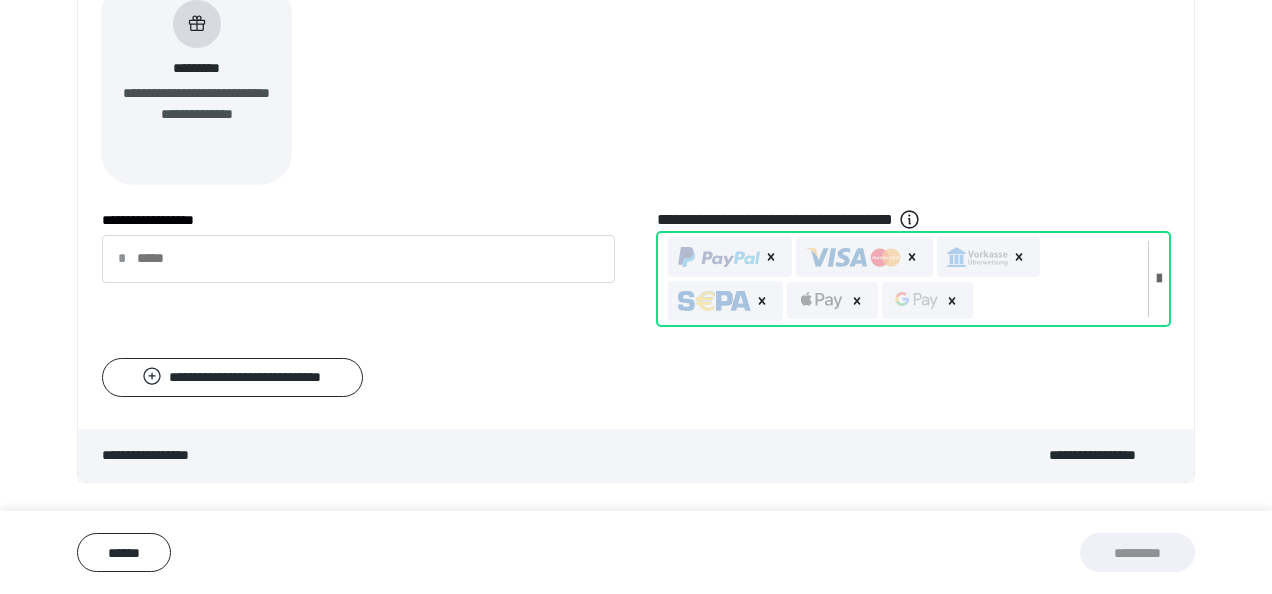 click 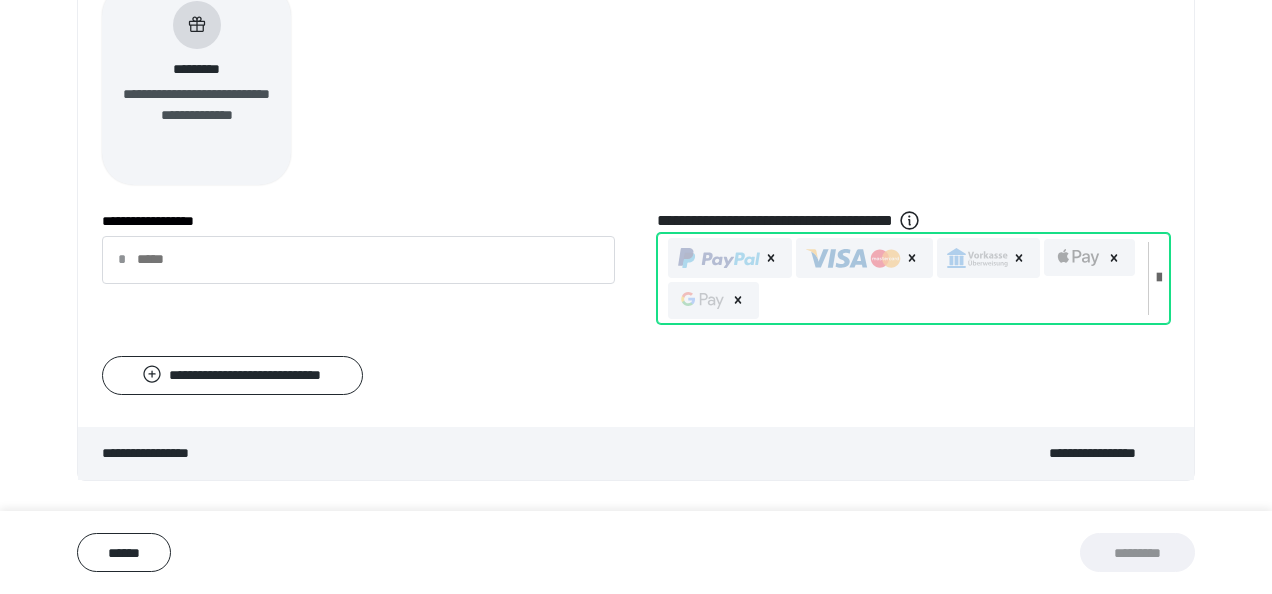 scroll, scrollTop: 566, scrollLeft: 0, axis: vertical 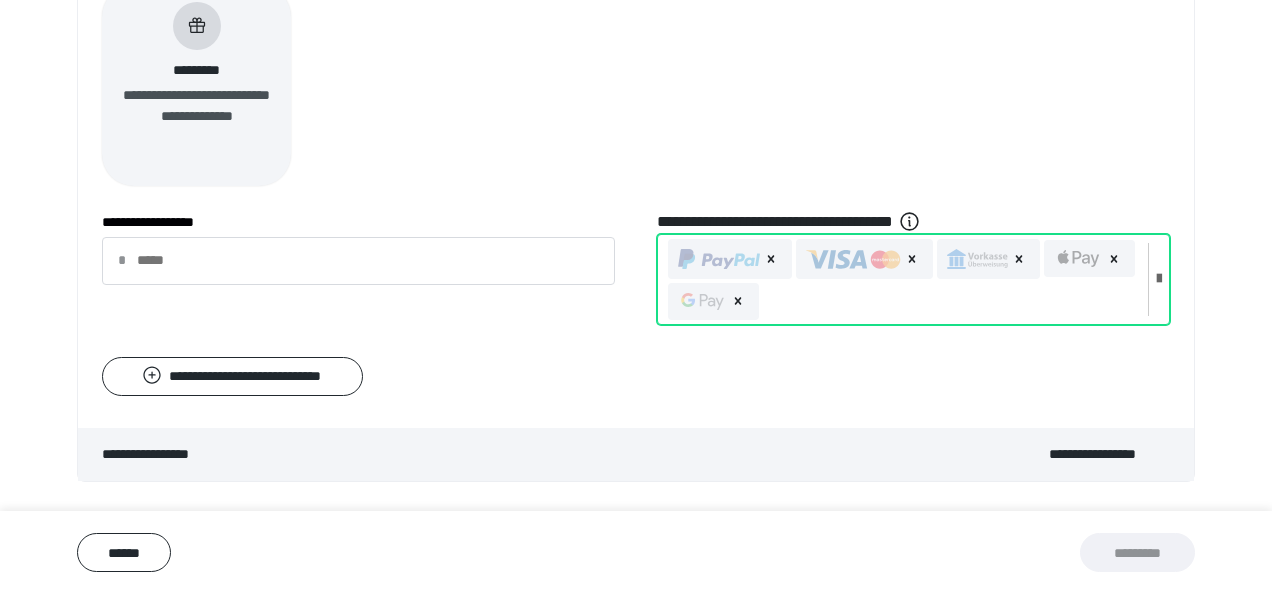 click 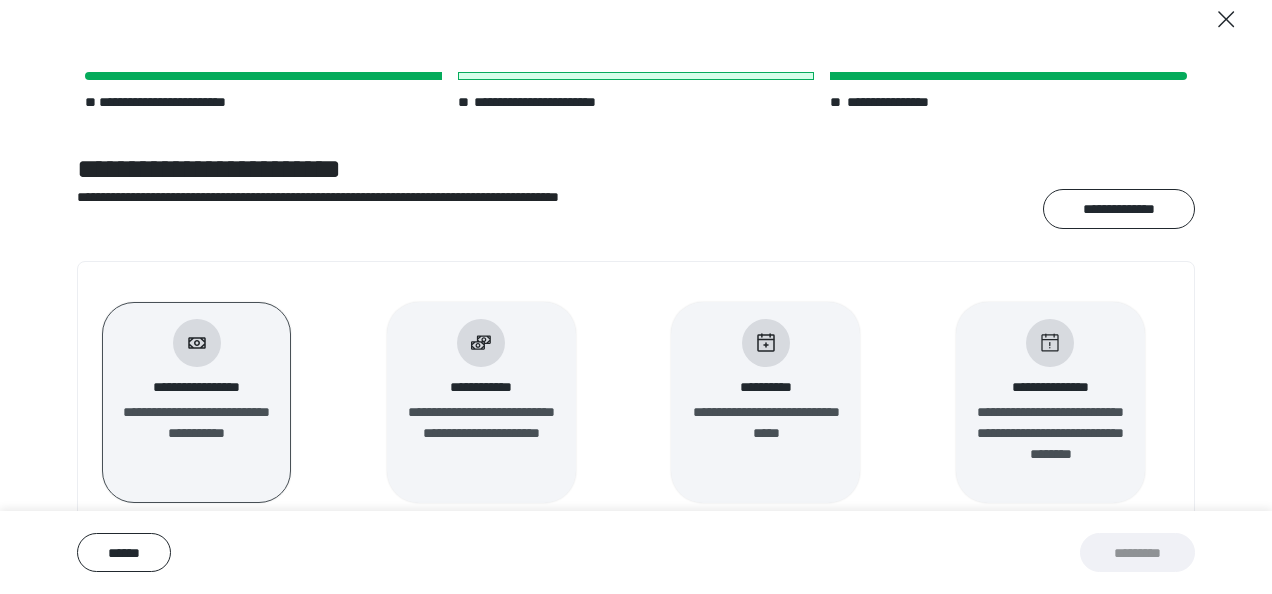 scroll, scrollTop: 524, scrollLeft: 0, axis: vertical 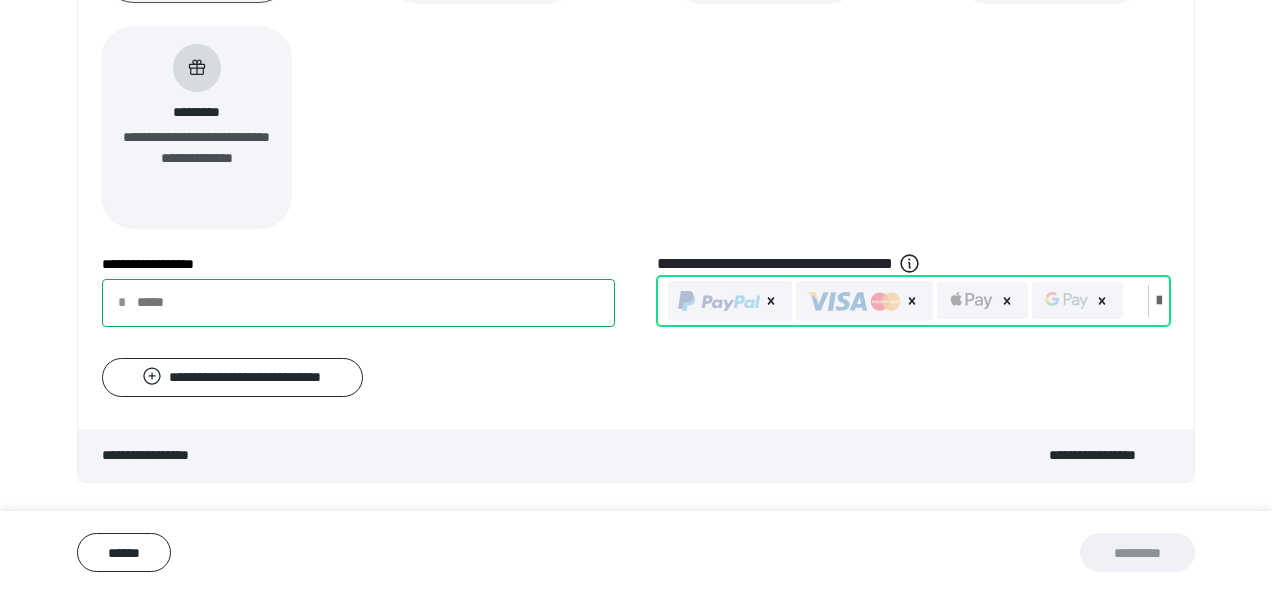 click on "**********" at bounding box center (358, 303) 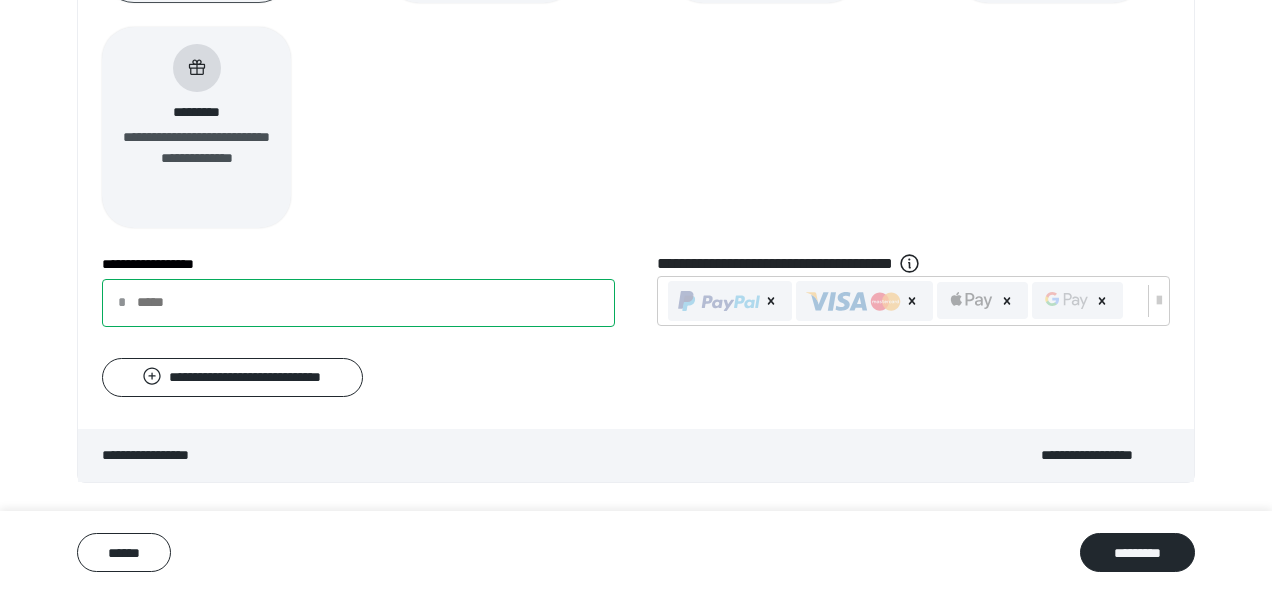 type on "*****" 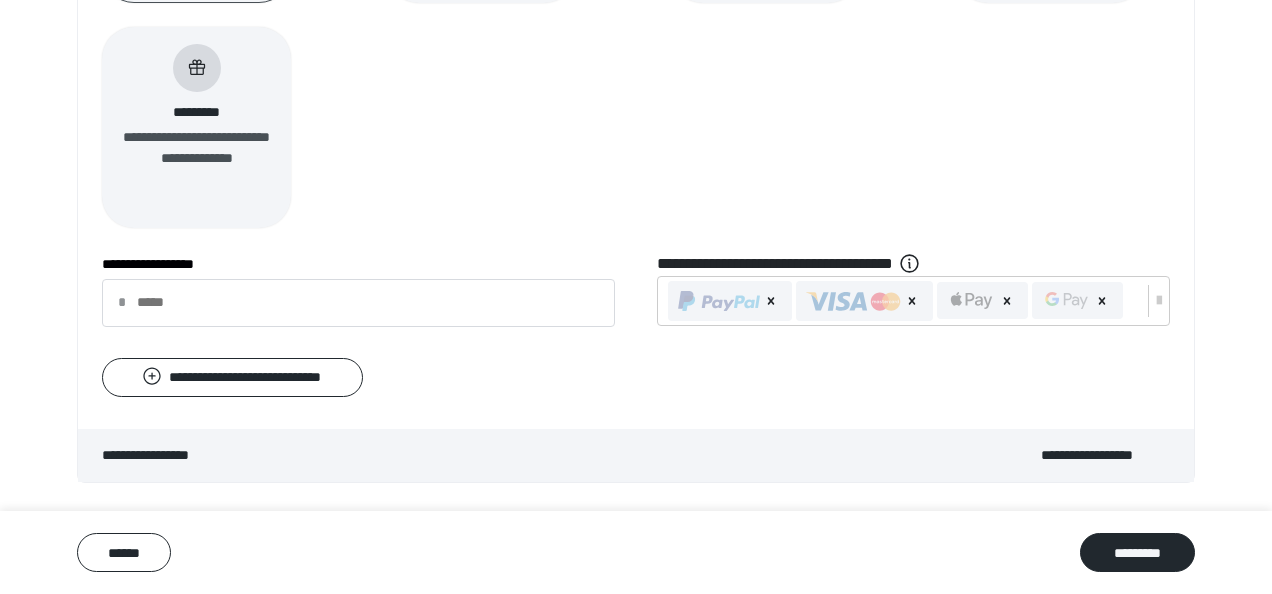 drag, startPoint x: 1197, startPoint y: 429, endPoint x: 1197, endPoint y: 461, distance: 32 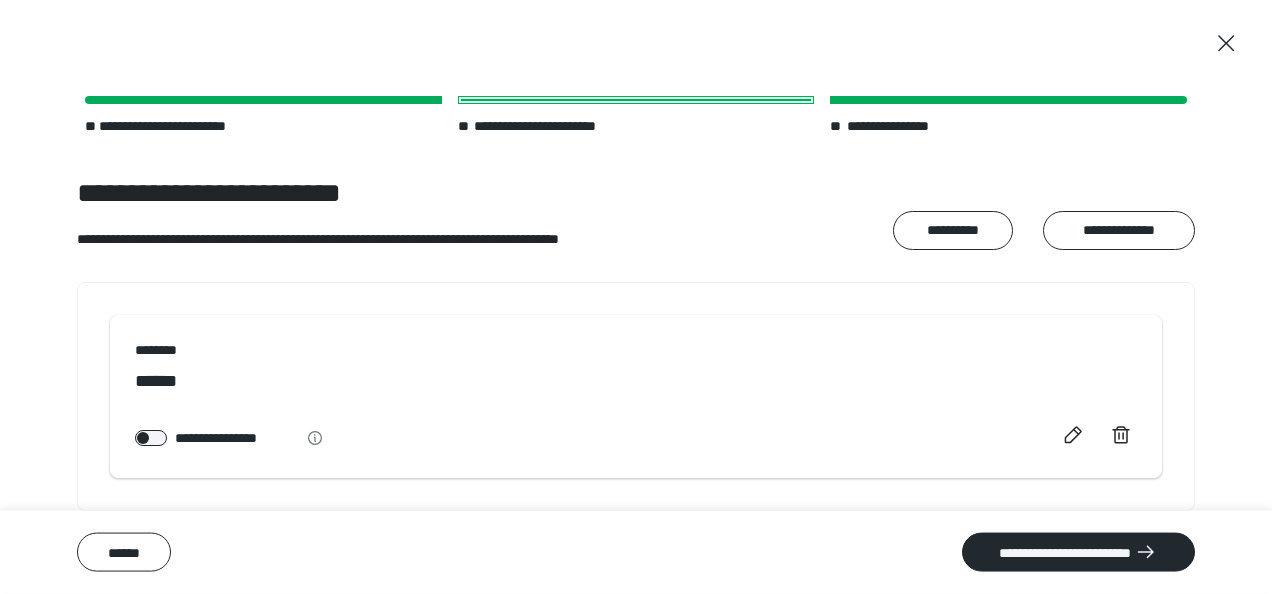 click on "**********" at bounding box center [1078, 552] 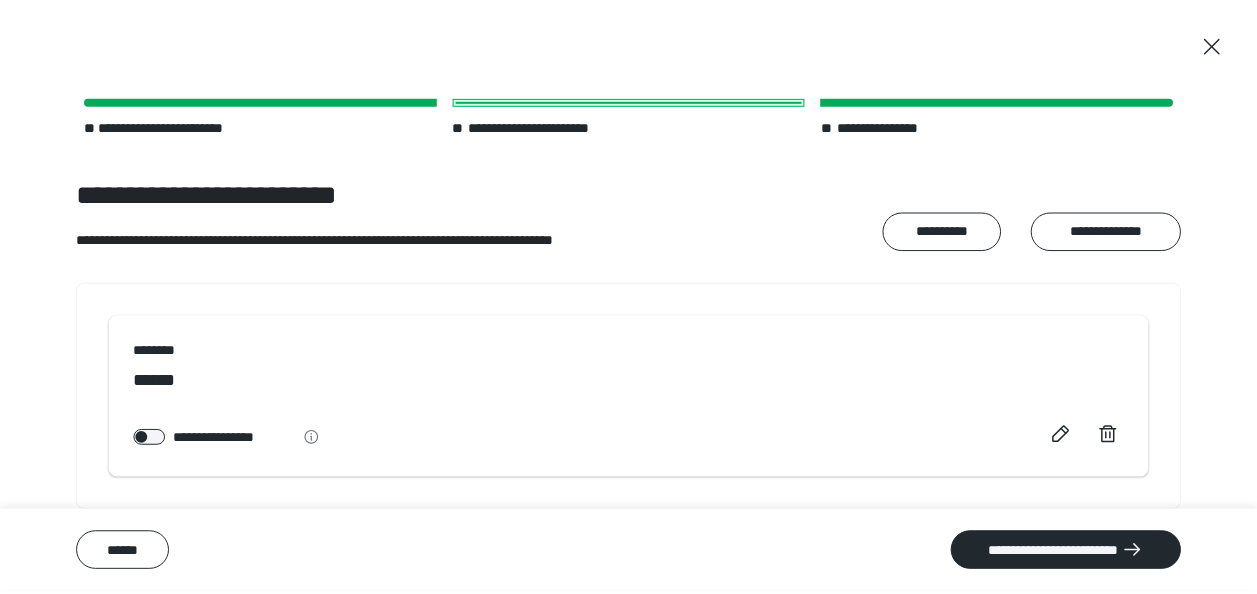 scroll, scrollTop: 0, scrollLeft: 0, axis: both 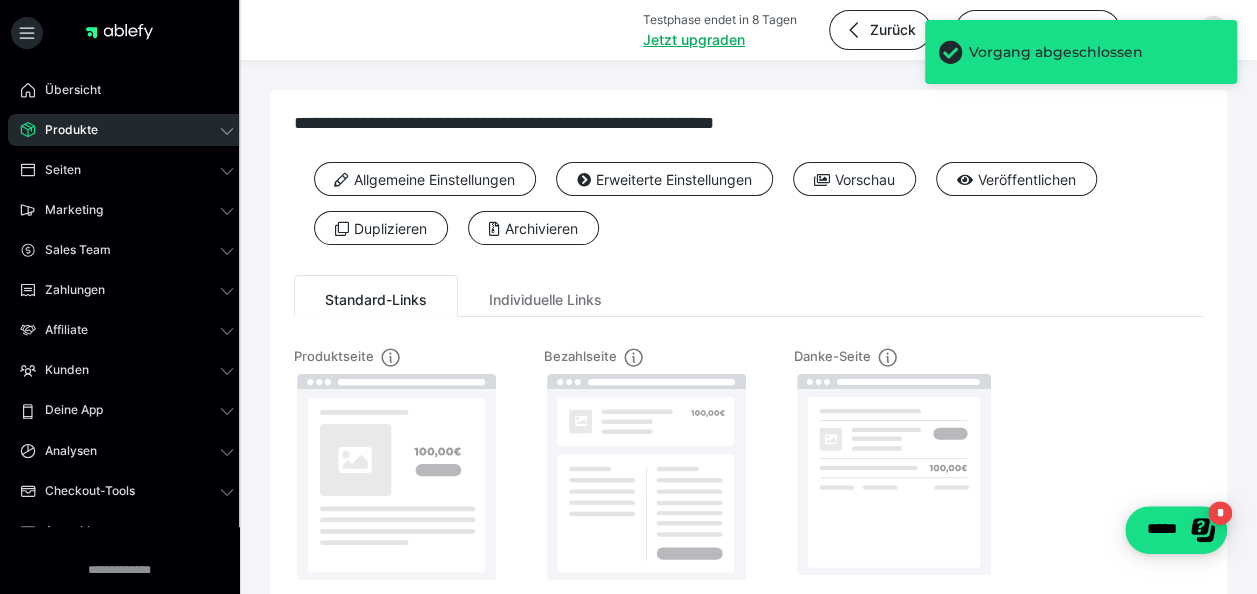 click at bounding box center (646, 477) 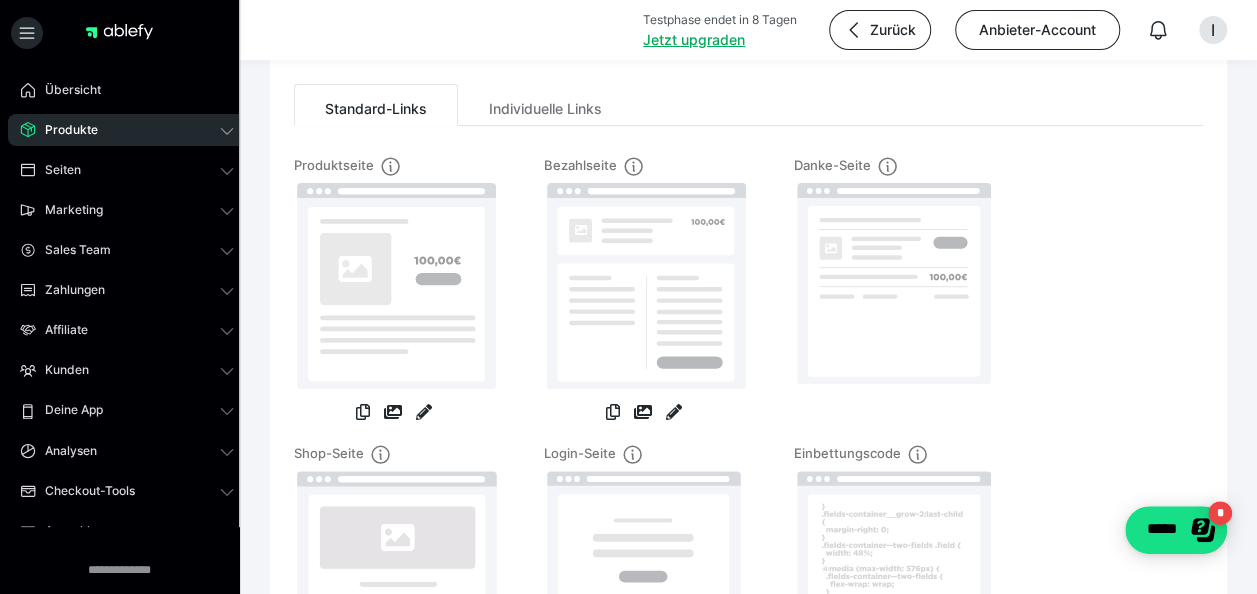 scroll, scrollTop: 200, scrollLeft: 0, axis: vertical 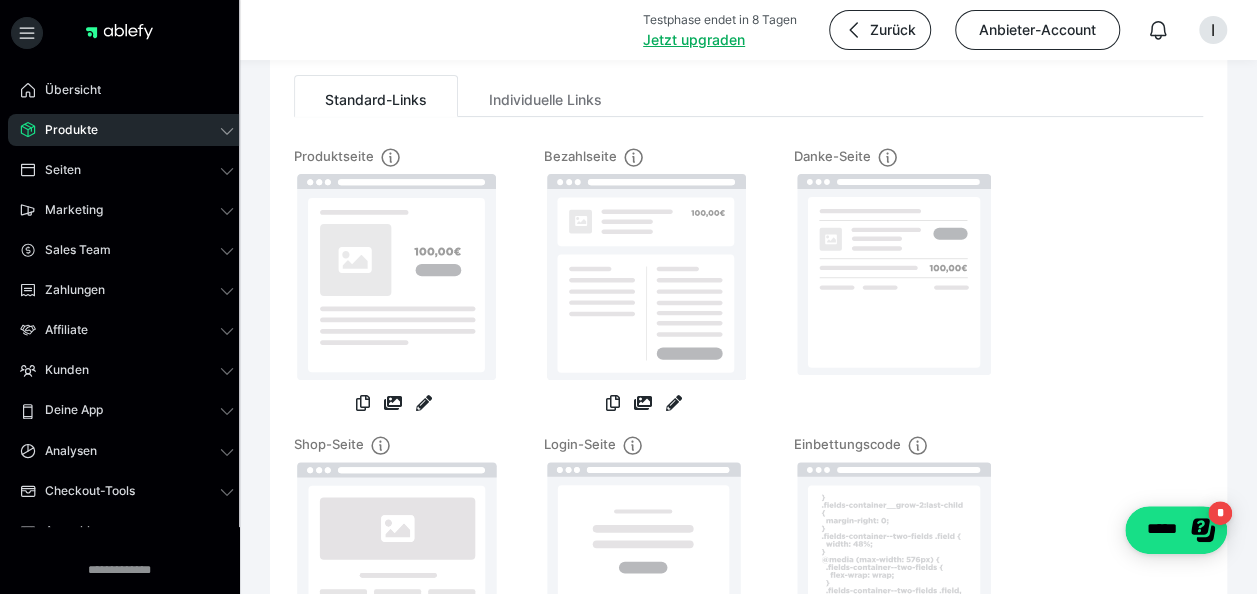 click on "Danke-Seite" at bounding box center (894, 291) 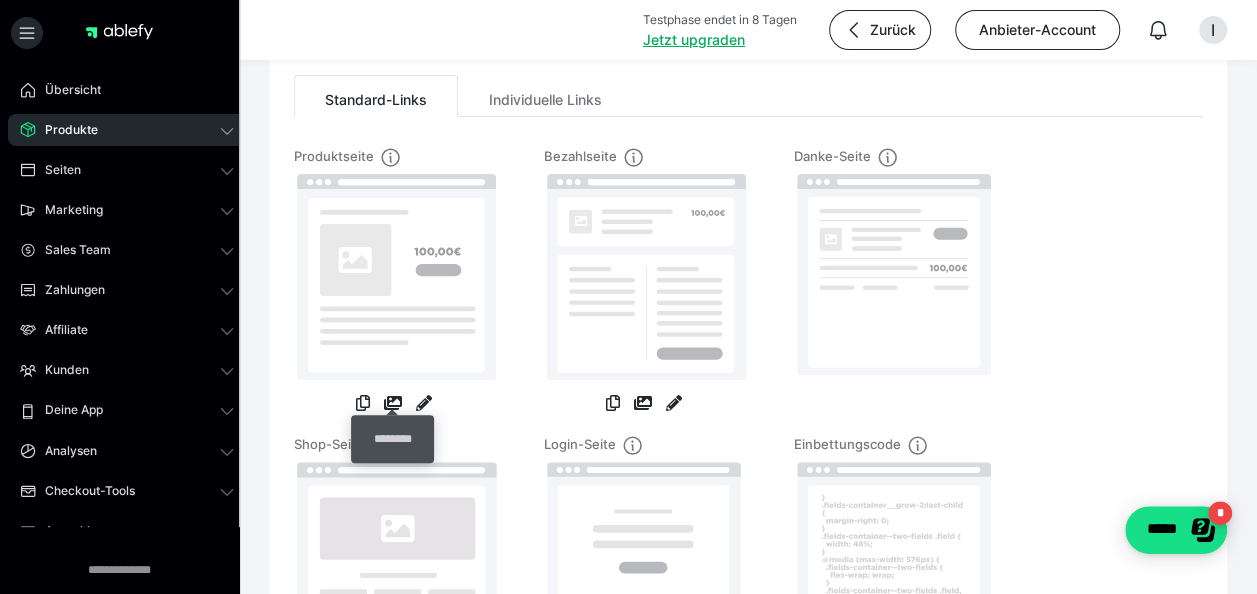 click at bounding box center [393, 403] 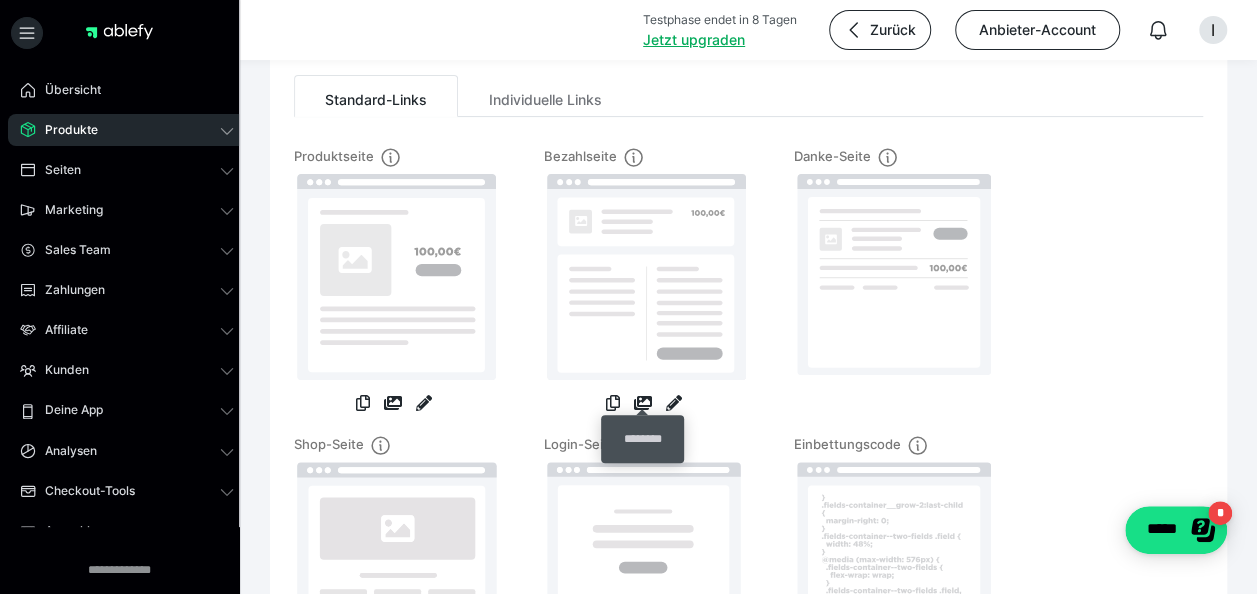 click at bounding box center (643, 403) 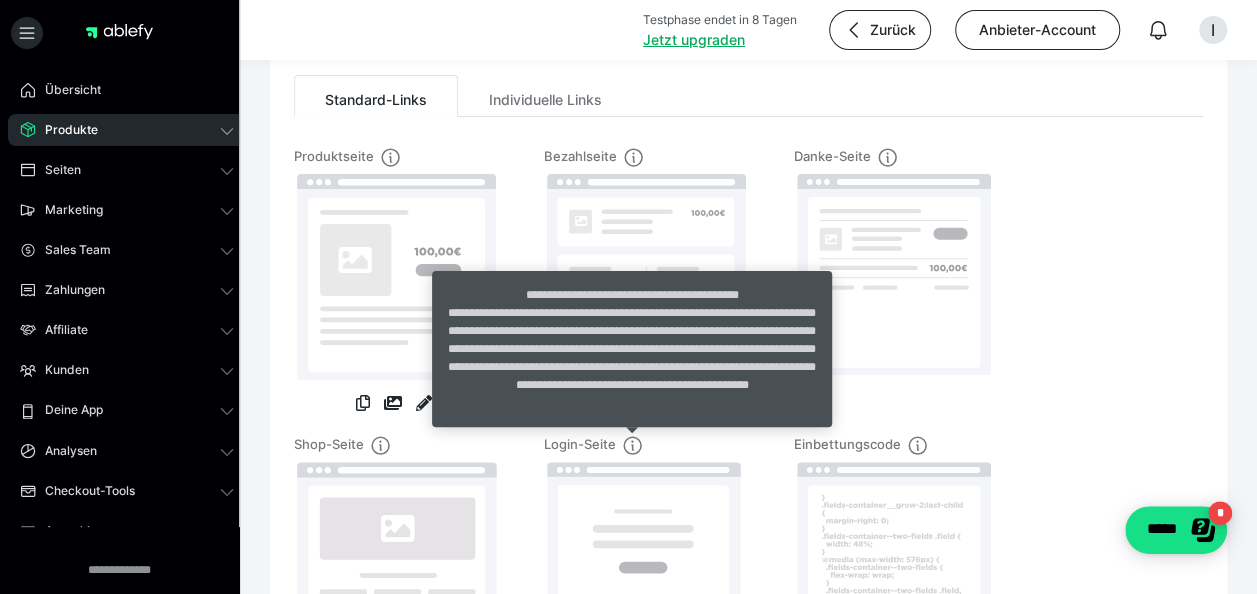 click on "**********" at bounding box center (632, 358) 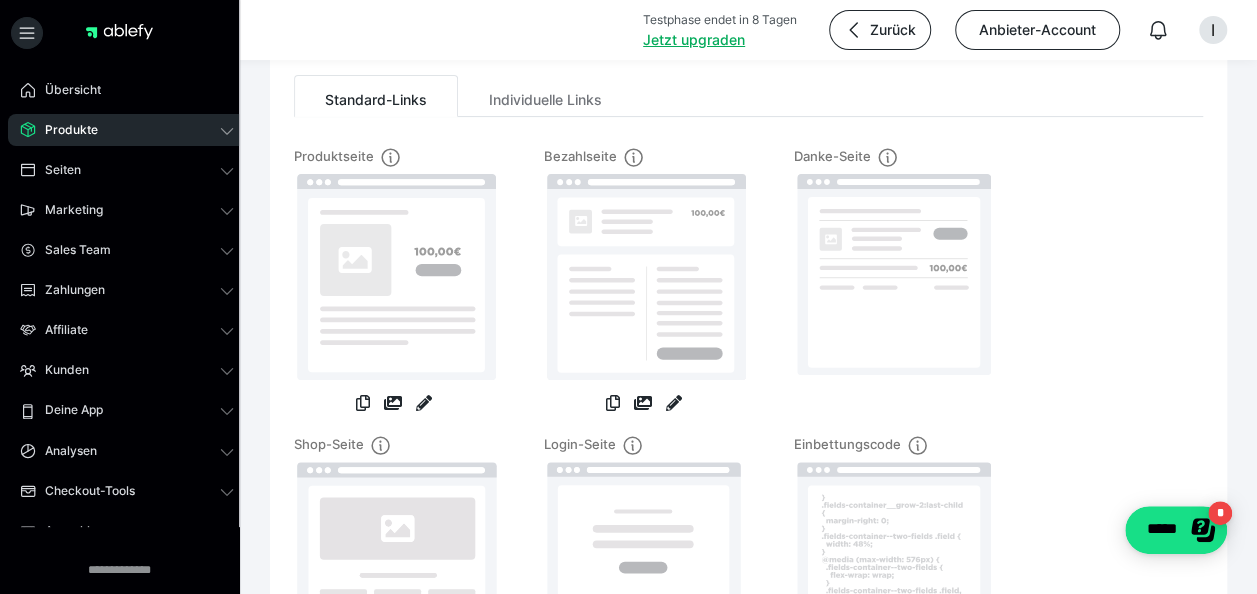 click at bounding box center [646, 277] 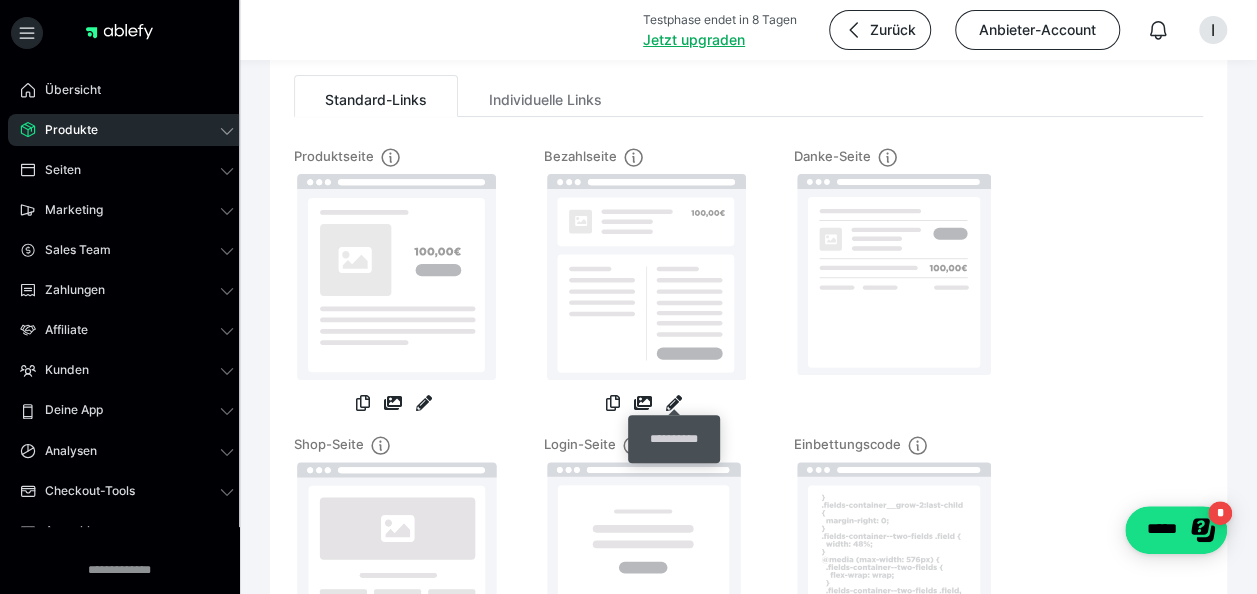 click at bounding box center (674, 403) 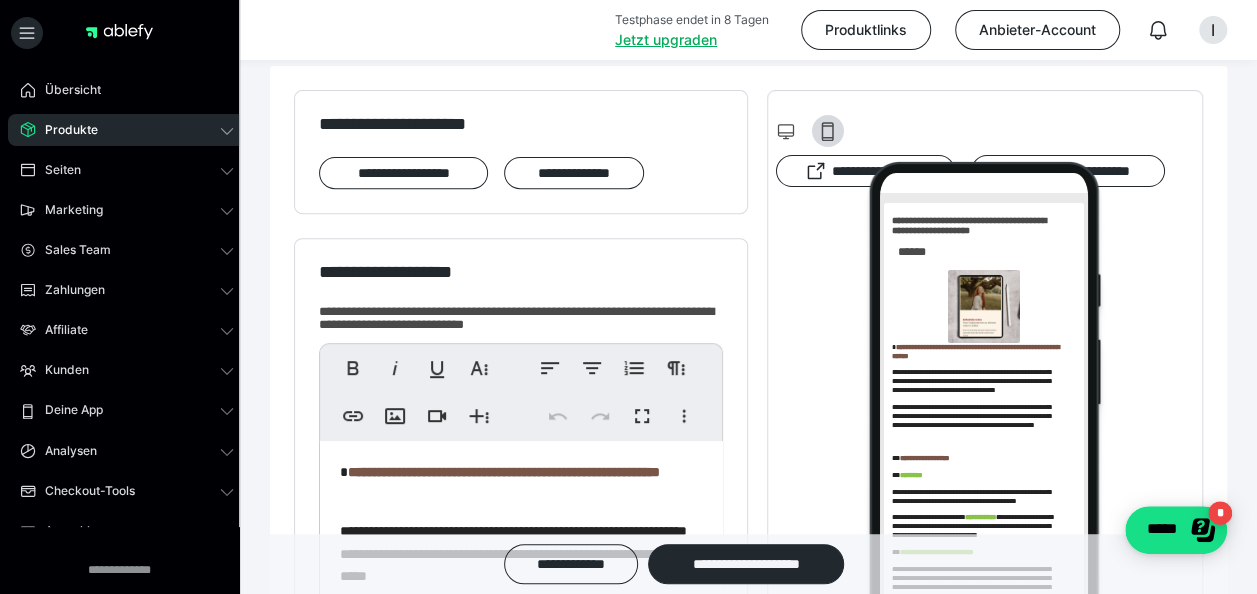 scroll, scrollTop: 500, scrollLeft: 0, axis: vertical 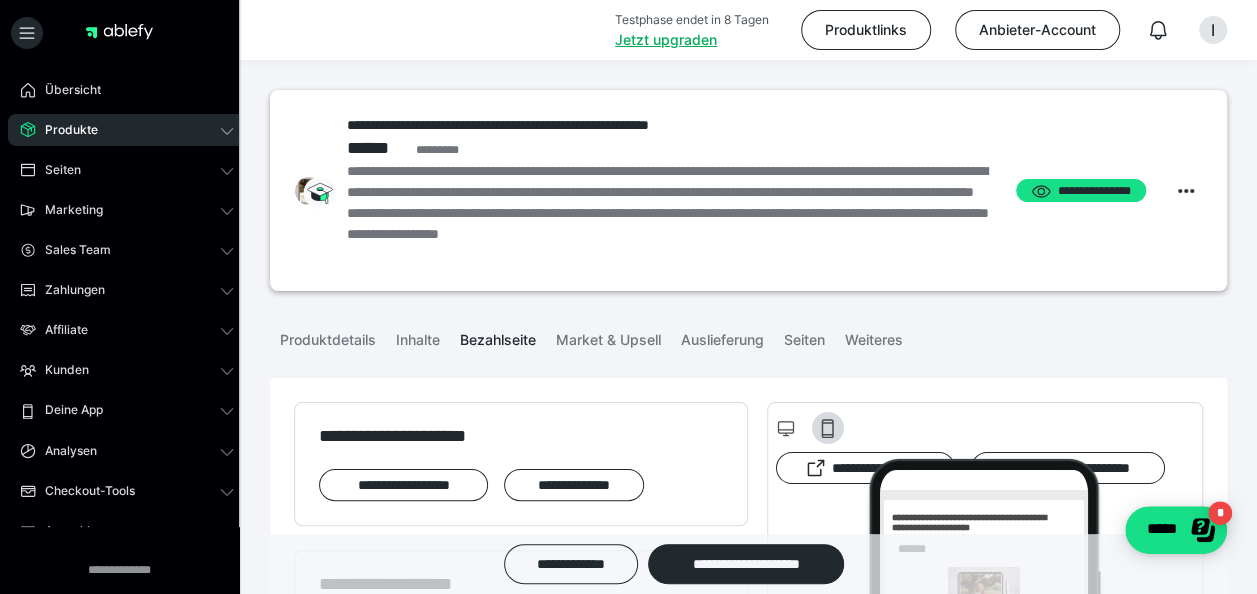 click on "Bezahlseite" at bounding box center [498, 336] 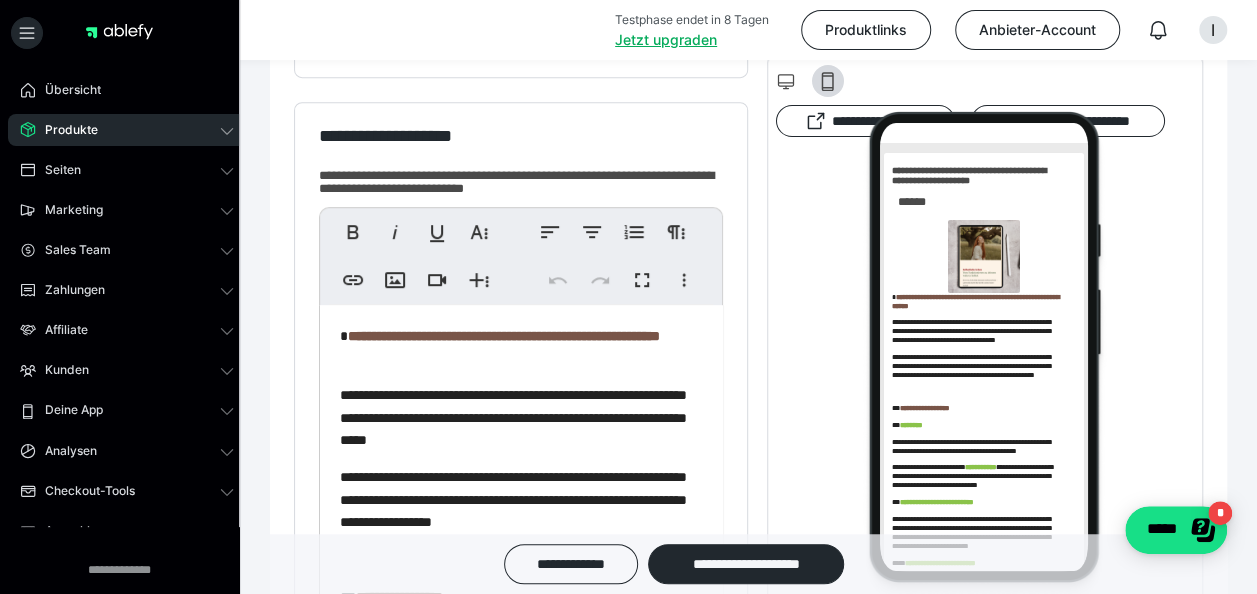 scroll, scrollTop: 500, scrollLeft: 0, axis: vertical 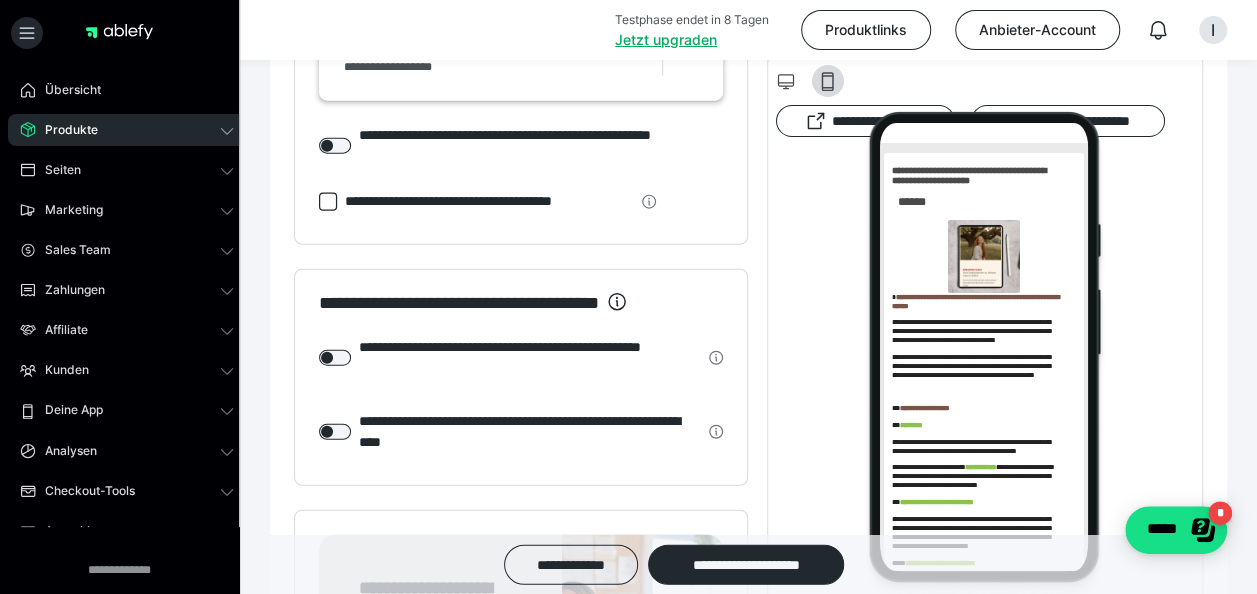click 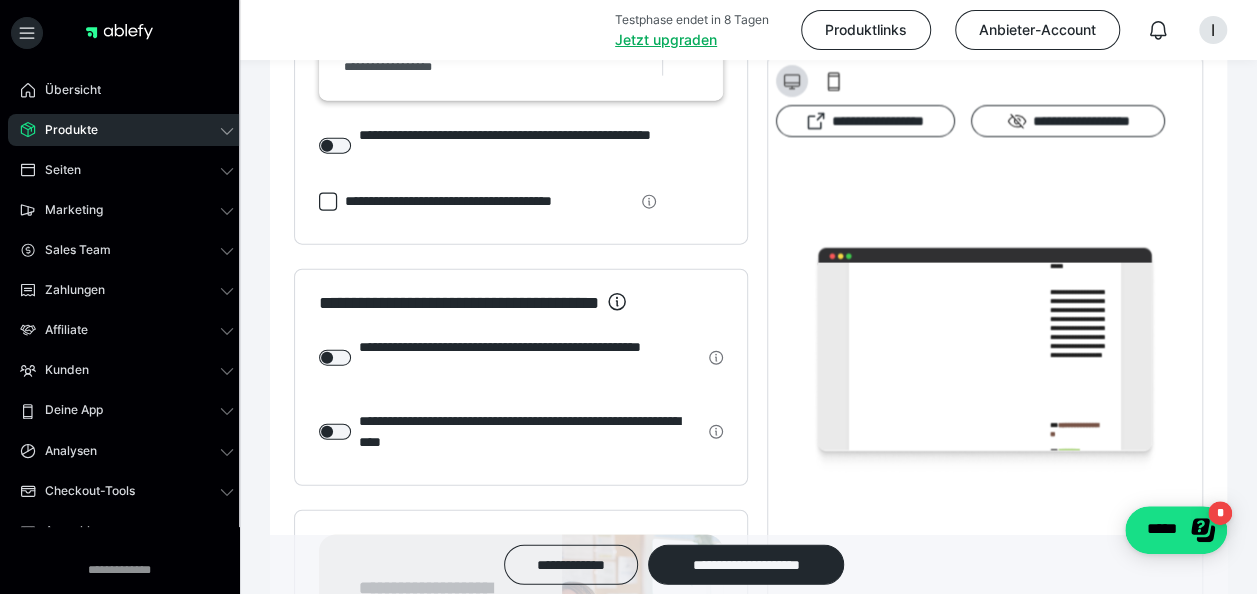 scroll, scrollTop: 0, scrollLeft: 0, axis: both 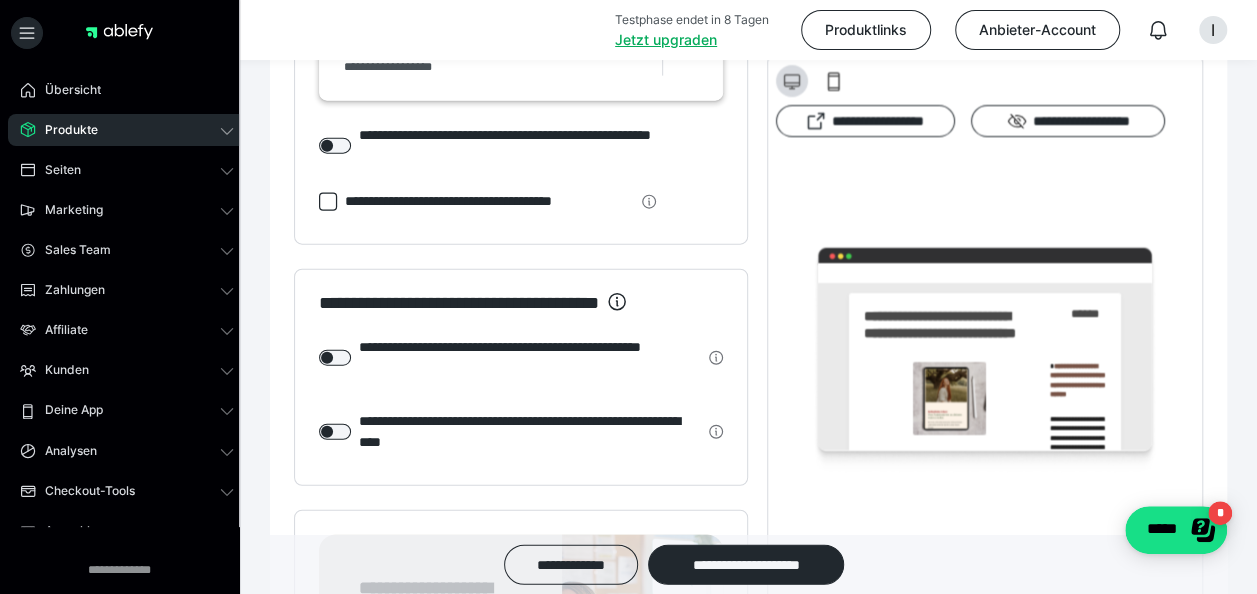 click 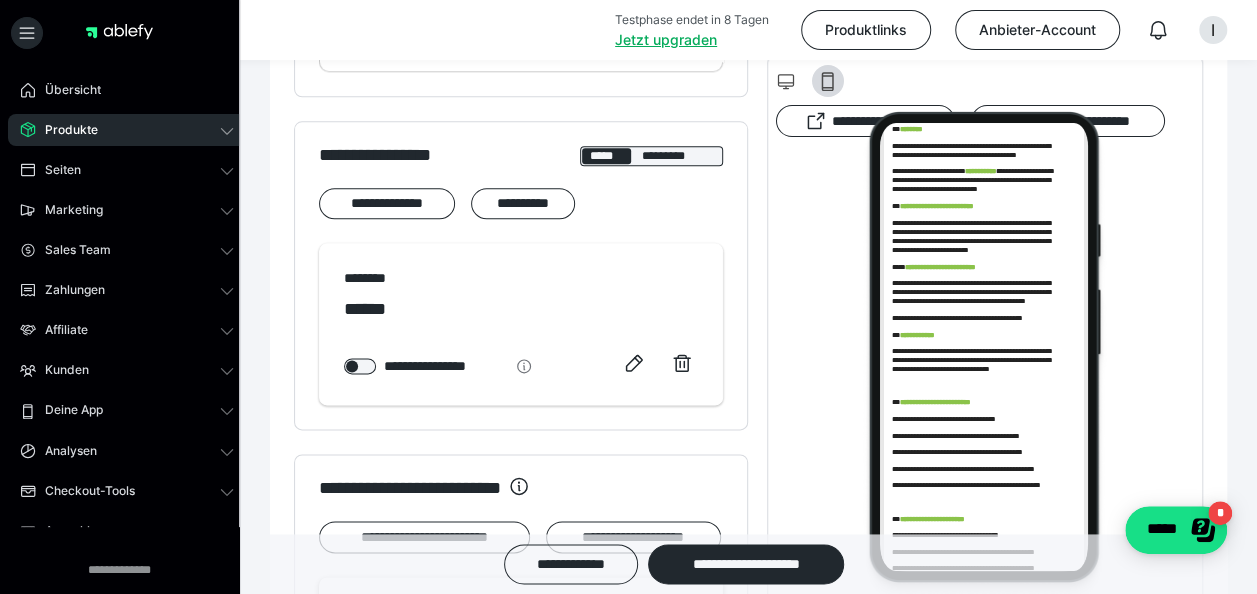 scroll, scrollTop: 1088, scrollLeft: 0, axis: vertical 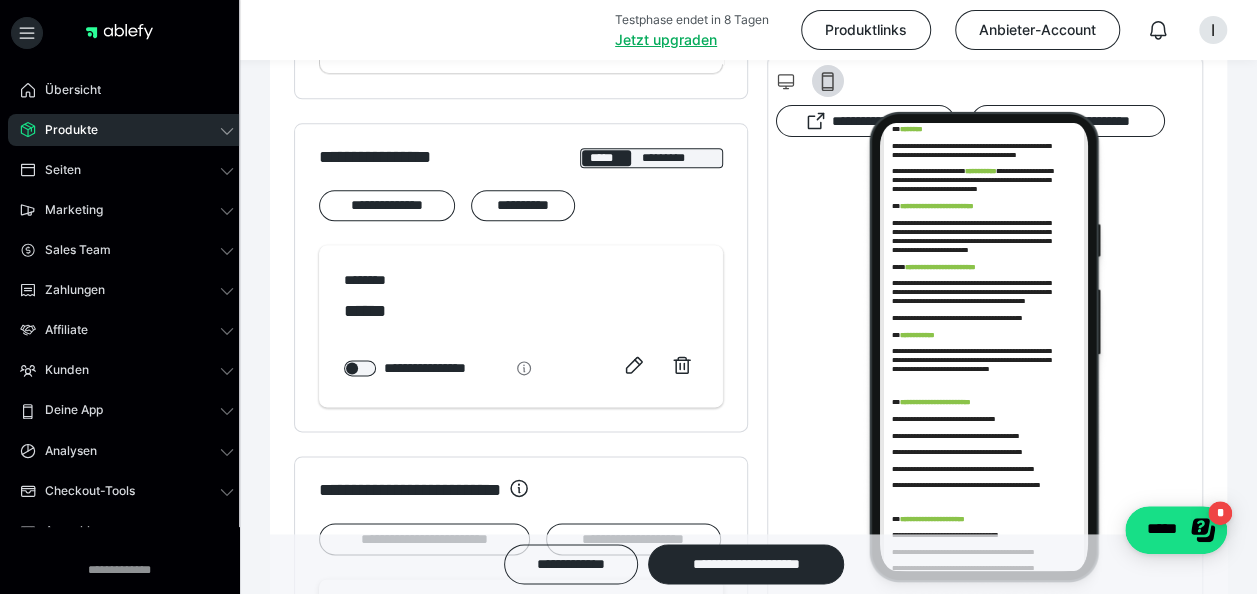 click on "**********" at bounding box center [523, 205] 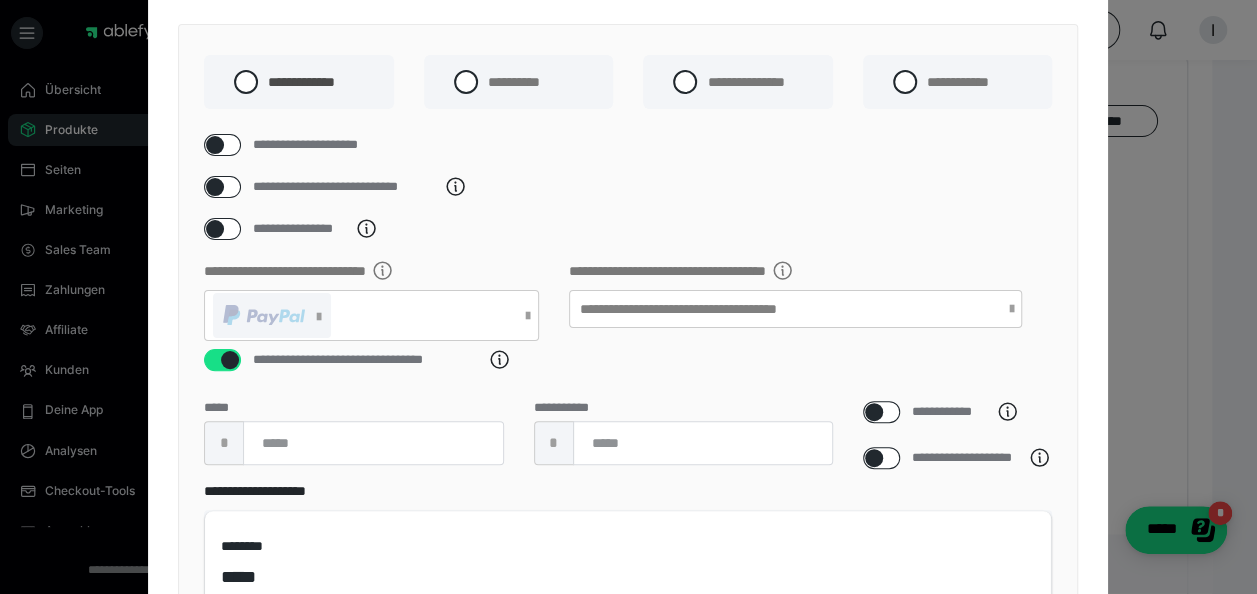 scroll, scrollTop: 109, scrollLeft: 0, axis: vertical 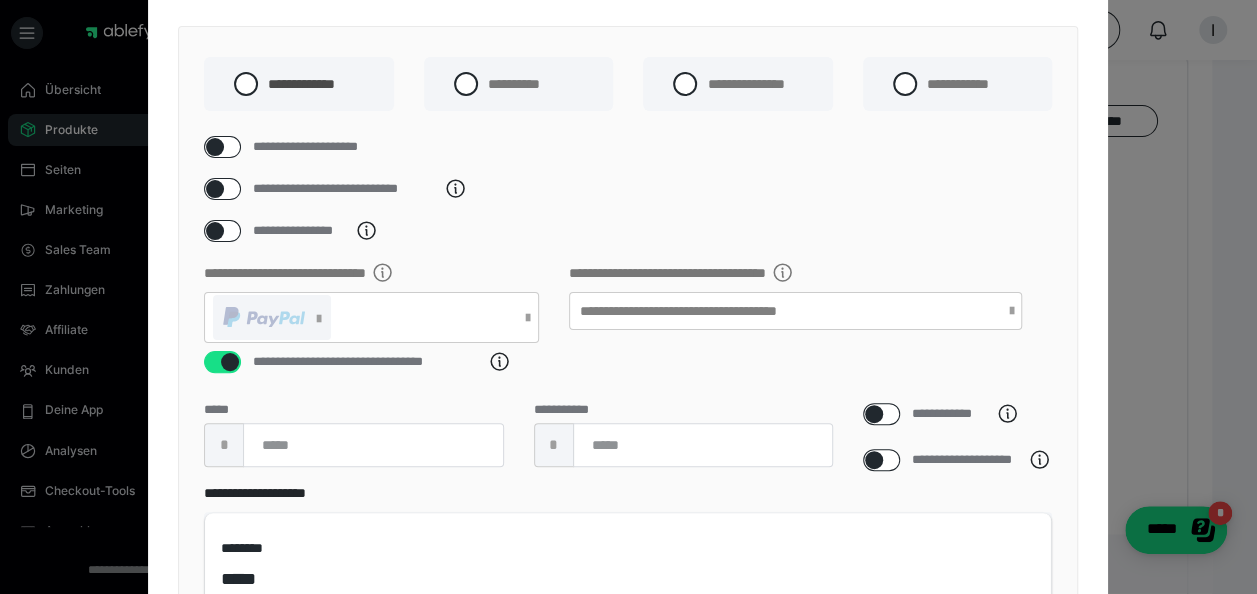 click on "**********" at bounding box center [958, 84] 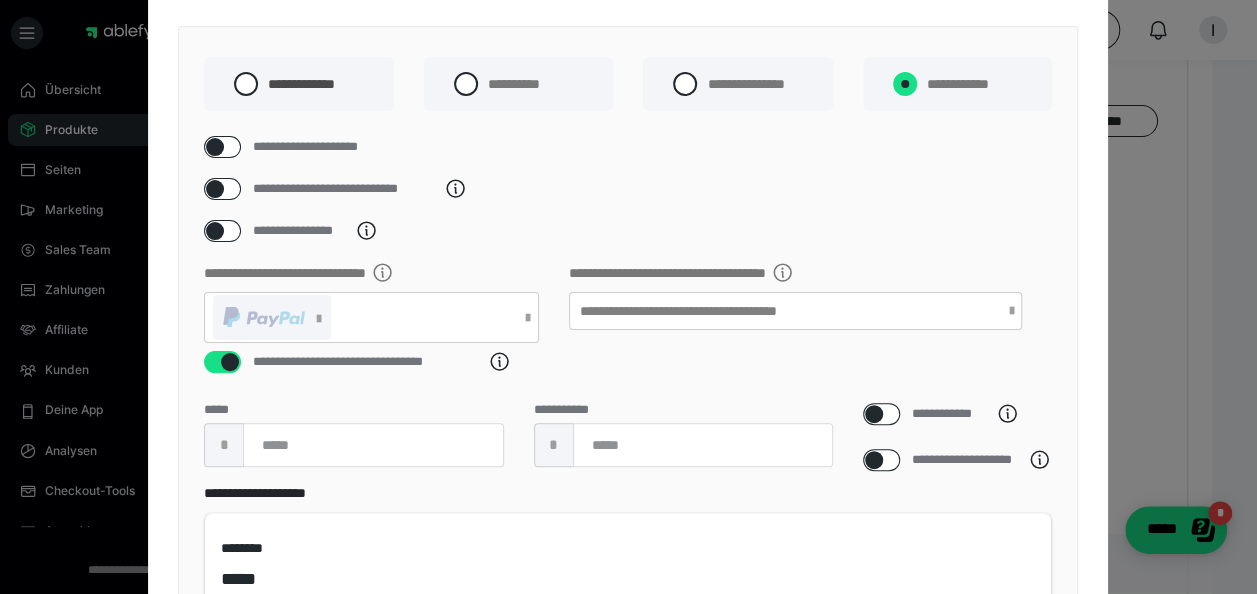 radio on "****" 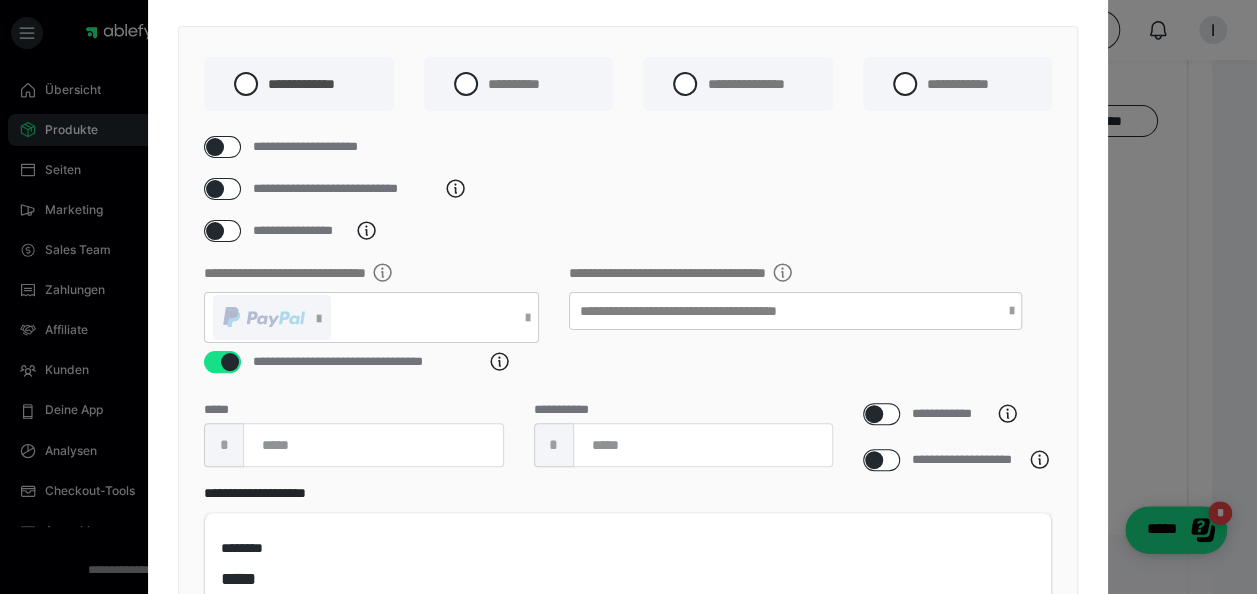 radio on "*****" 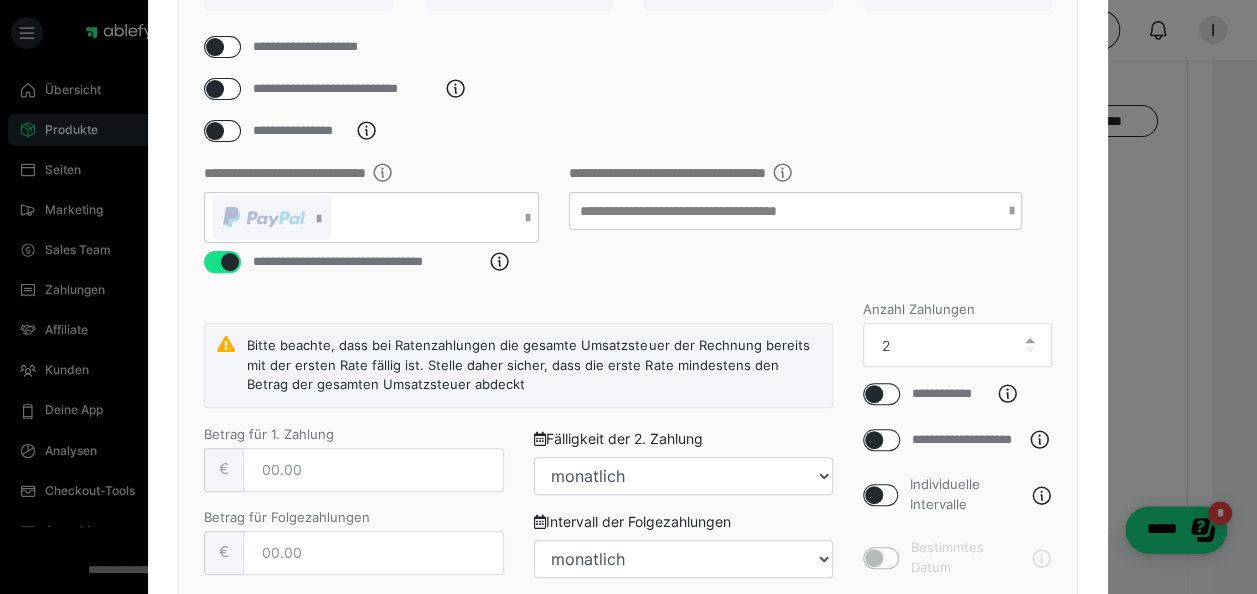 scroll, scrollTop: 309, scrollLeft: 0, axis: vertical 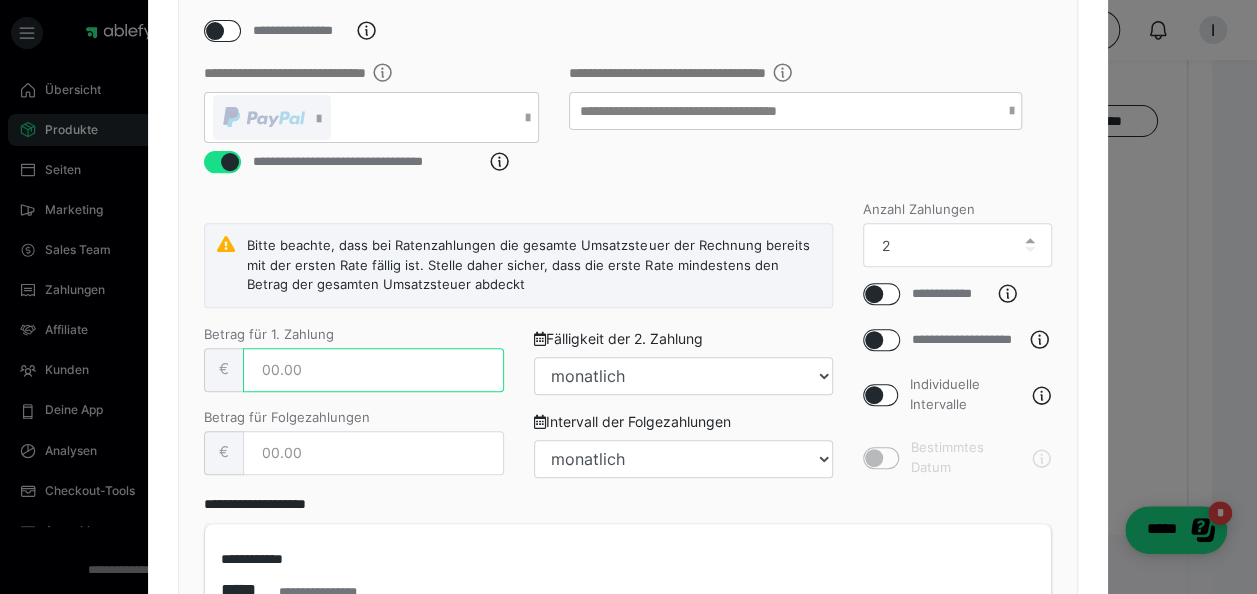 click at bounding box center [373, 370] 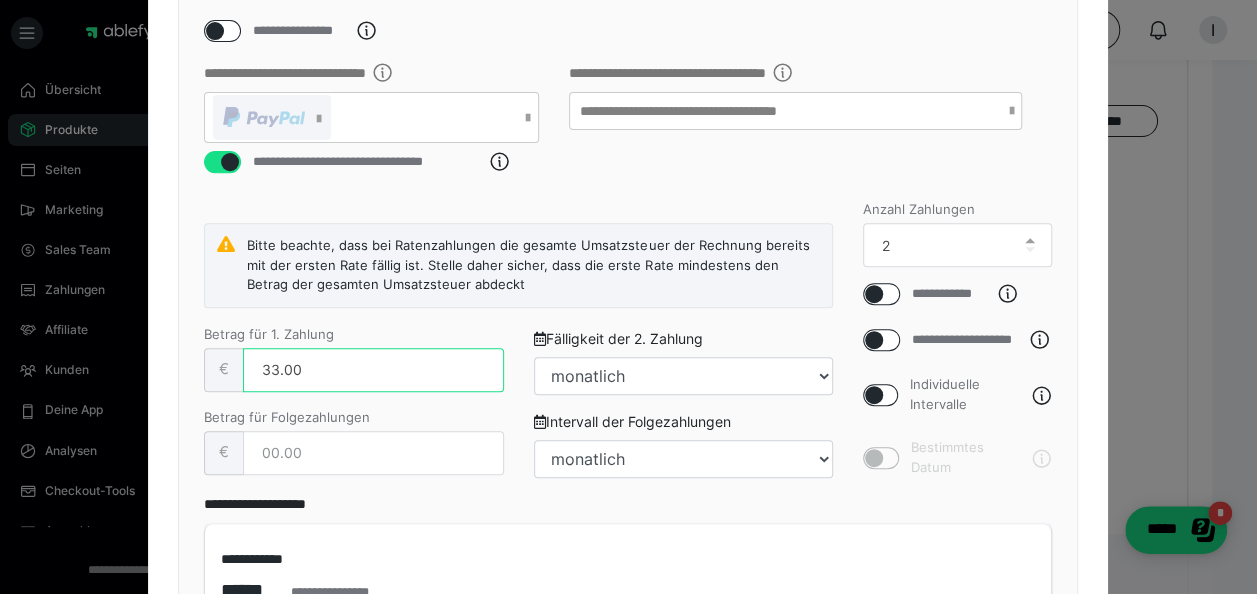type on "33.00" 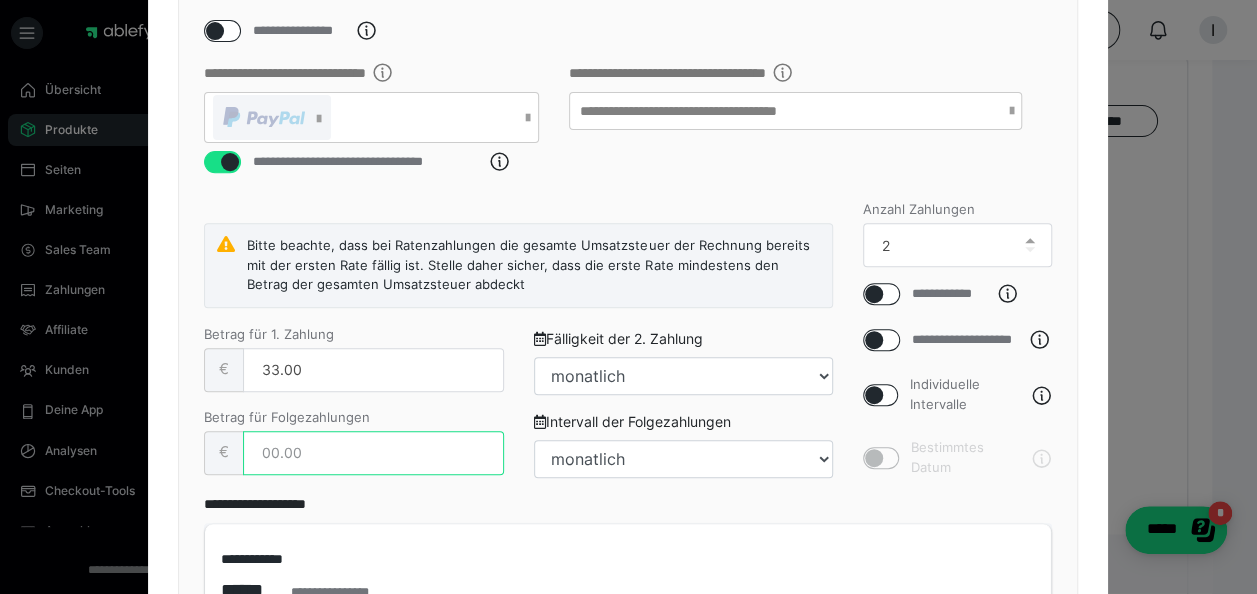 click at bounding box center (373, 453) 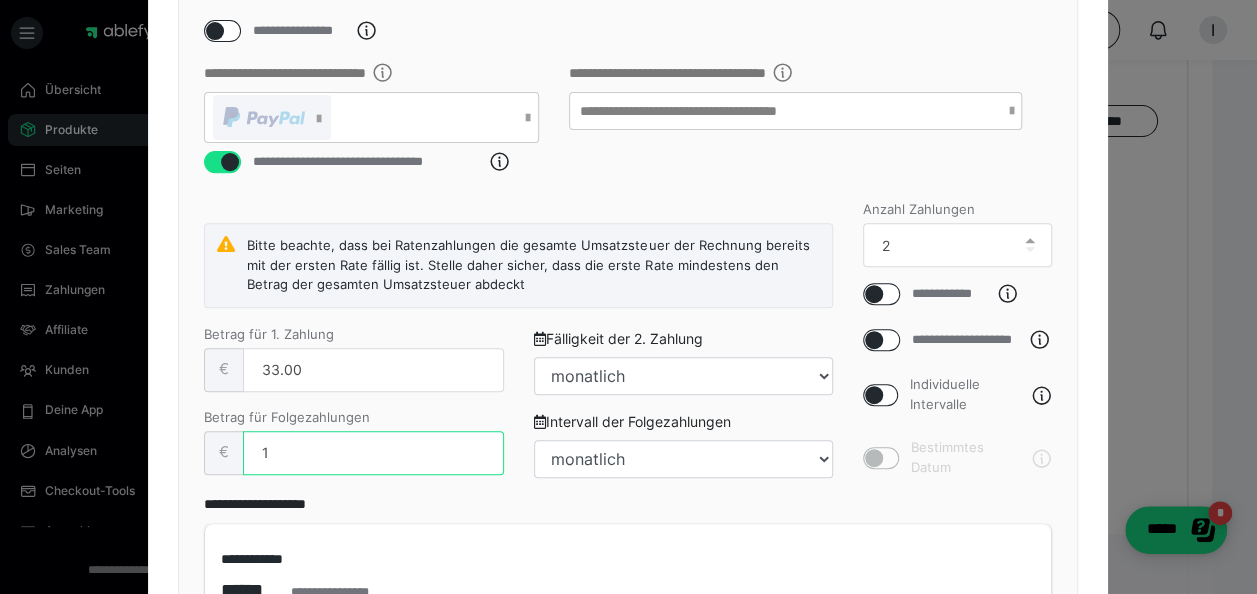 scroll, scrollTop: 209, scrollLeft: 0, axis: vertical 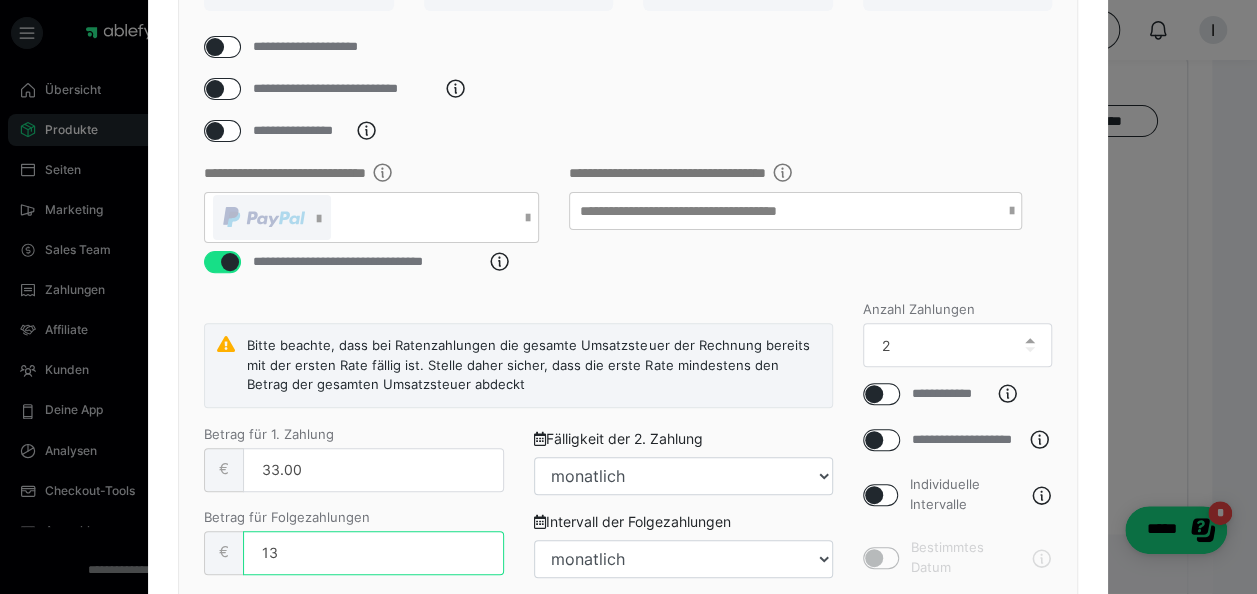 type on "1" 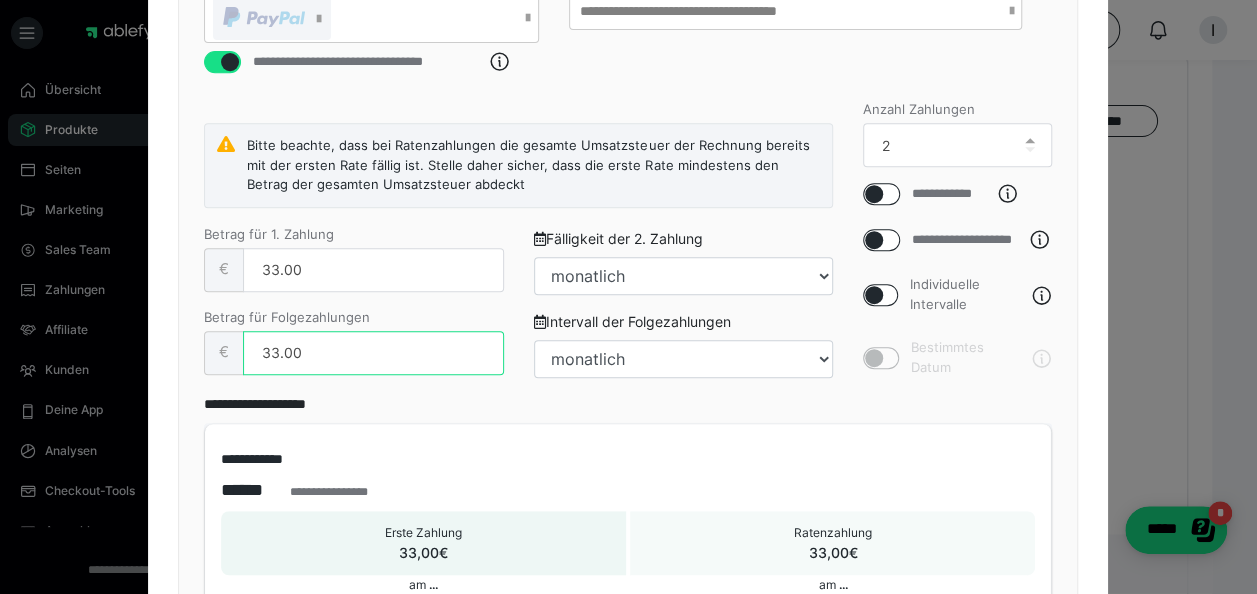 scroll, scrollTop: 309, scrollLeft: 0, axis: vertical 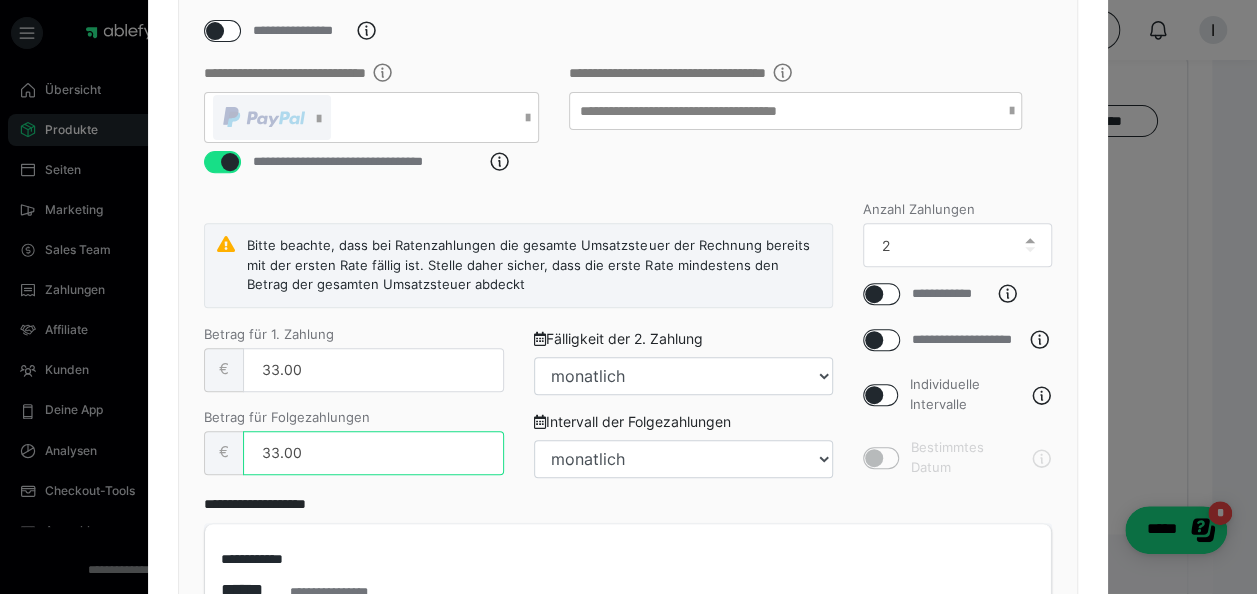 type on "33.00" 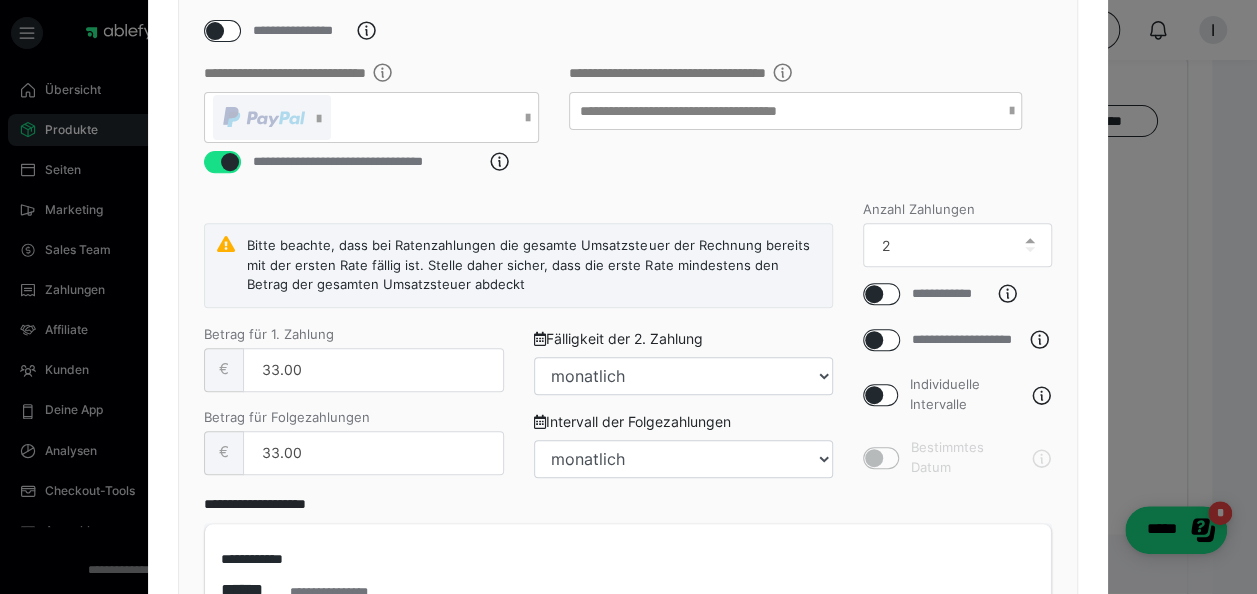 click at bounding box center [1029, 245] 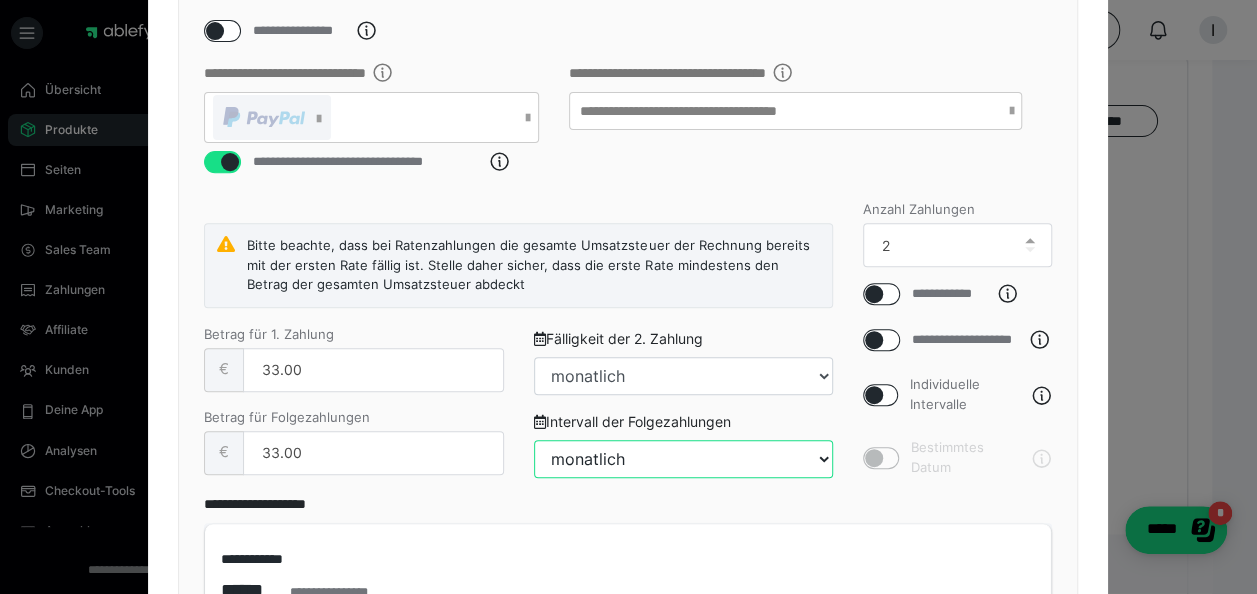 click on "täglich jeden 2. Tag jeden 3. Tag jeden 4. Tag jeden 5. Tag jeden 6. Tag wöchentlich jeden 8. Tag jeden 9. Tag jeden 10. Tag jeden 11. Tag jeden 12. Tag jeden 13. Tag 14-tägig jeden 15. Tag jeden 16. Tag jeden 17. Tag jeden 18. Tag jeden 19. Tag jeden 20. Tag jede 3. Woche jeden 22. Tag jeden 23. Tag jeden 24. Tag jeden 25. Tag jeden 26. Tag jeden 27. Tag jede 4. Woche monatlich jeden 2. Monat vierteljährlich jeden 4. Monat jeden 5. Monat halbjährlich jeden 7. Monat jeden 8. Monat jeden 9. Monat jeden 10. Monat jeden 11. Monat jährlich jedes 2. Jahr" at bounding box center (683, 459) 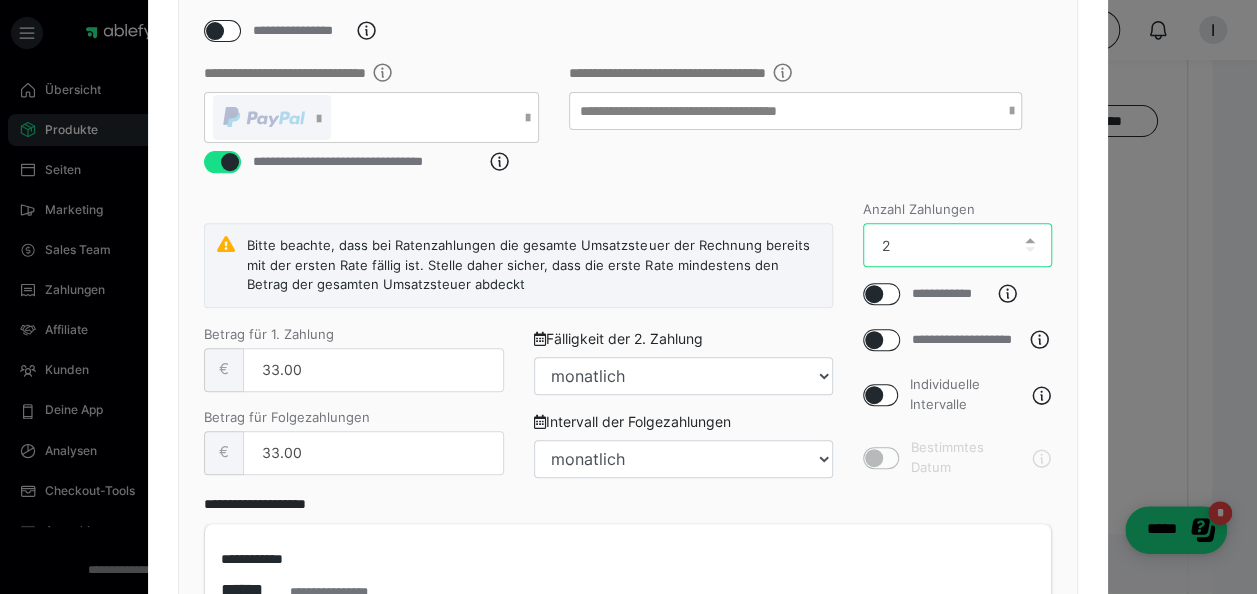 click on "2" at bounding box center [958, 245] 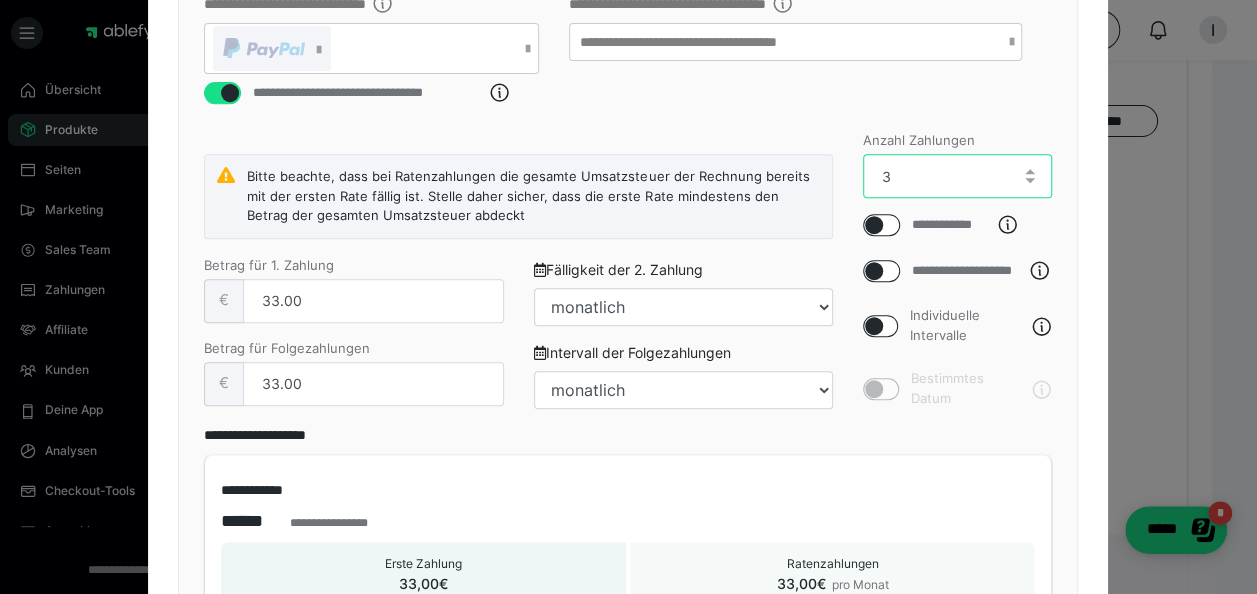 scroll, scrollTop: 409, scrollLeft: 0, axis: vertical 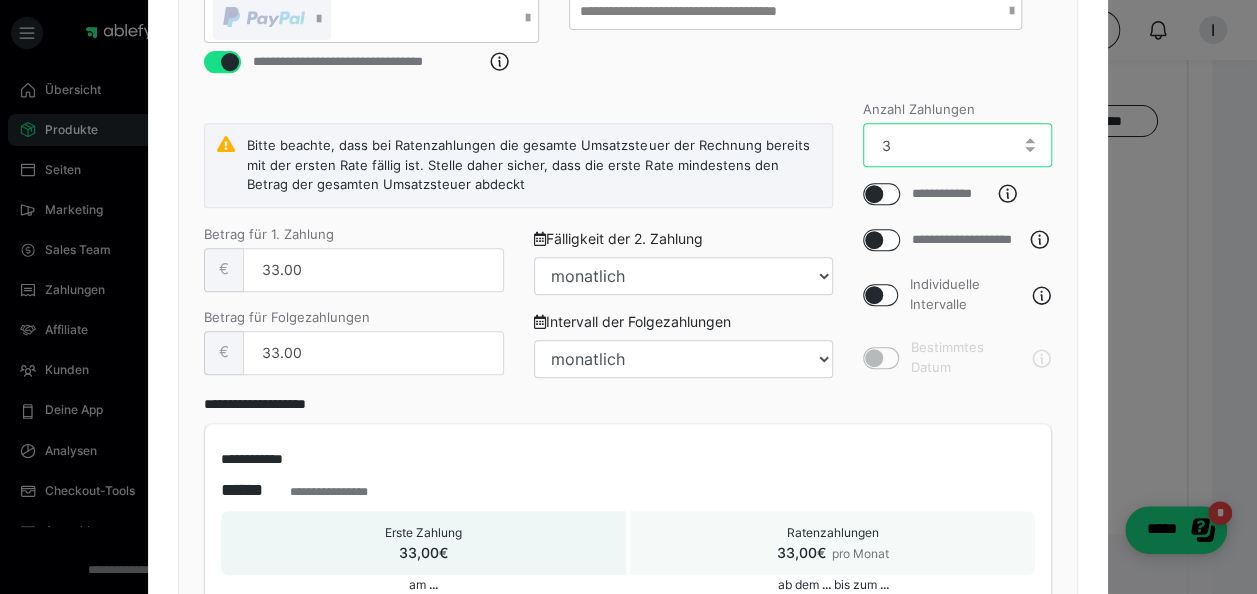 type on "3" 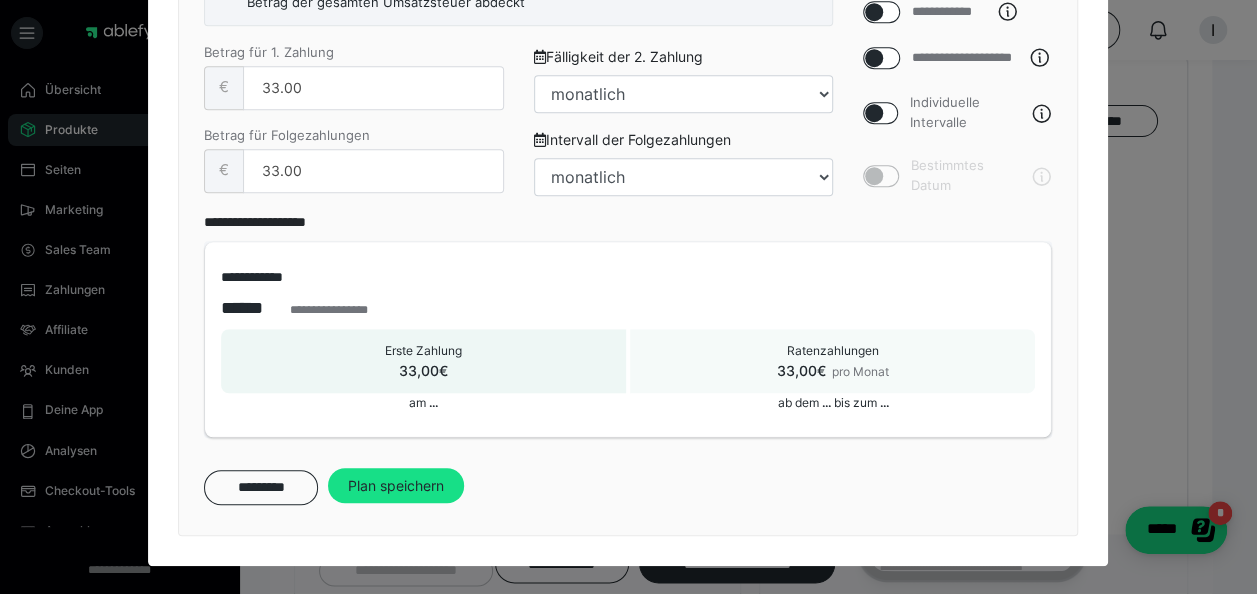 scroll, scrollTop: 610, scrollLeft: 0, axis: vertical 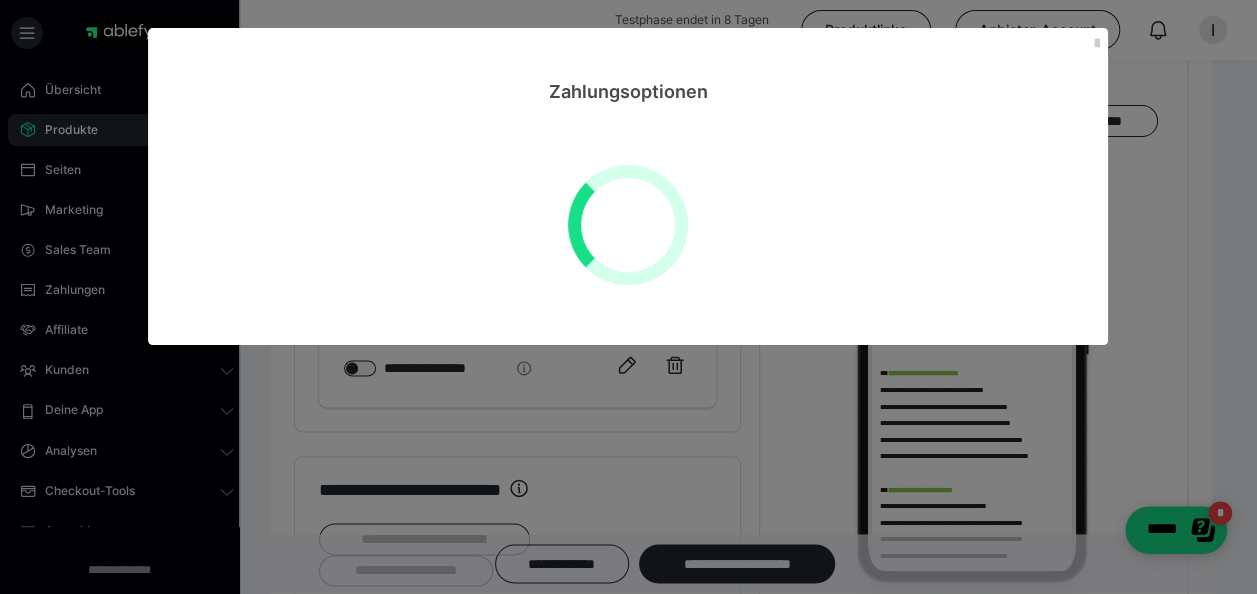 select on "**" 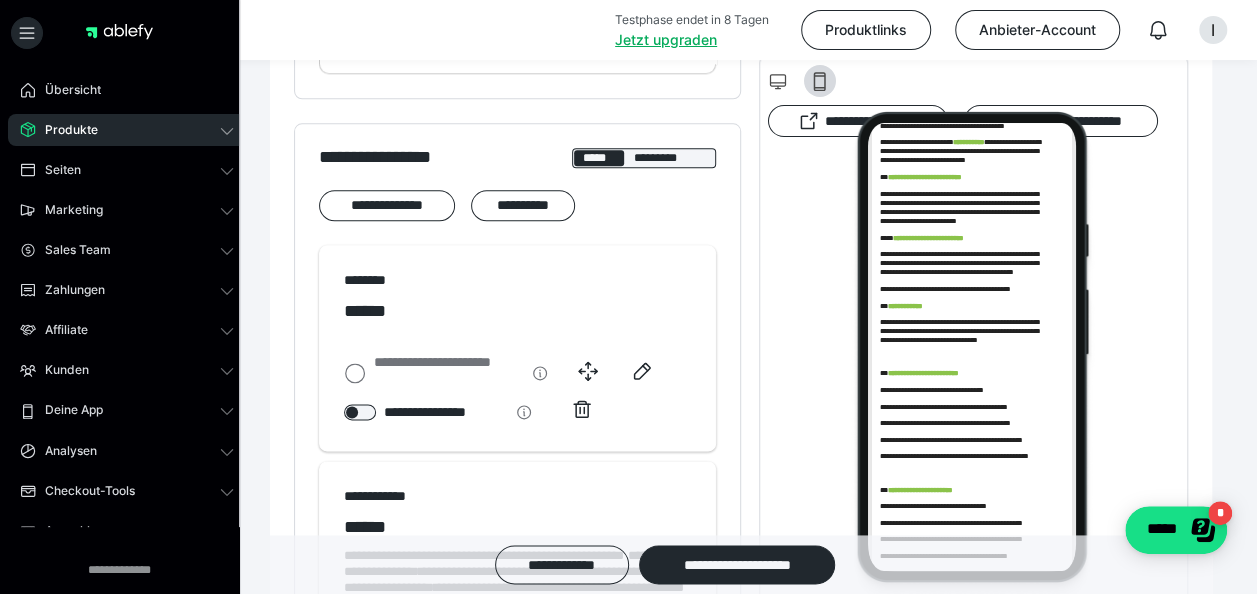 scroll, scrollTop: 268, scrollLeft: 0, axis: vertical 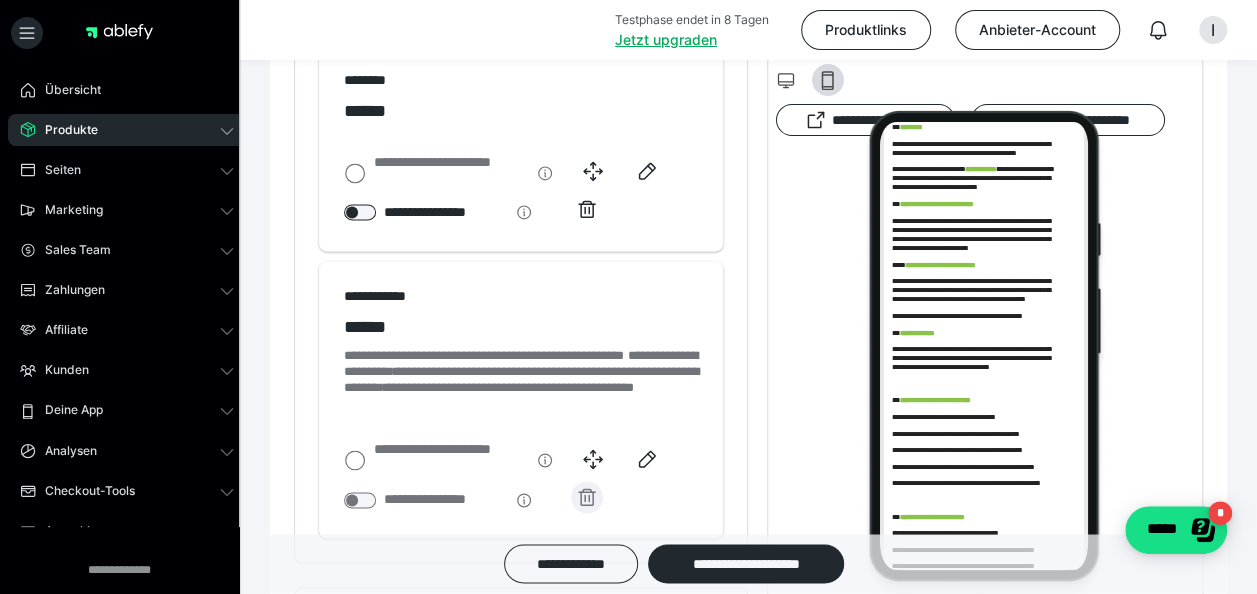 click 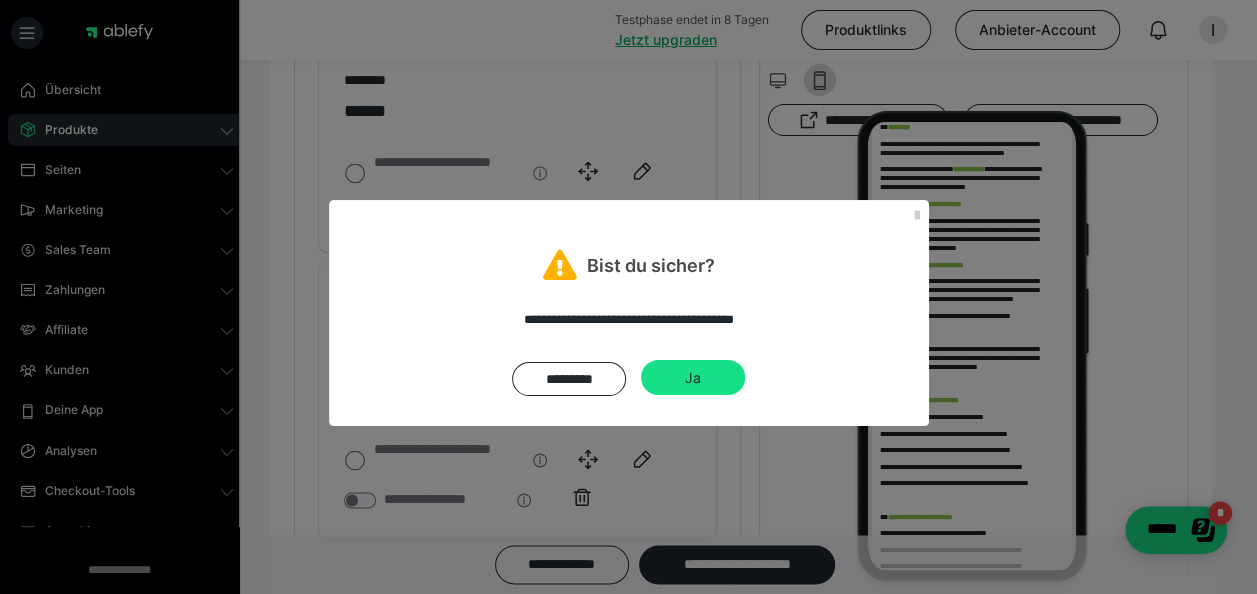 click on "Ja" at bounding box center [693, 378] 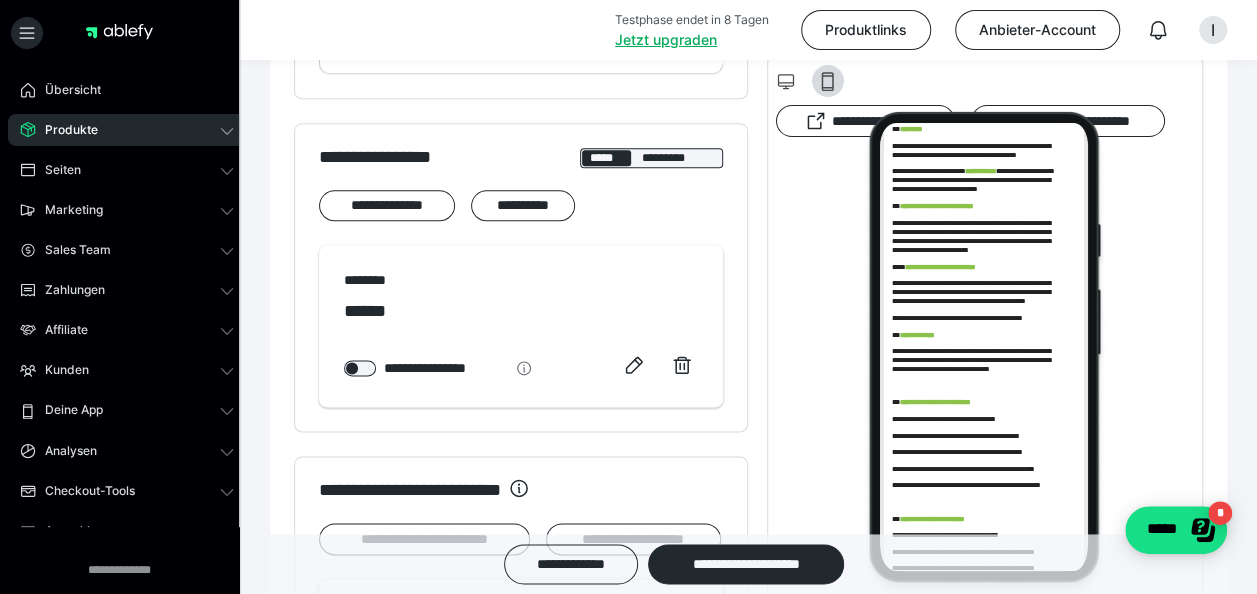 scroll, scrollTop: 1088, scrollLeft: 0, axis: vertical 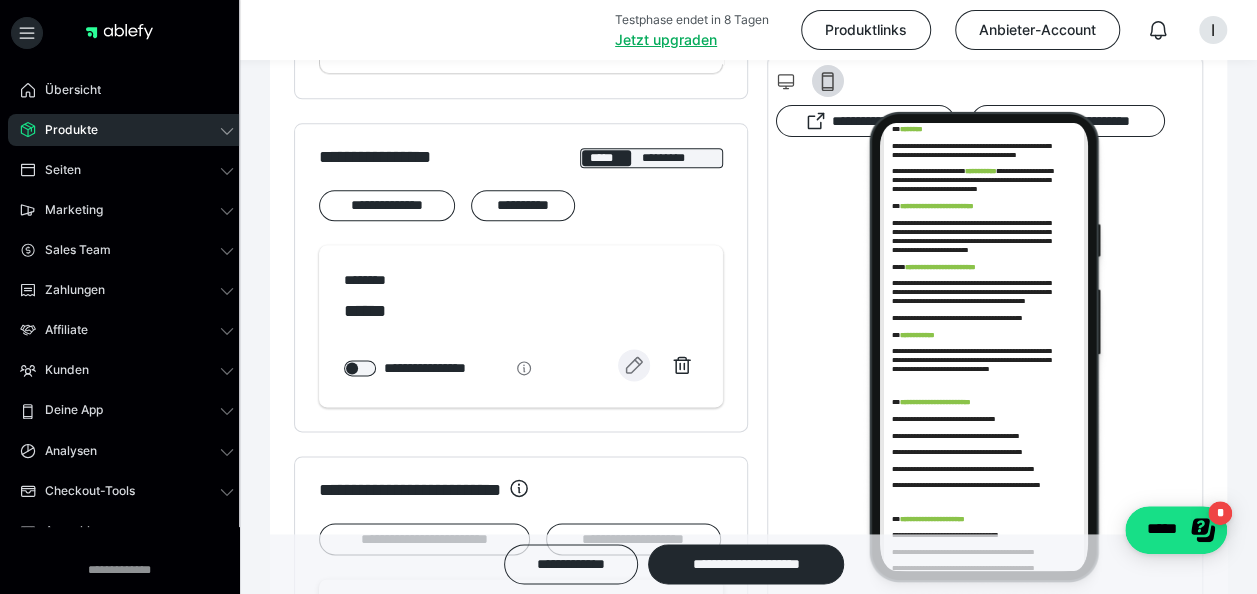 click 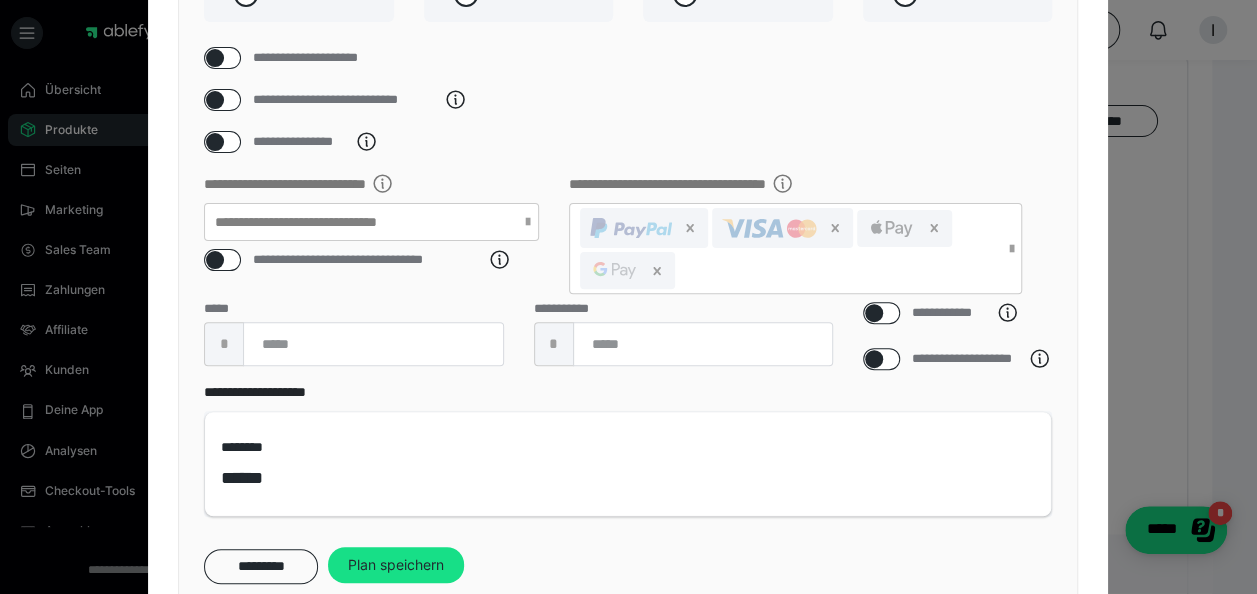 scroll, scrollTop: 200, scrollLeft: 0, axis: vertical 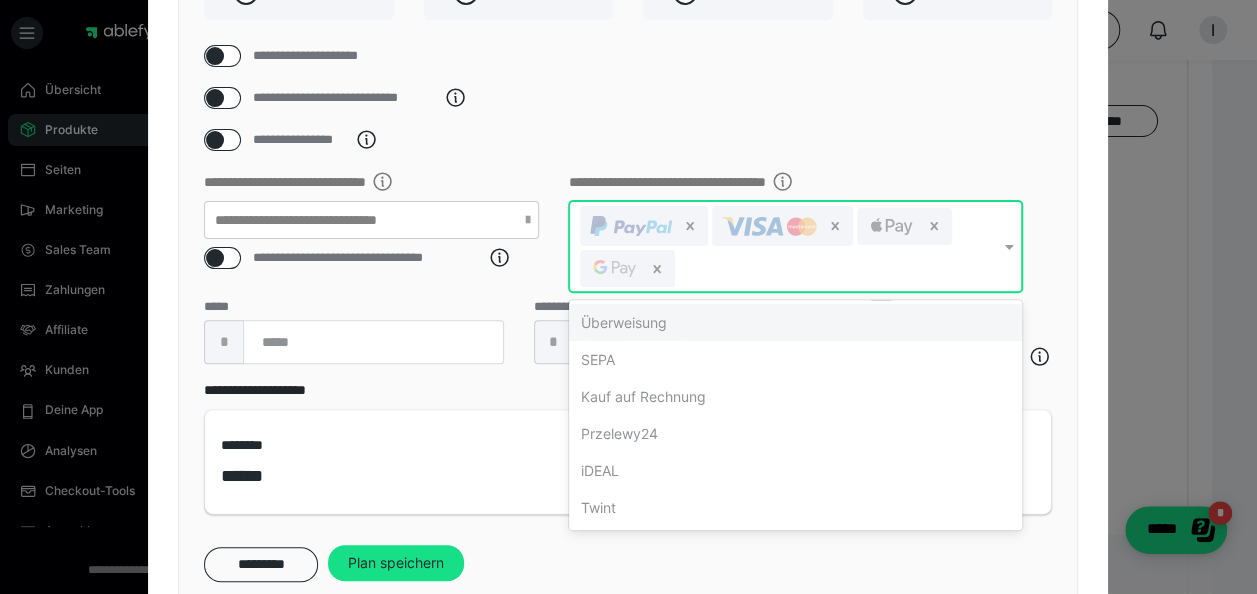 click at bounding box center (1008, 247) 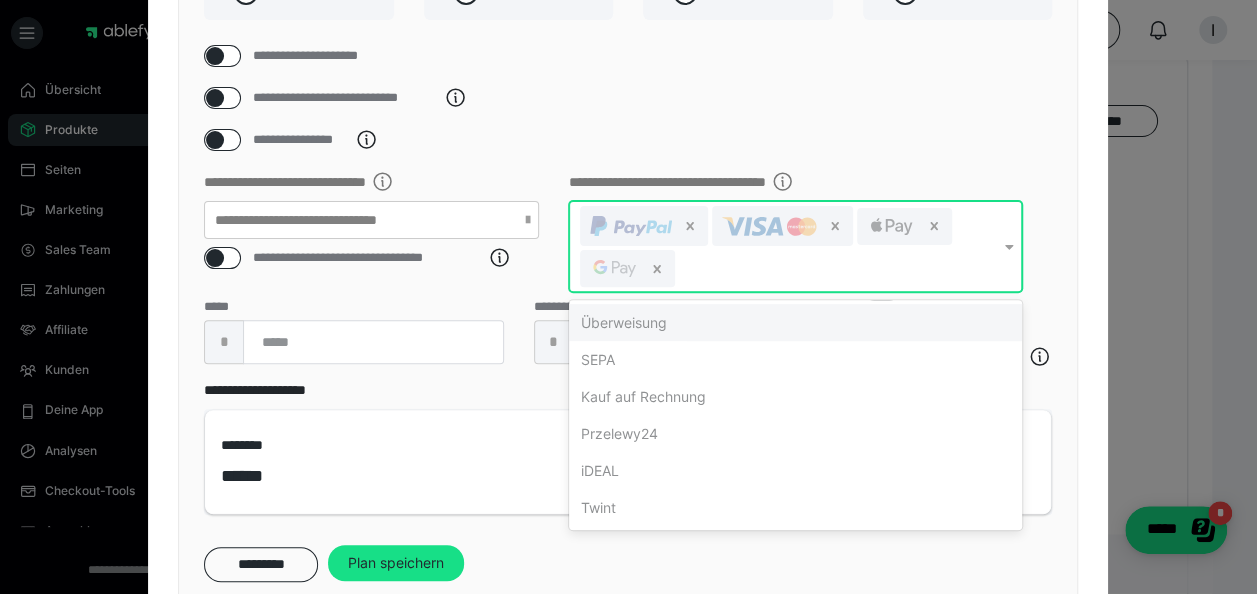 click at bounding box center (1008, 247) 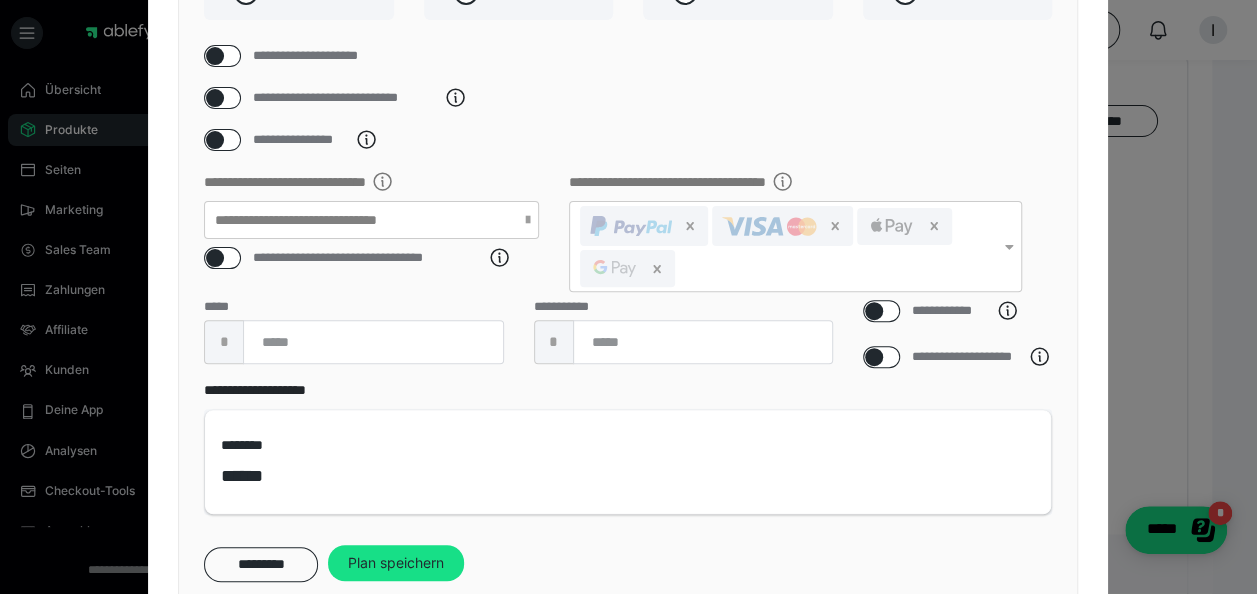 click at bounding box center (874, 311) 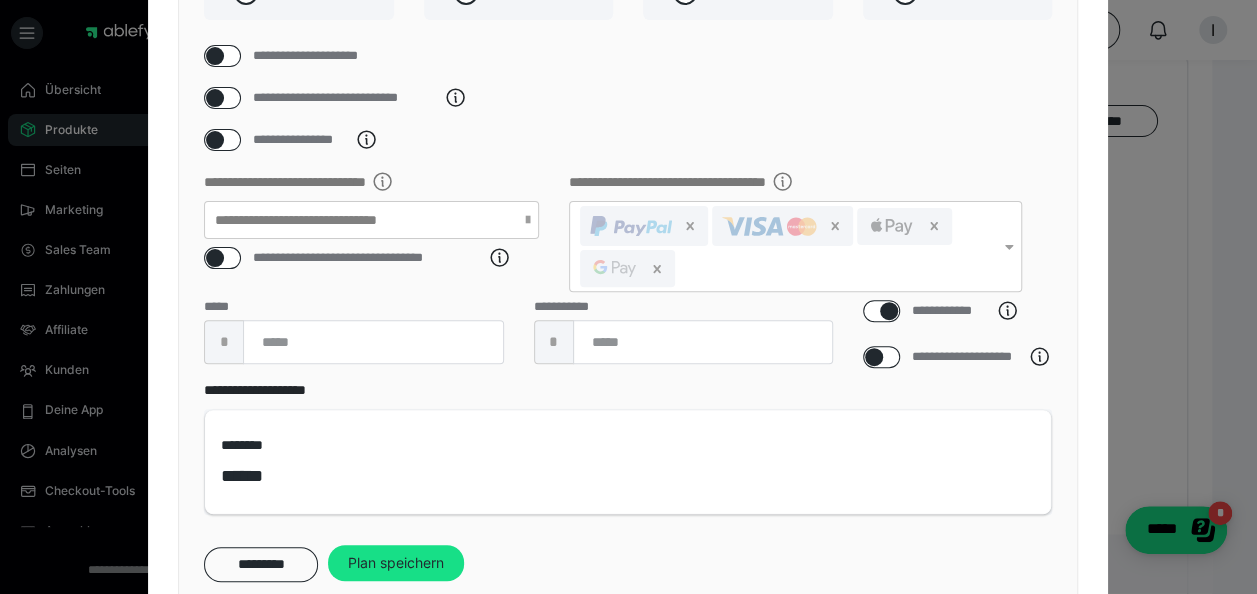 checkbox on "****" 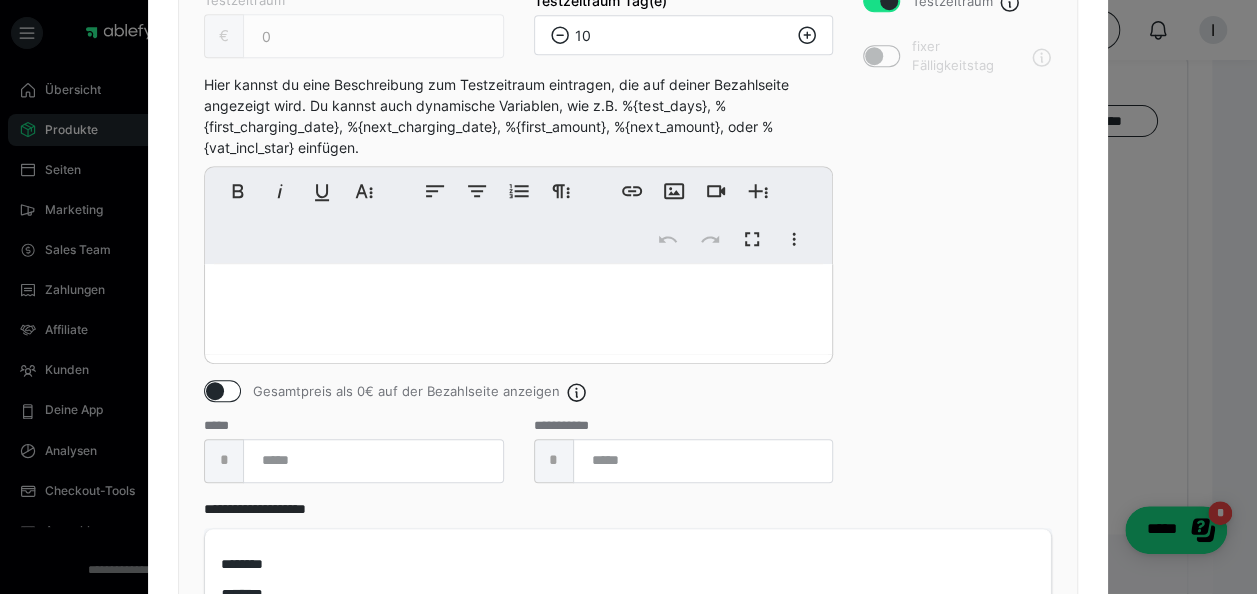 scroll, scrollTop: 400, scrollLeft: 0, axis: vertical 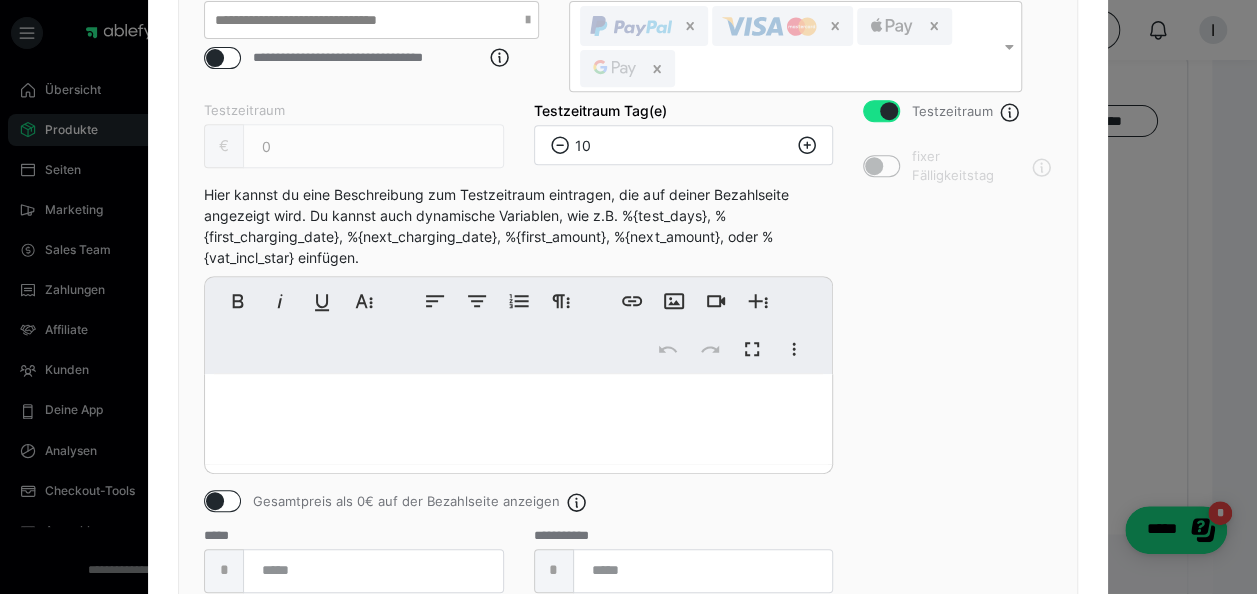 click at bounding box center (889, 111) 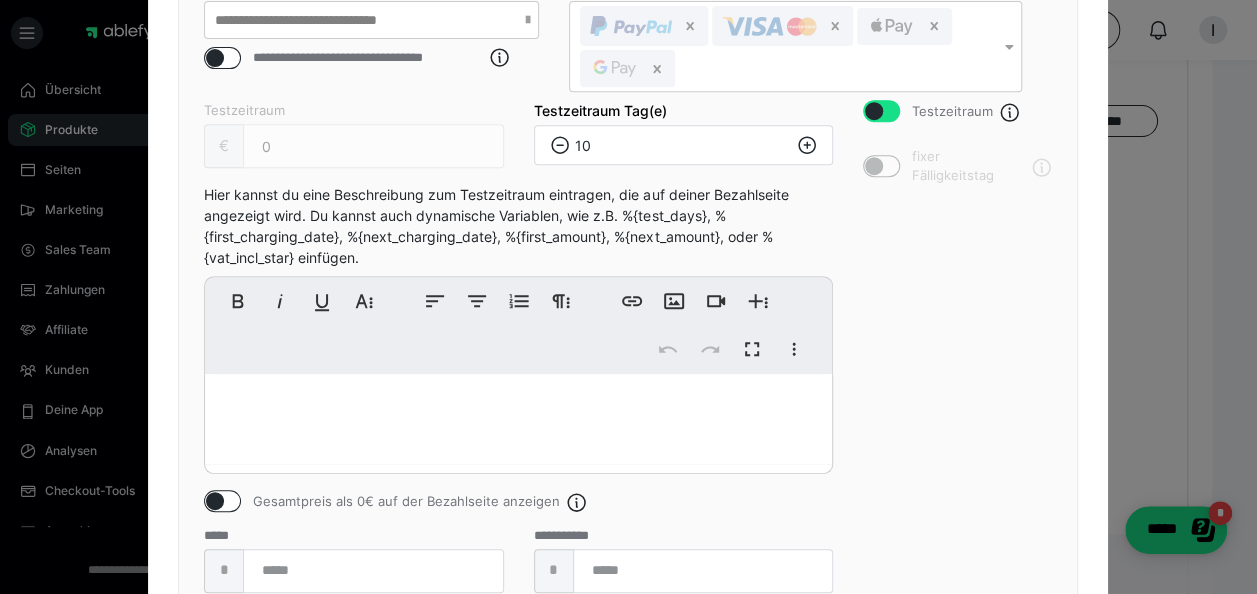 checkbox on "false" 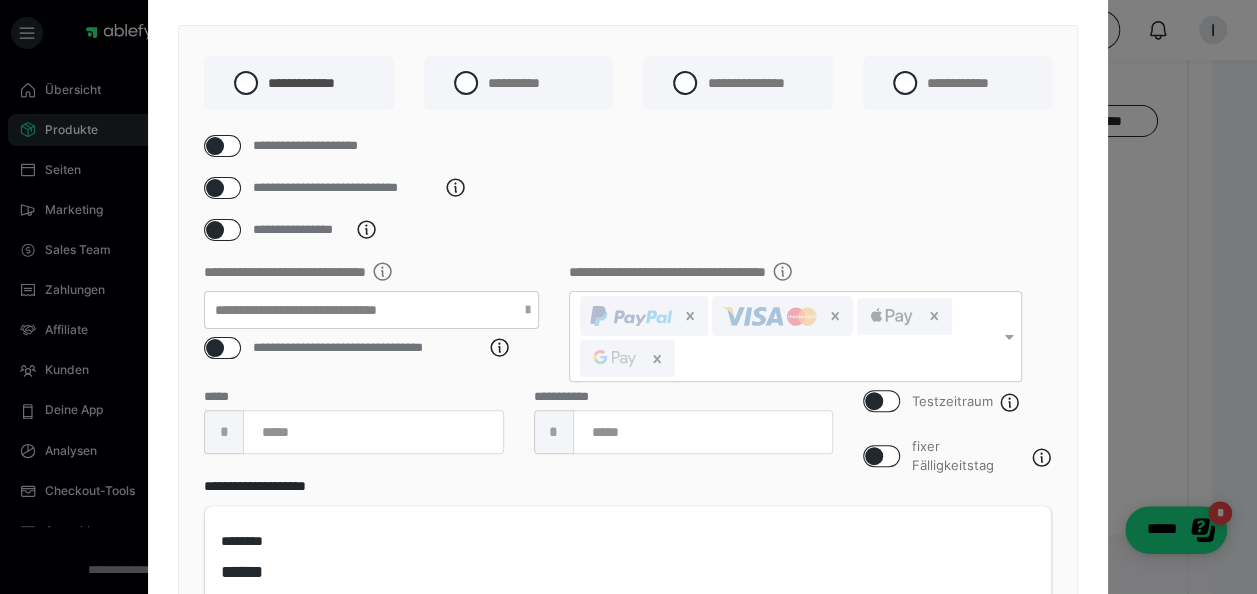 scroll, scrollTop: 97, scrollLeft: 0, axis: vertical 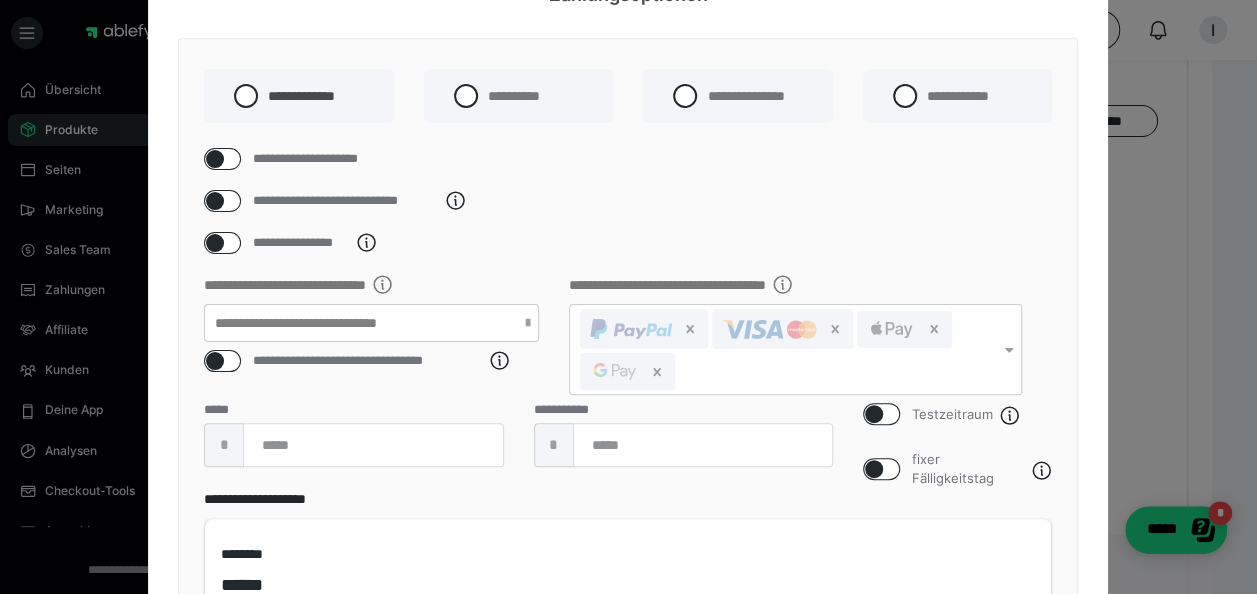 click at bounding box center (215, 361) 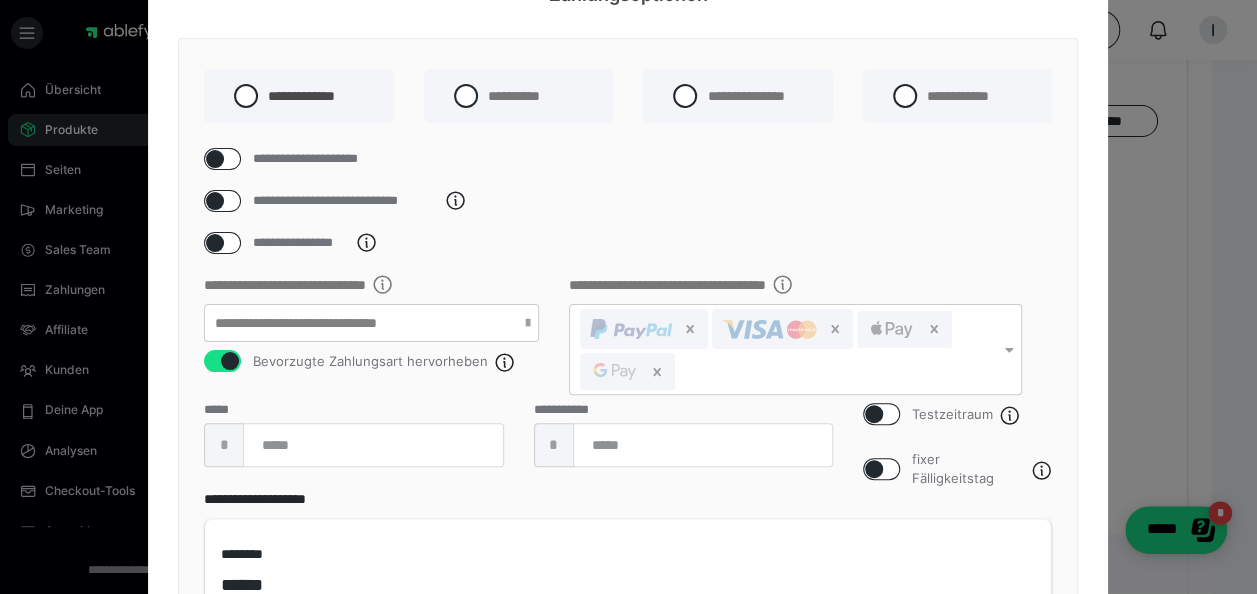 scroll, scrollTop: 184, scrollLeft: 0, axis: vertical 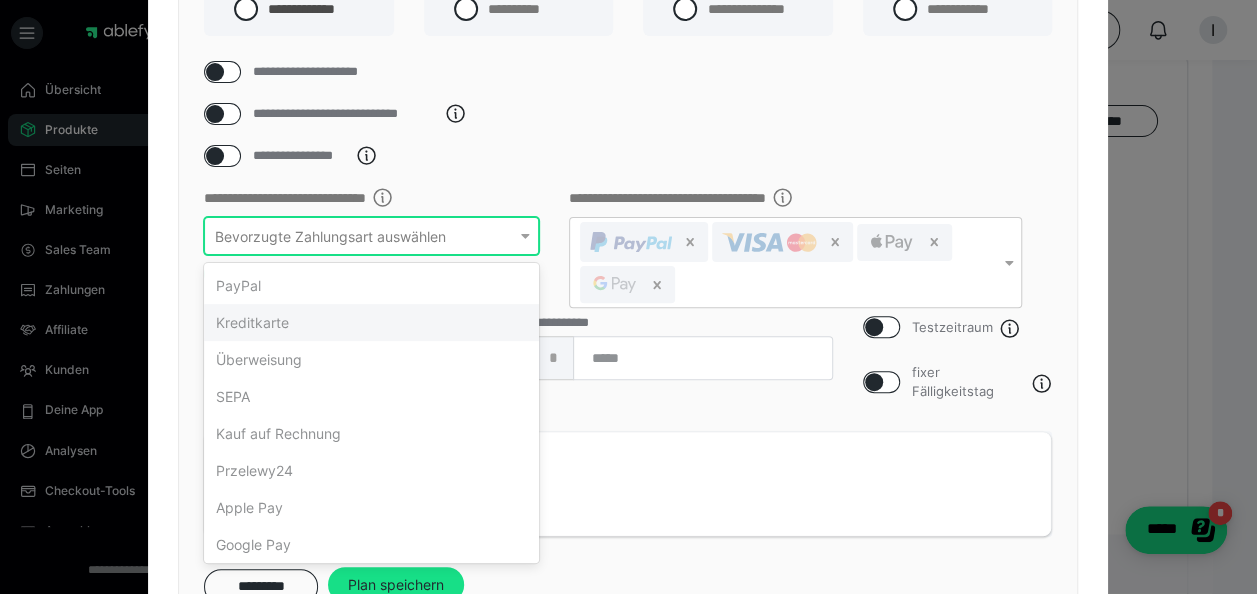 click on "**********" at bounding box center [371, 236] 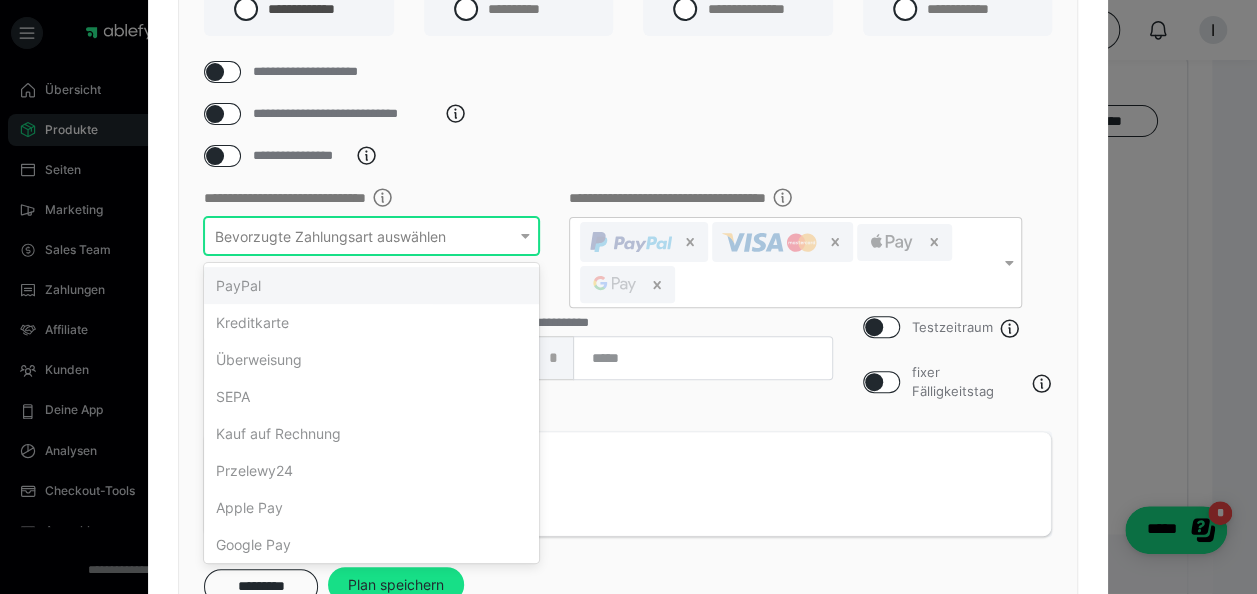 click on "PayPal" at bounding box center [371, 285] 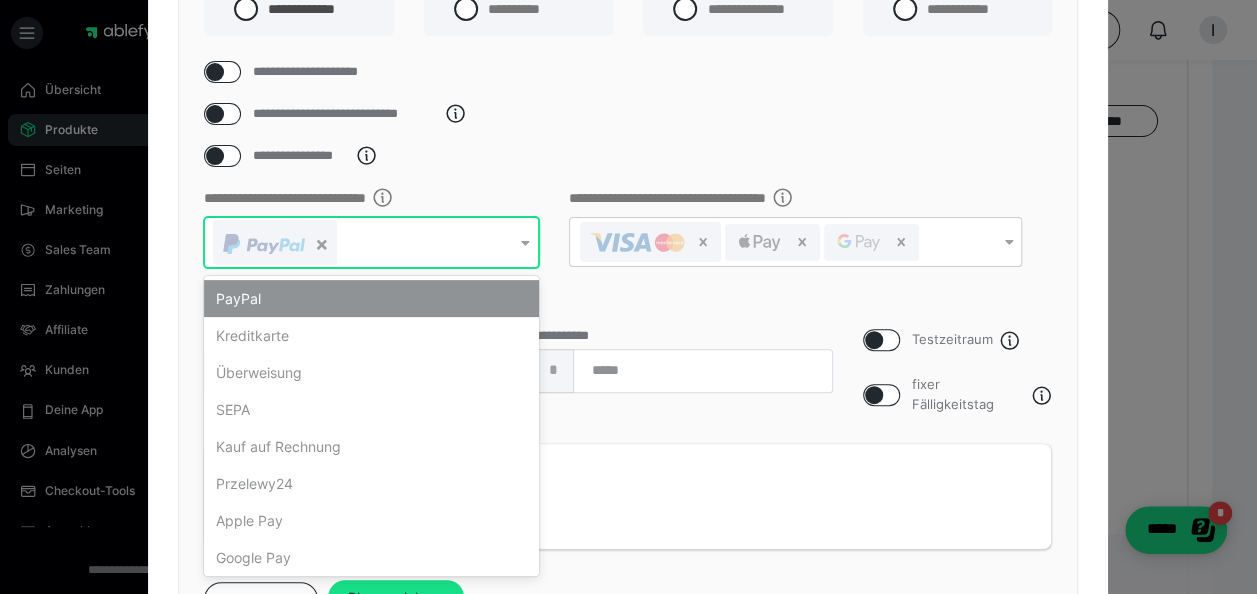 click on "**********" at bounding box center (628, 156) 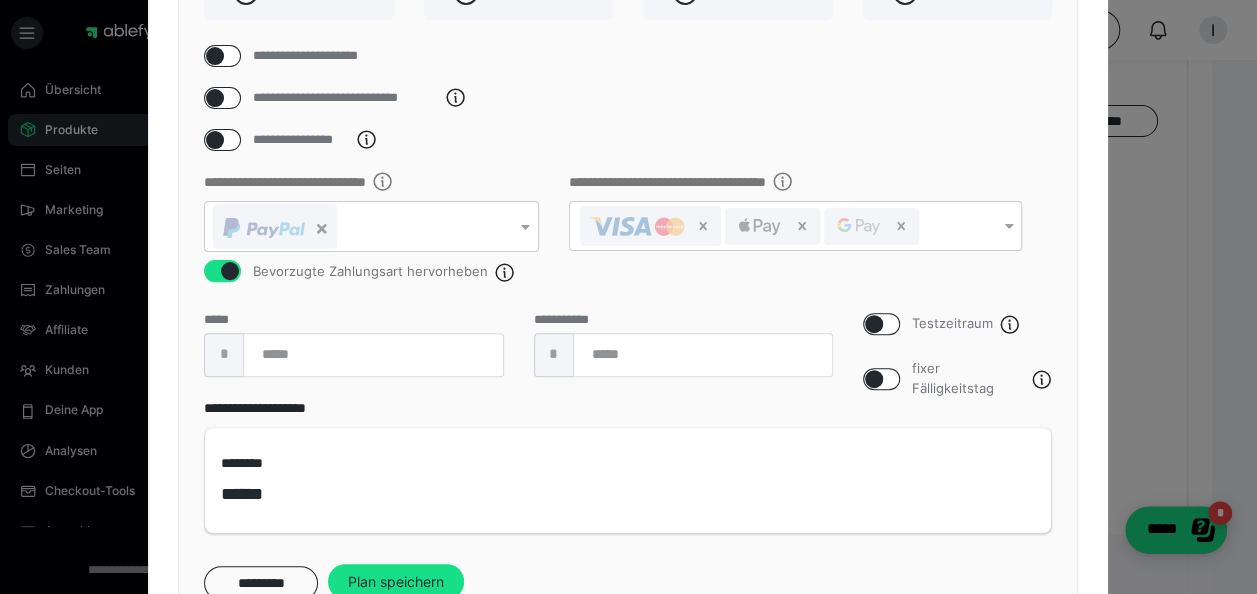 scroll, scrollTop: 300, scrollLeft: 0, axis: vertical 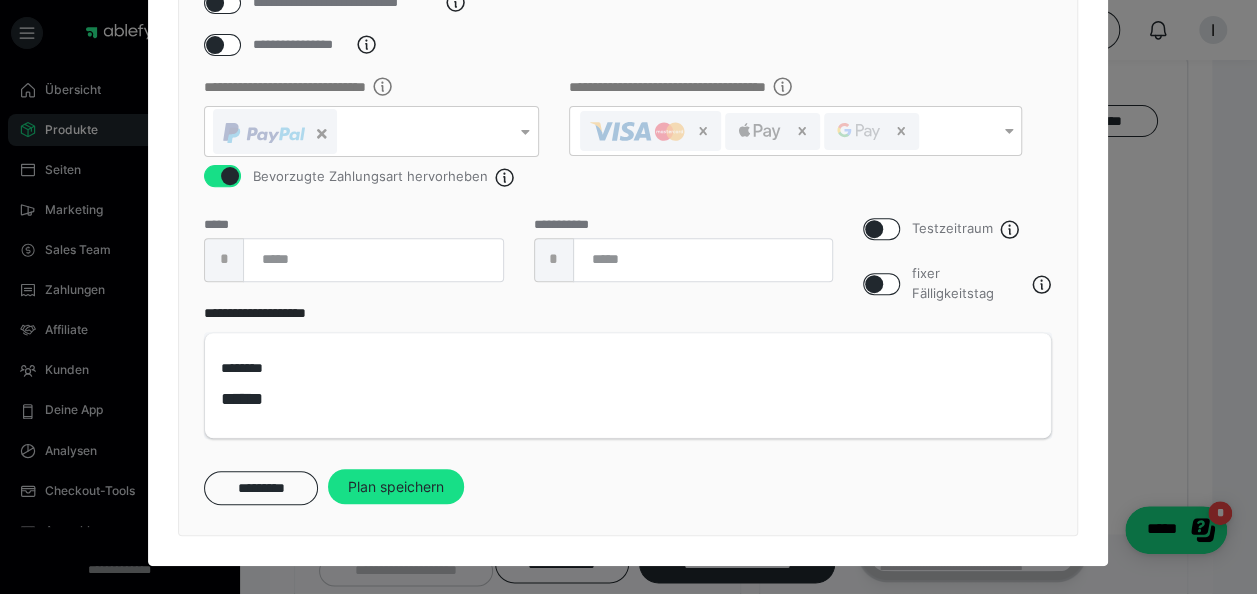 click on "*********" at bounding box center (261, 488) 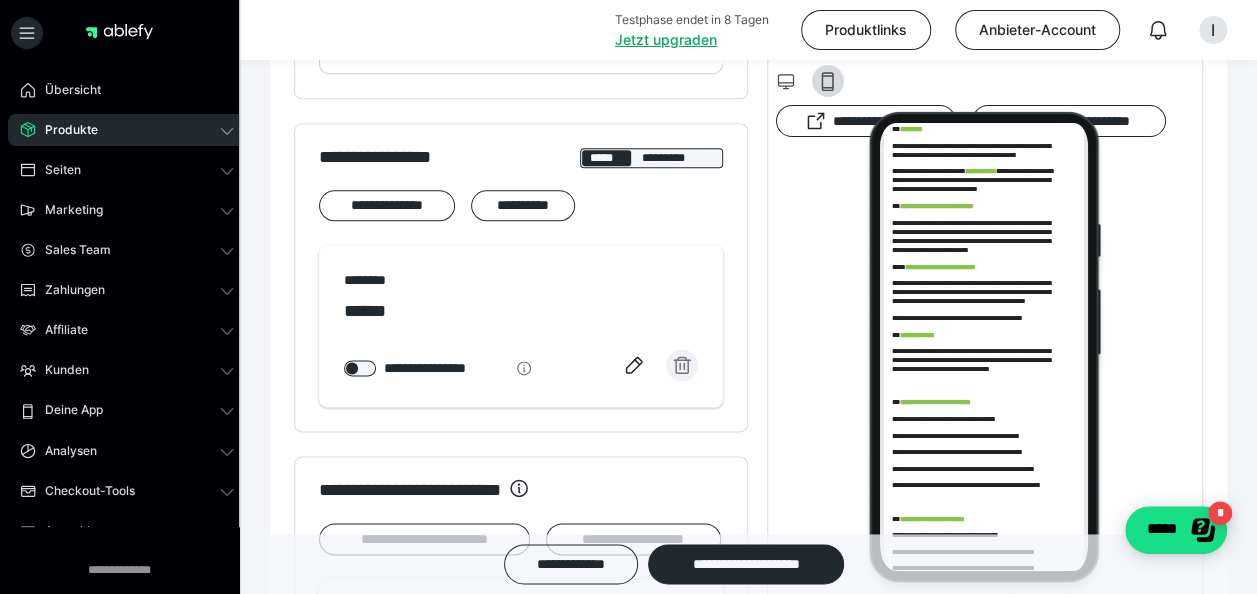 click 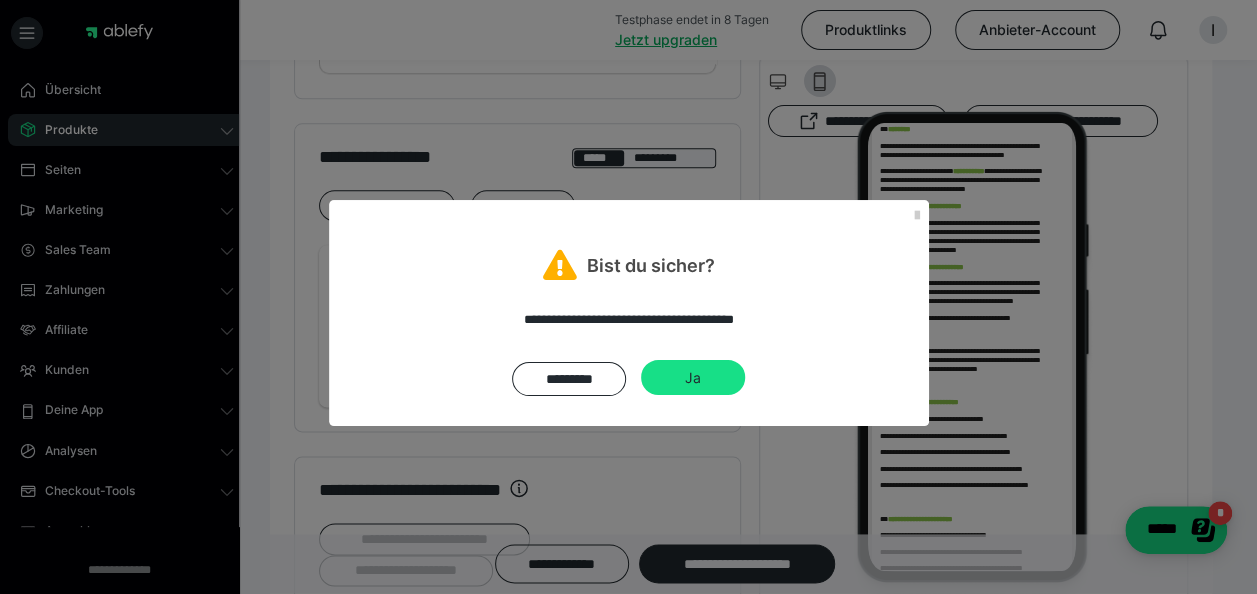 click on "Ja" at bounding box center (693, 378) 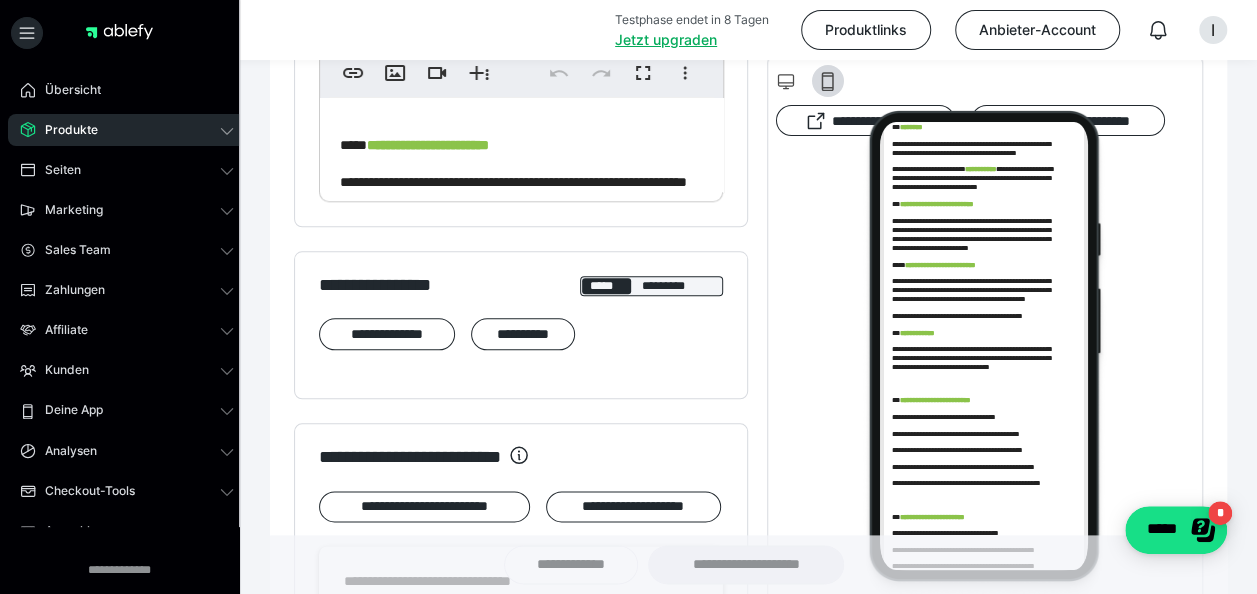 scroll, scrollTop: 762, scrollLeft: 0, axis: vertical 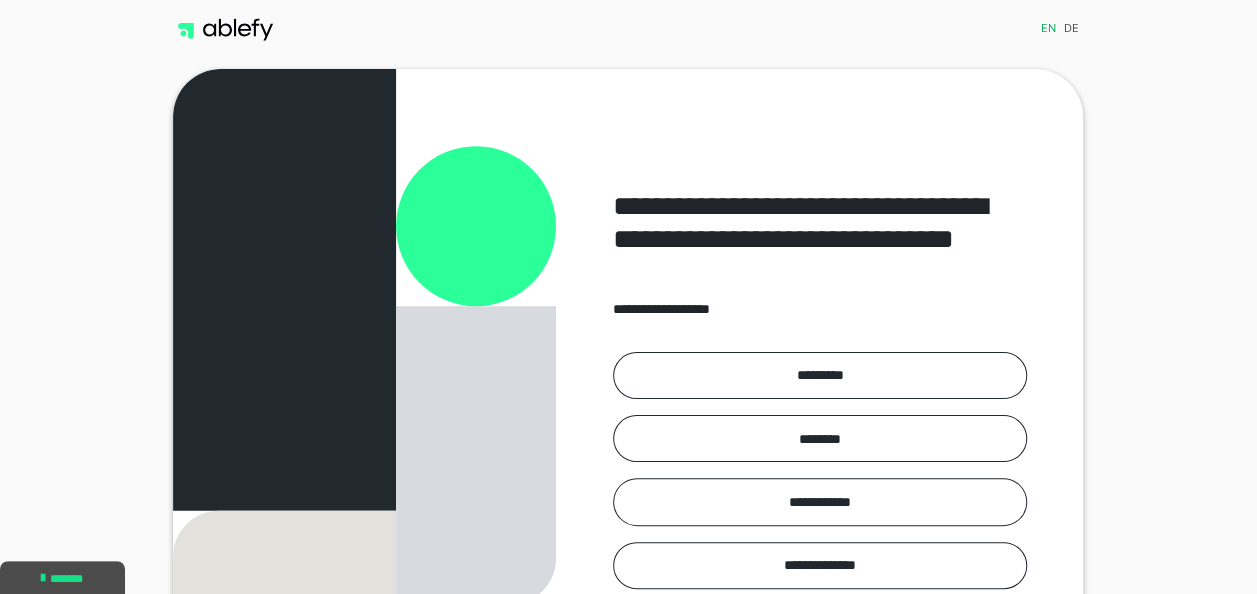 click on "*********" at bounding box center [820, 375] 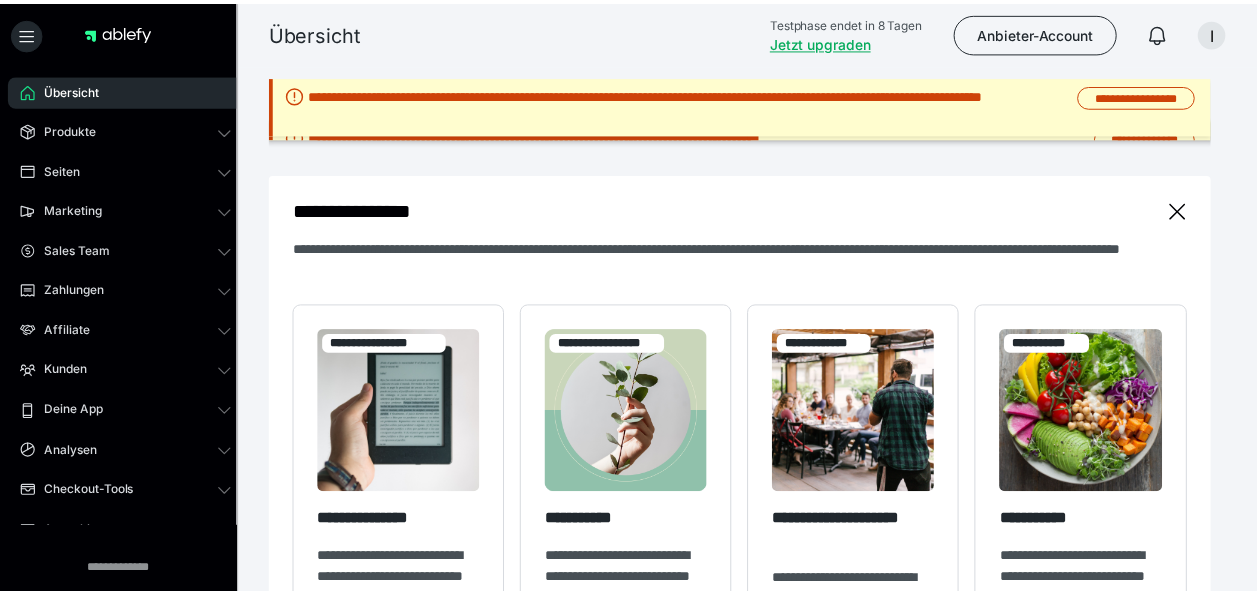 scroll, scrollTop: 0, scrollLeft: 0, axis: both 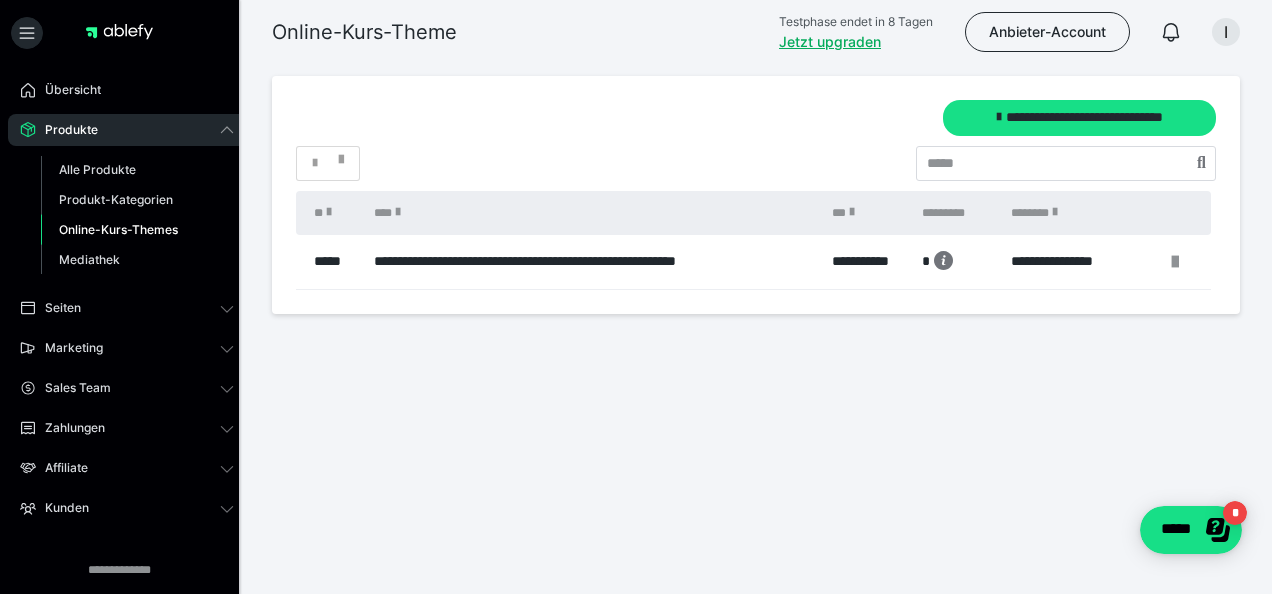 click on "Produkt-Kategorien" at bounding box center (116, 199) 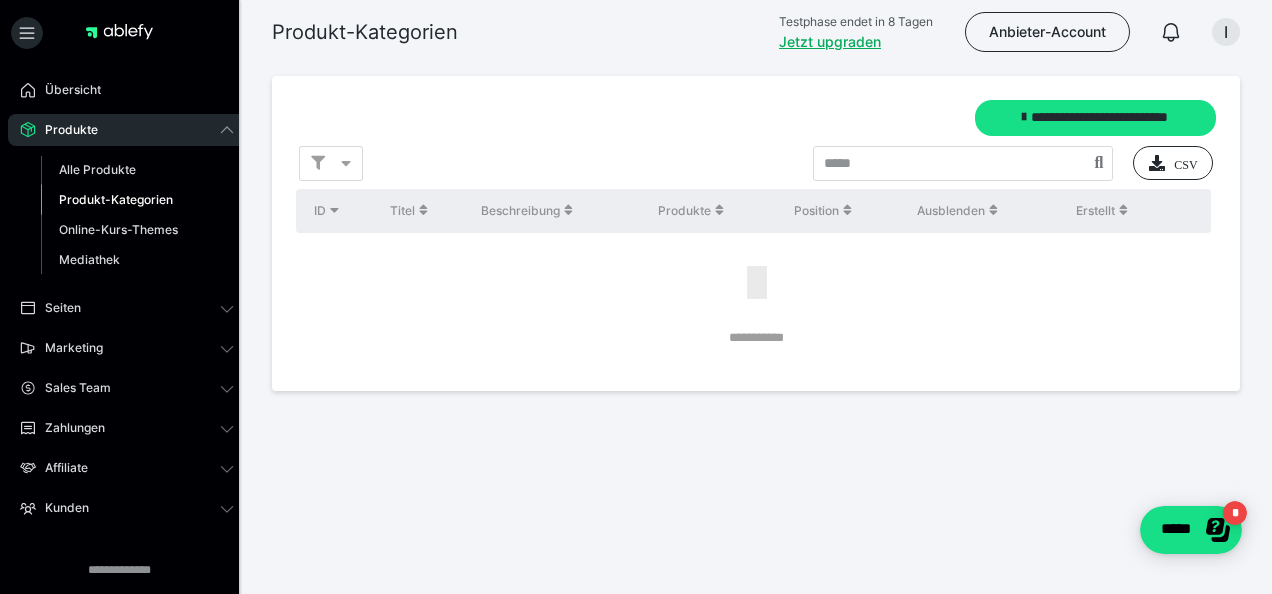 click on "**********" at bounding box center [1095, 118] 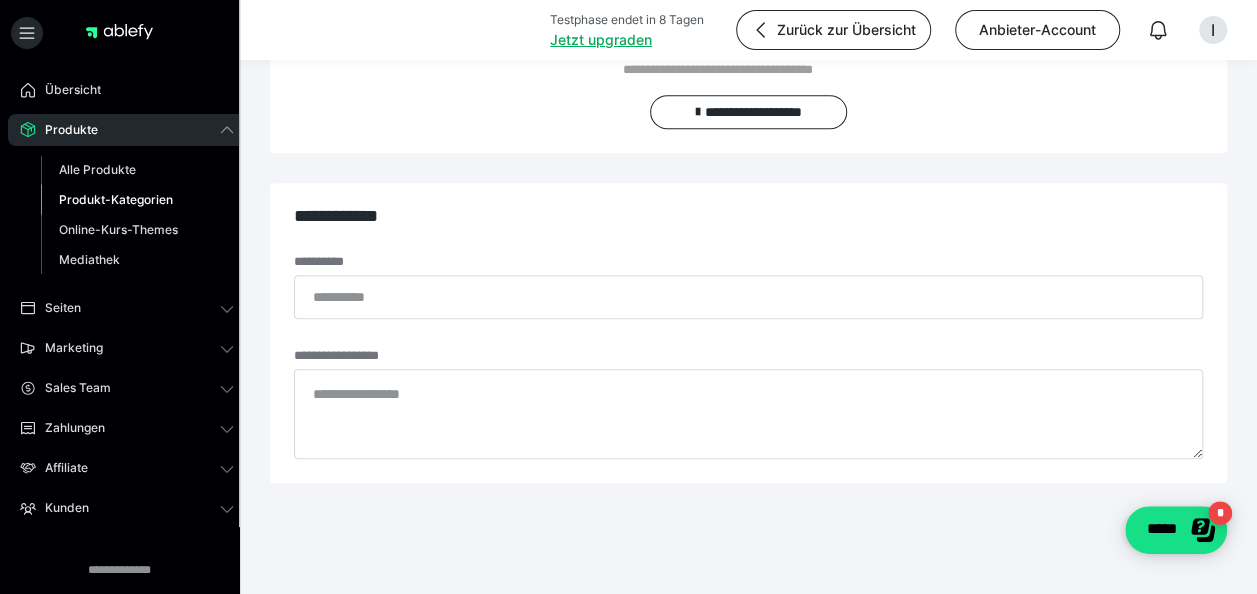 scroll, scrollTop: 551, scrollLeft: 0, axis: vertical 